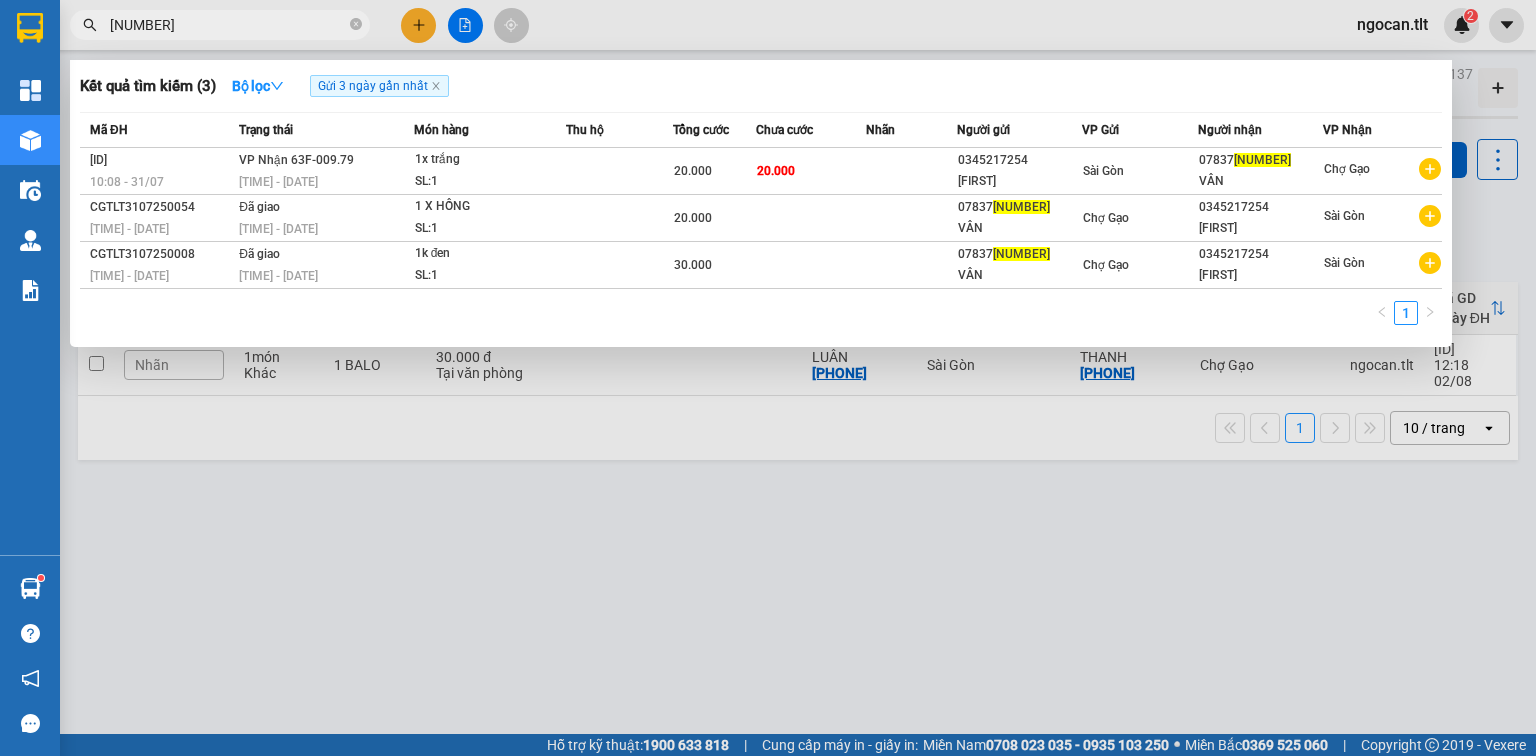 scroll, scrollTop: 0, scrollLeft: 0, axis: both 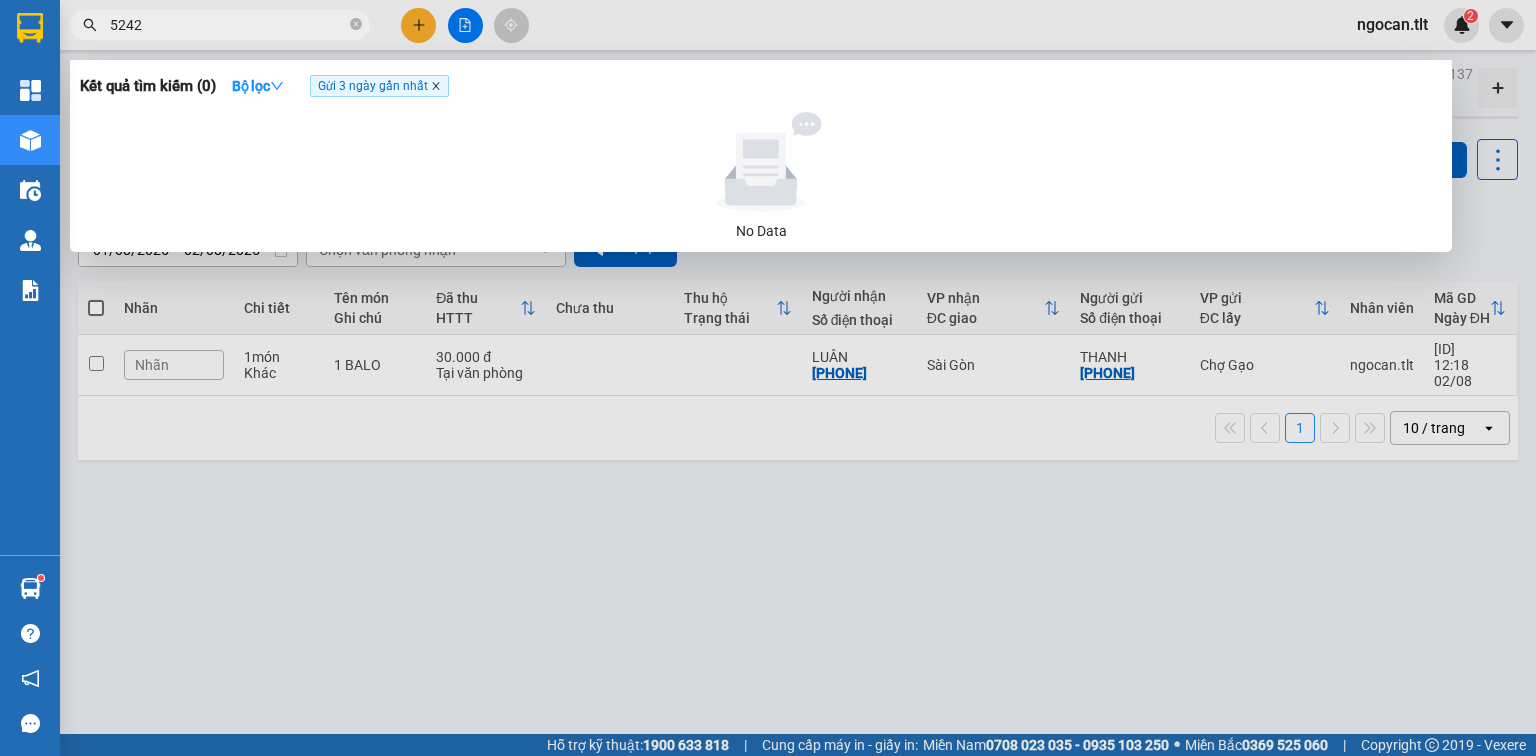 type on "5242" 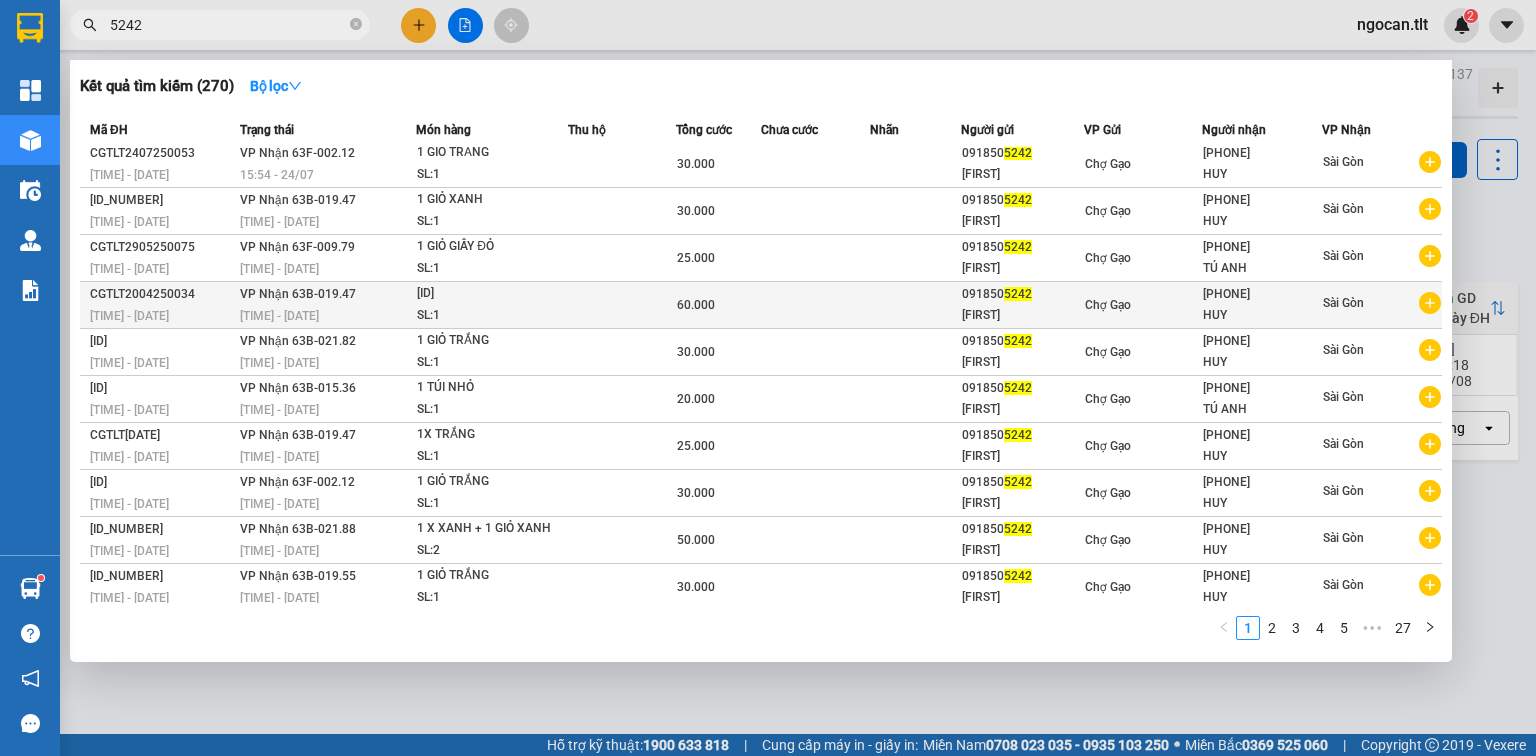 scroll, scrollTop: 8, scrollLeft: 0, axis: vertical 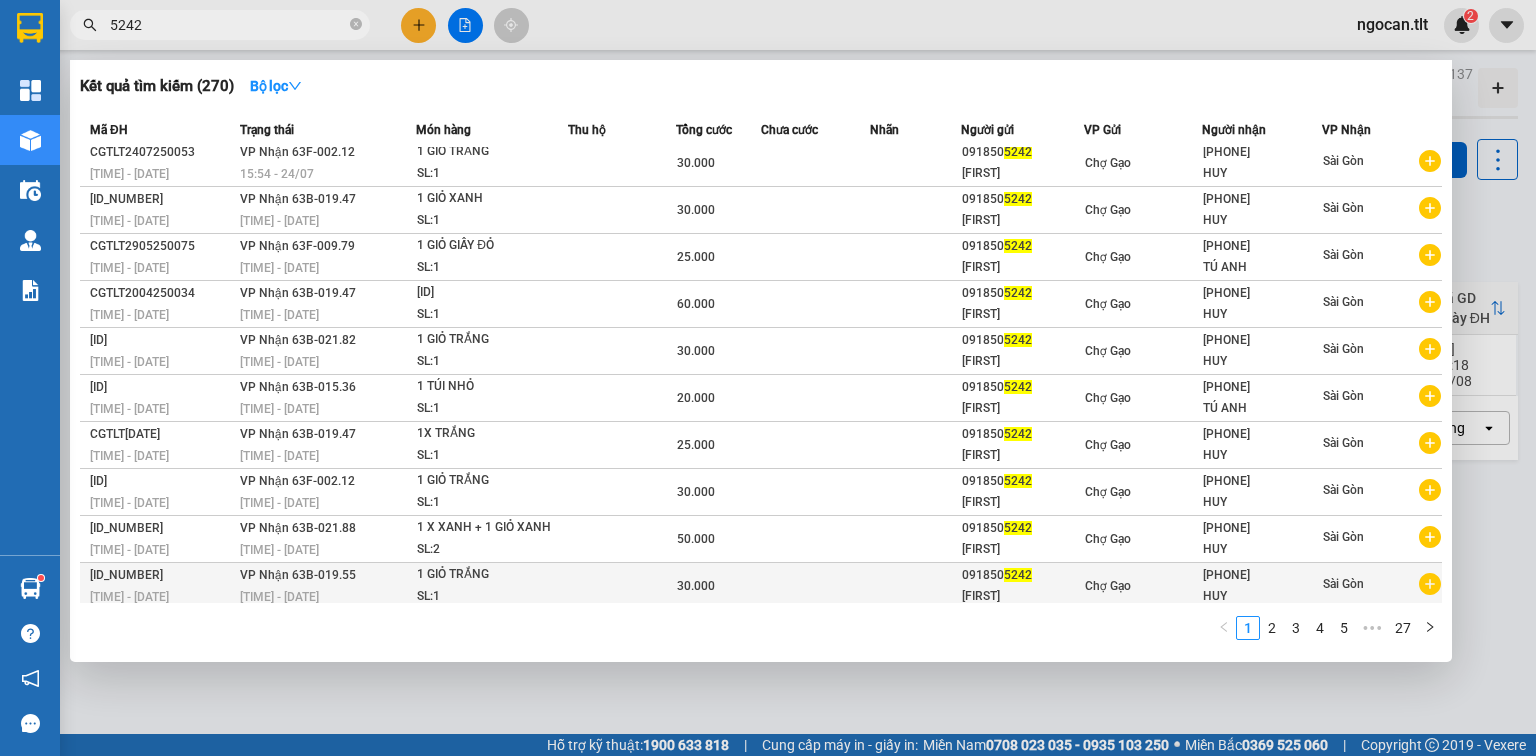click on "[PHONE]" at bounding box center (1262, 575) 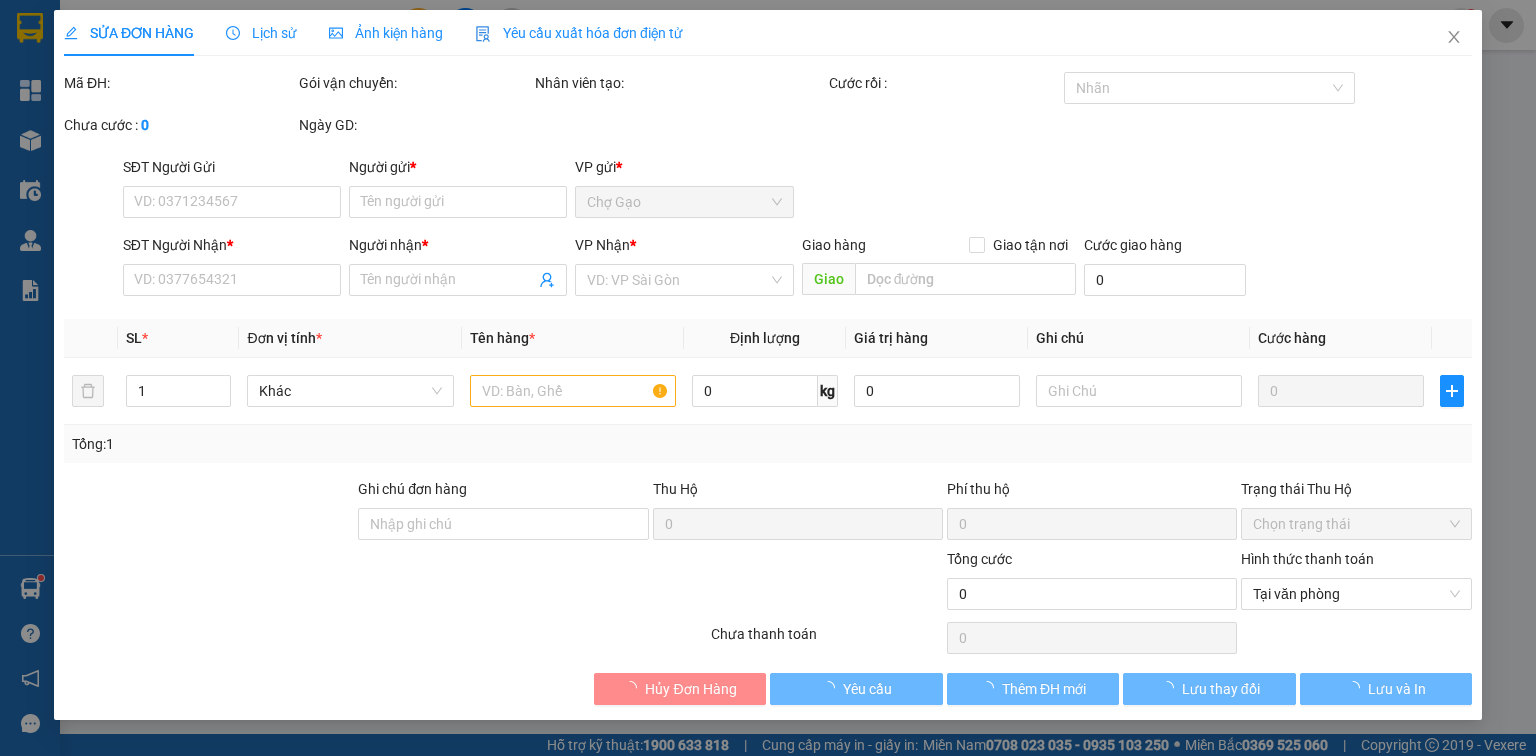 type on "[PHONE]" 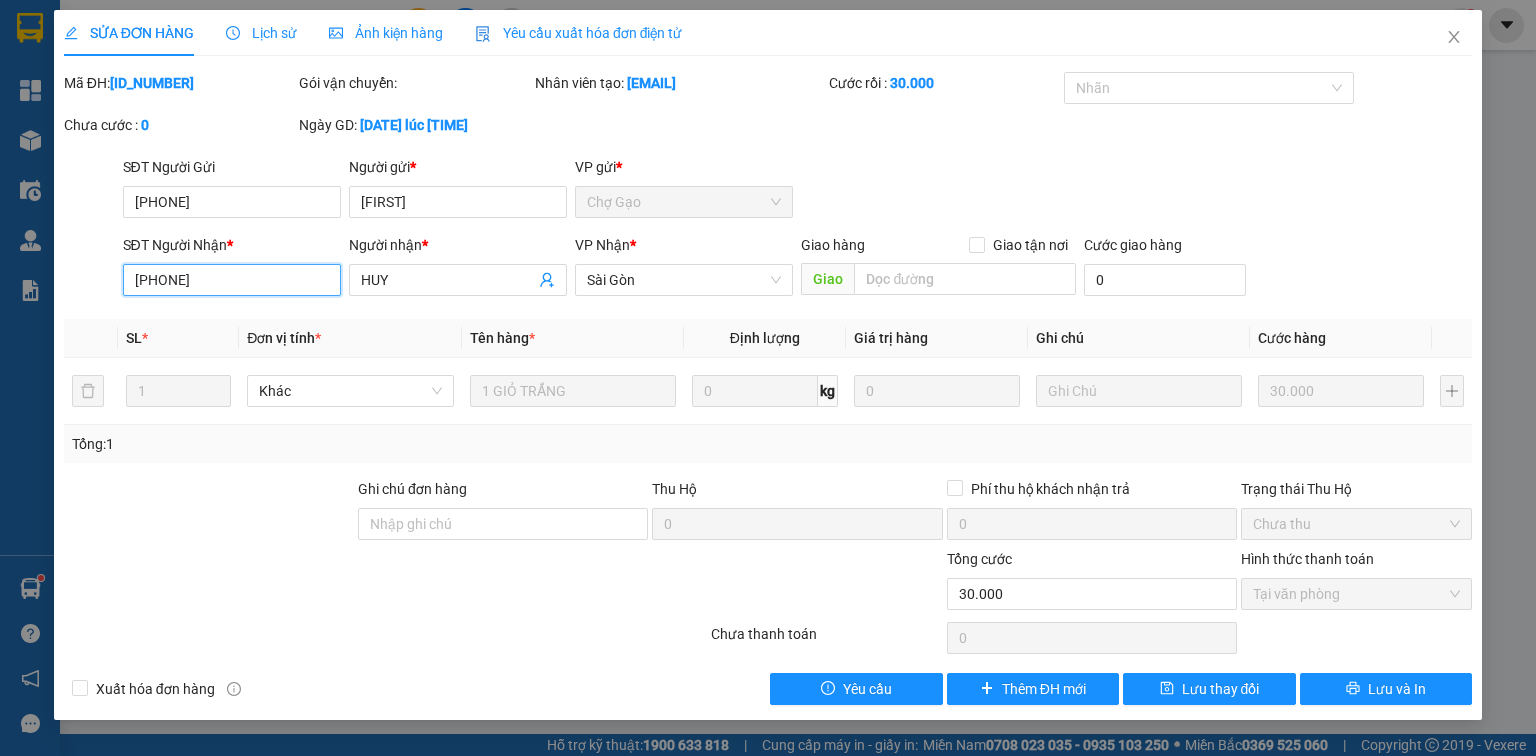 drag, startPoint x: 246, startPoint y: 288, endPoint x: 0, endPoint y: 315, distance: 247.47726 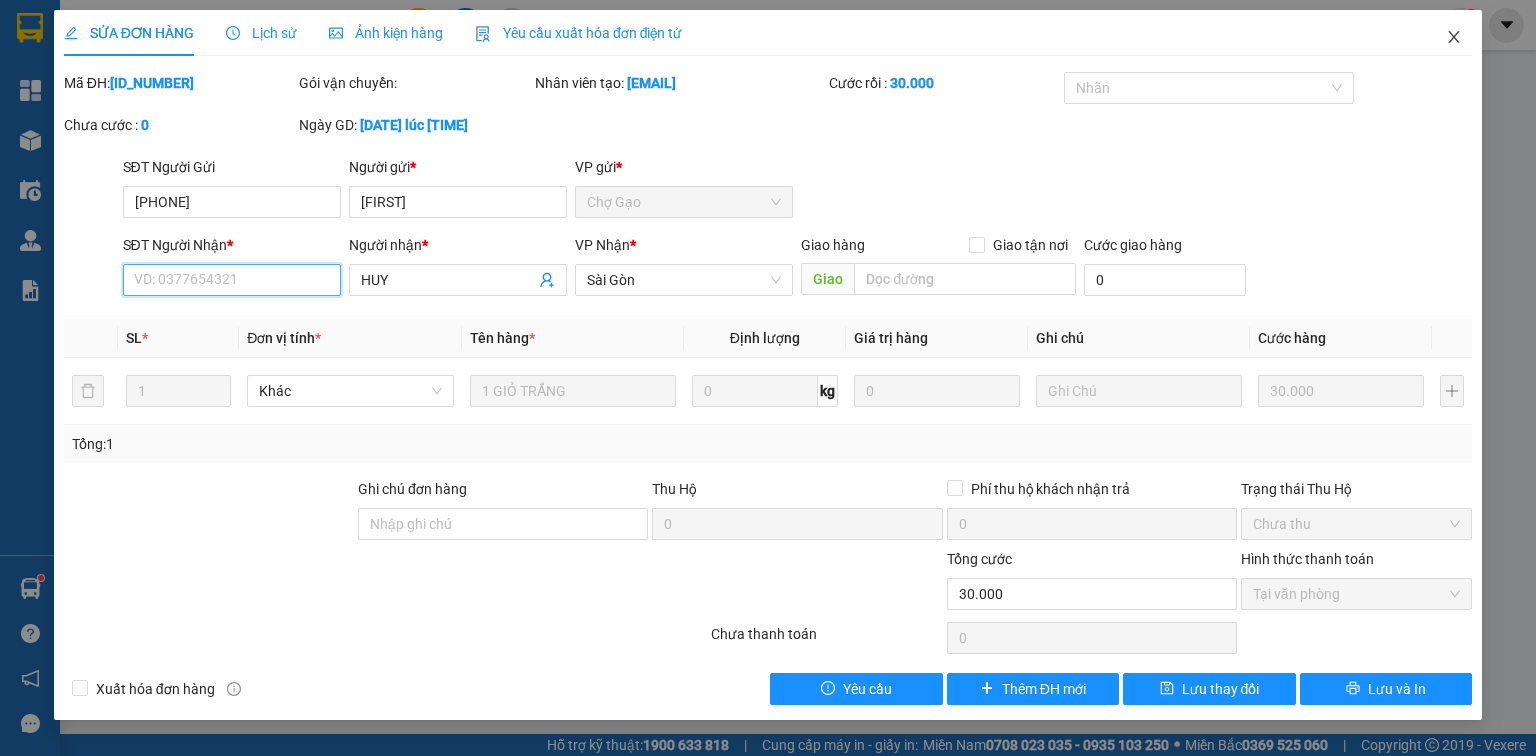 type 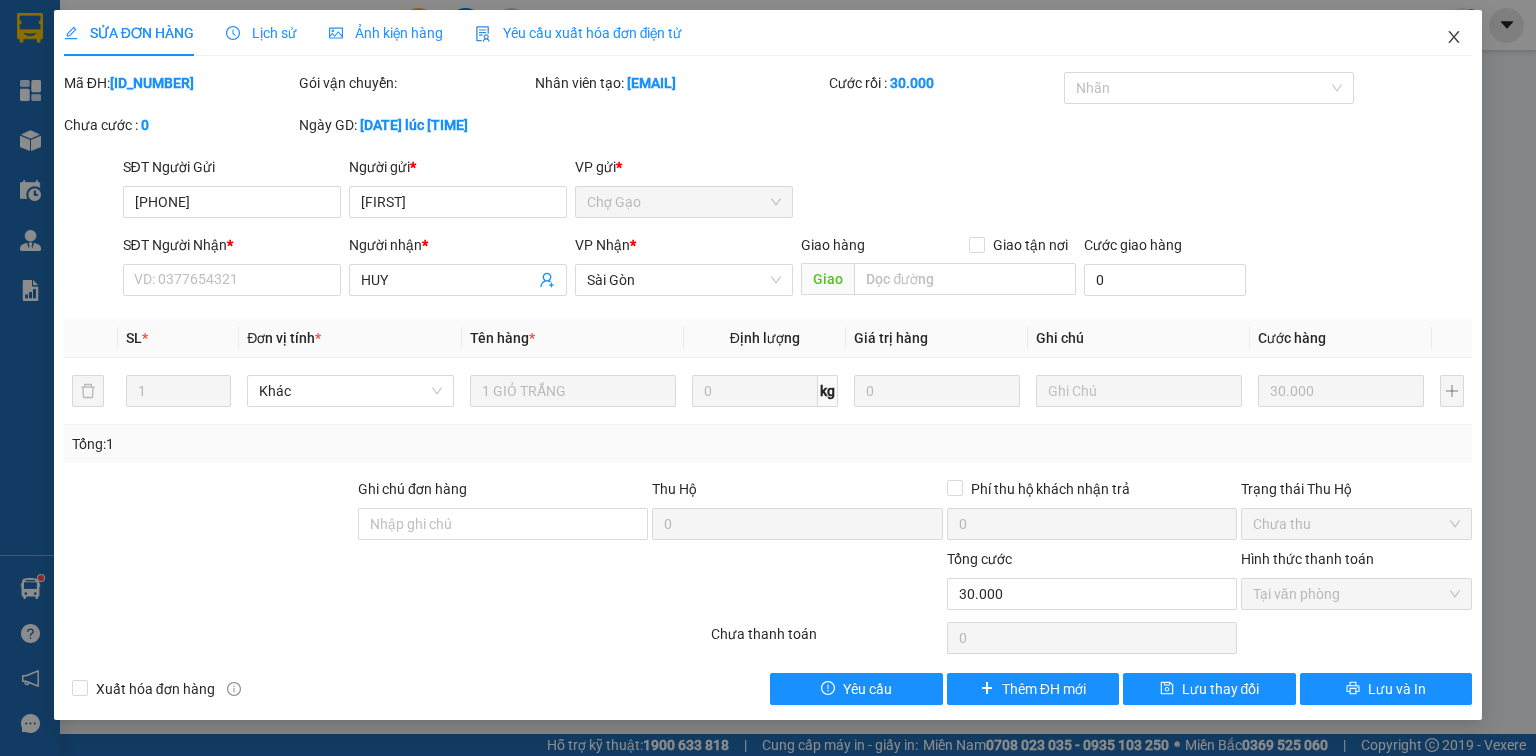 drag, startPoint x: 1447, startPoint y: 36, endPoint x: 549, endPoint y: 42, distance: 898.02 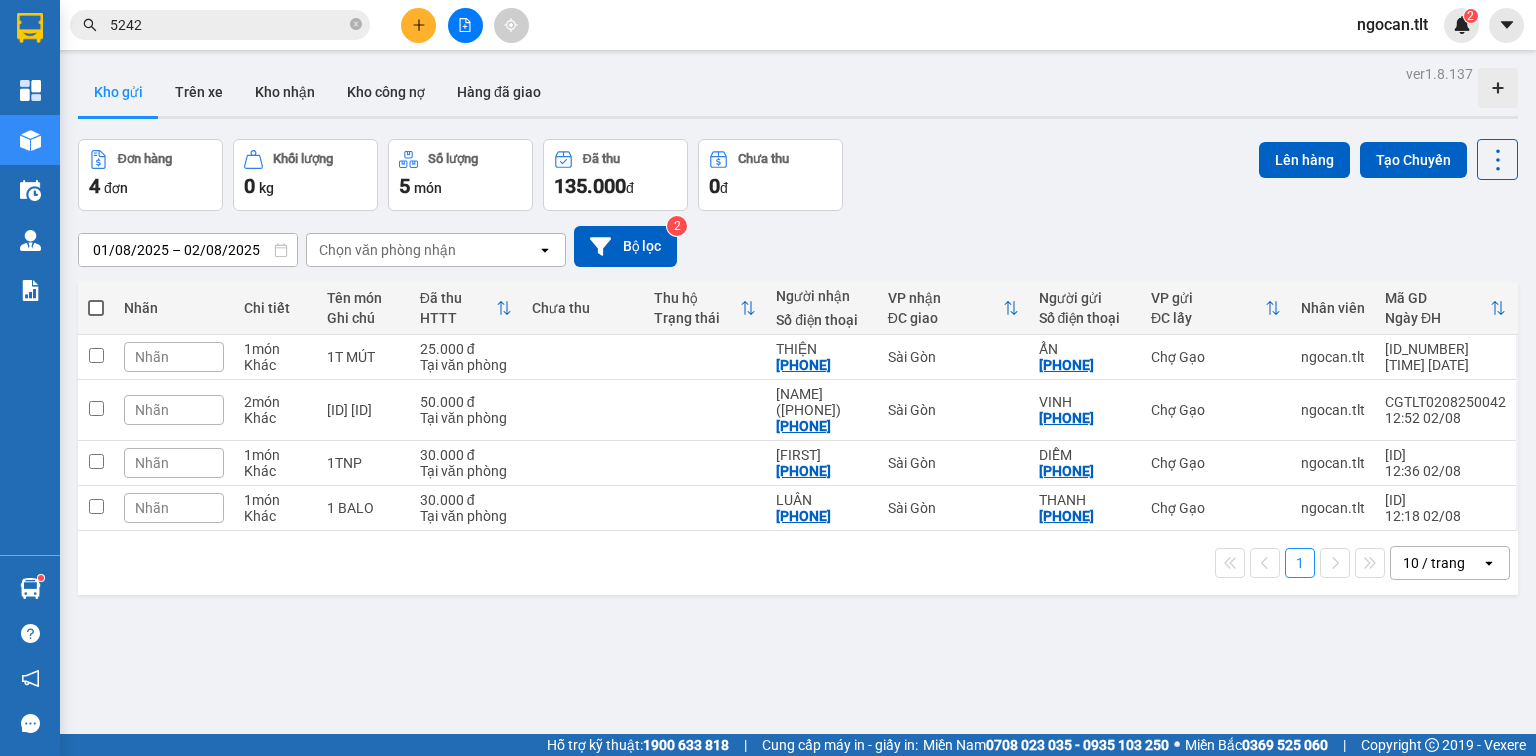 drag, startPoint x: 192, startPoint y: 40, endPoint x: 176, endPoint y: 34, distance: 17.088007 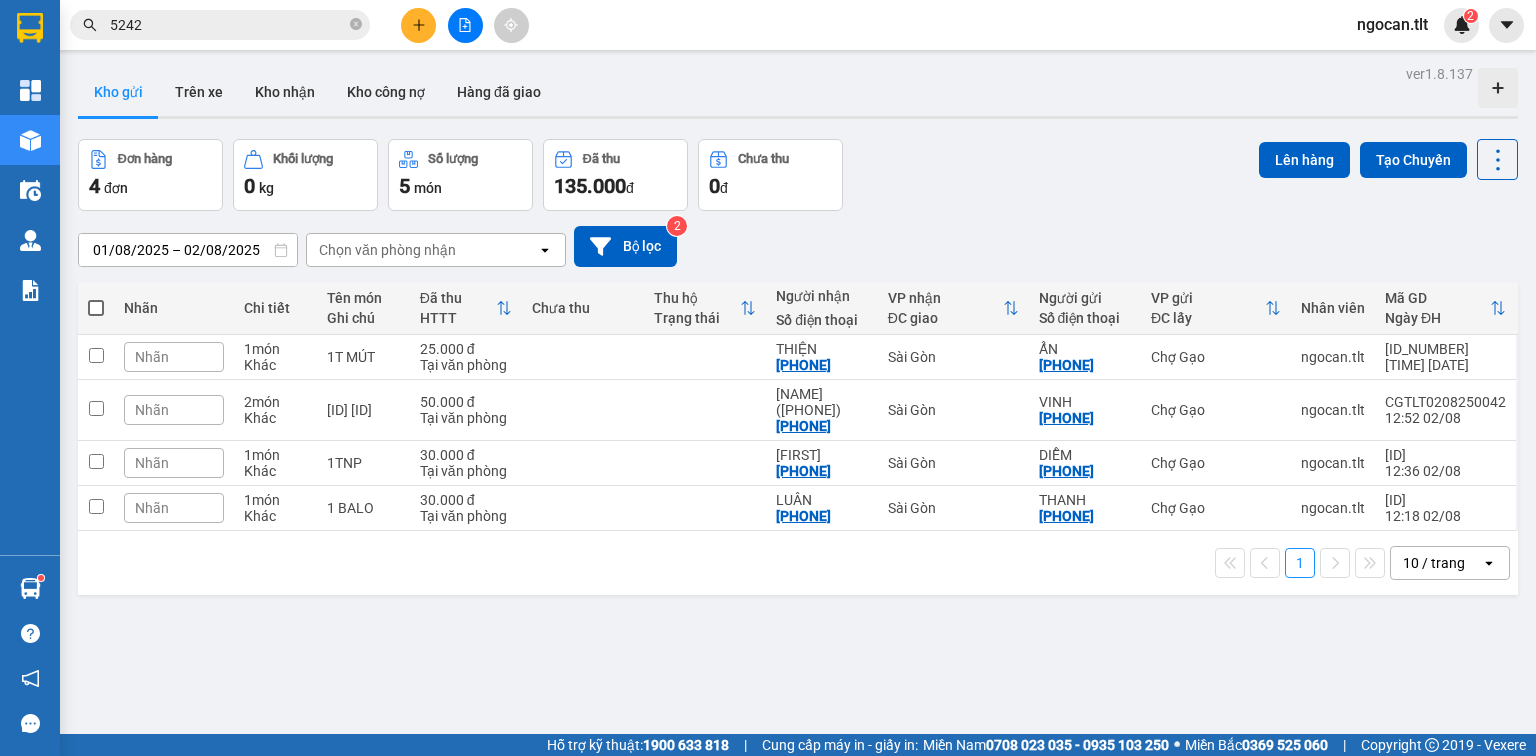 click on "Kết quả tìm kiếm ( 270 )  Bộ lọc  Mã ĐH Trạng thái Món hàng Thu hộ Tổng cước Chưa cước Nhãn Người gửi VP Gửi Người nhận VP Nhận CGTLT[DATE] [TIME] - [DATE] VP Nhận   [PLATE_NUMBER] [TIME] - [DATE] 1 GIỎ TRẮNG SL:  1 [PRICE] [PHONE] [NAME] Chợ Gạo [PHONE] [NAME] Sài Gòn CGTLT[DATE] [TIME] - [DATE] VP Nhận   [PLATE_NUMBER] [TIME] - [DATE] 1 GIỎ XANH SL:  1 [PRICE] [PHONE] [NAME] Chợ Gạo [PHONE] [NAME] Sài Gòn CGTLT[DATE] [TIME] - [DATE] VP Nhận   [PLATE_NUMBER] [TIME] - [DATE] 1 GIỎ GIẤY ĐỎ SL:  1 [PRICE] [PHONE] [NAME] Chợ Gạo [PHONE] [NAME] Sài Gòn CGTLT[DATE] [TIME] - [DATE] VP Nhận   [PLATE_NUMBER] [TIME] - [DATE] 2TÚI HỒNG SL:  1 [PRICE] [PHONE] [NAME] Chợ Gạo [PHONE] [NAME] Sài Gòn CGTLT[DATE] [TIME] - [DATE] VP Nhận   [PLATE_NUMBER] [TIME] - [DATE] 1 GIỎ TRẮNG SL:  1 [PRICE] [PHONE] [NAME] Chợ Gạo [PHONE] [NAME] Sài Gòn CGTLT[DATE] [TIME] - [DATE] VP Nhận   [PLATE_NUMBER] [TIME] - [DATE] 1 TÚI NHỎ SL:" at bounding box center [195, 25] 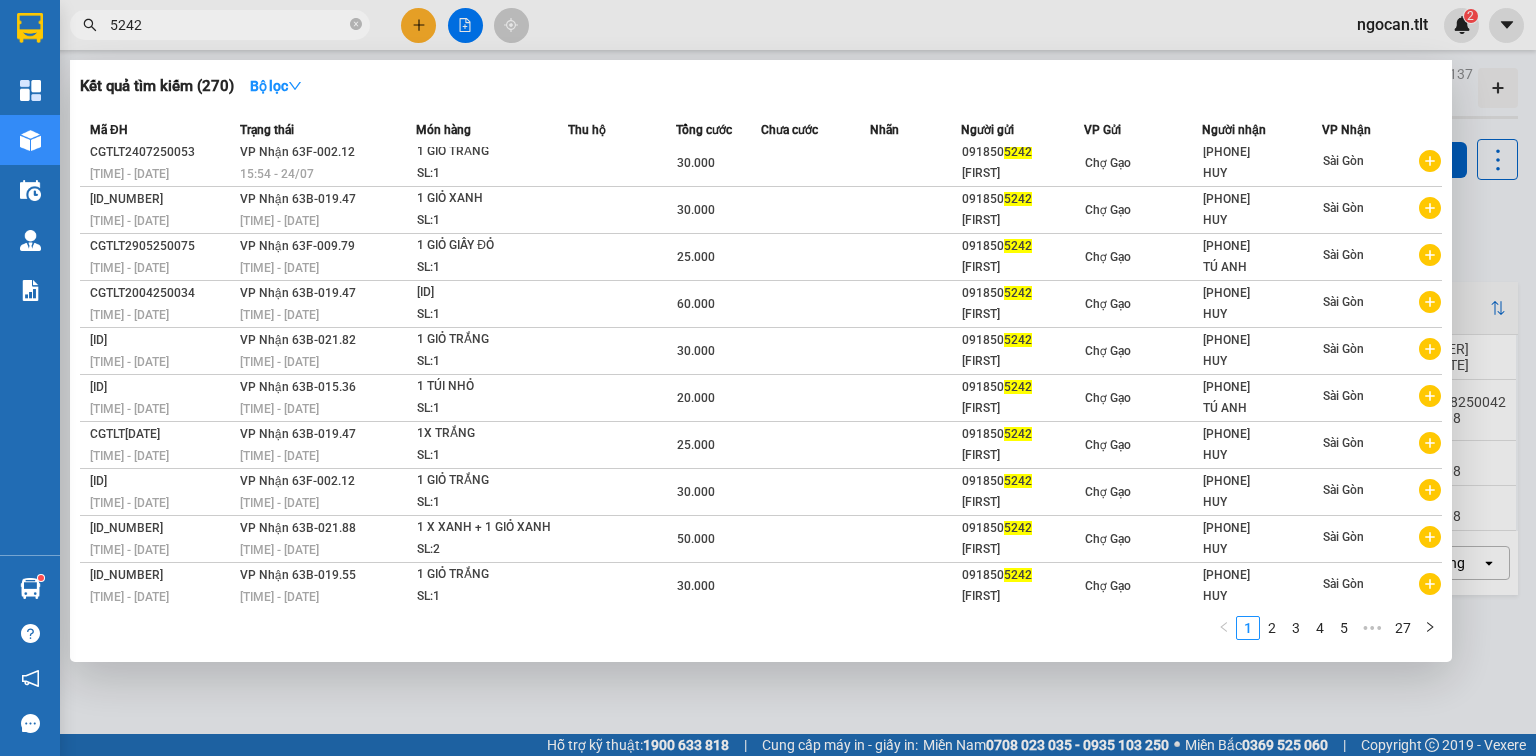 click on "5242" at bounding box center [228, 25] 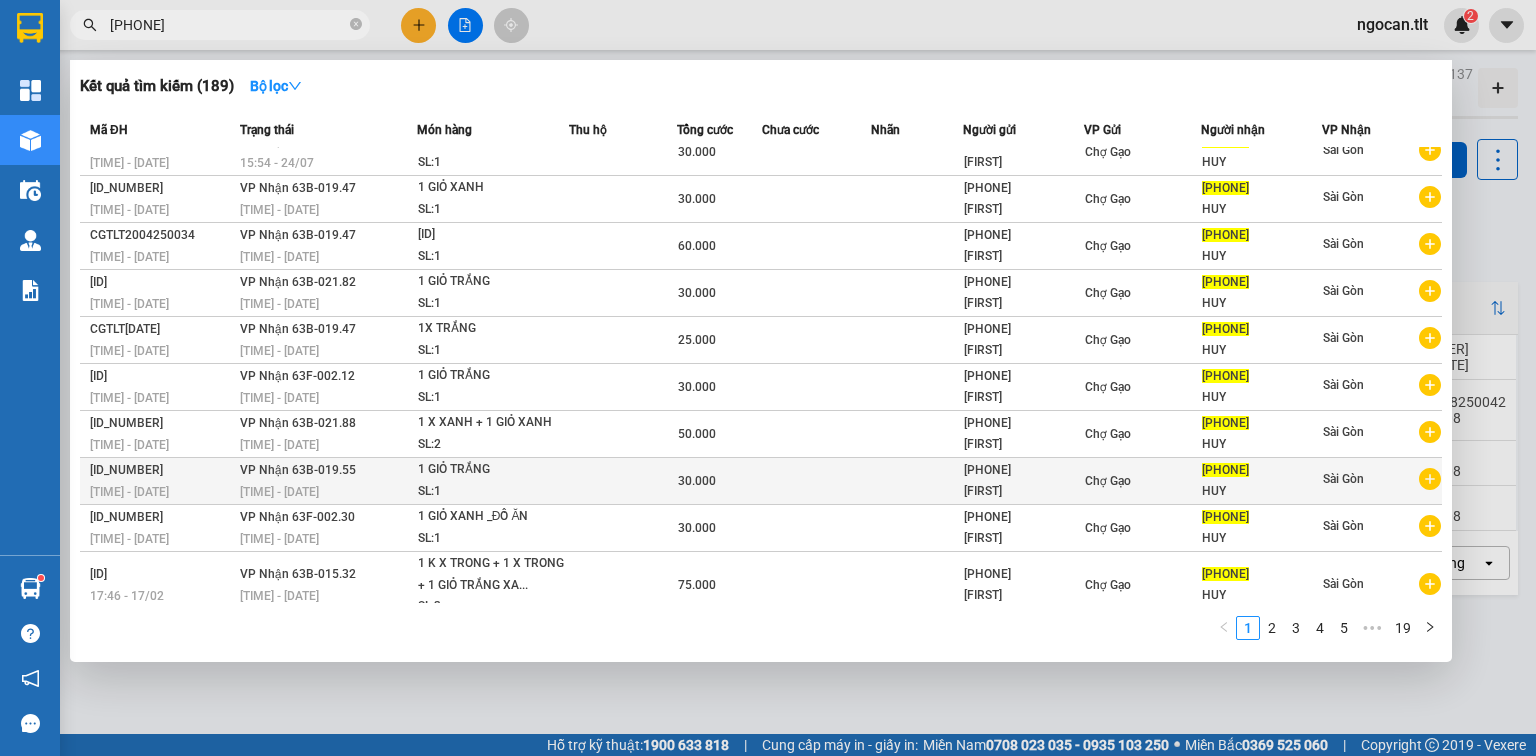 scroll, scrollTop: 29, scrollLeft: 0, axis: vertical 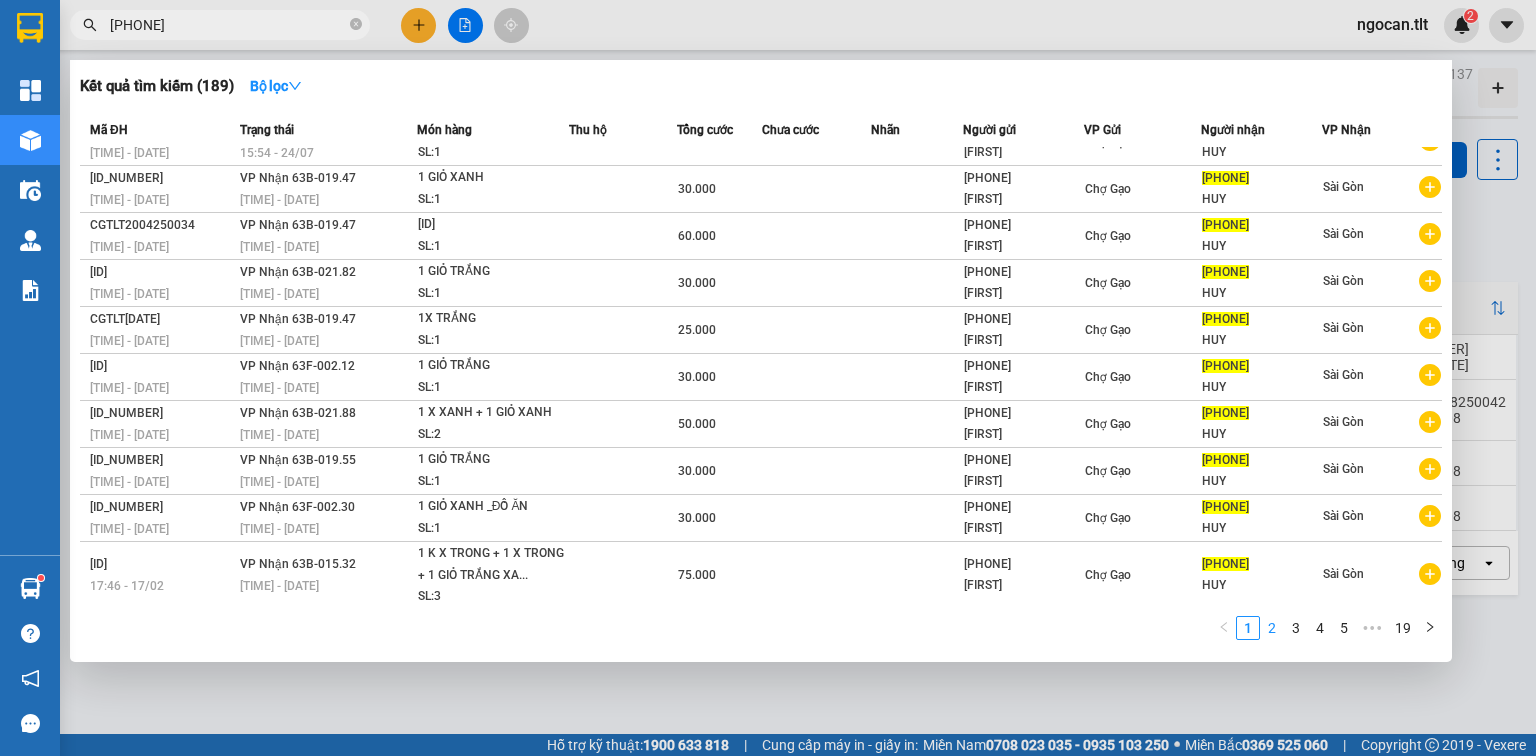 type on "[PHONE]" 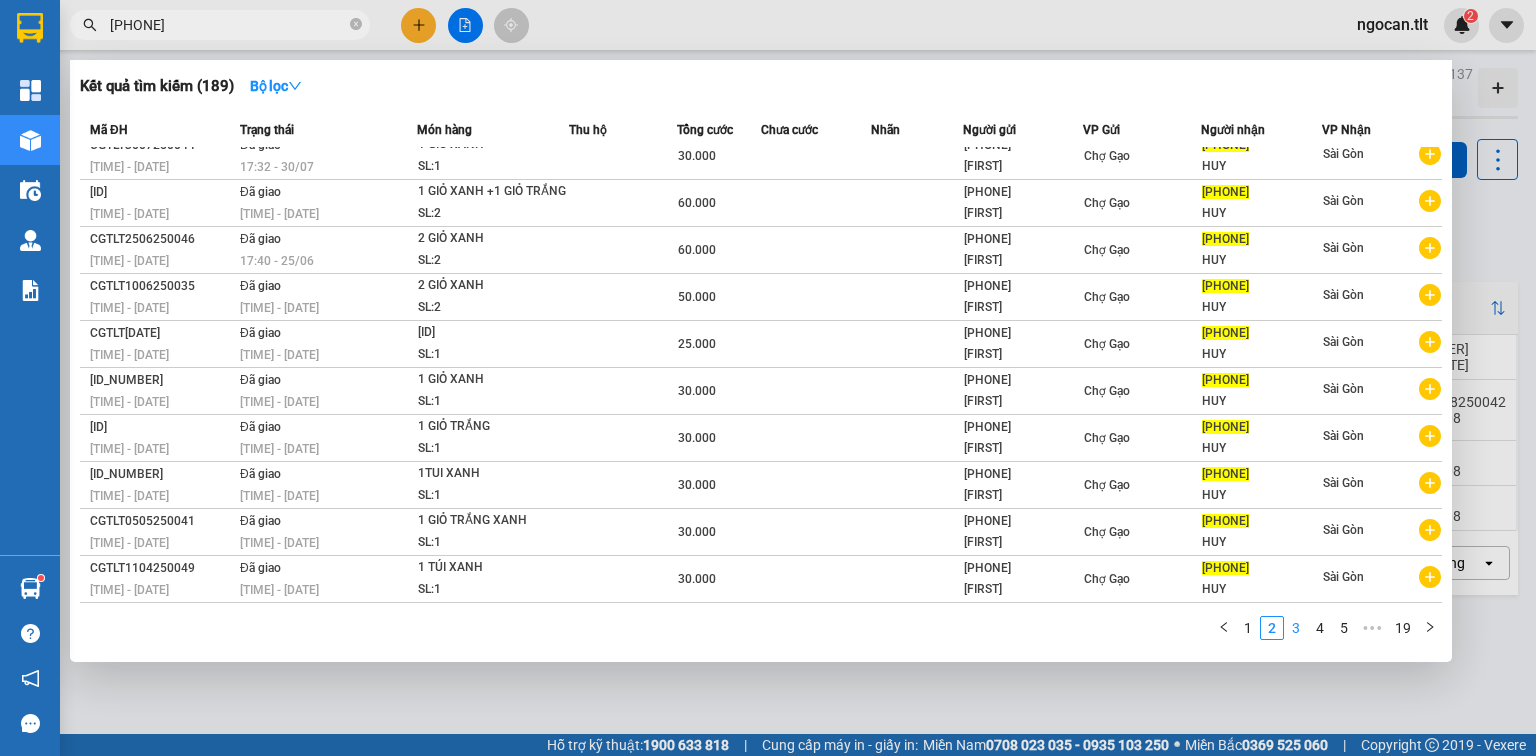 click on "3" at bounding box center [1296, 628] 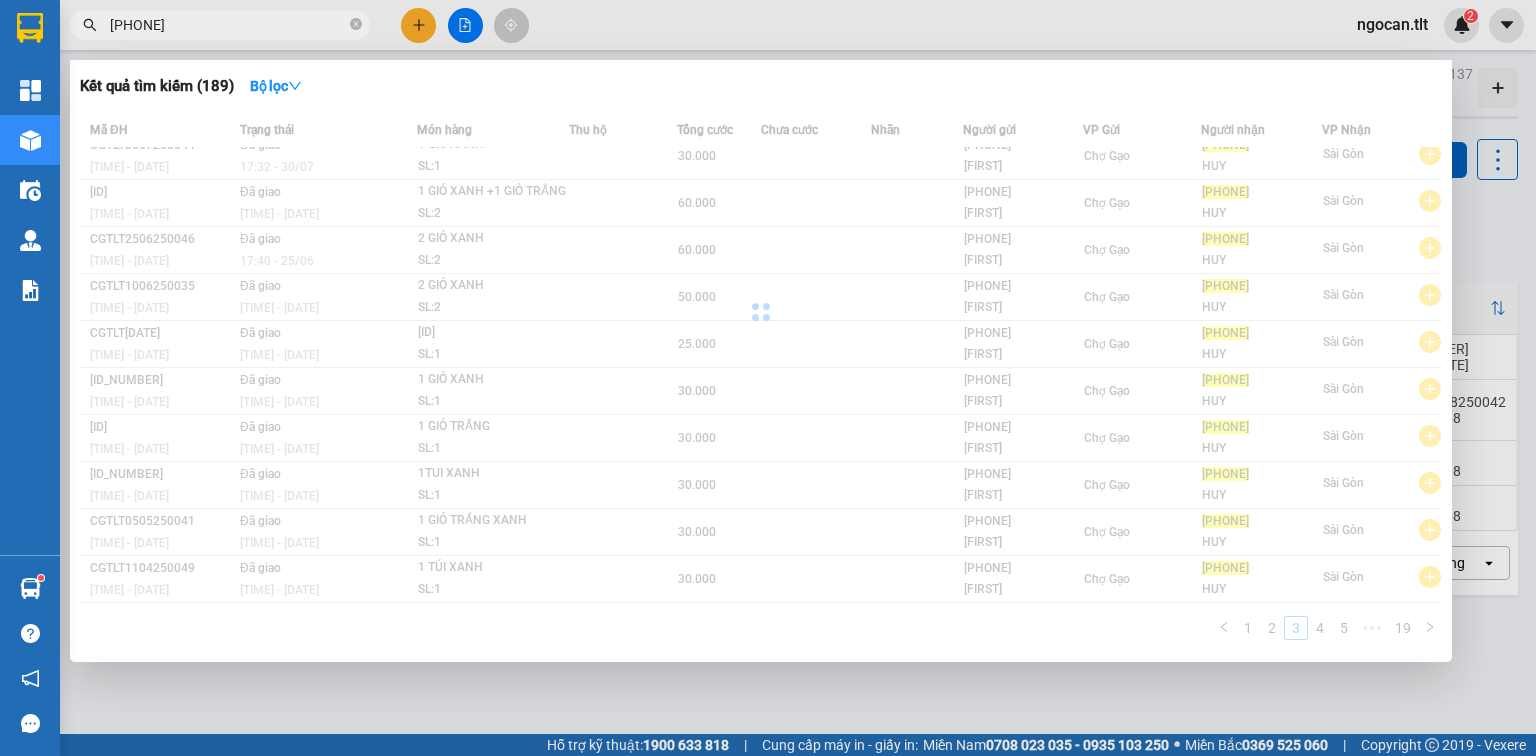 scroll, scrollTop: 8, scrollLeft: 0, axis: vertical 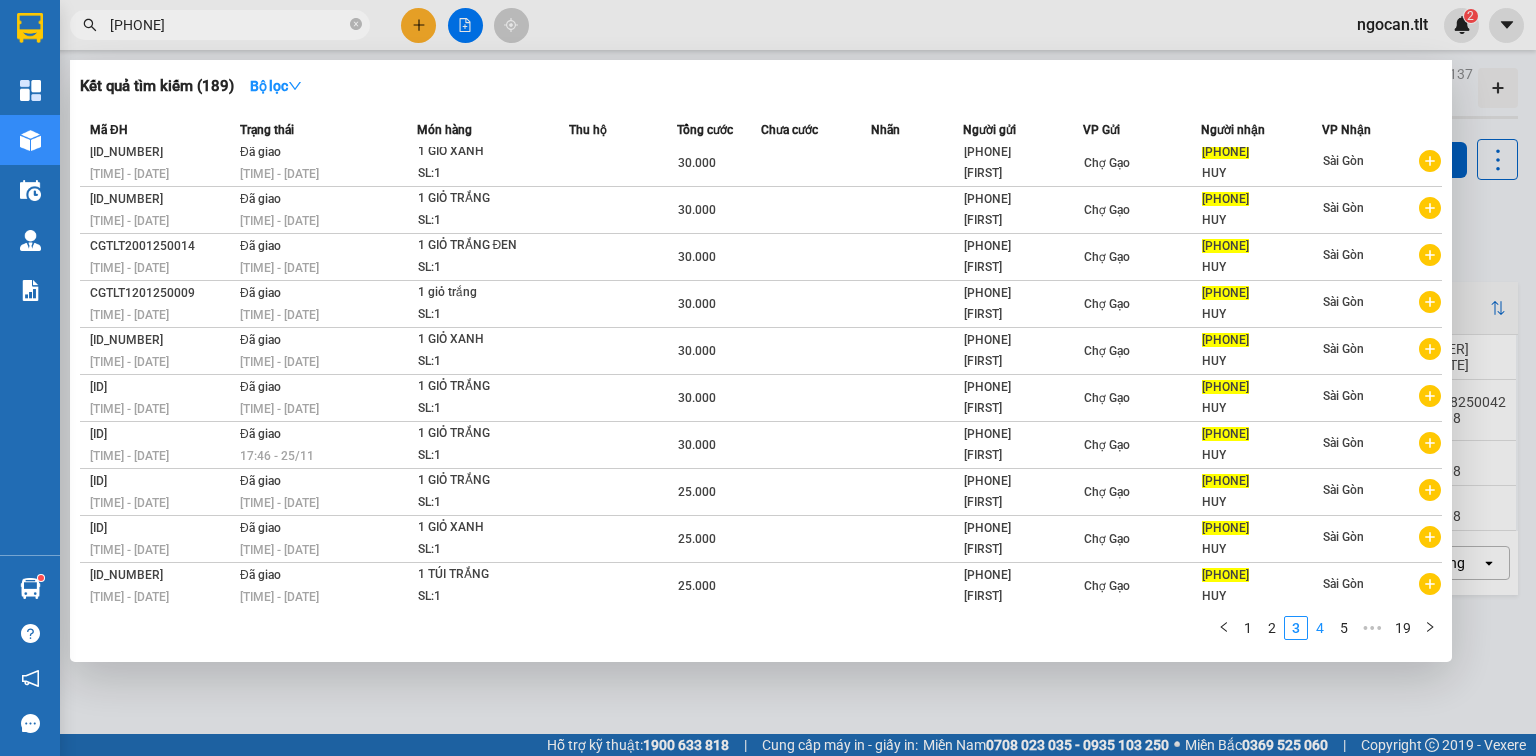 click on "4" at bounding box center [1320, 628] 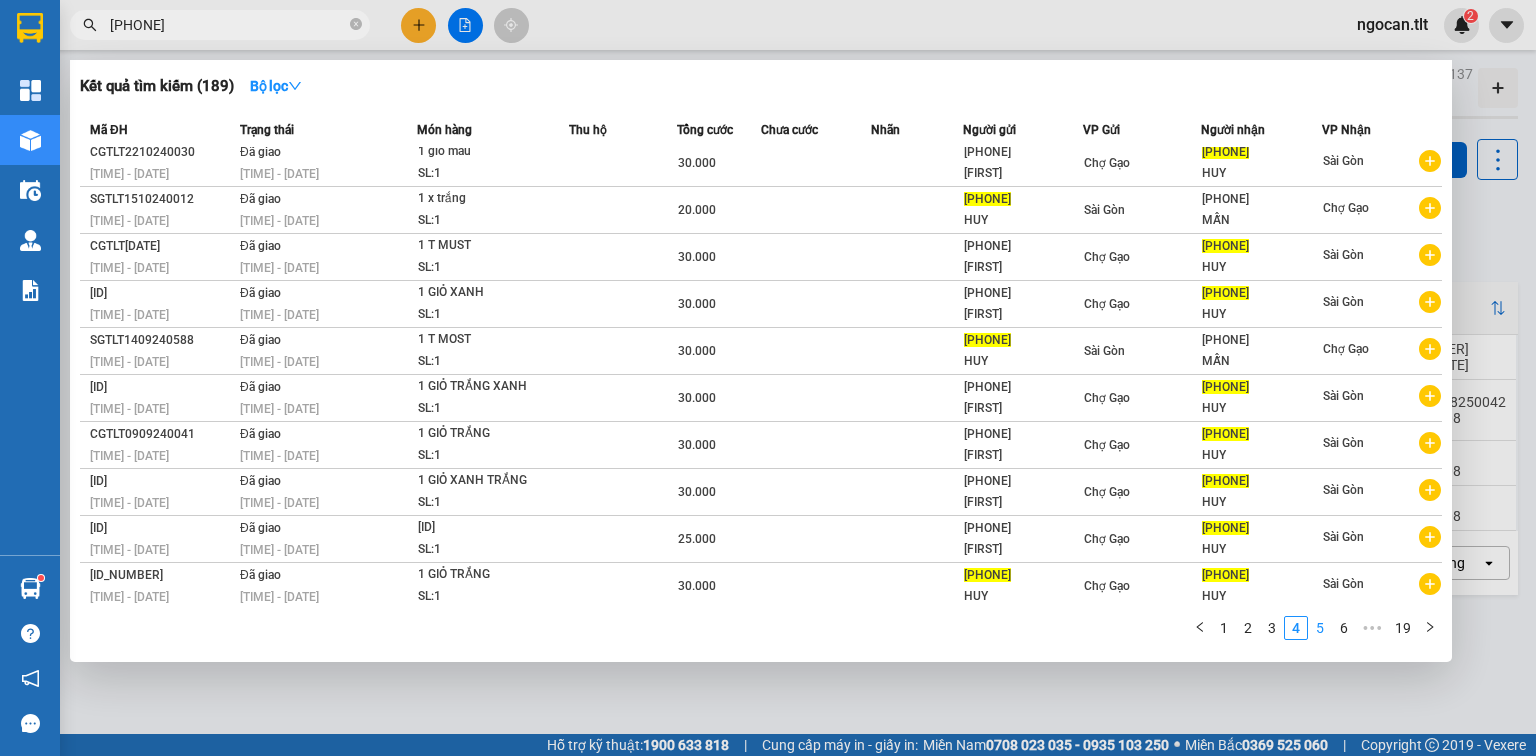 click on "5" at bounding box center [1320, 628] 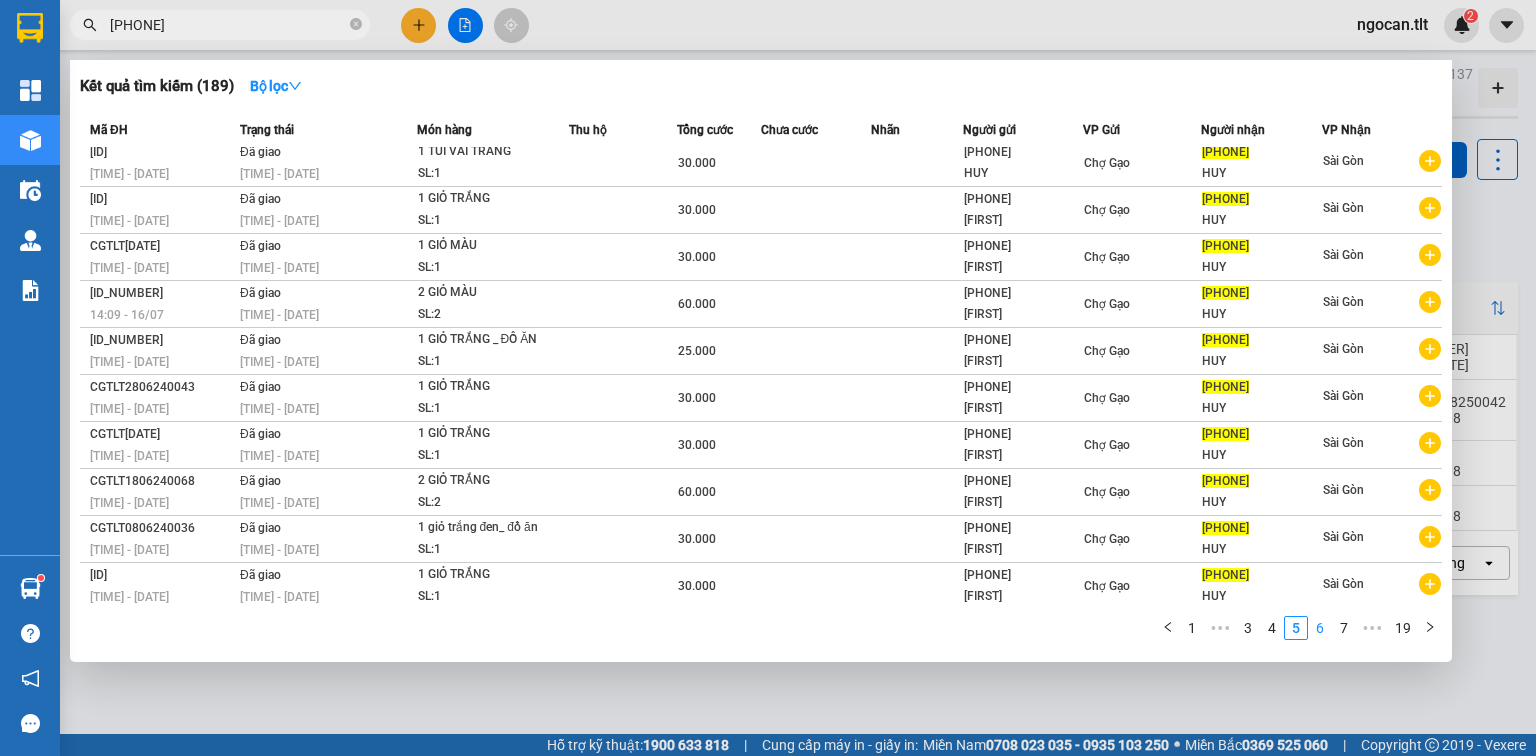 click on "6" at bounding box center [1320, 628] 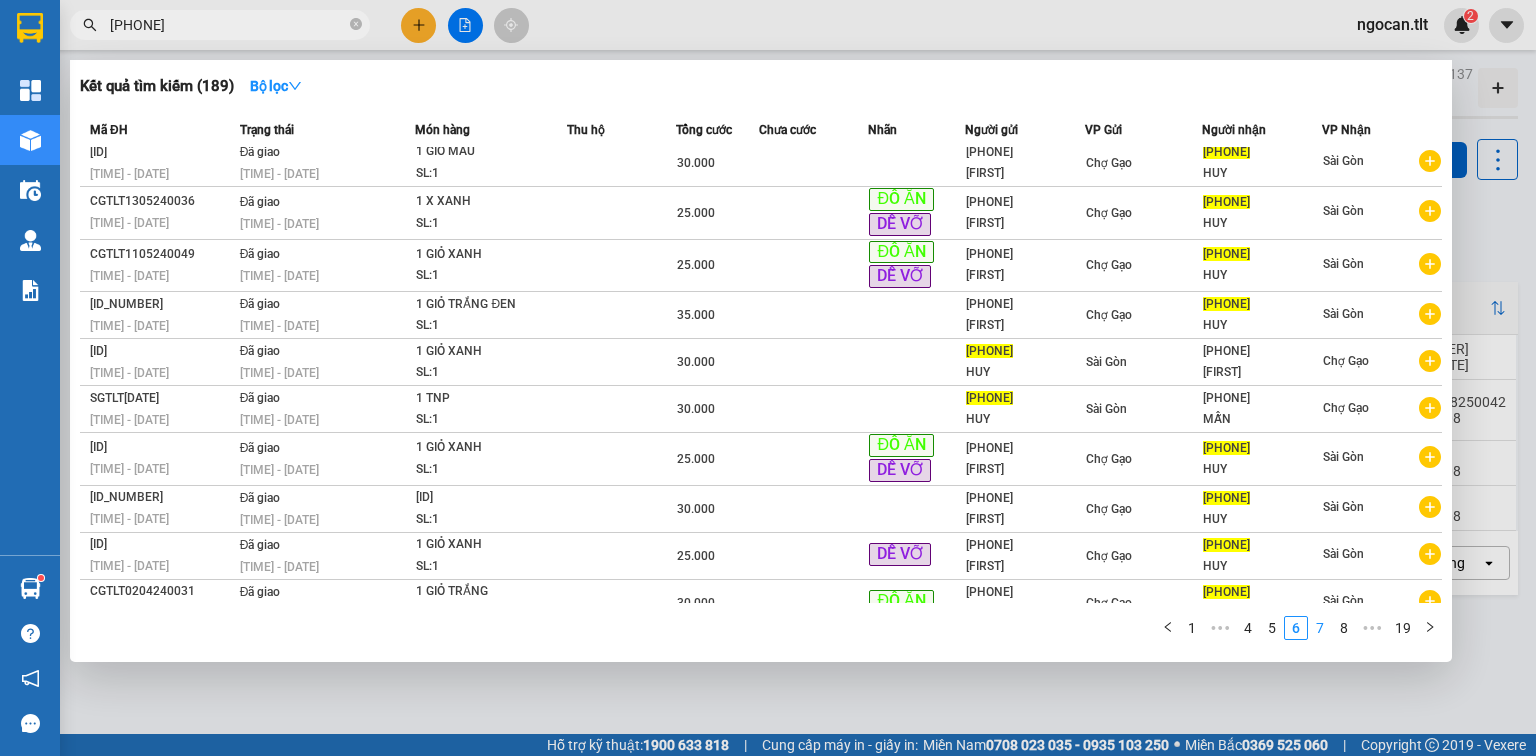 scroll, scrollTop: 25, scrollLeft: 0, axis: vertical 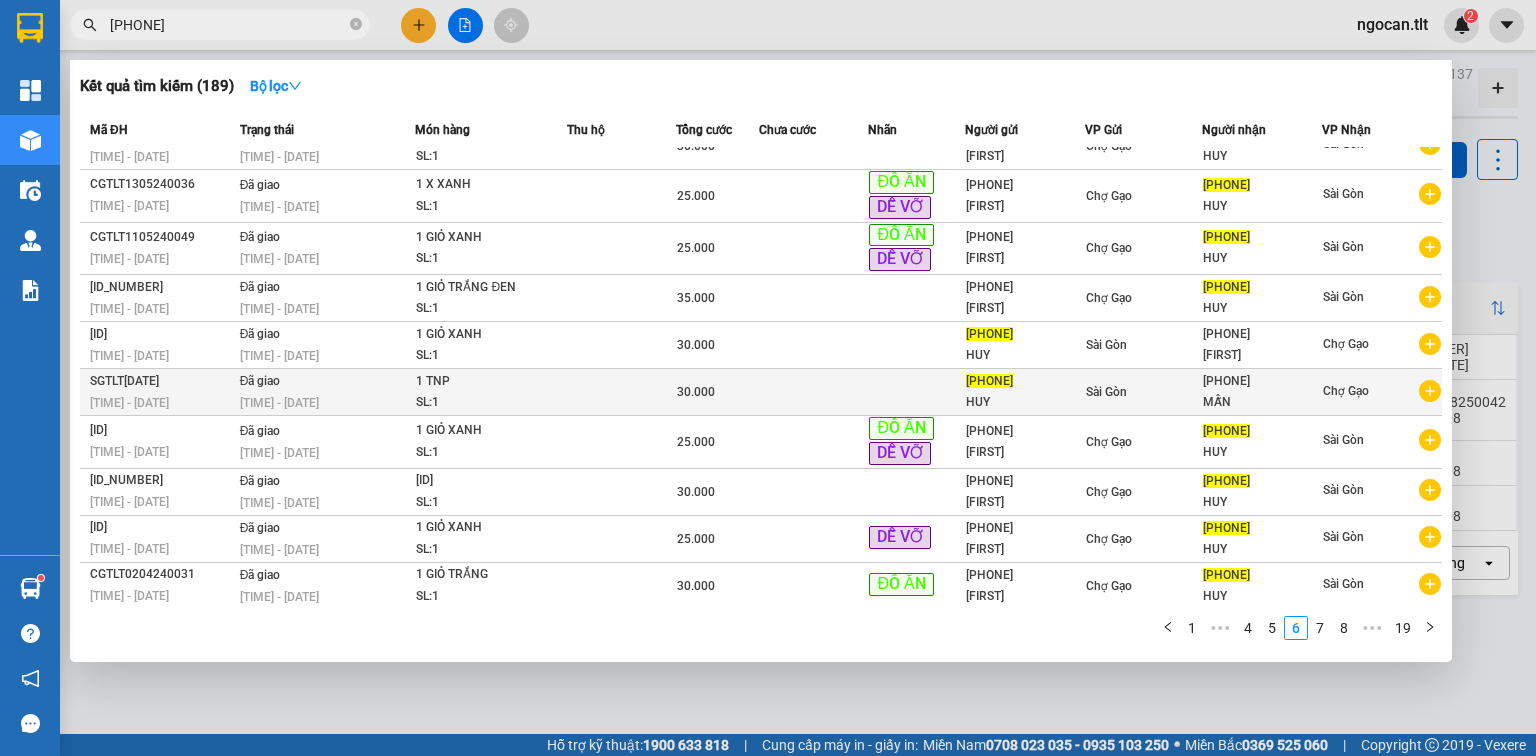 click on "[PHONE] MẪN" at bounding box center (1262, 392) 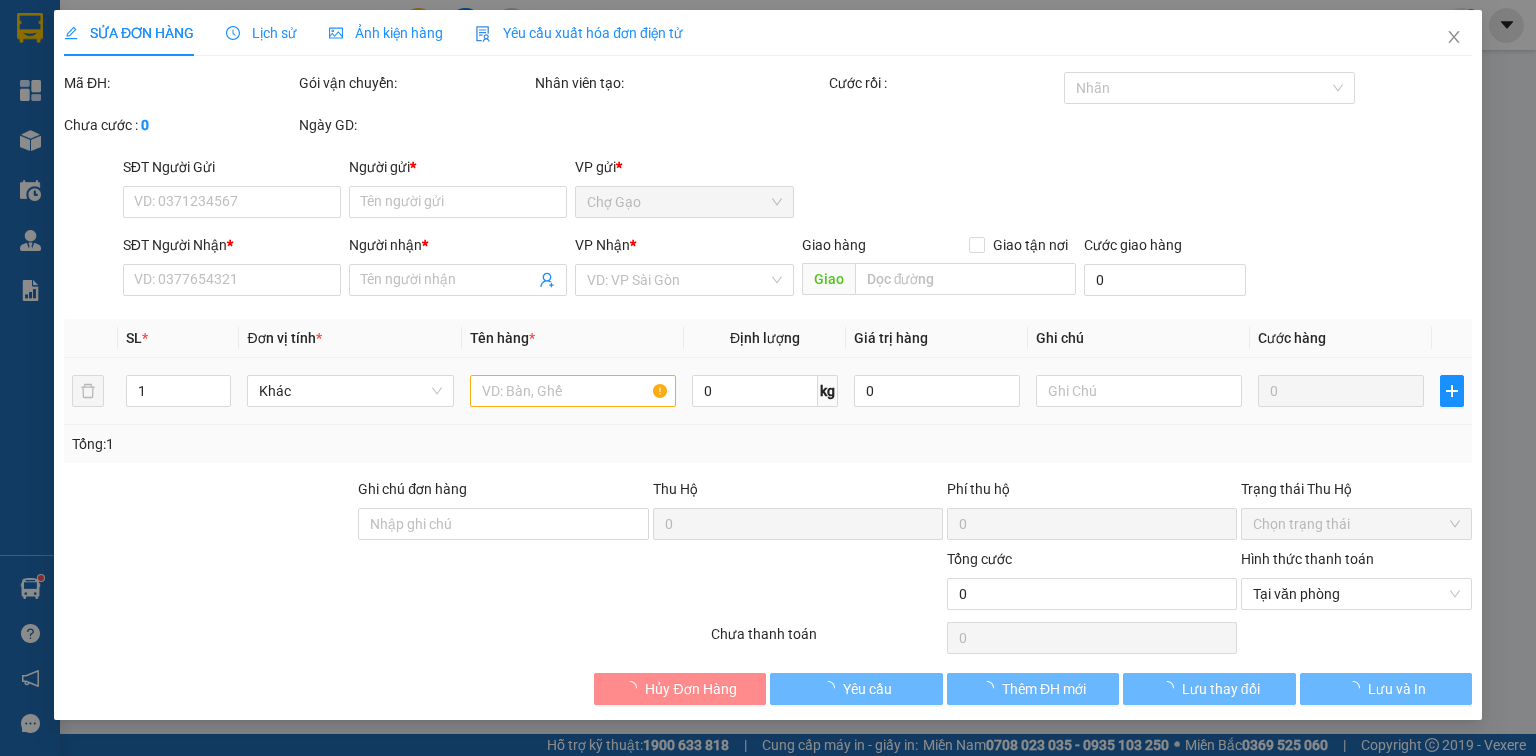 type on "[PHONE]" 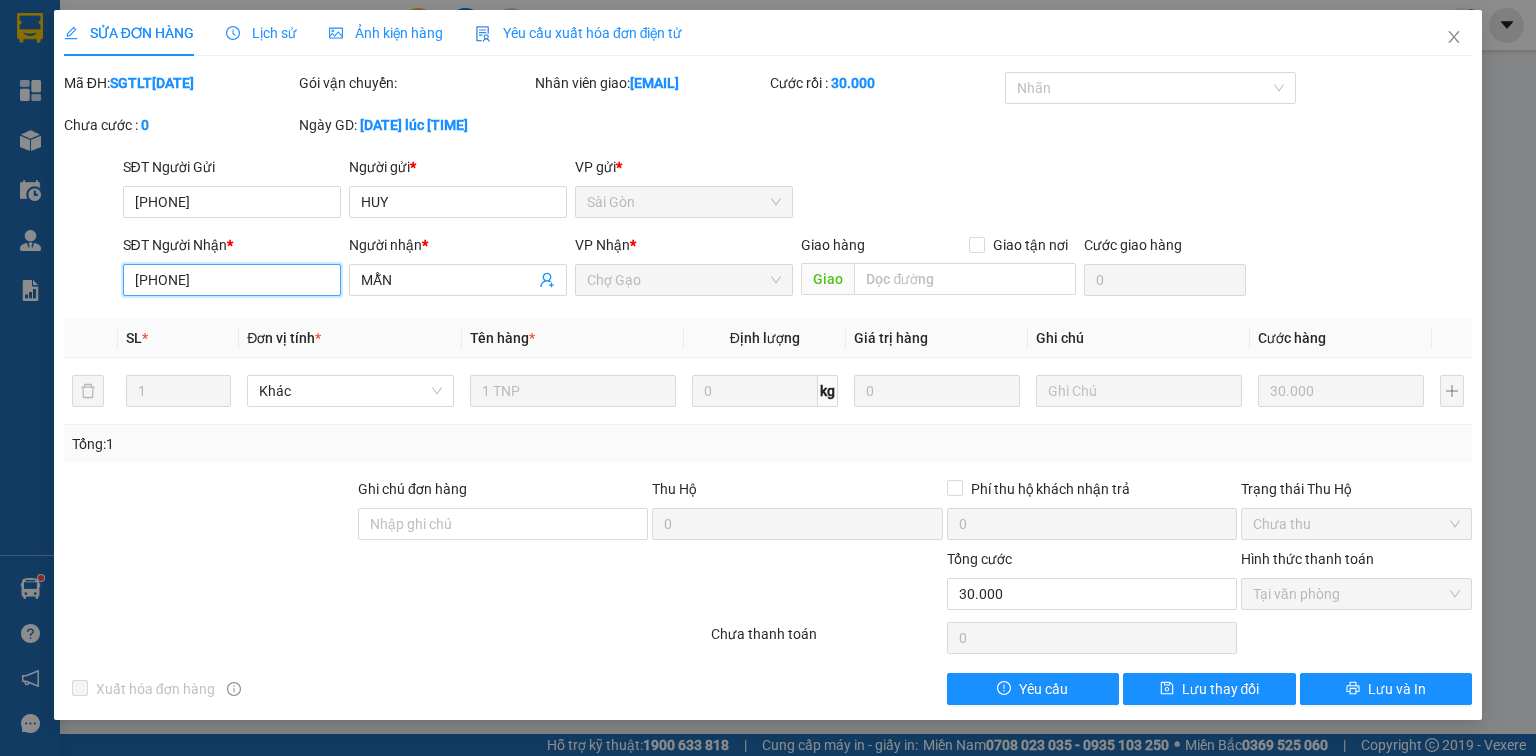 drag, startPoint x: 38, startPoint y: 256, endPoint x: 2, endPoint y: 250, distance: 36.496574 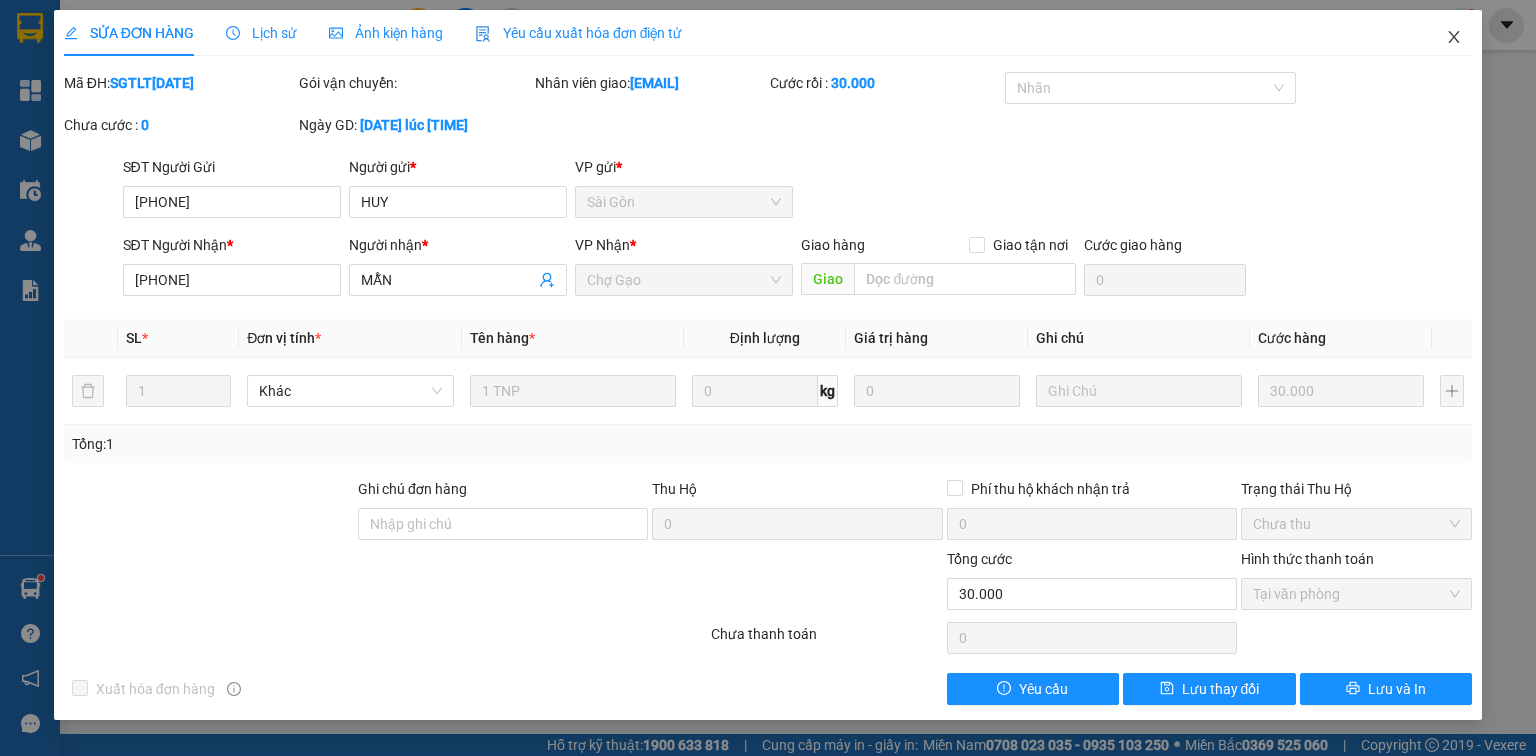 click at bounding box center [1454, 38] 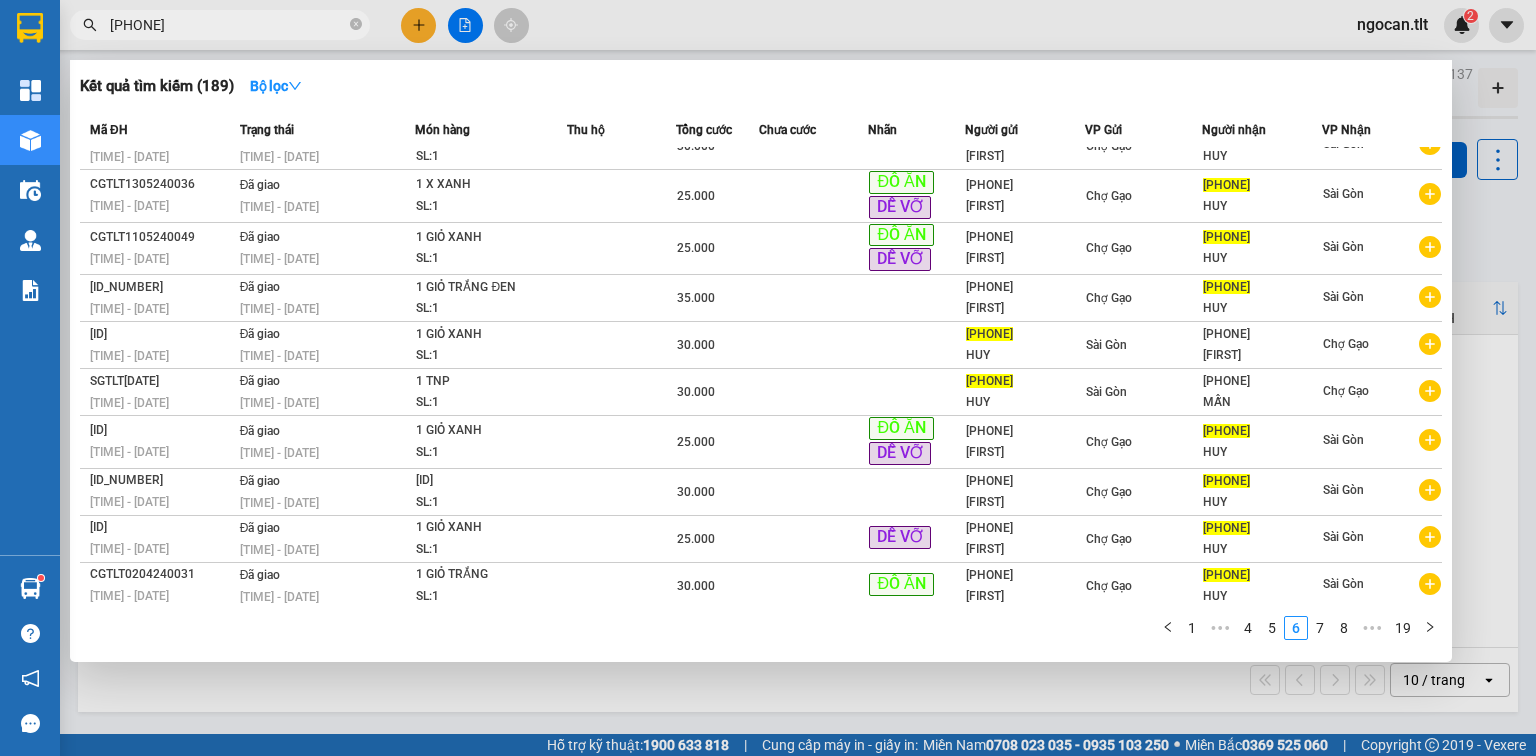 click on "[PHONE]" at bounding box center (228, 25) 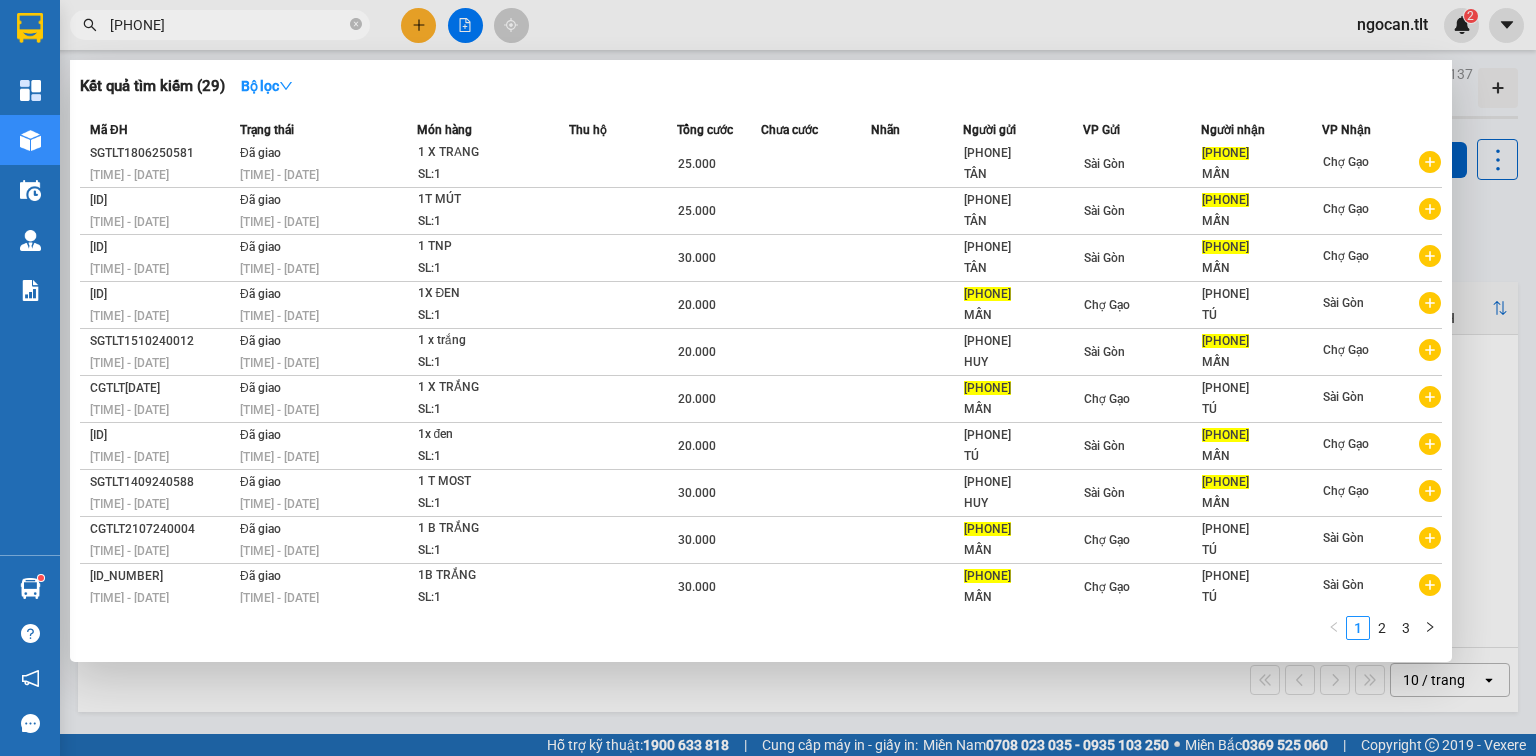 scroll, scrollTop: 8, scrollLeft: 0, axis: vertical 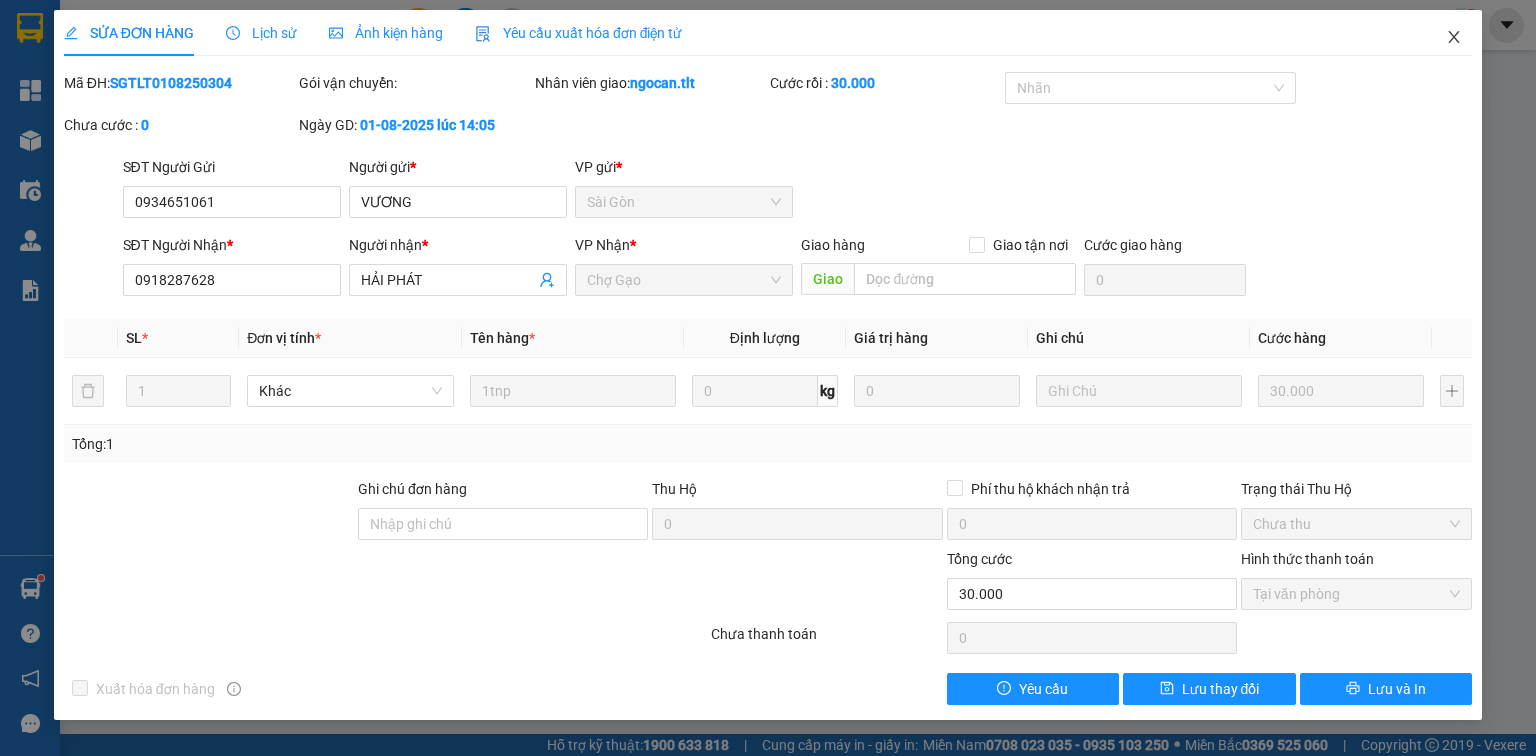 click at bounding box center [1454, 38] 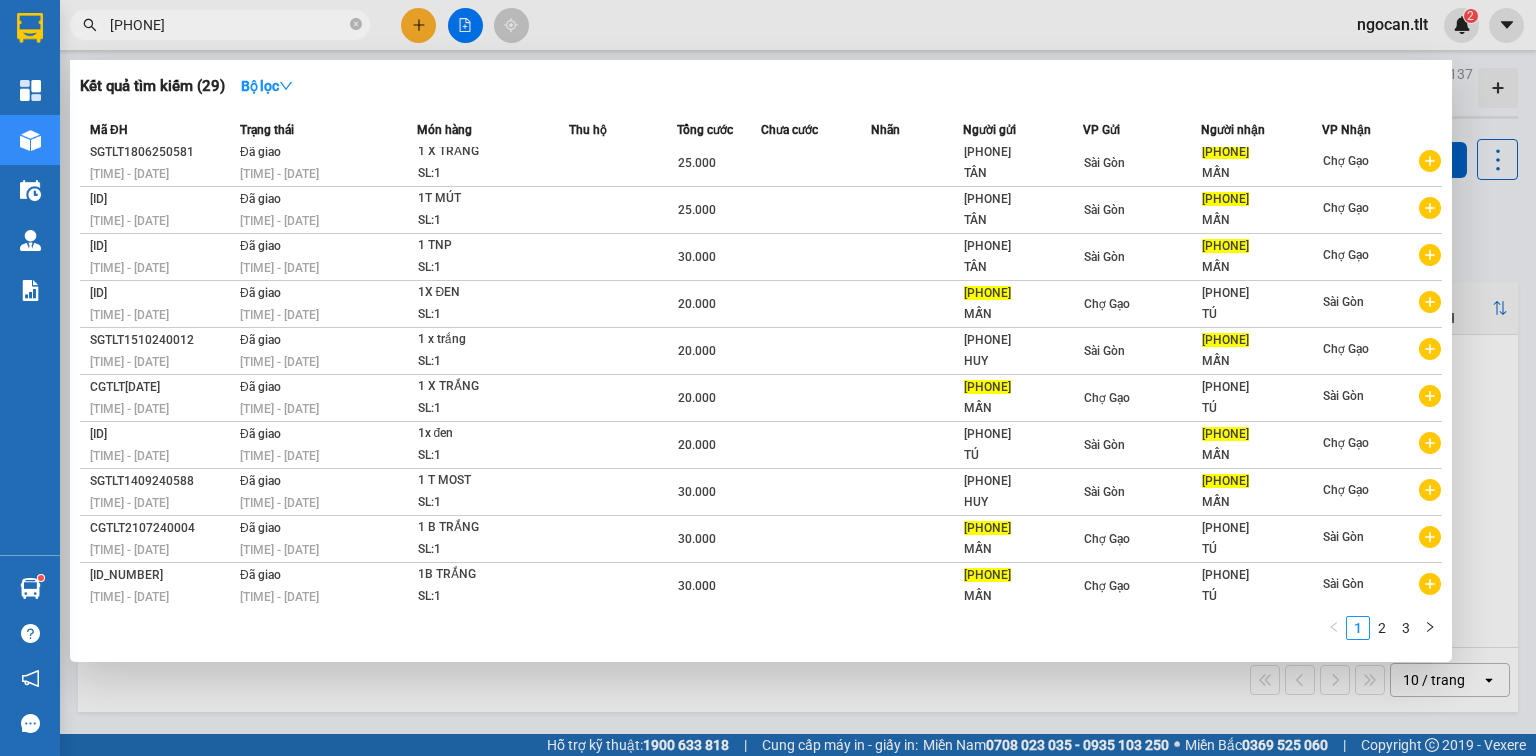 click at bounding box center [768, 378] 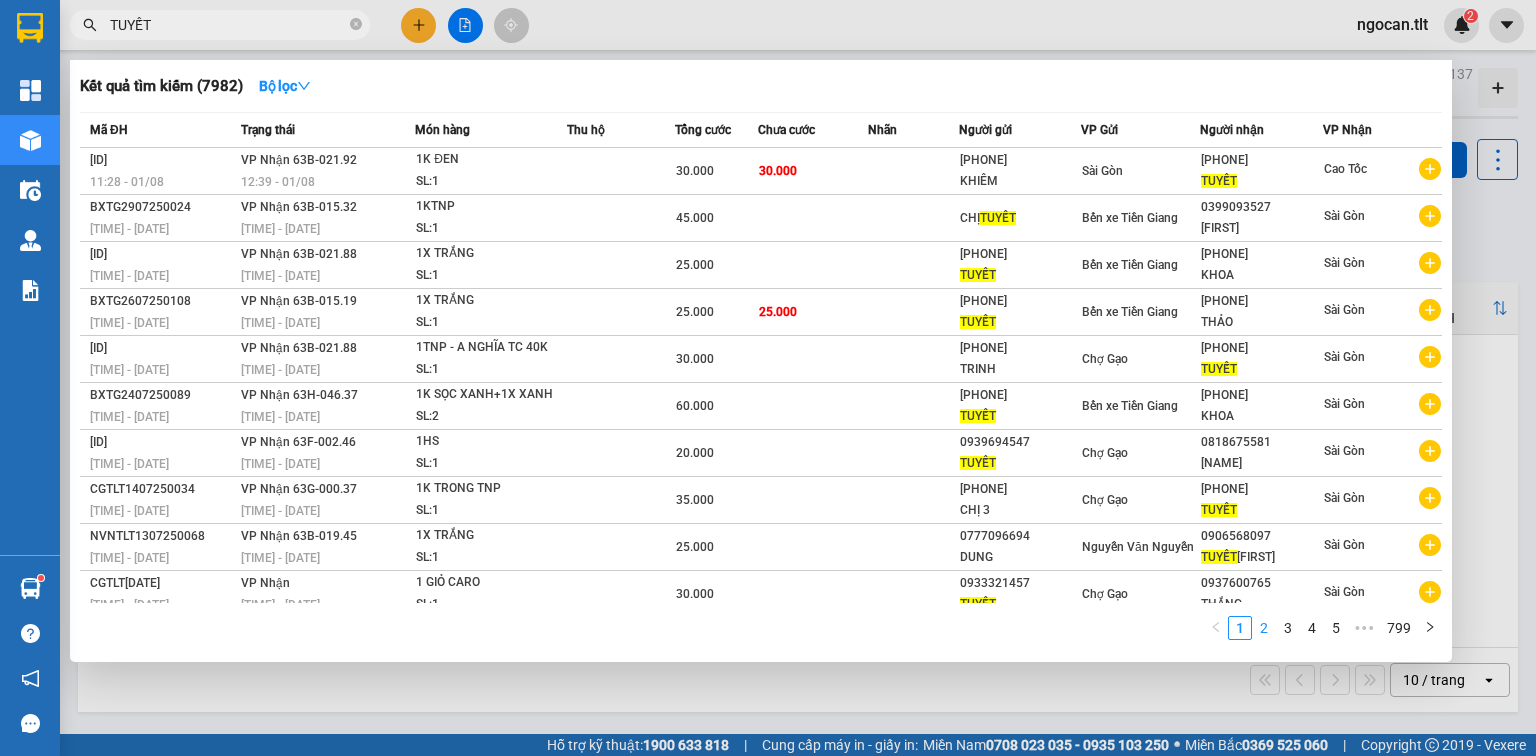 type on "TUYẾT" 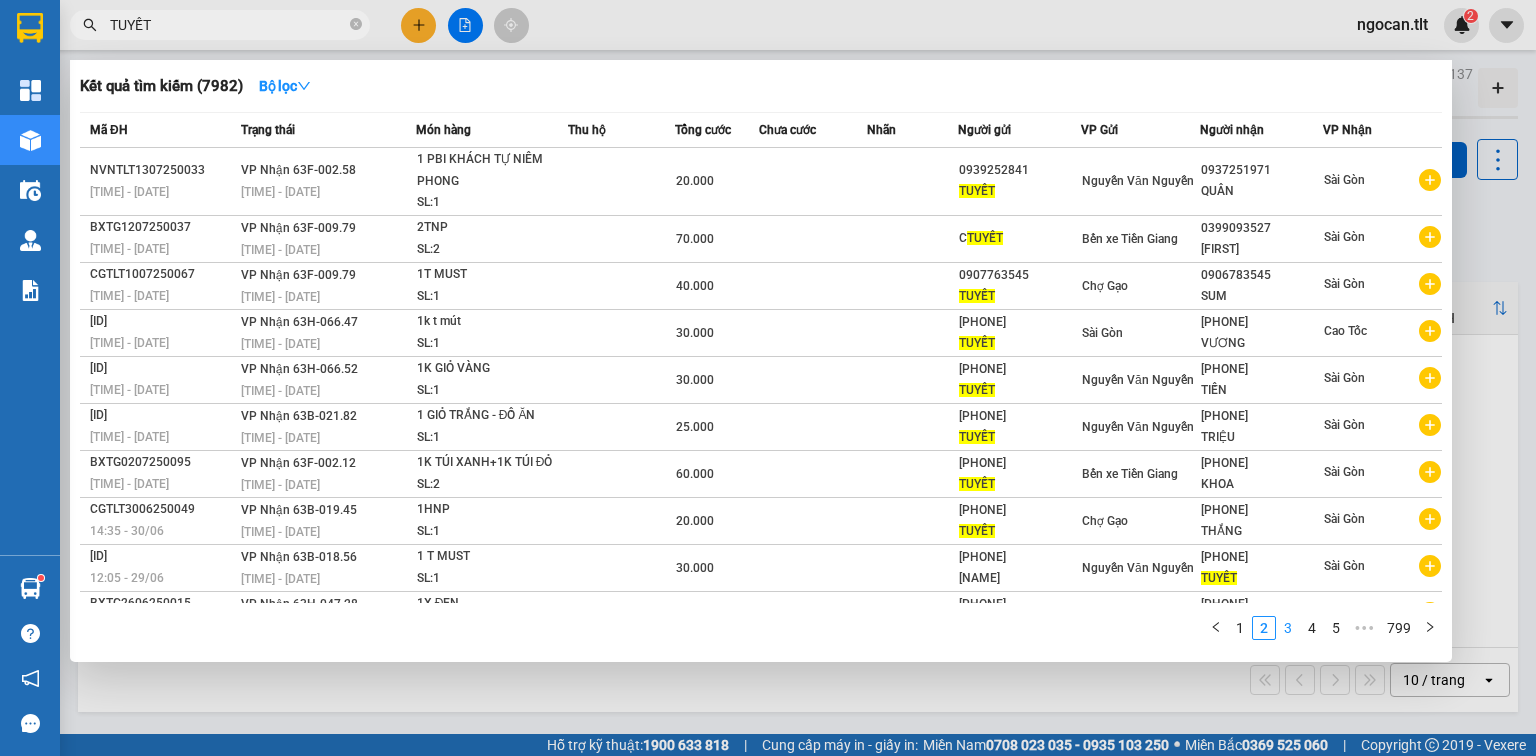 click on "3" at bounding box center [1288, 628] 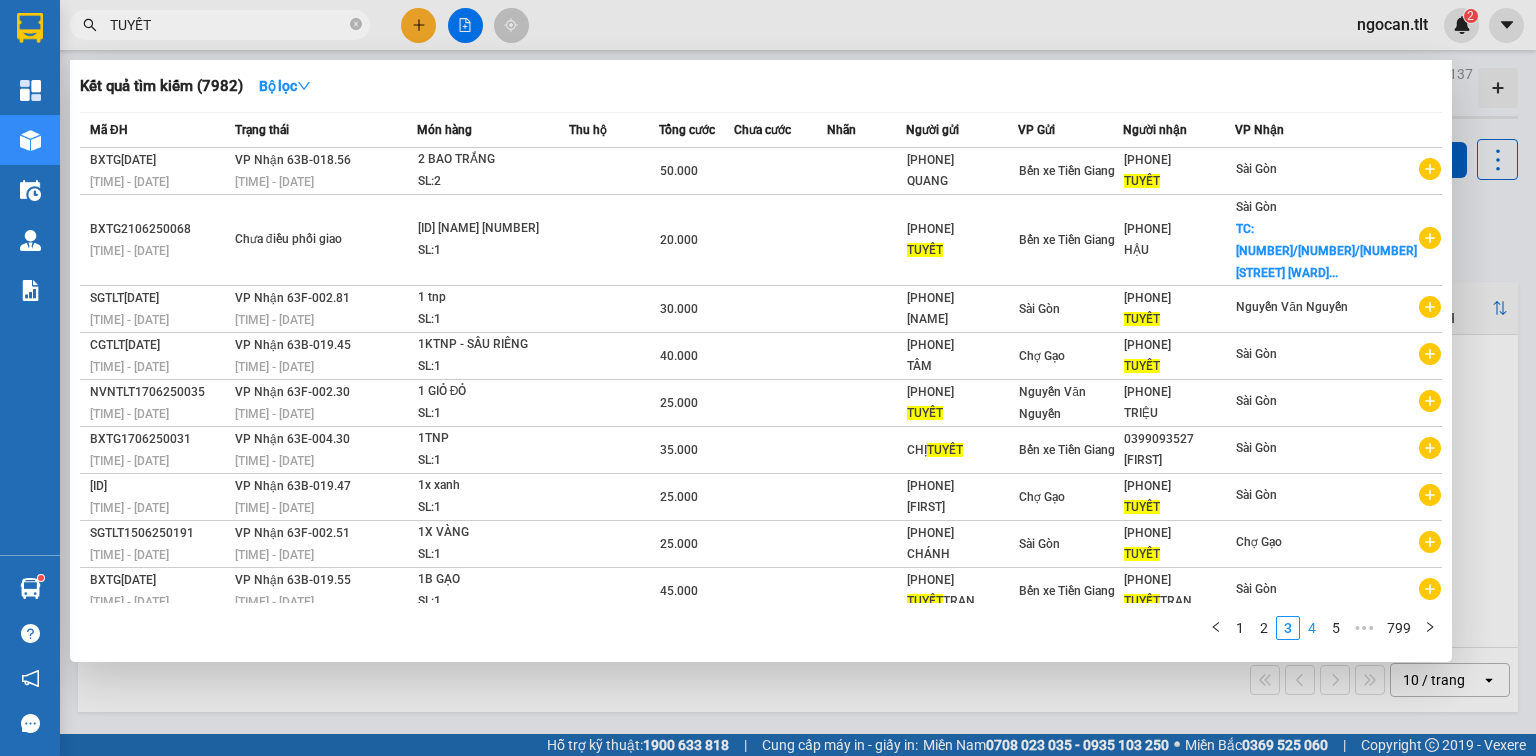 click on "4" at bounding box center [1312, 628] 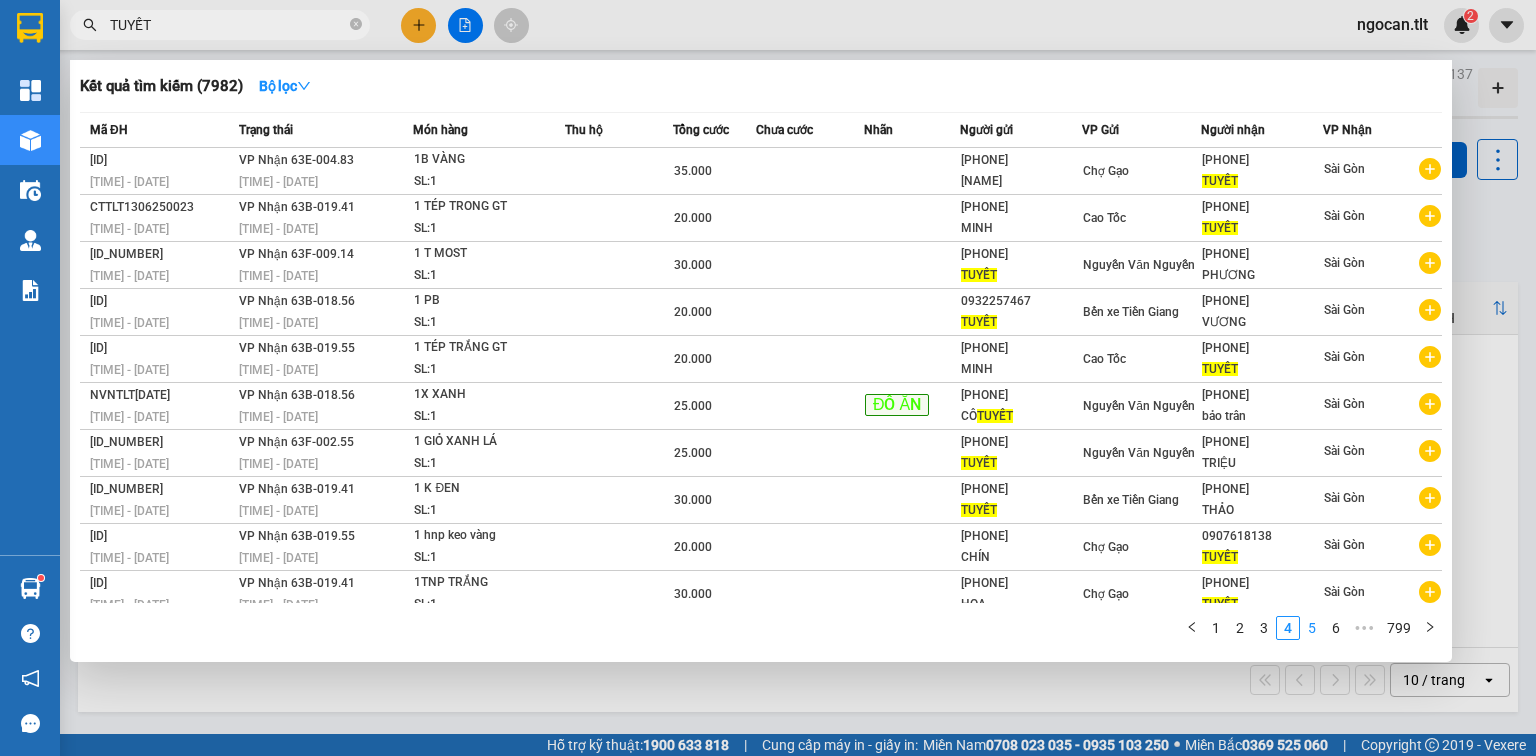 click on "5" at bounding box center (1312, 628) 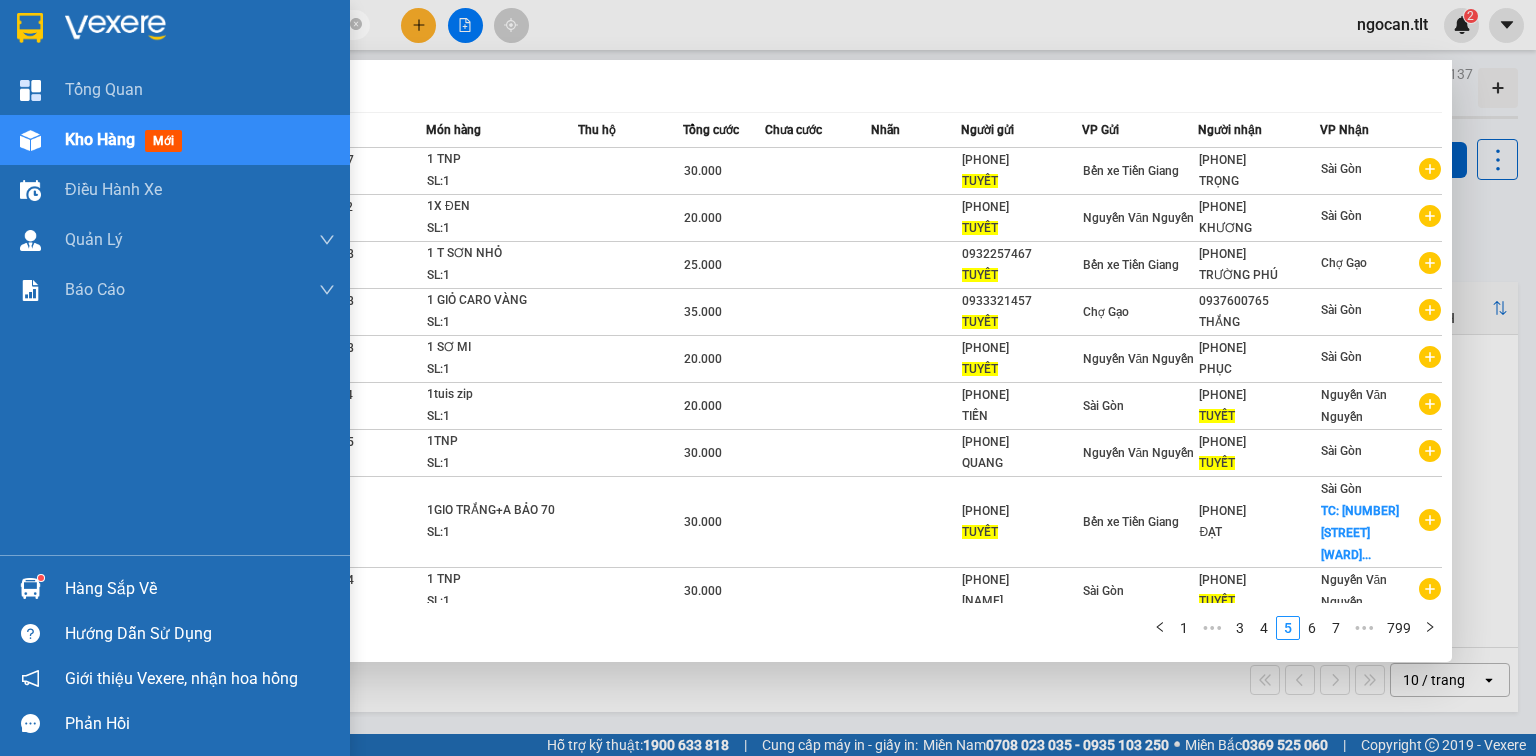 click on "Hàng sắp về" at bounding box center [200, 589] 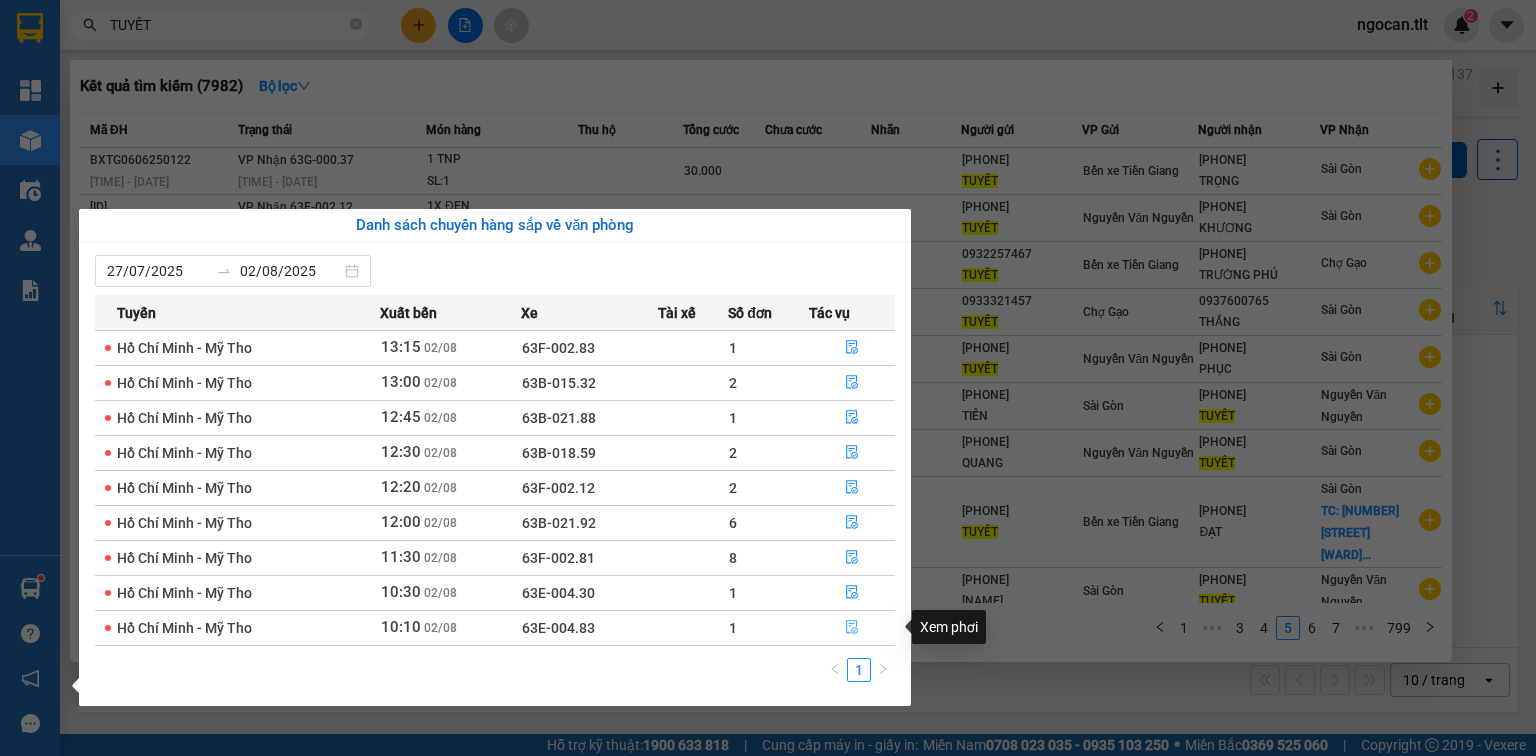 click 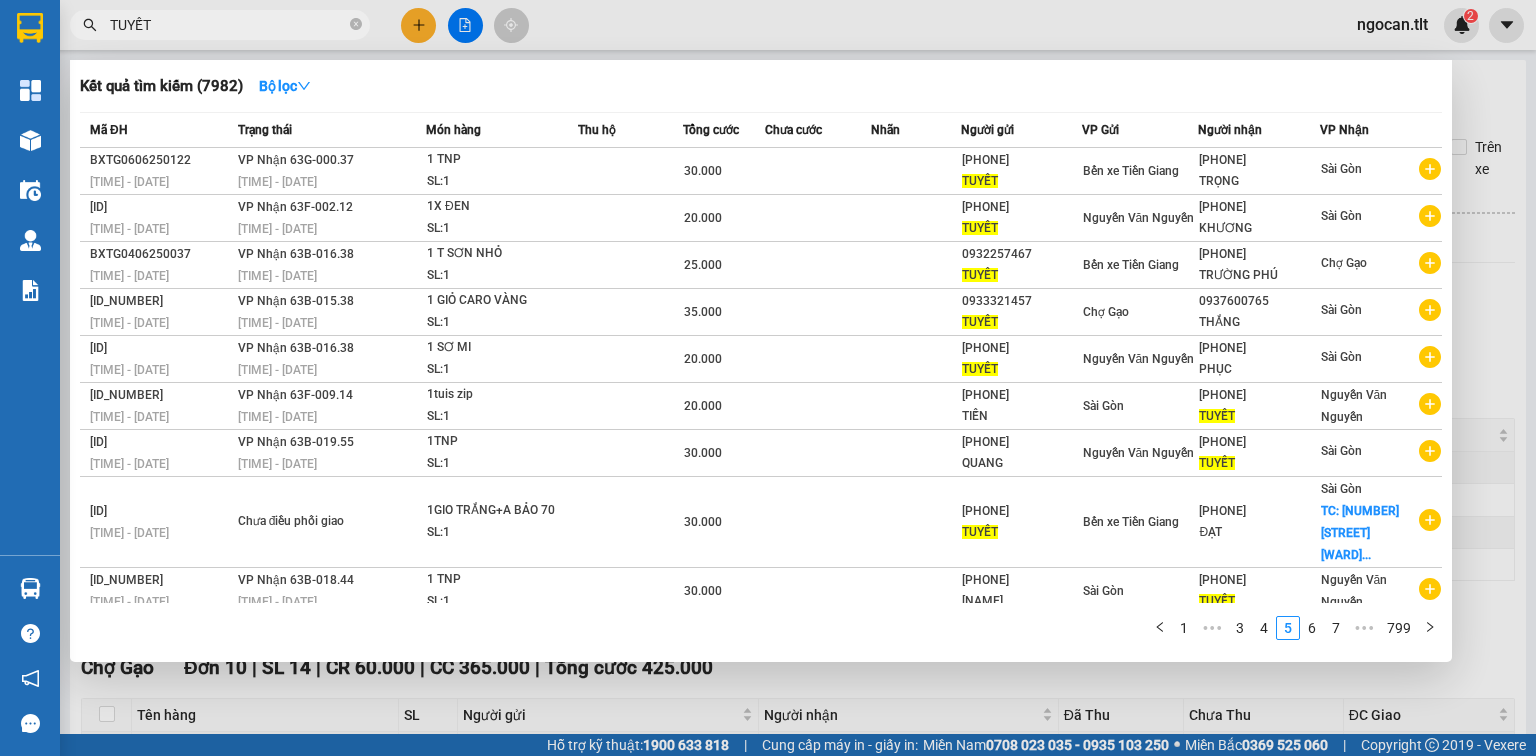 click at bounding box center [768, 378] 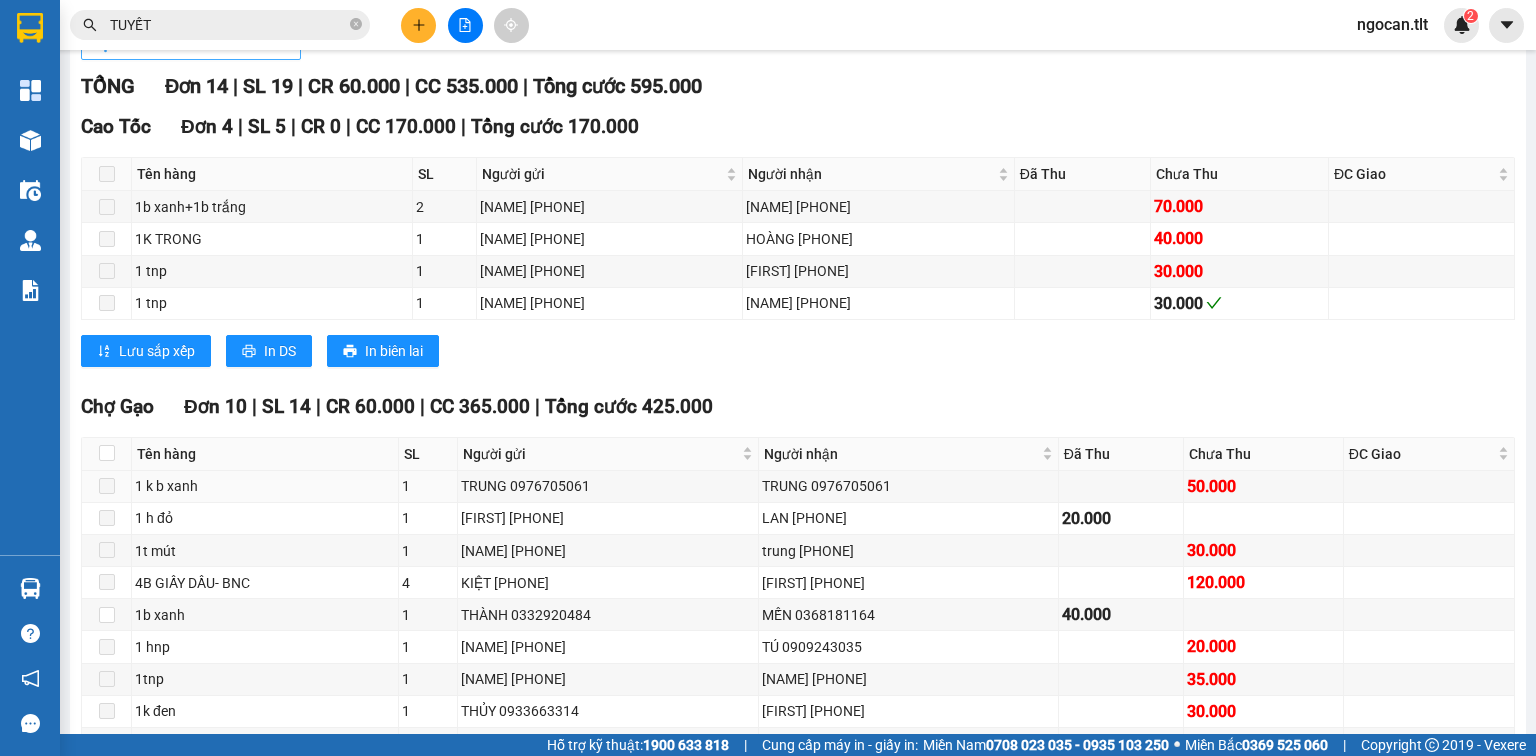 scroll, scrollTop: 0, scrollLeft: 0, axis: both 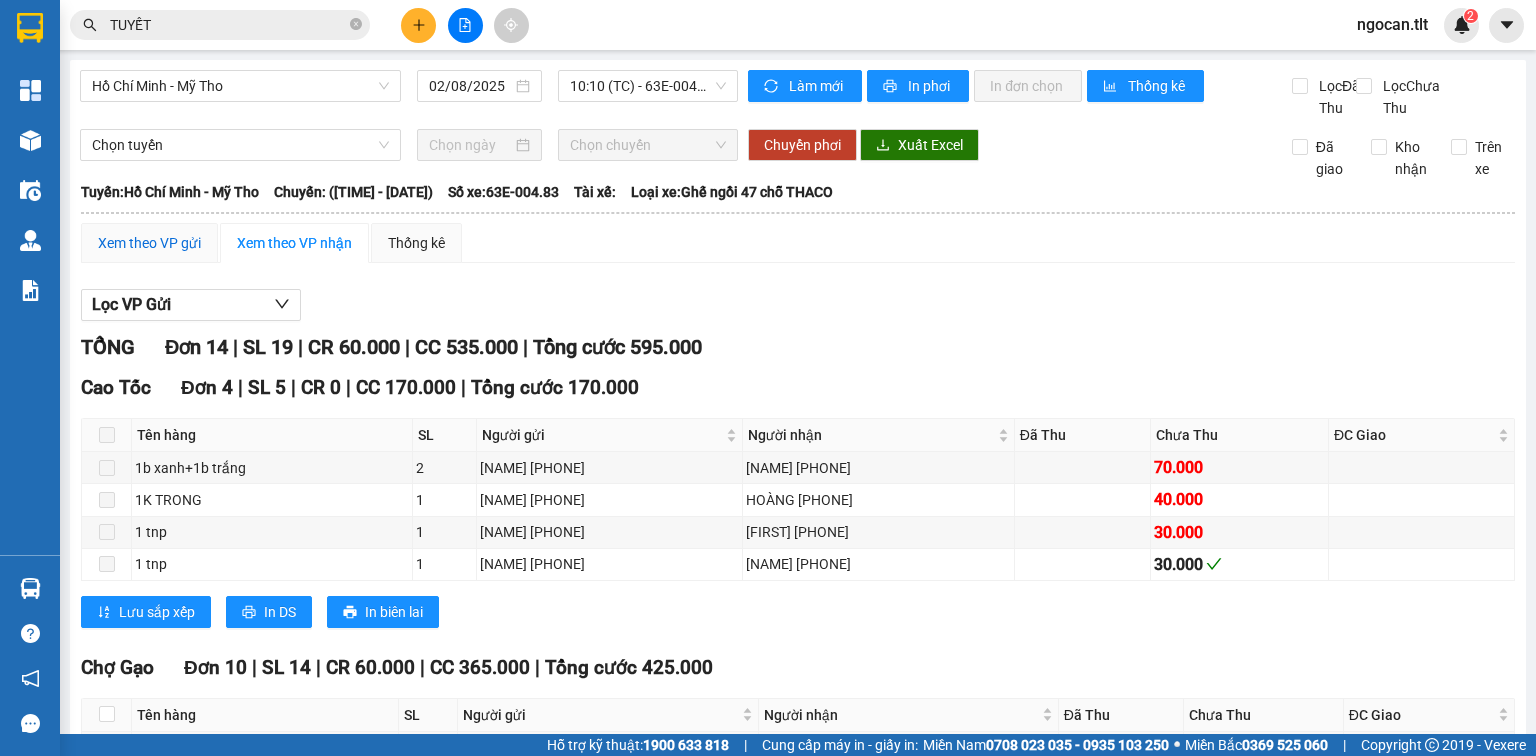 click on "Xem theo VP gửi" at bounding box center (149, 243) 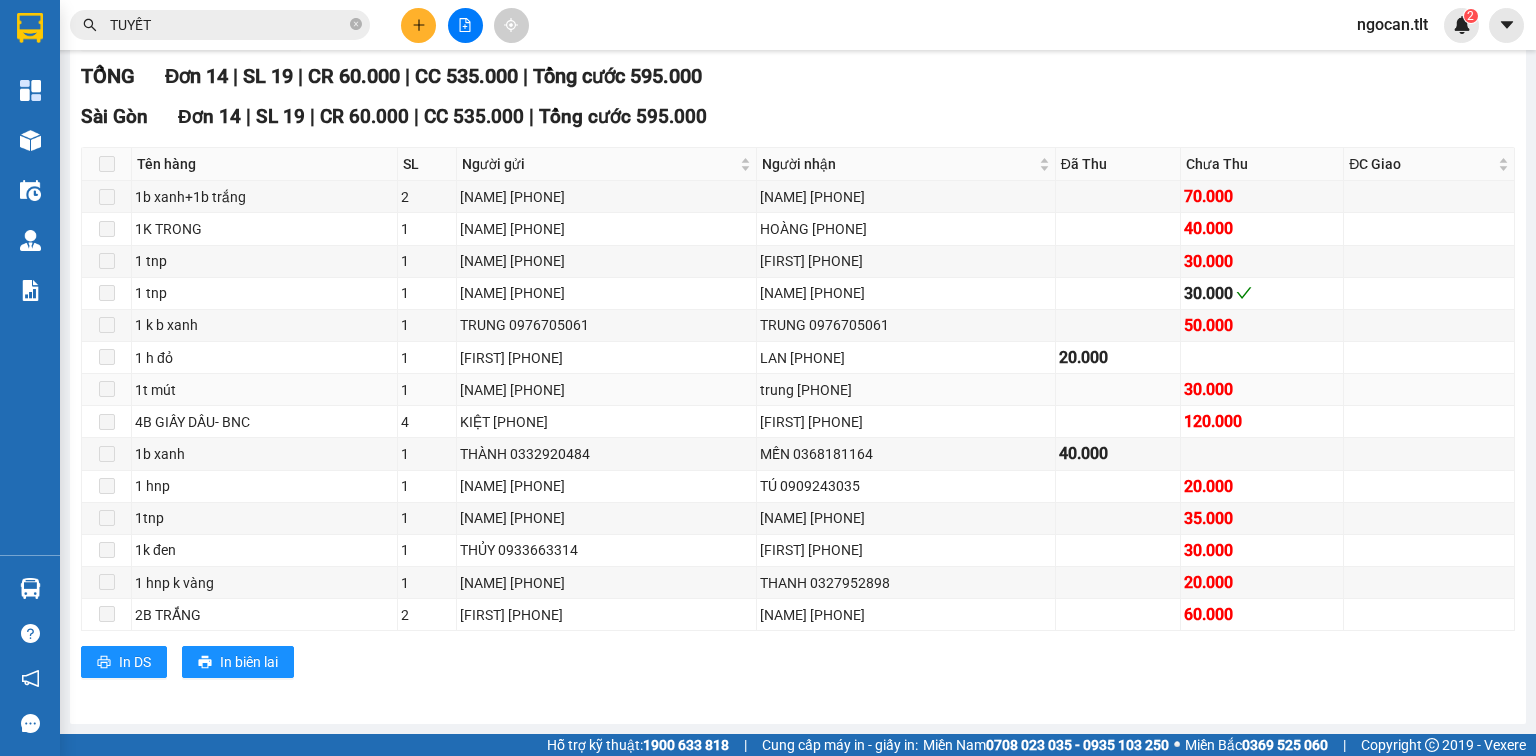 scroll, scrollTop: 0, scrollLeft: 0, axis: both 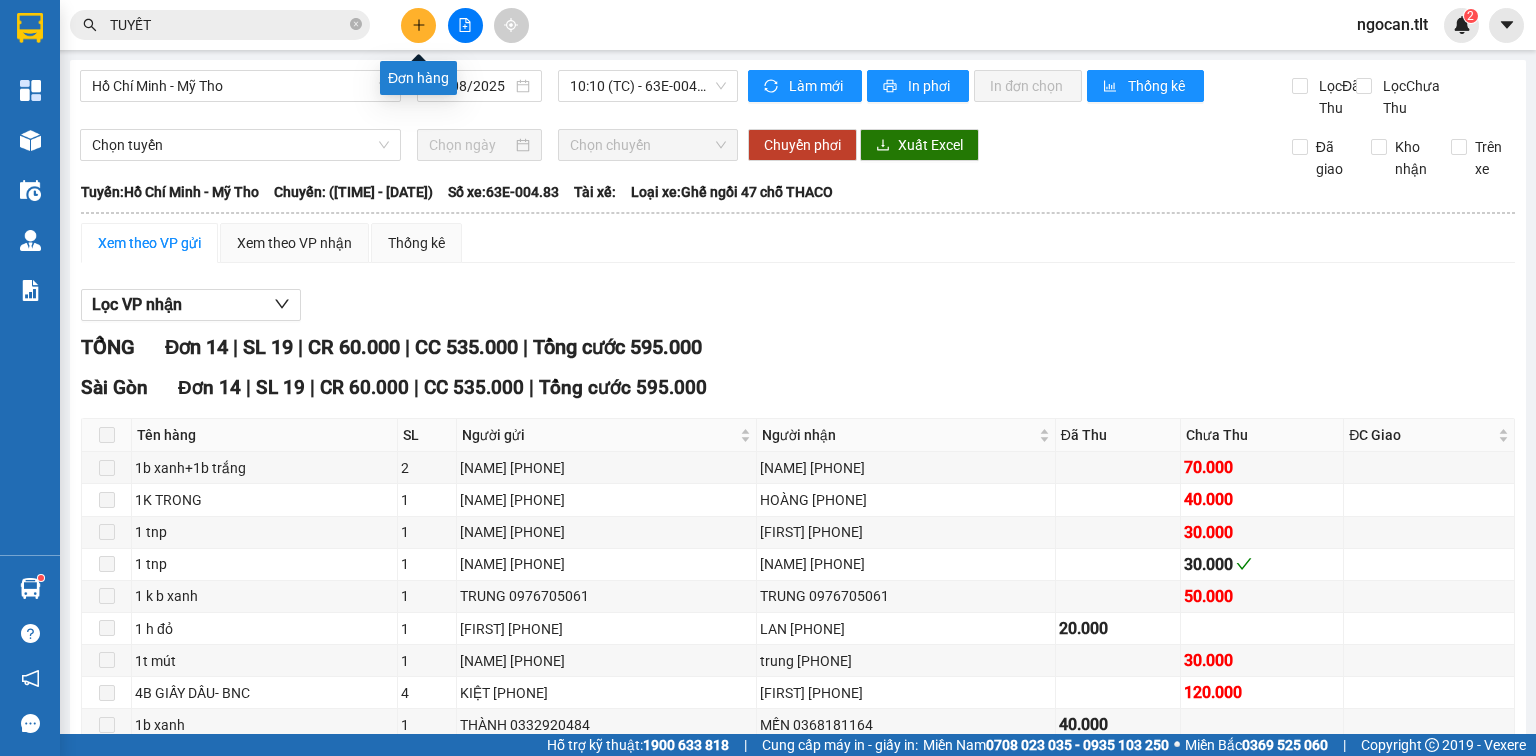 click 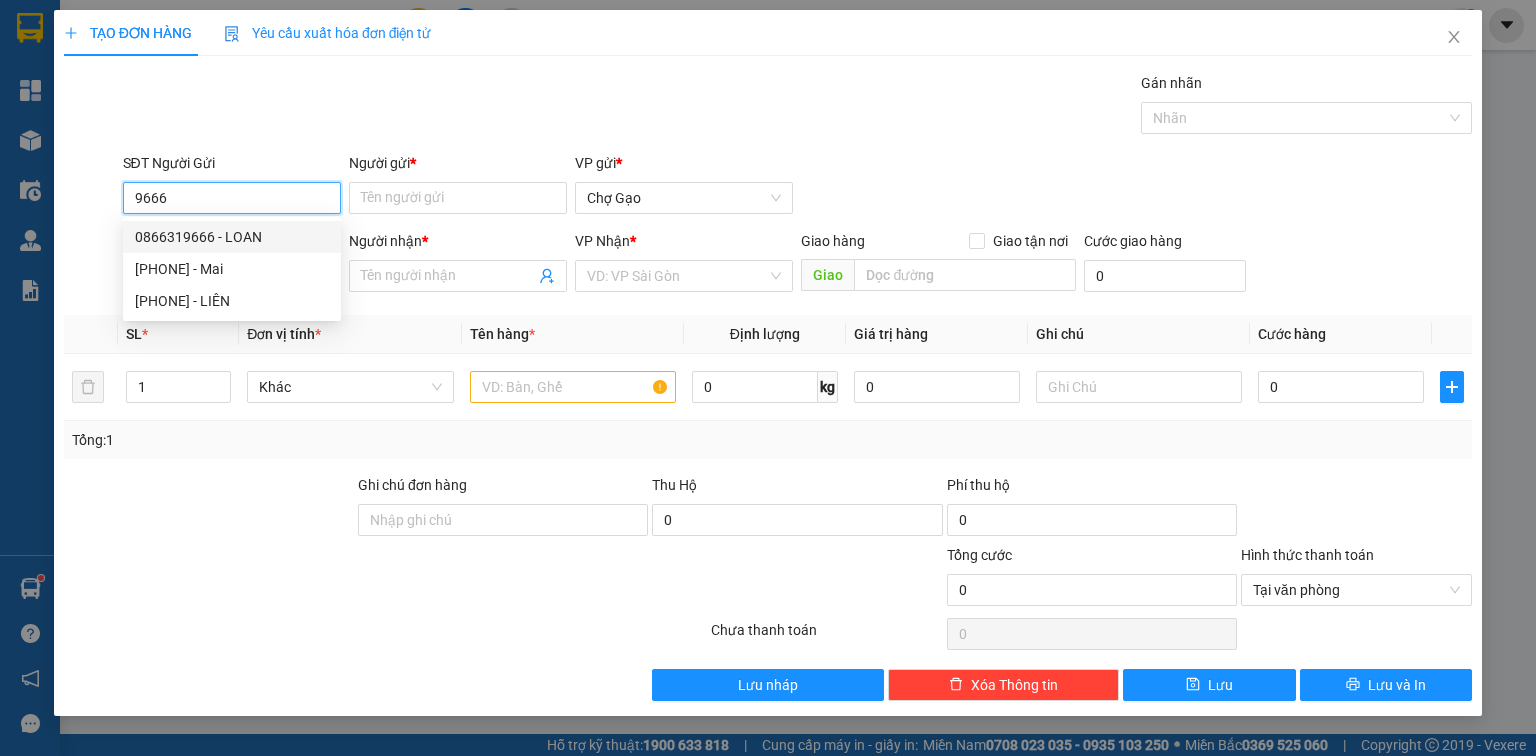 drag, startPoint x: 240, startPoint y: 233, endPoint x: 244, endPoint y: 274, distance: 41.19466 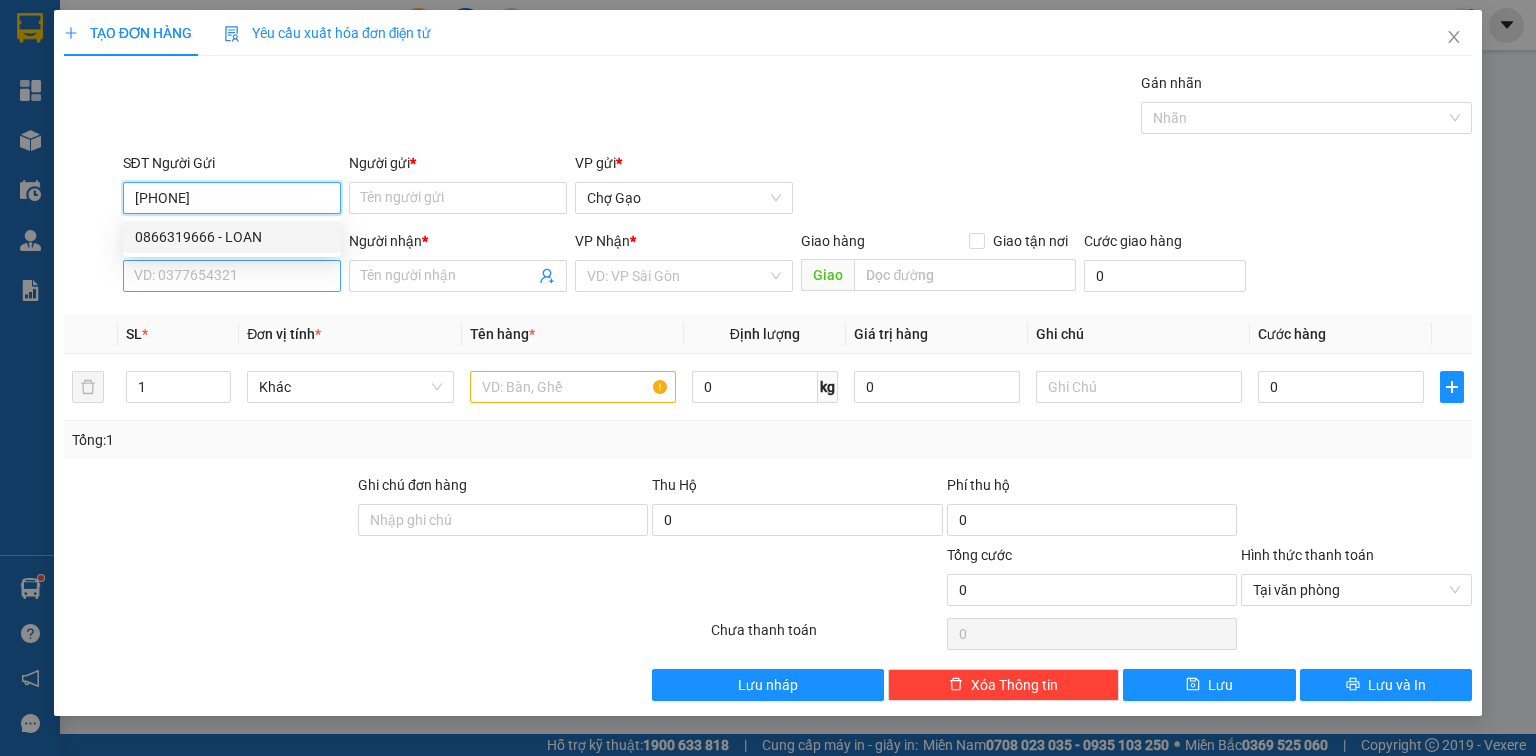 type on "[PHONE]" 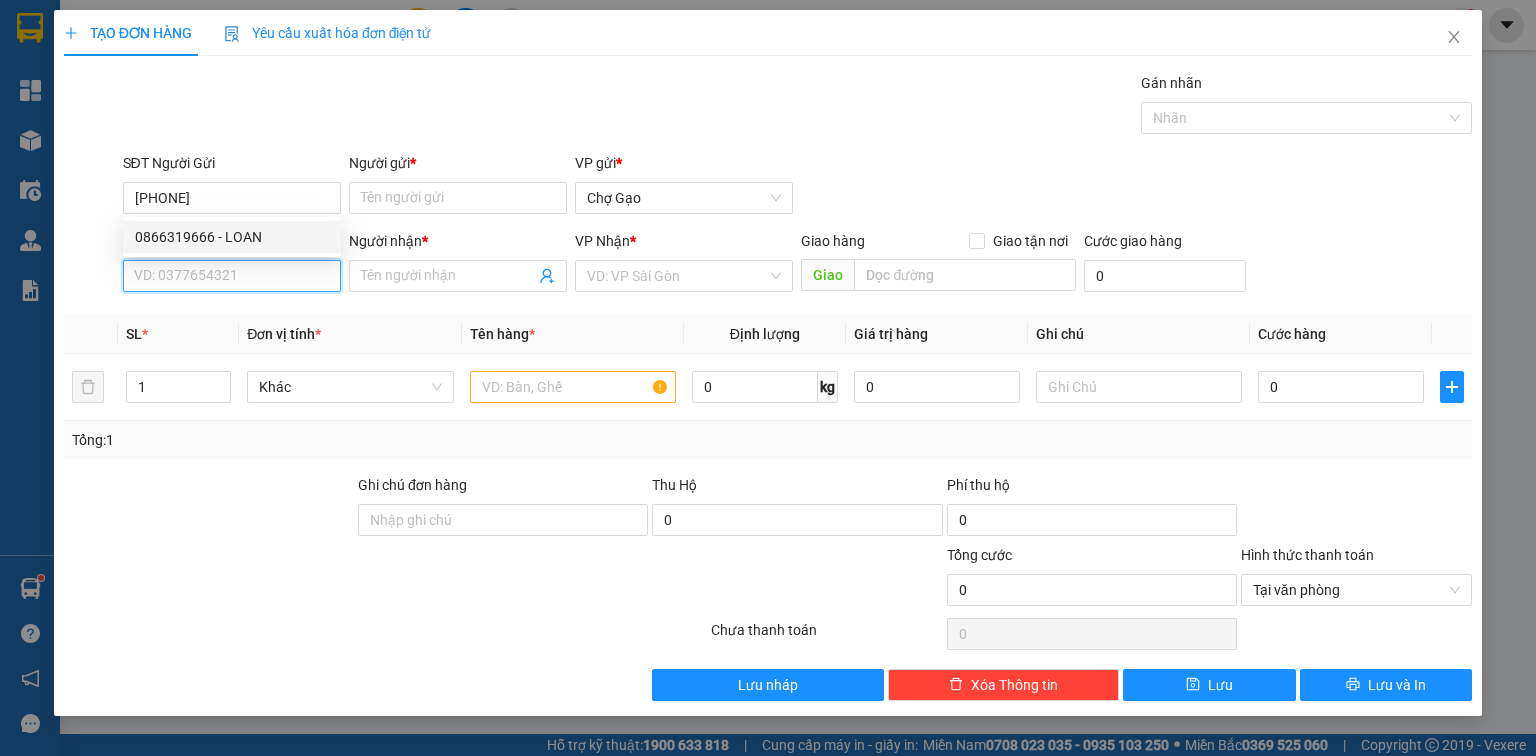 click on "SĐT Người Nhận  *" at bounding box center [232, 276] 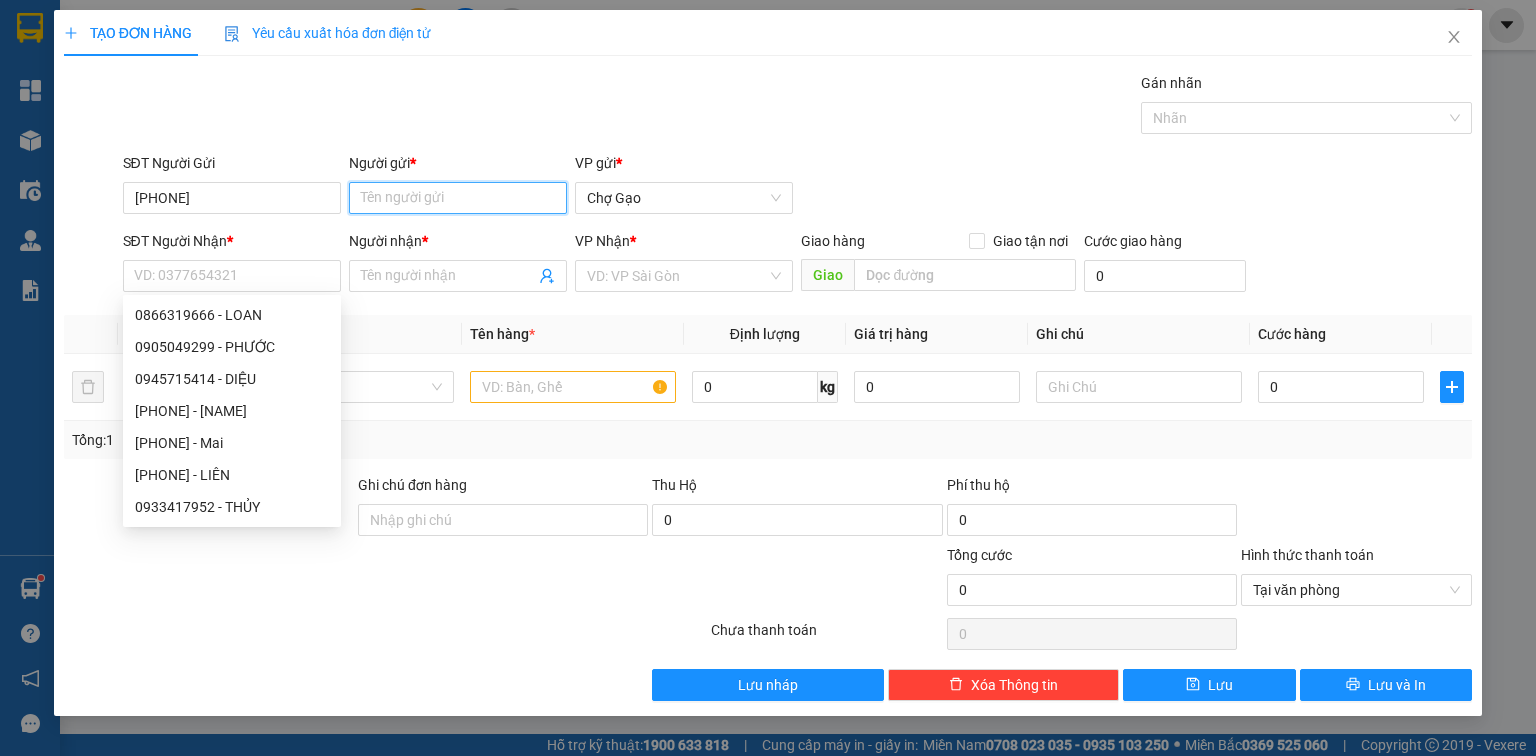 click on "Người gửi  *" at bounding box center (458, 198) 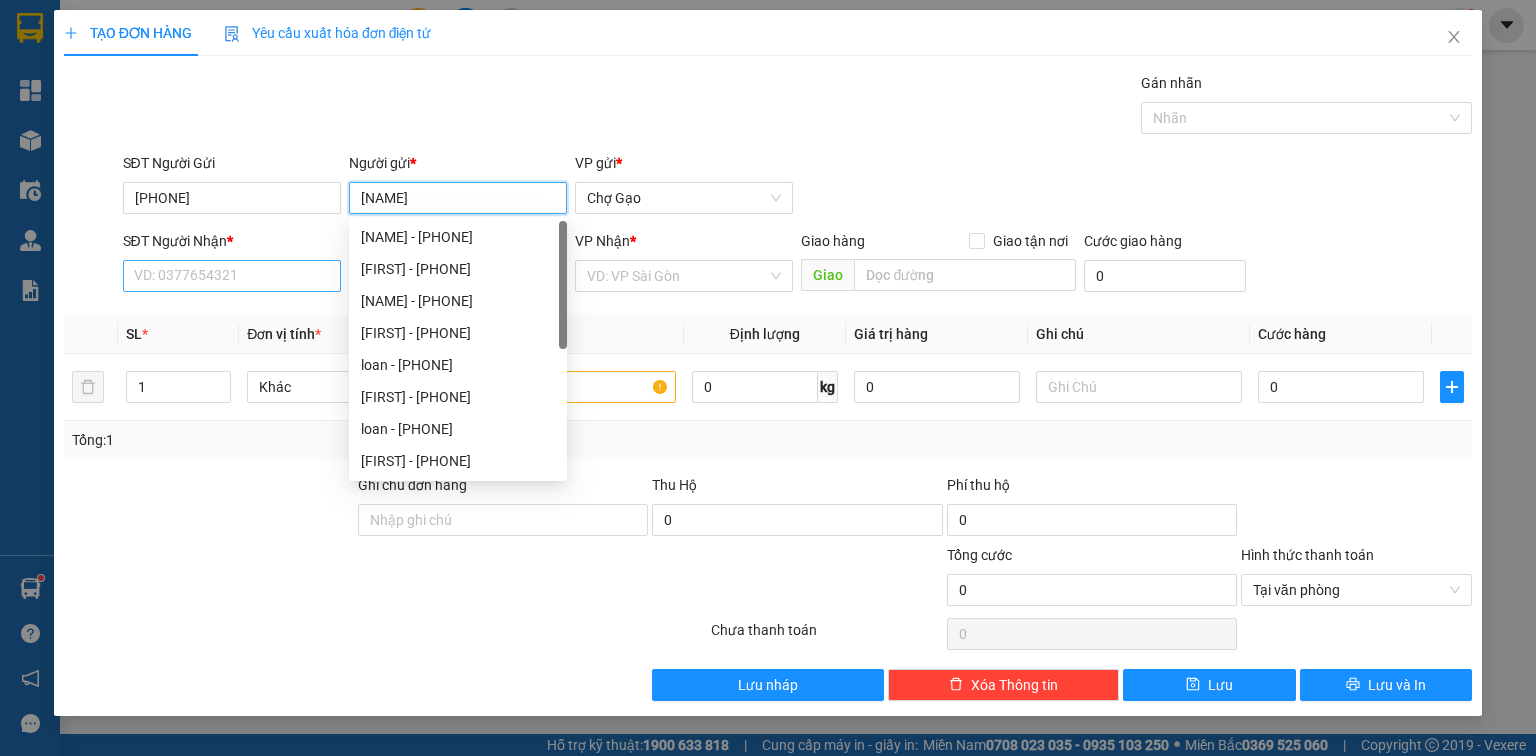 type on "[NAME]" 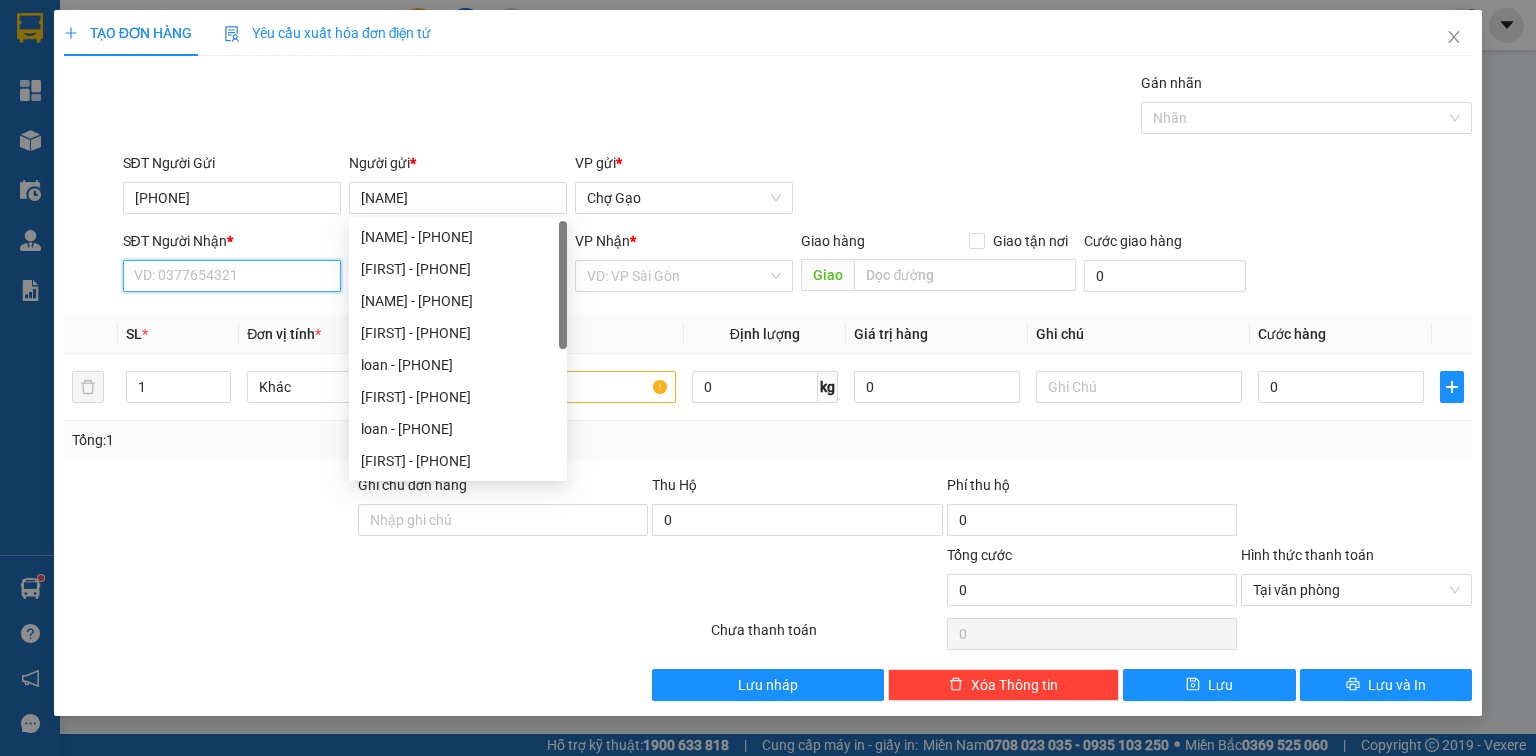 click on "SĐT Người Nhận  *" at bounding box center (232, 276) 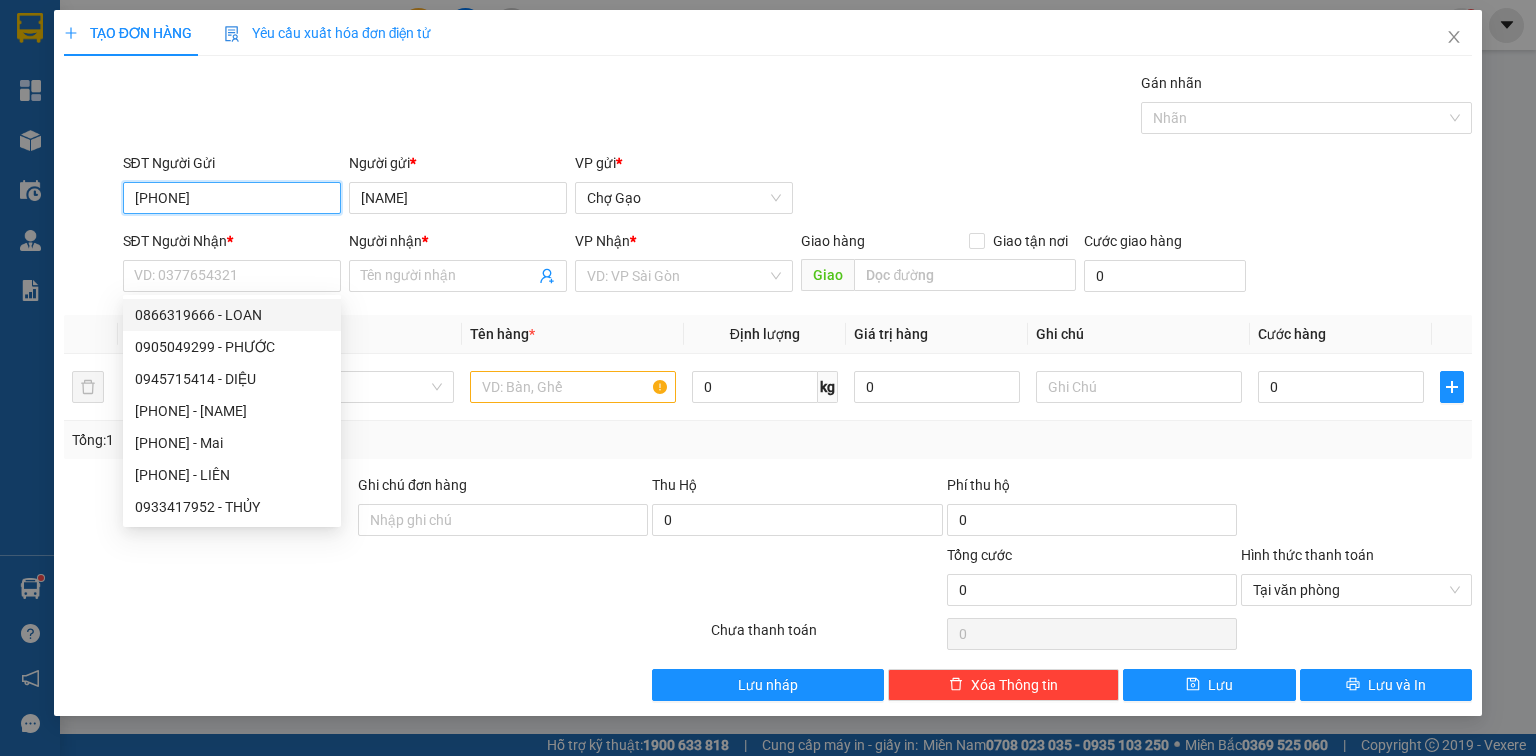 click on "[PHONE]" at bounding box center [232, 198] 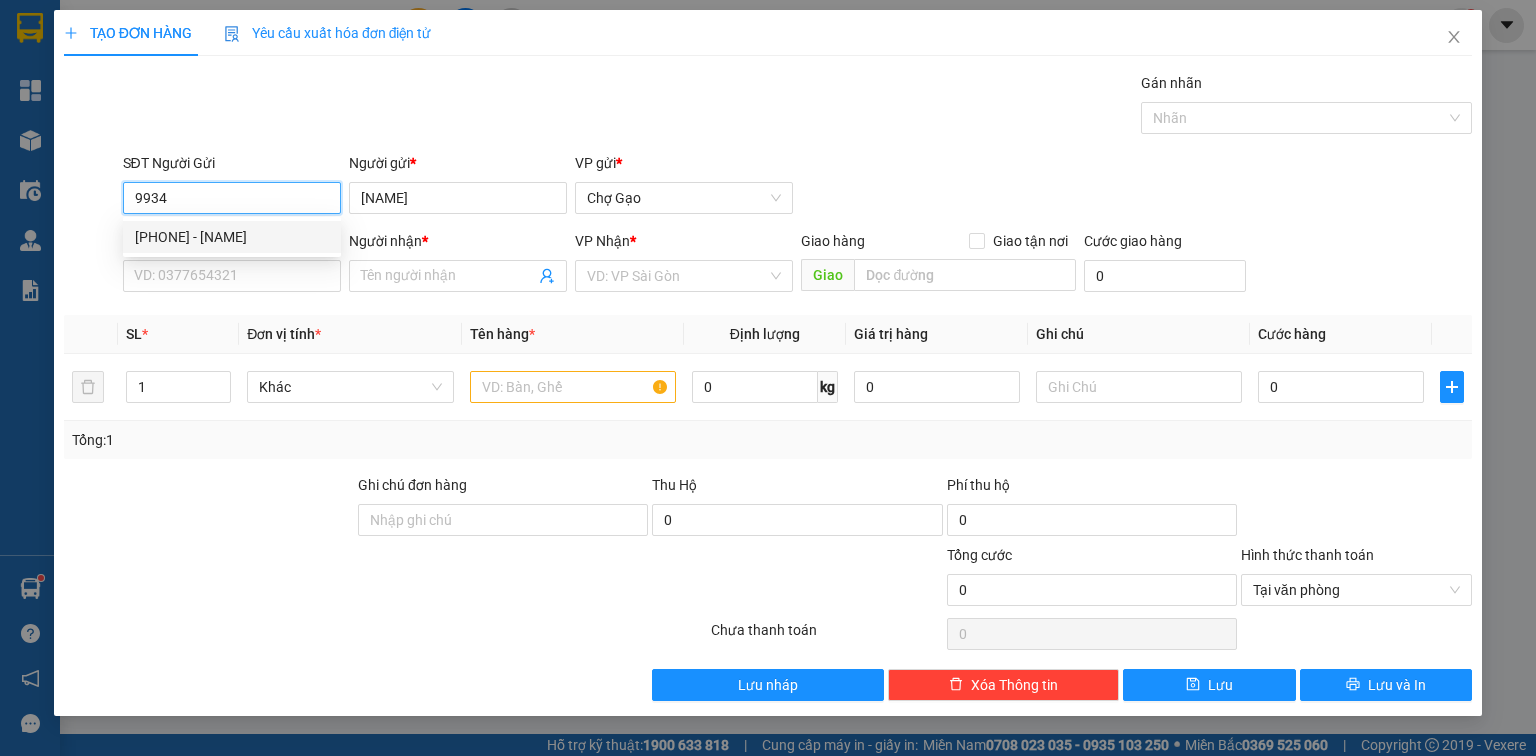 click on "[PHONE] - [NAME]" at bounding box center (232, 237) 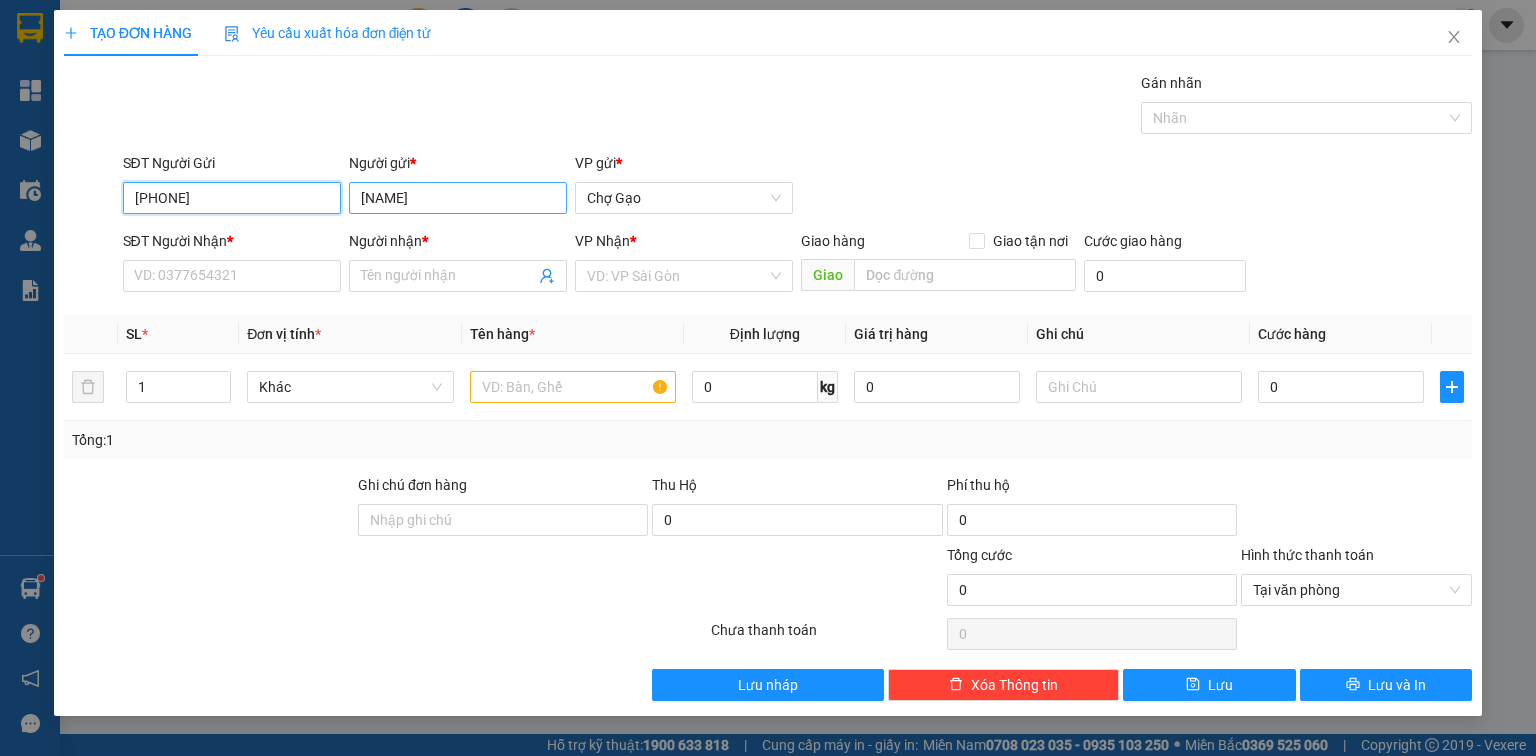type on "[PHONE]" 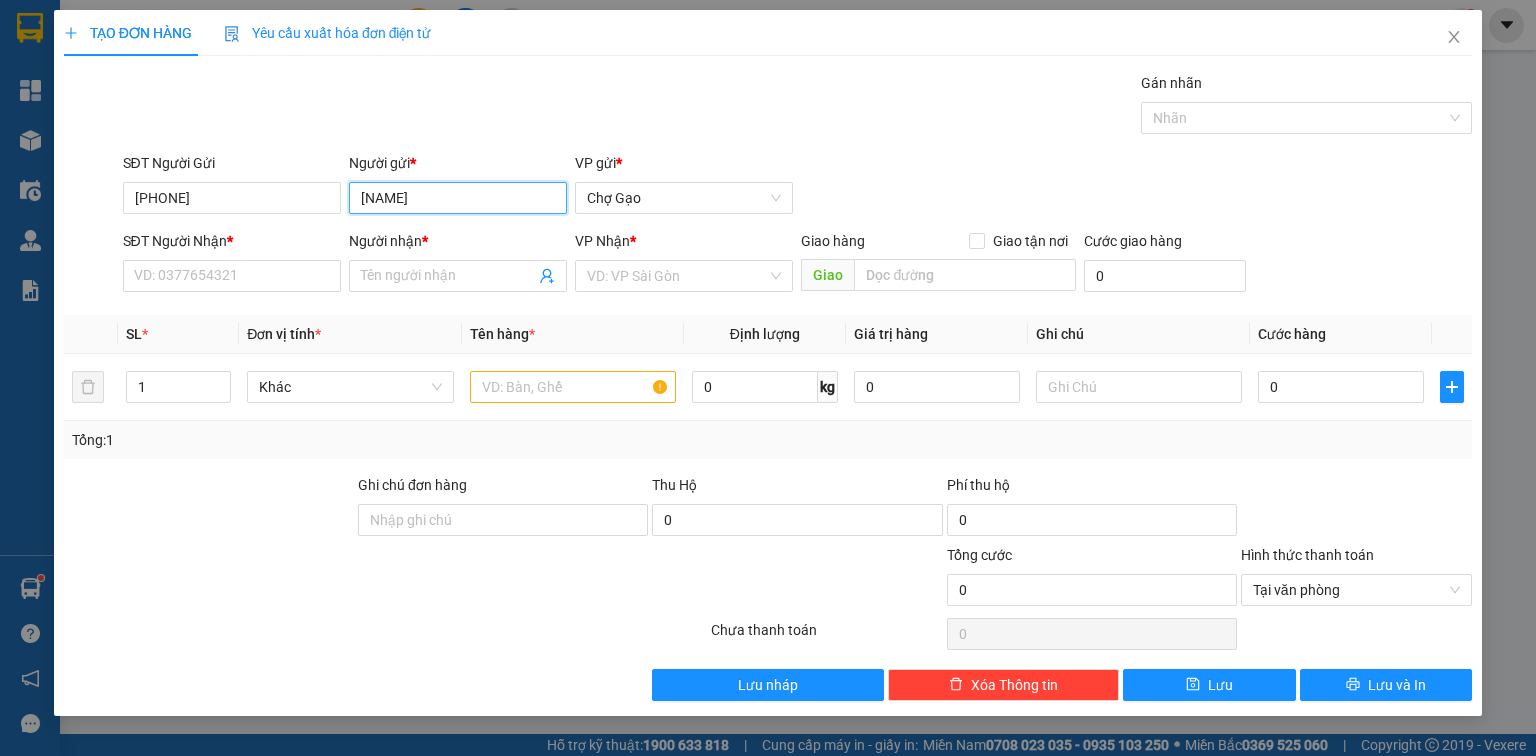 drag, startPoint x: 424, startPoint y: 198, endPoint x: 1, endPoint y: 300, distance: 435.1241 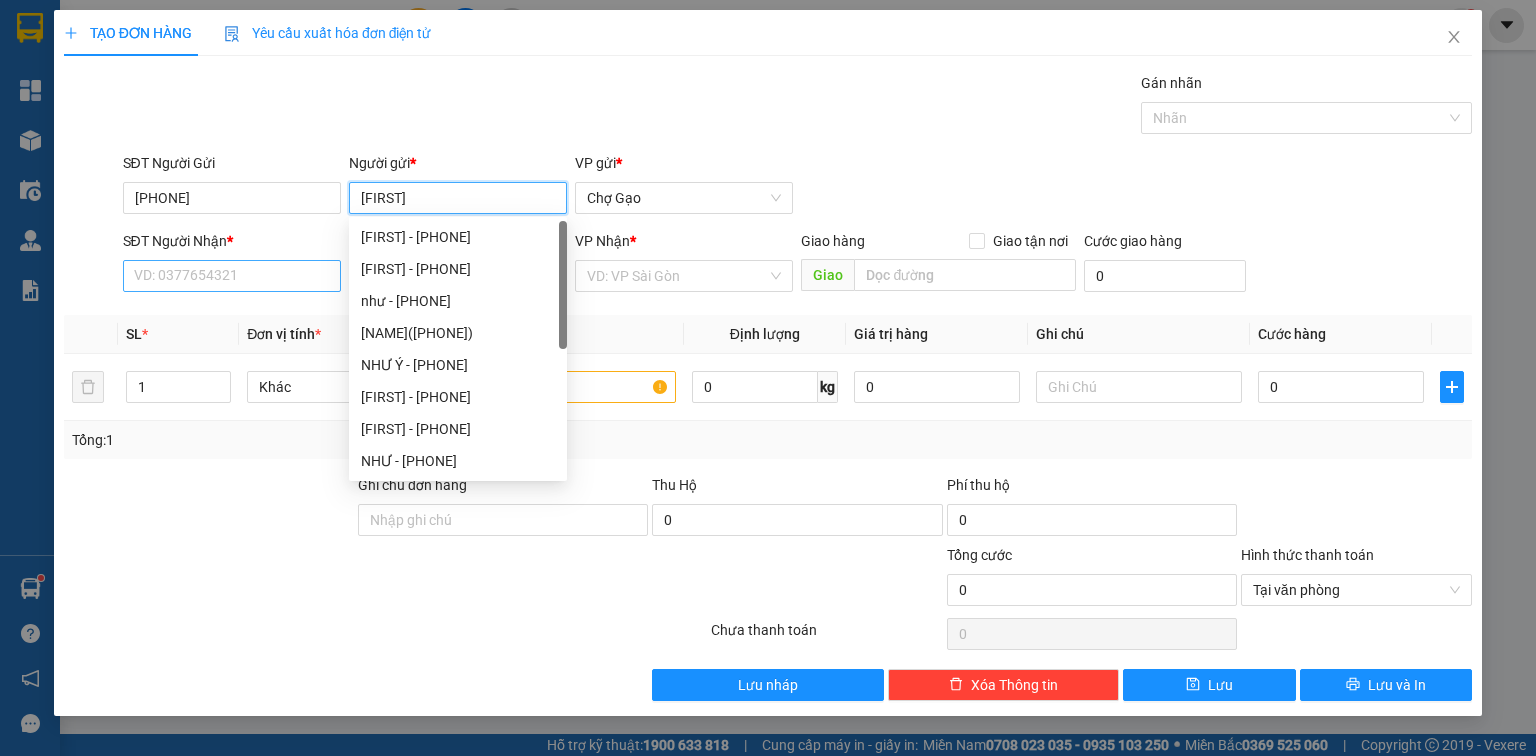 type on "[FIRST]" 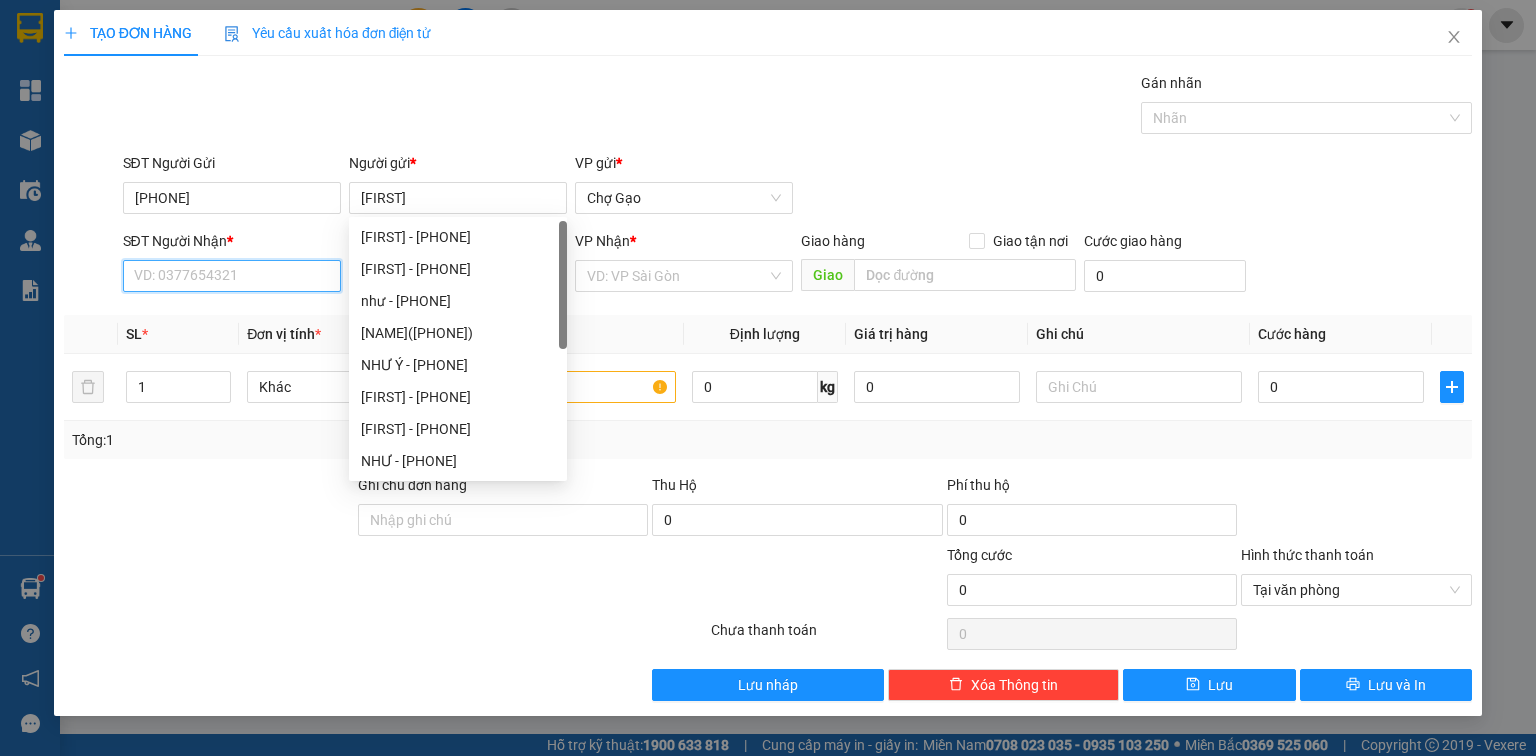 click on "SĐT Người Nhận  *" at bounding box center (232, 276) 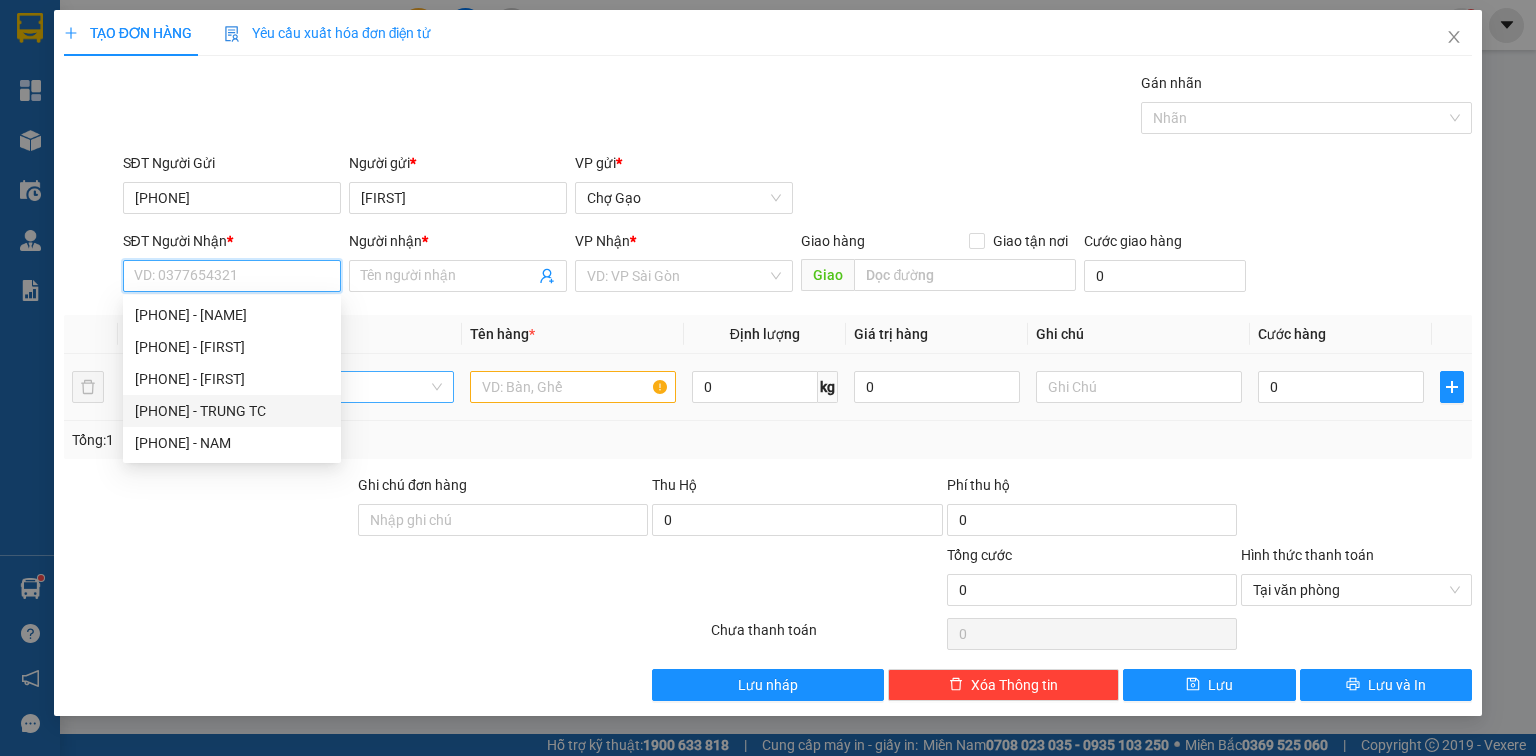 click on "[PHONE] - TRUNG TC" at bounding box center [232, 411] 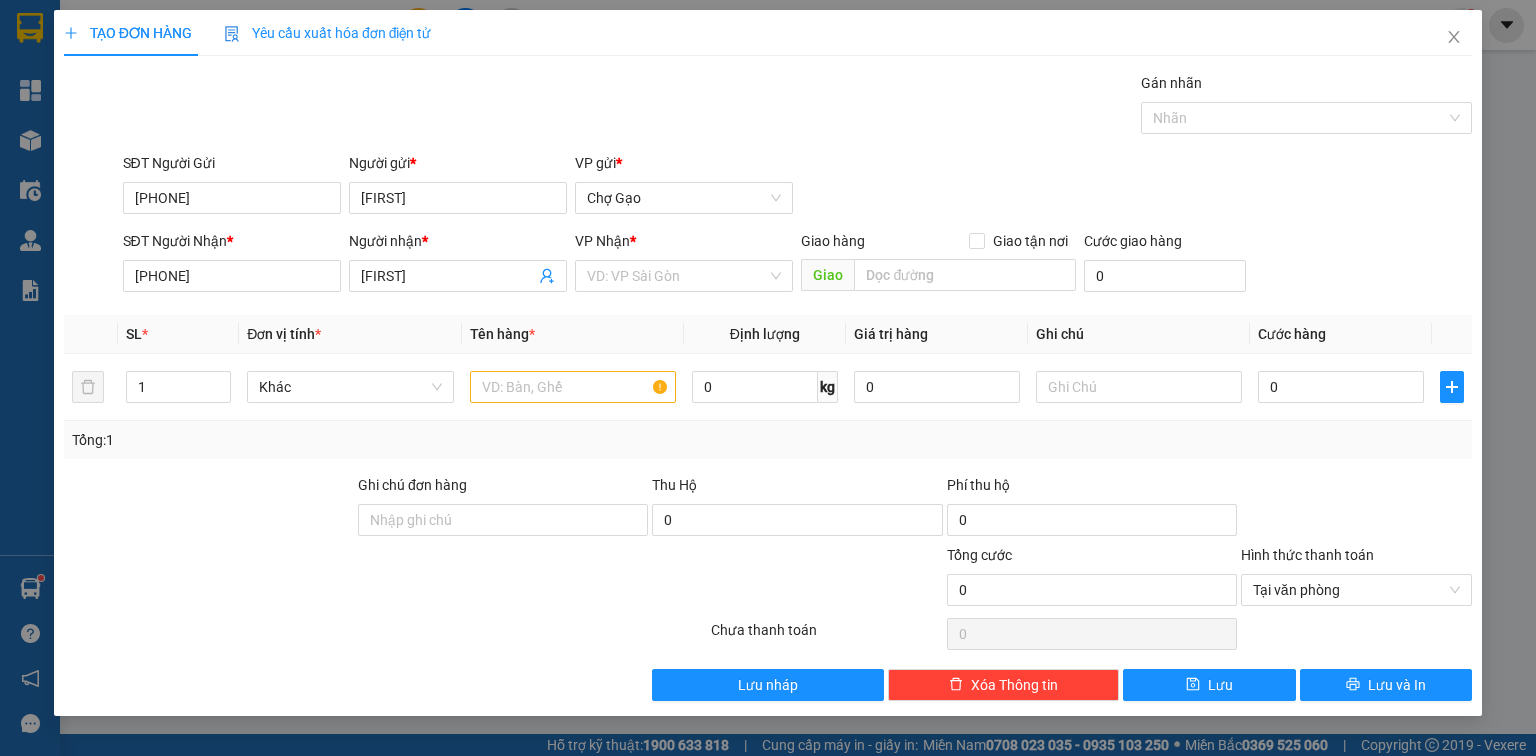 drag, startPoint x: 702, startPoint y: 254, endPoint x: 710, endPoint y: 245, distance: 12.0415945 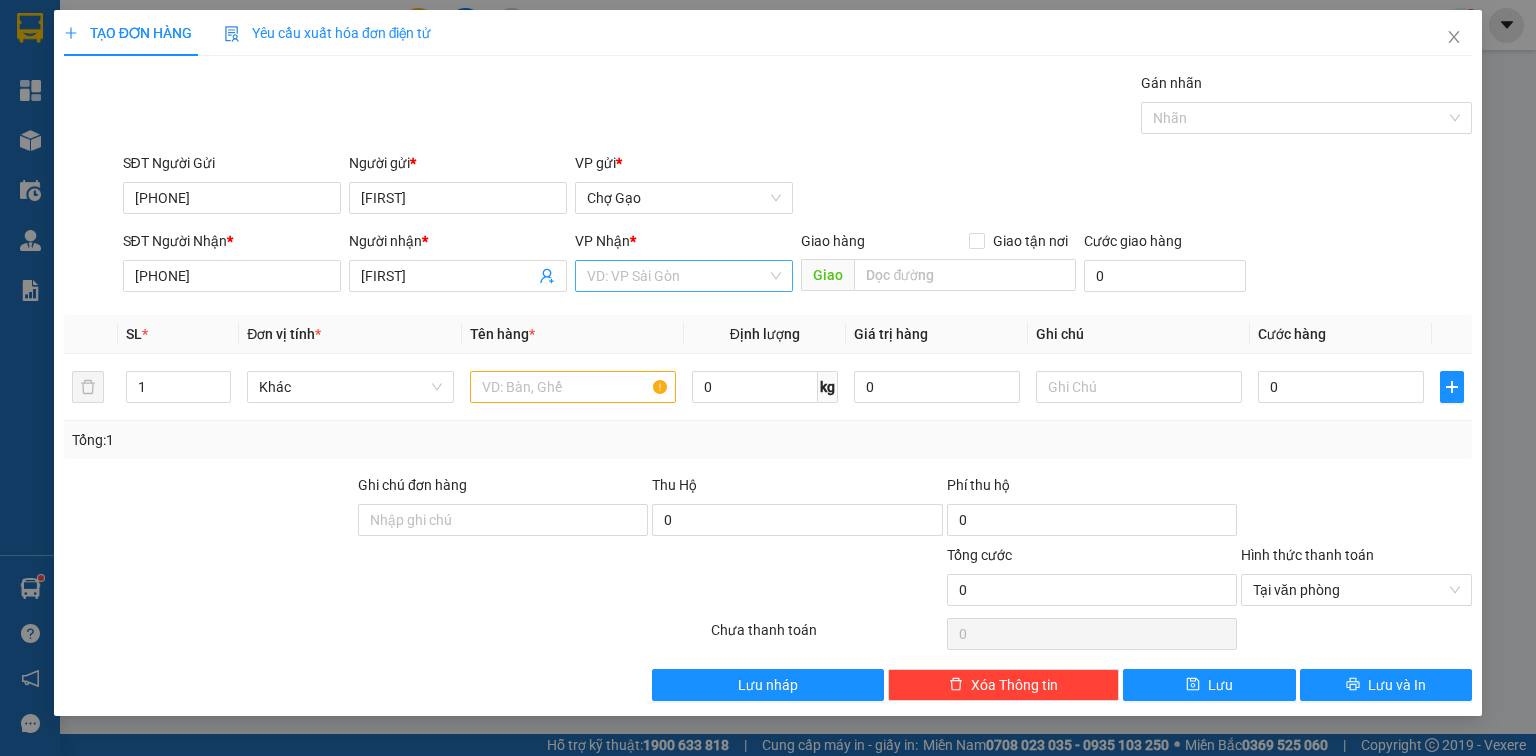 click at bounding box center (677, 276) 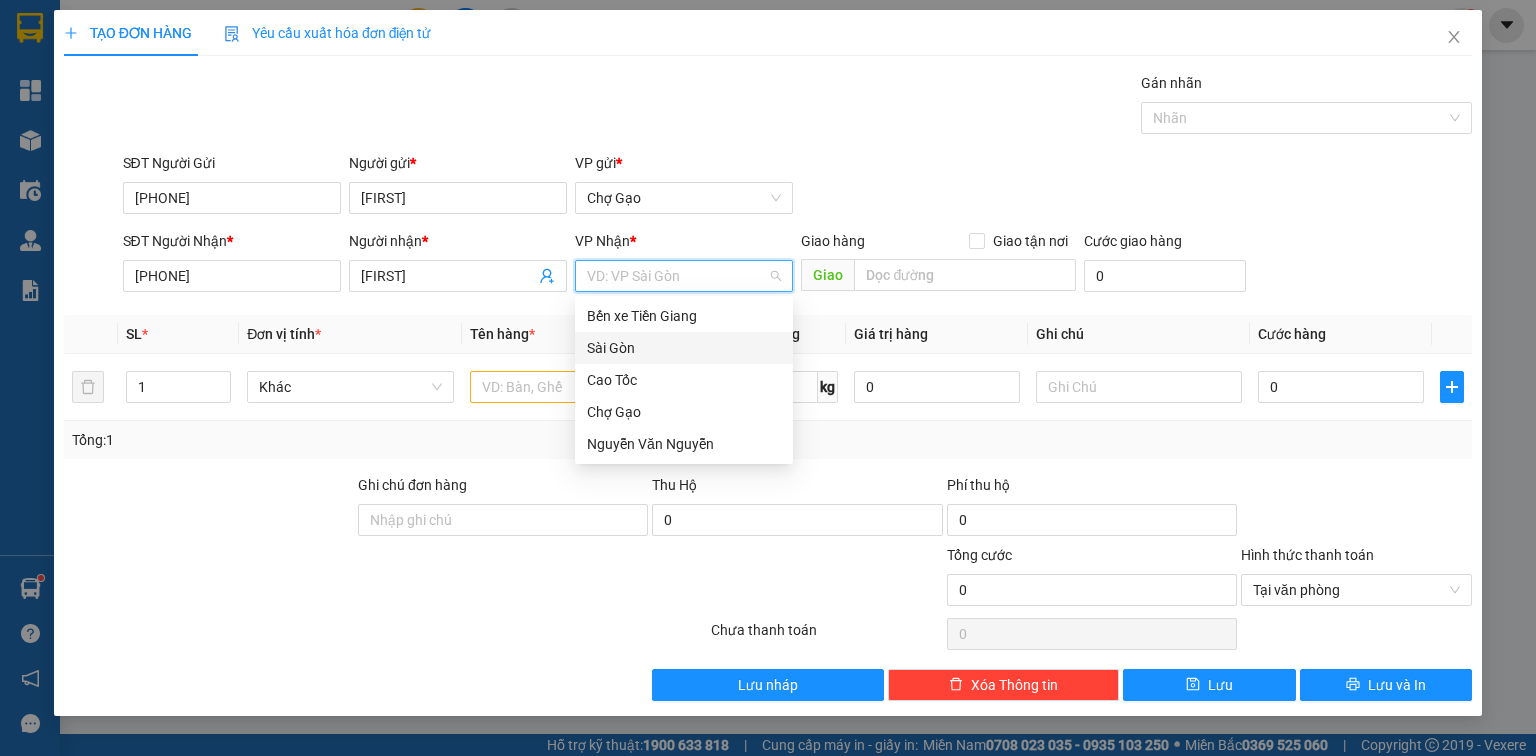 click on "Sài Gòn" at bounding box center [684, 348] 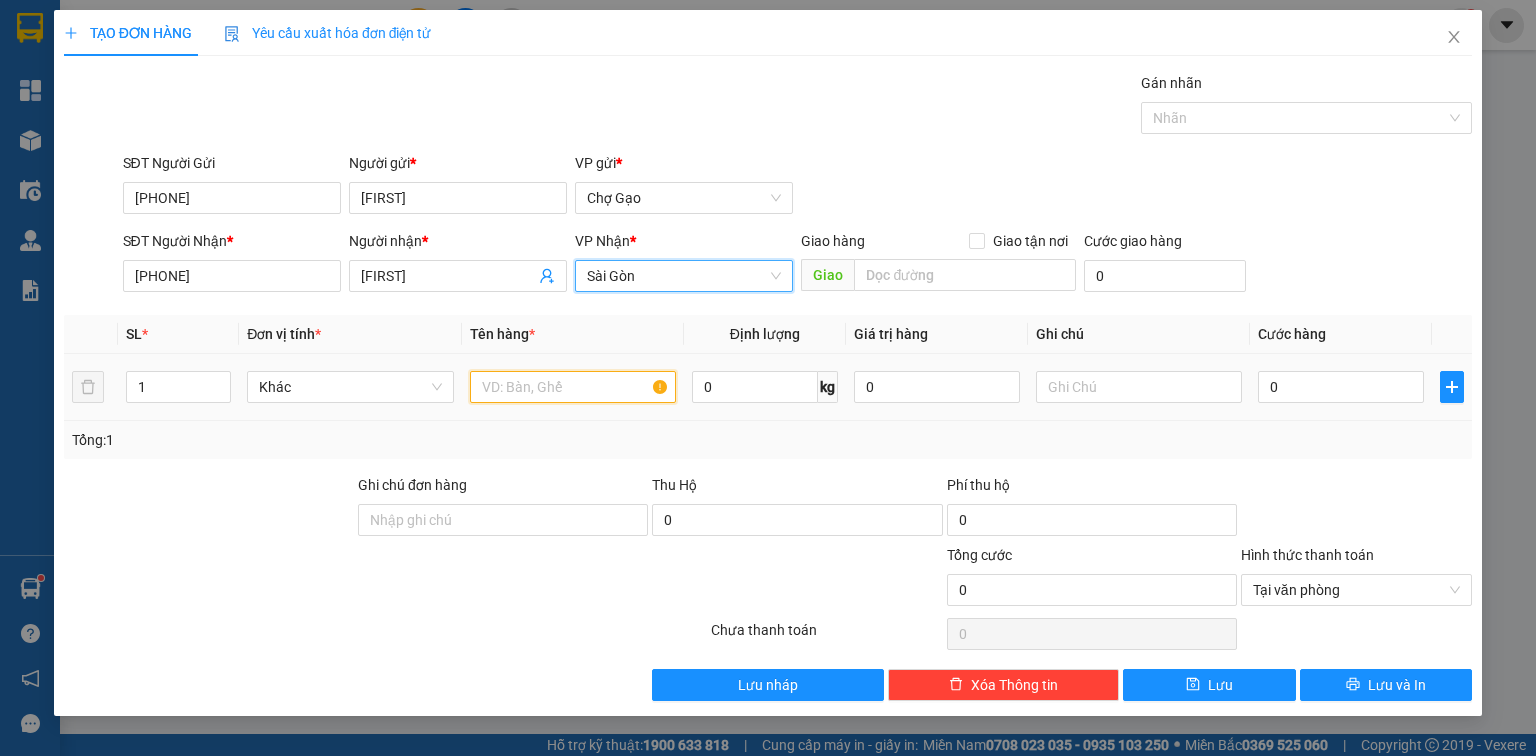 click at bounding box center [573, 387] 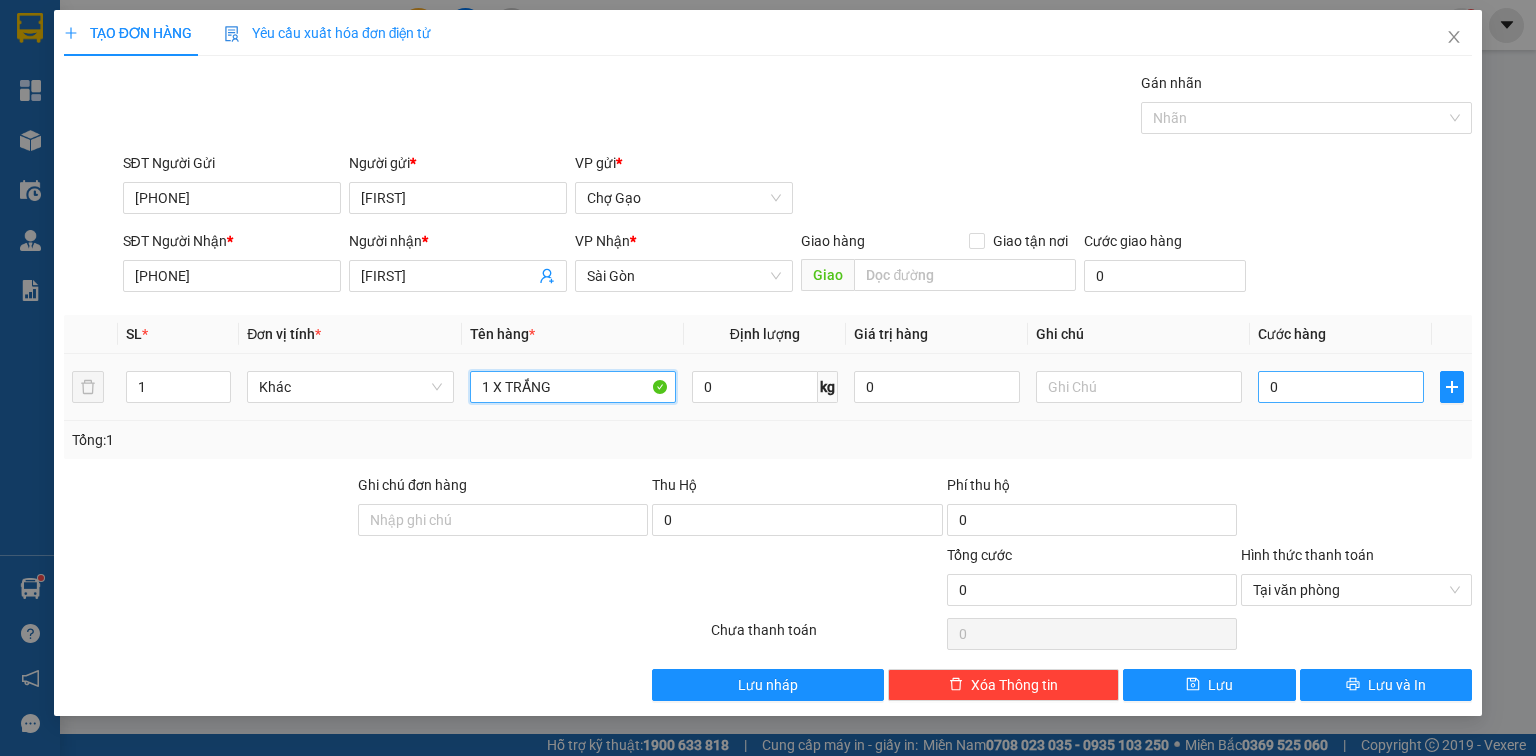 type on "1 X TRẮNG" 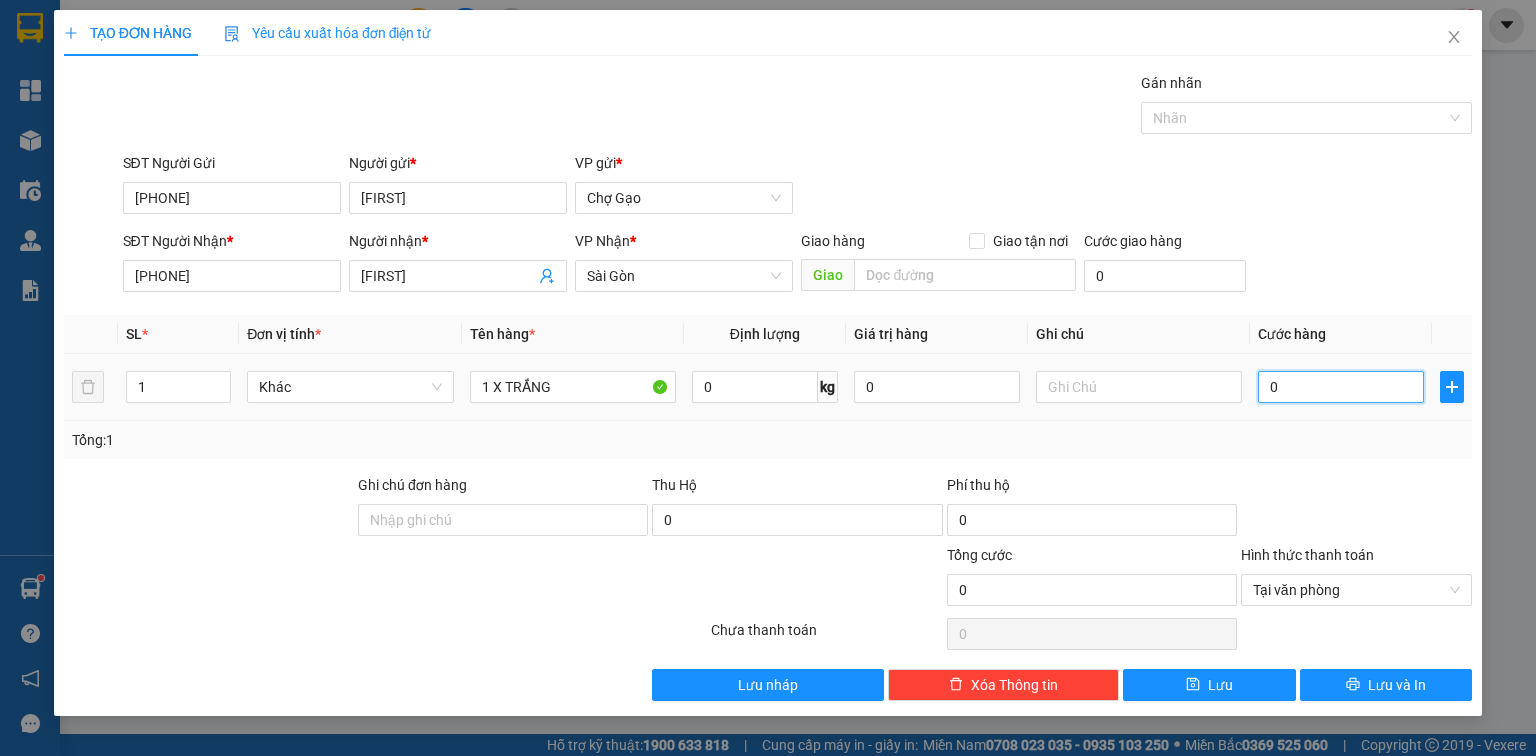 type on "2" 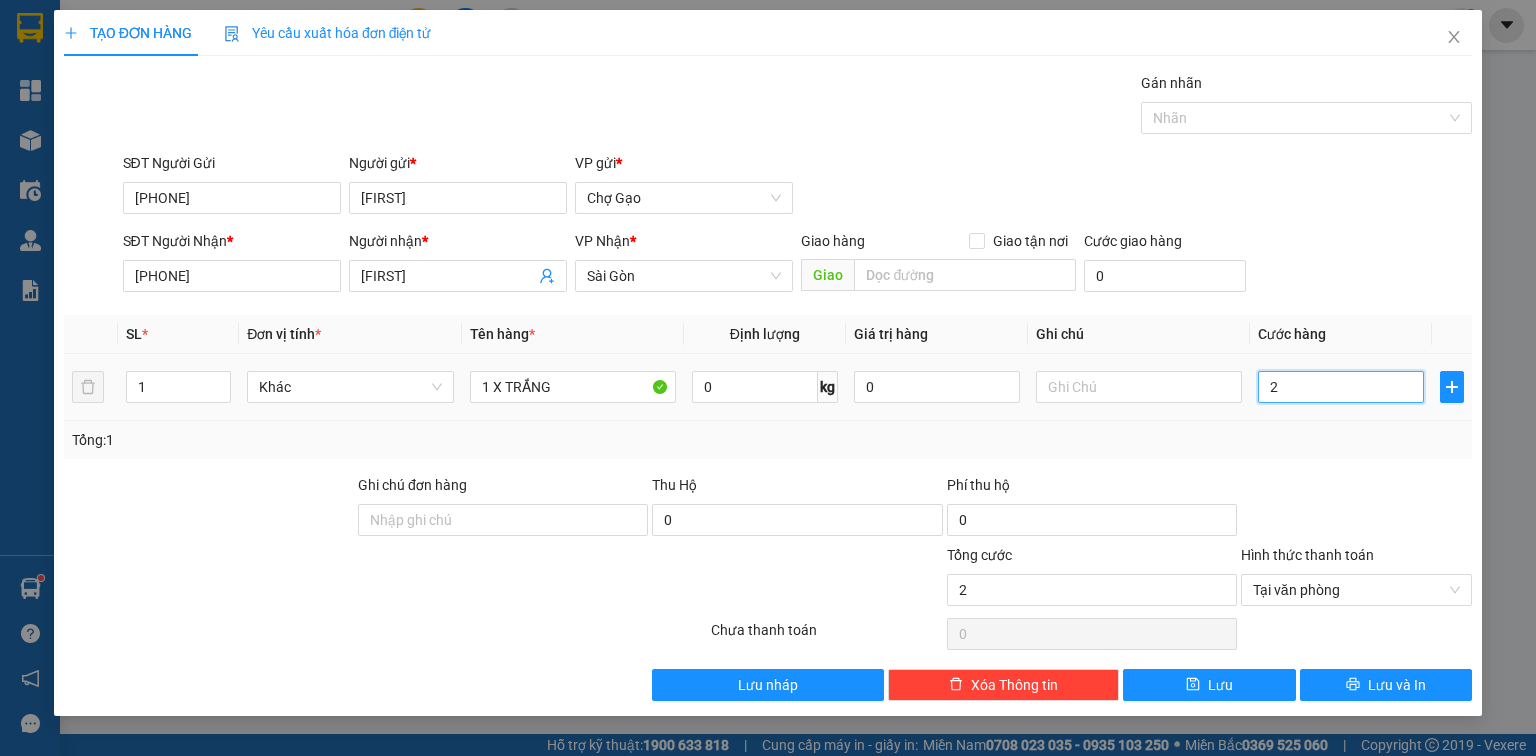 type on "20" 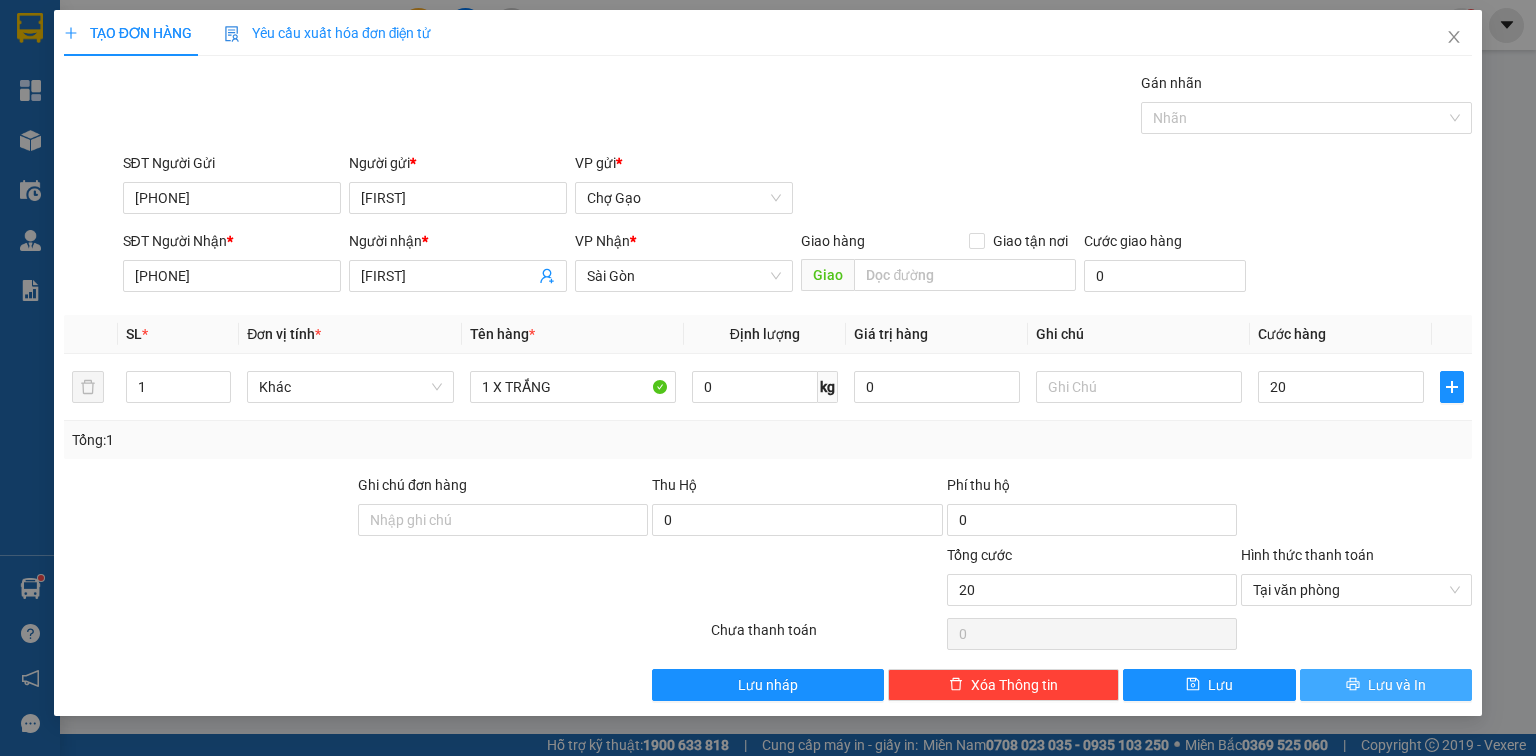 type on "20.000" 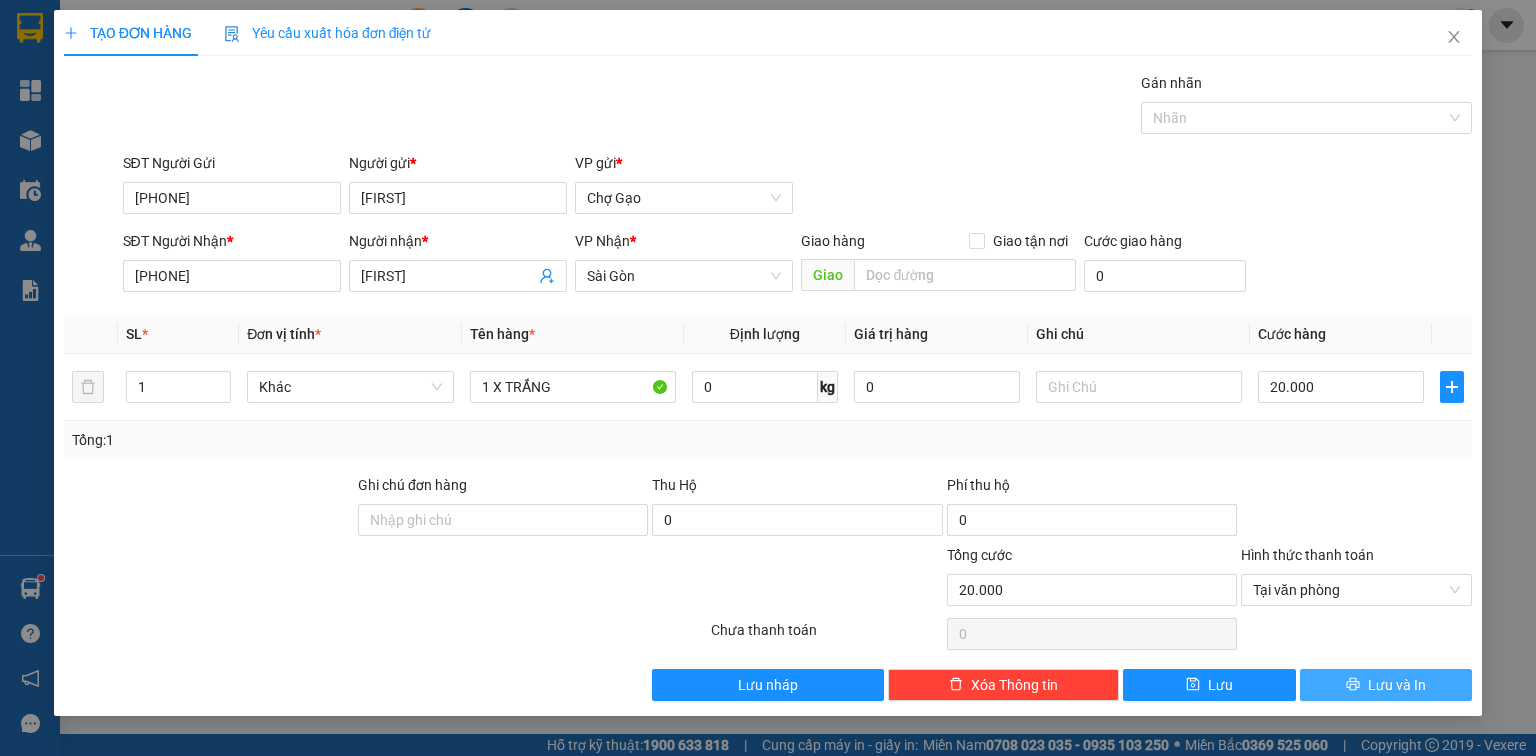 click on "Lưu và In" at bounding box center [1386, 685] 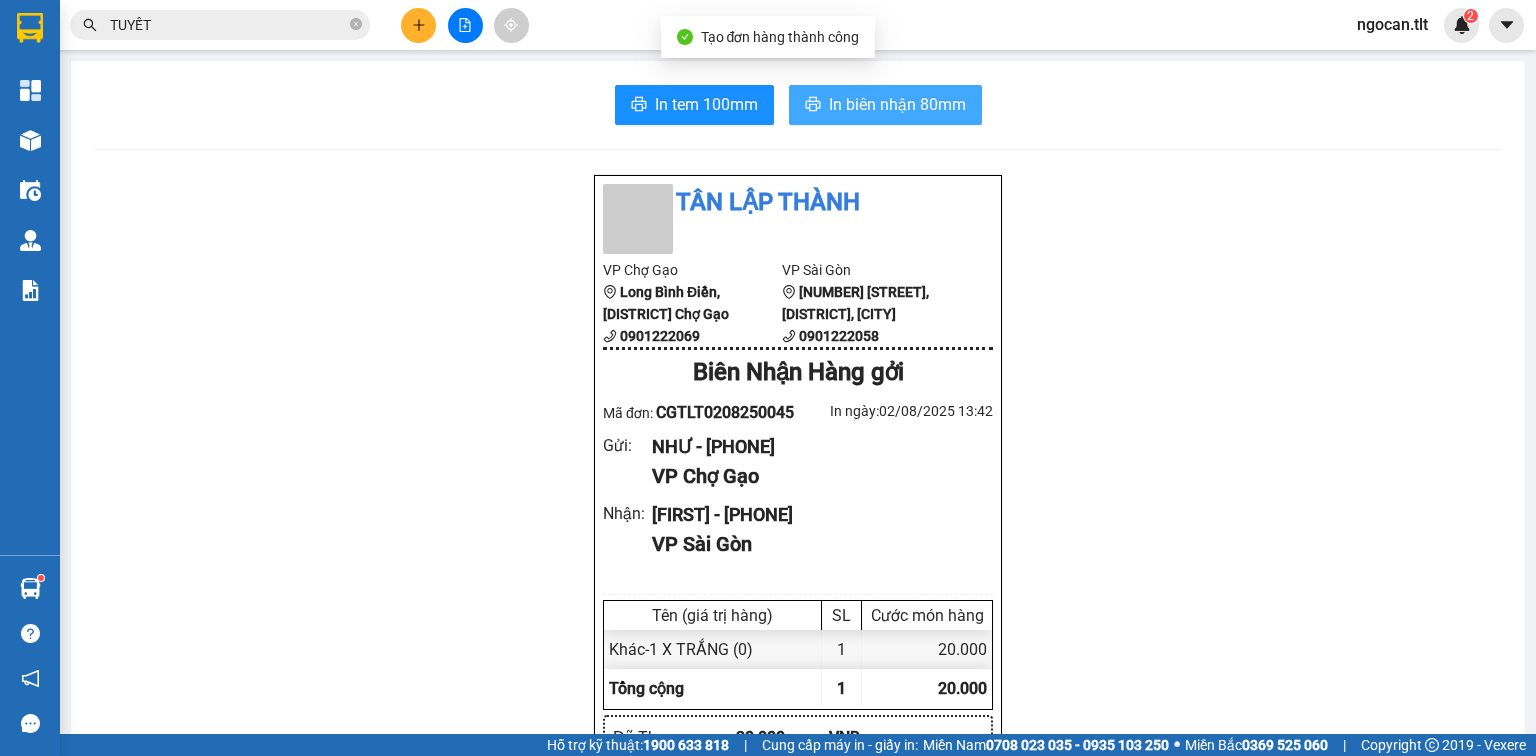 click on "In biên nhận 80mm" at bounding box center [897, 104] 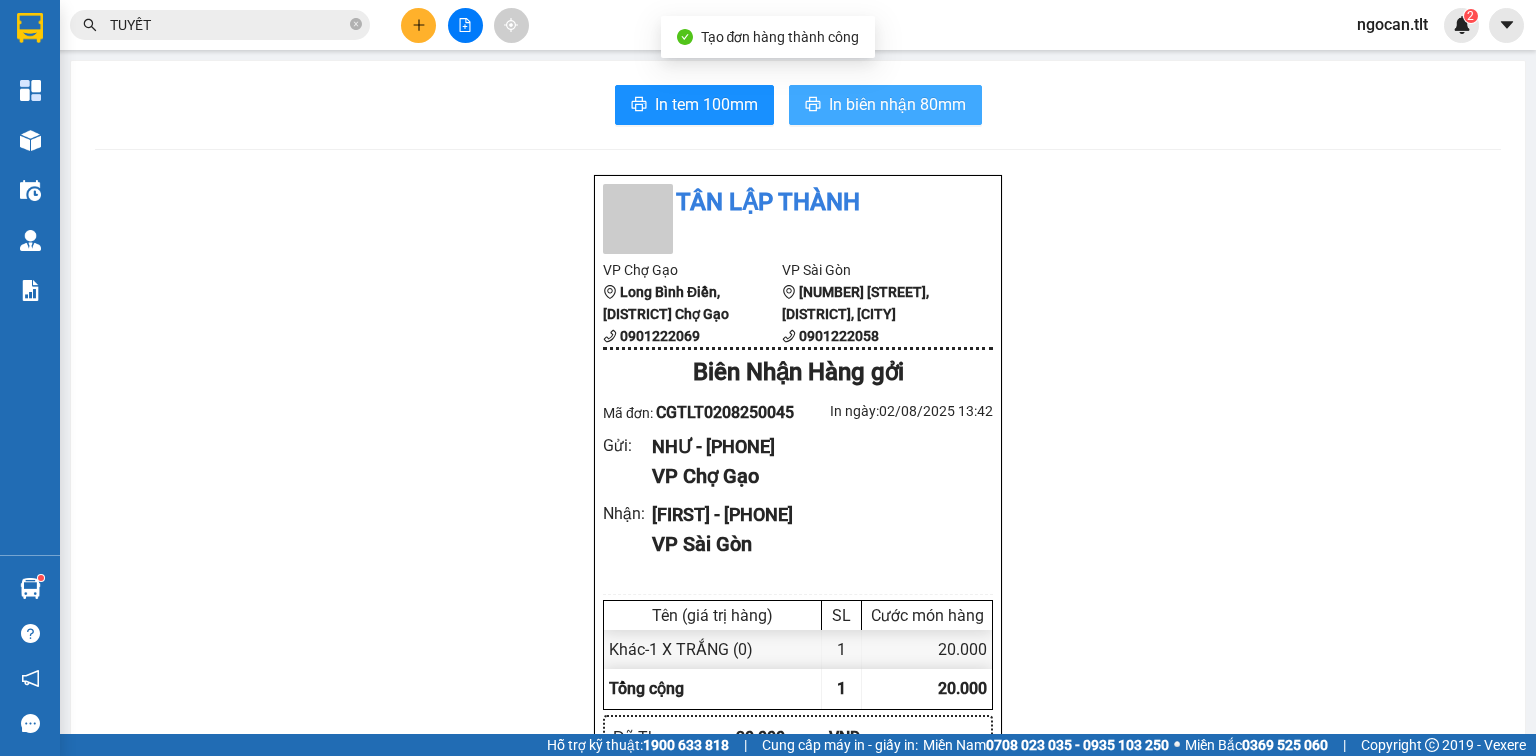 scroll, scrollTop: 0, scrollLeft: 0, axis: both 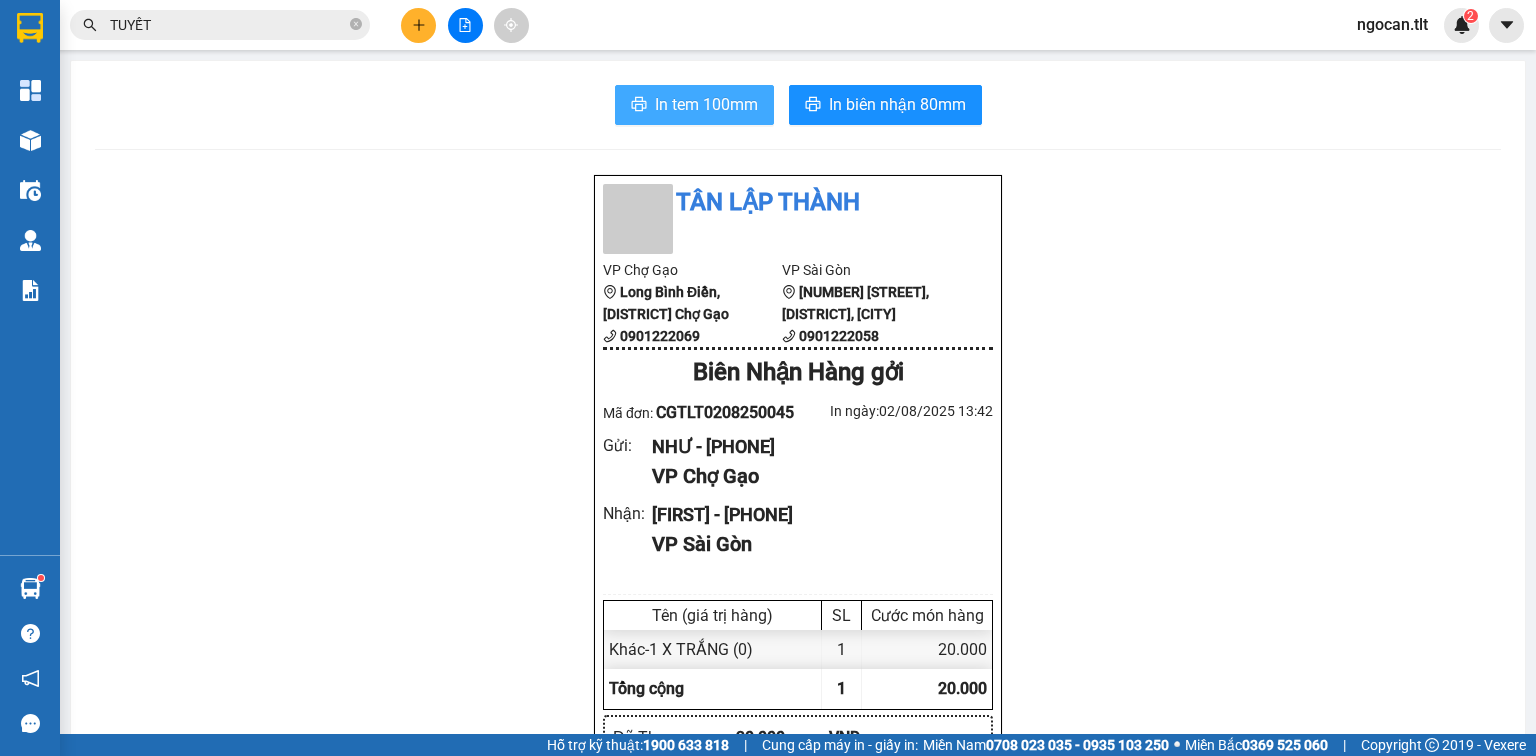 click on "In tem 100mm" at bounding box center [694, 105] 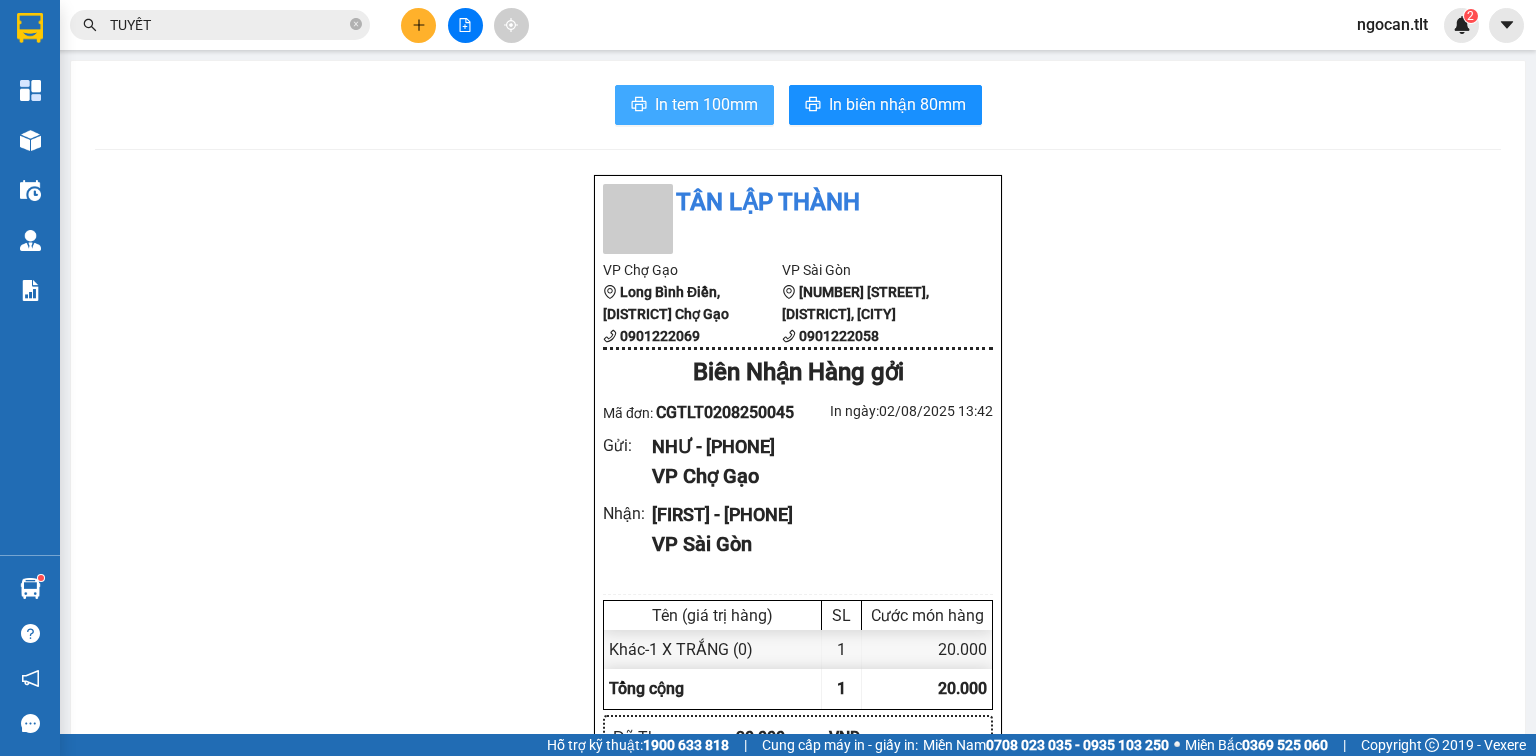 scroll, scrollTop: 0, scrollLeft: 0, axis: both 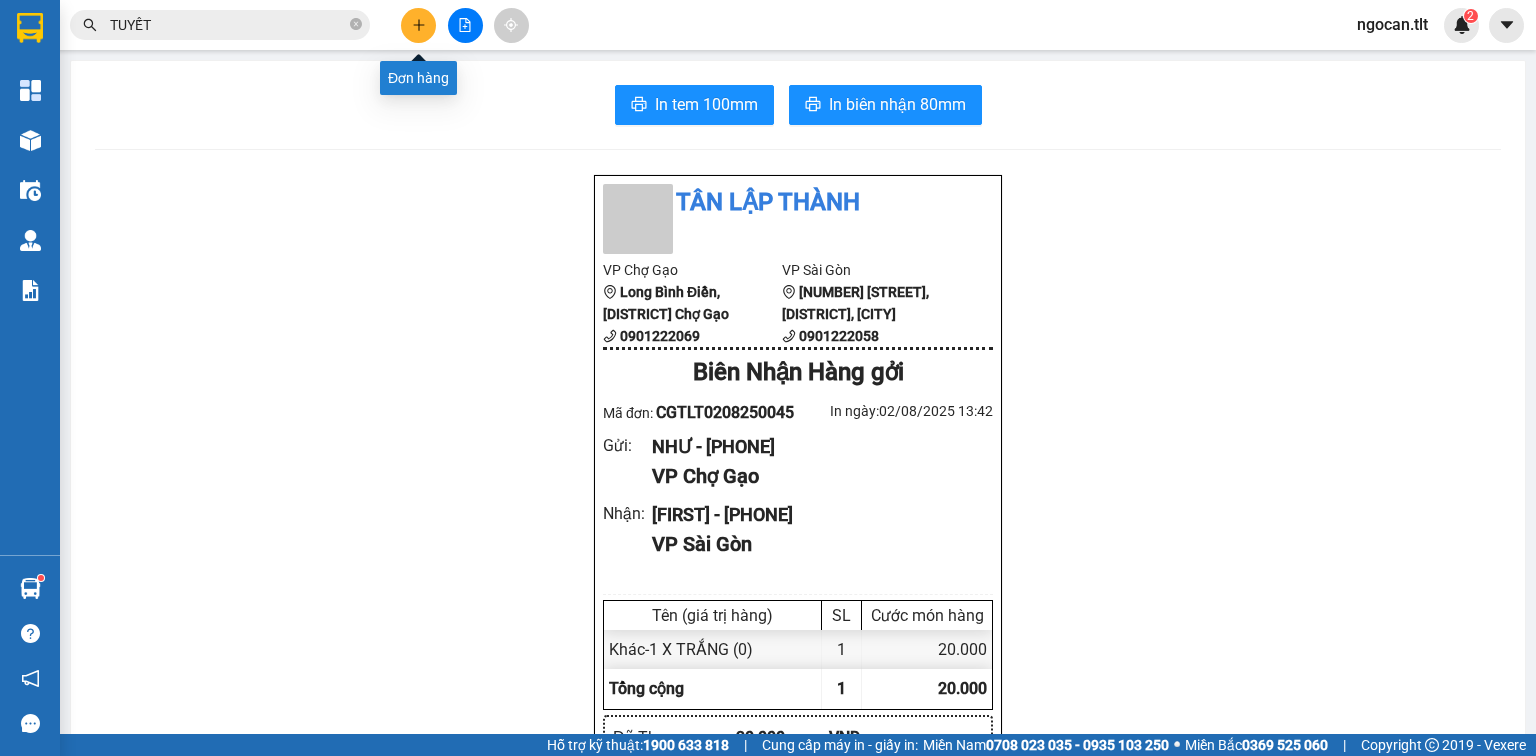 click at bounding box center (418, 25) 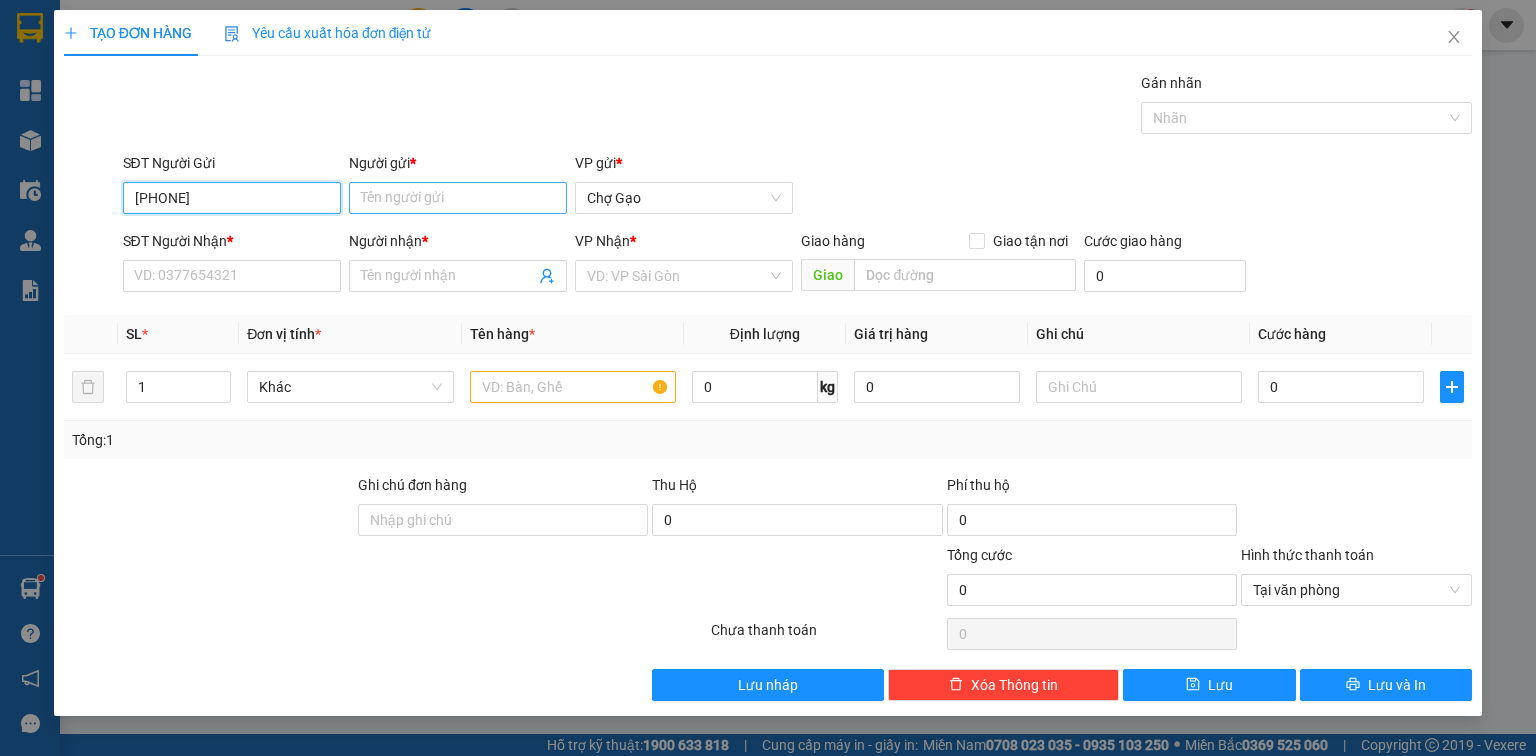 type on "[PHONE]" 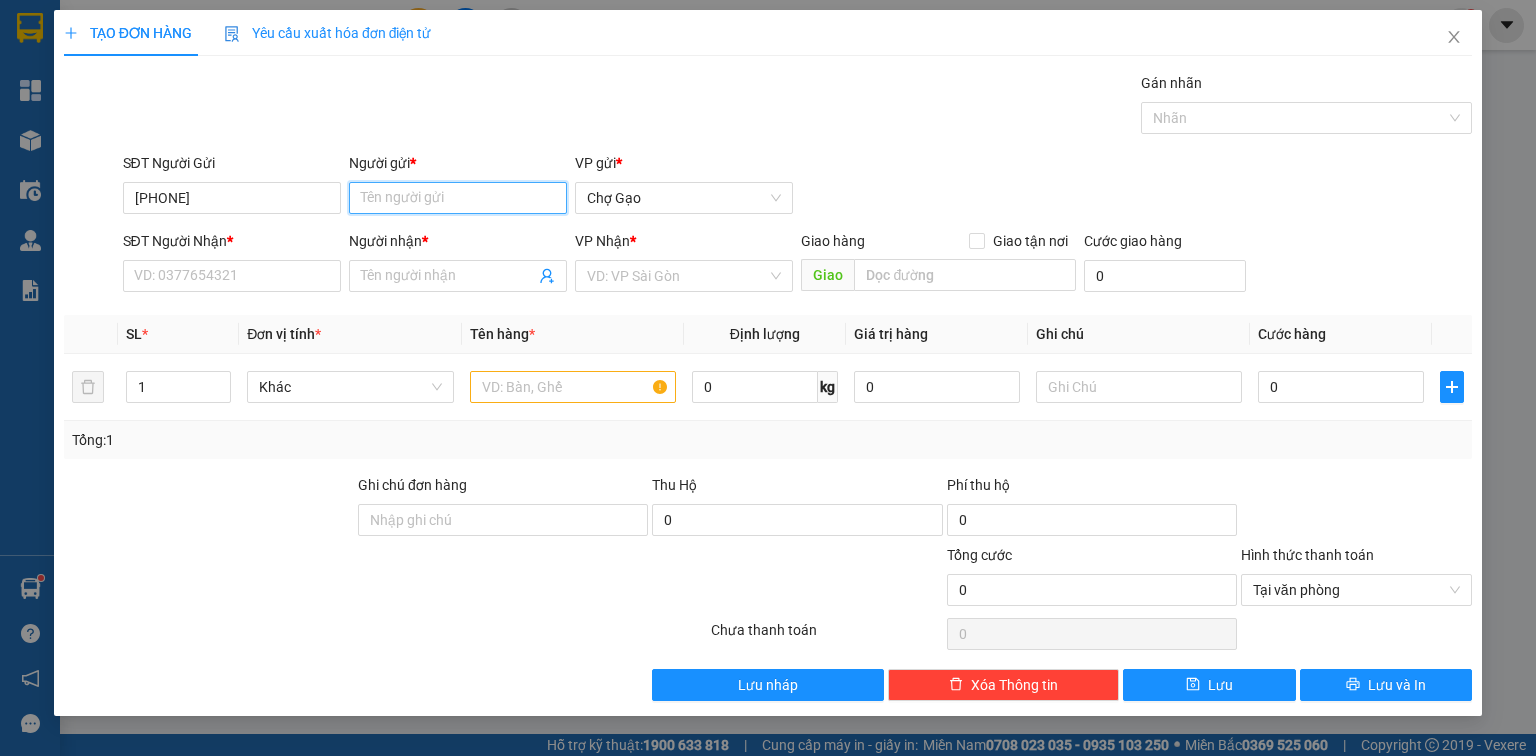 click on "Người gửi  *" at bounding box center [458, 198] 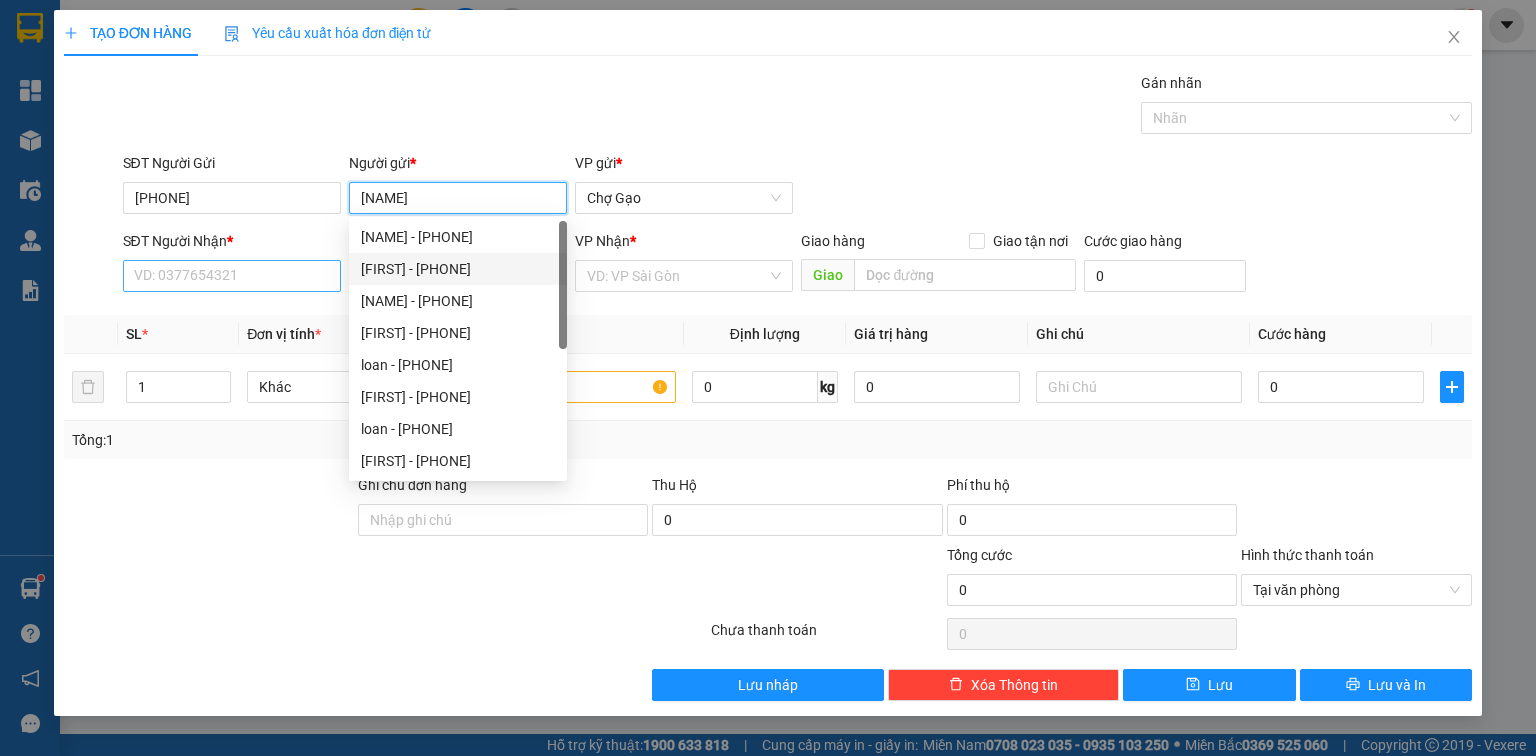 type on "[NAME]" 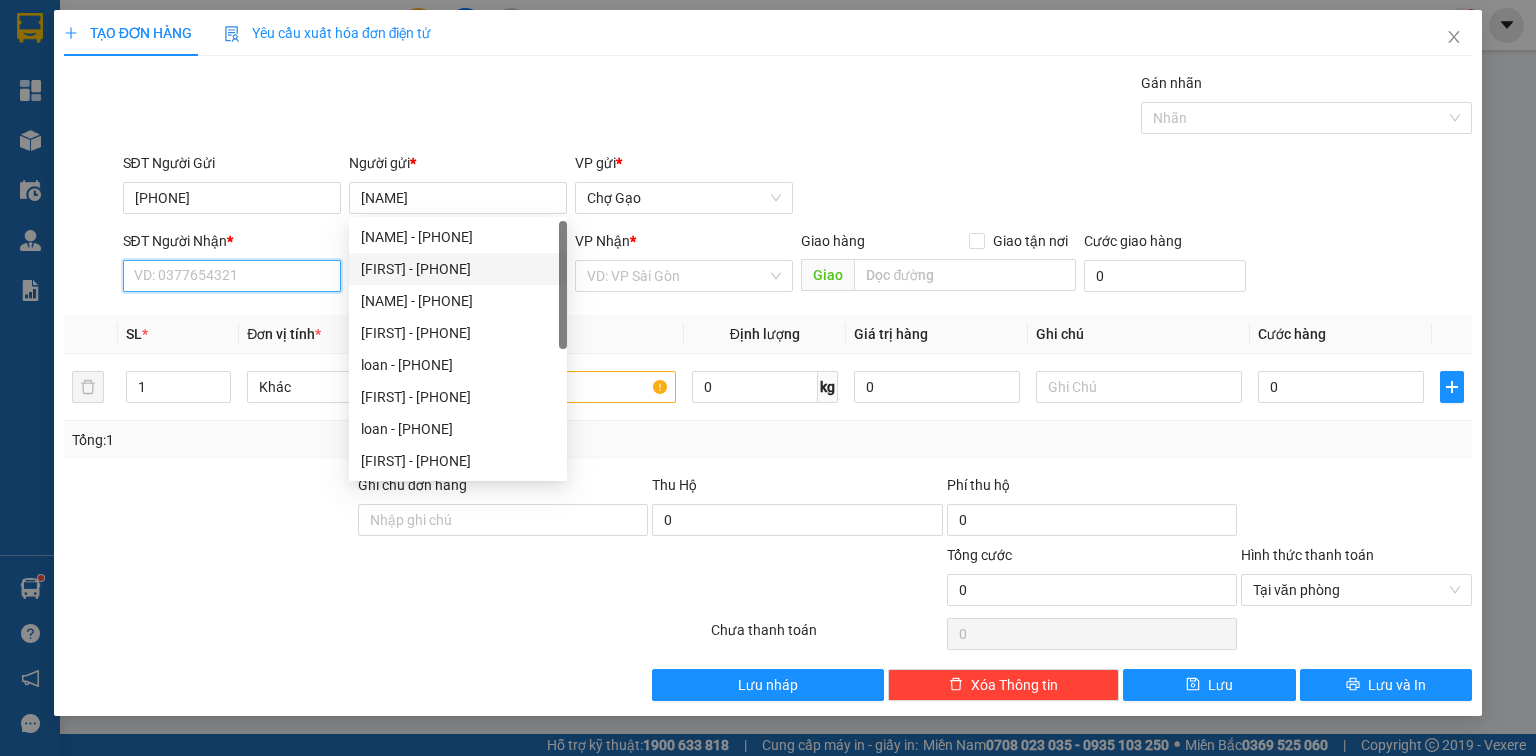 click on "SĐT Người Nhận  *" at bounding box center [232, 276] 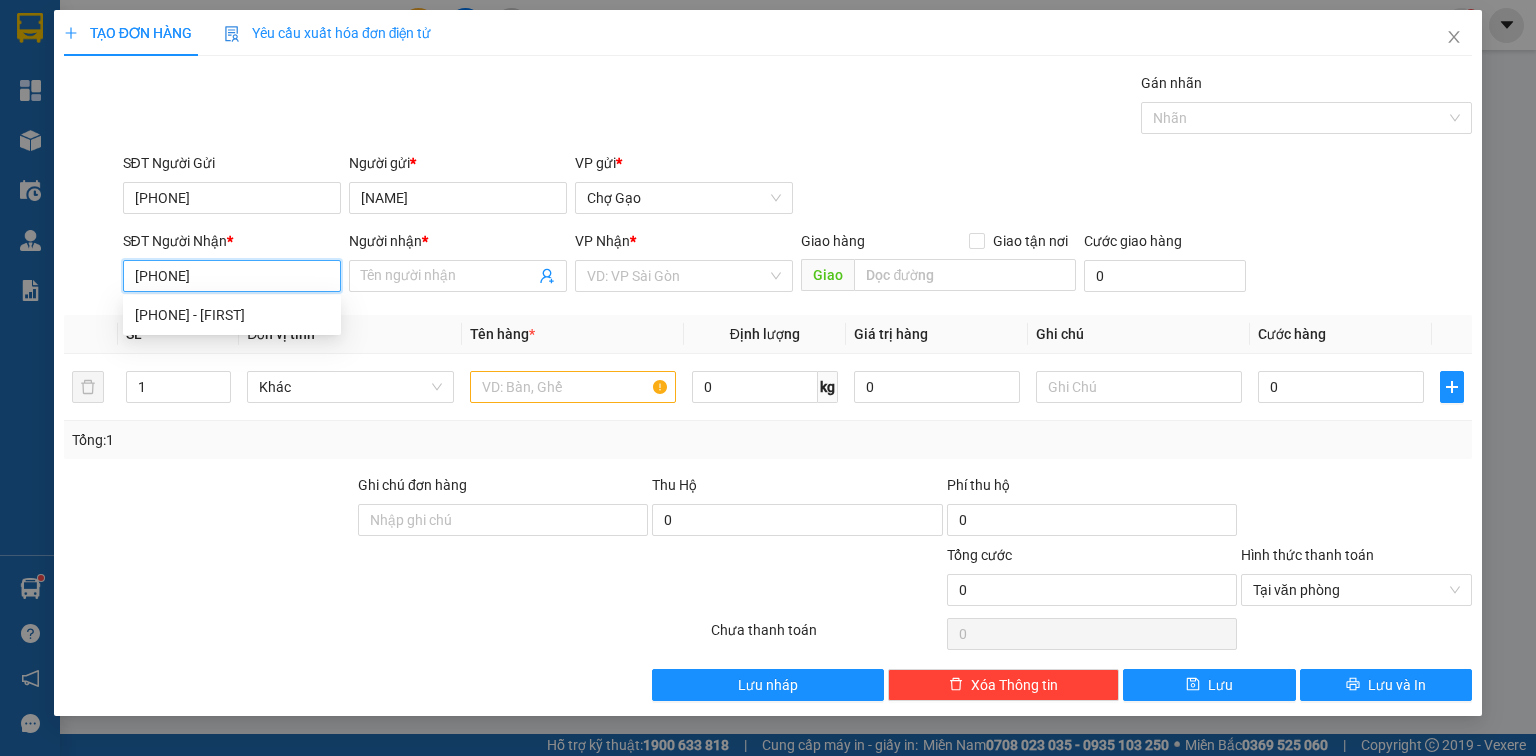 type on "[PHONE]" 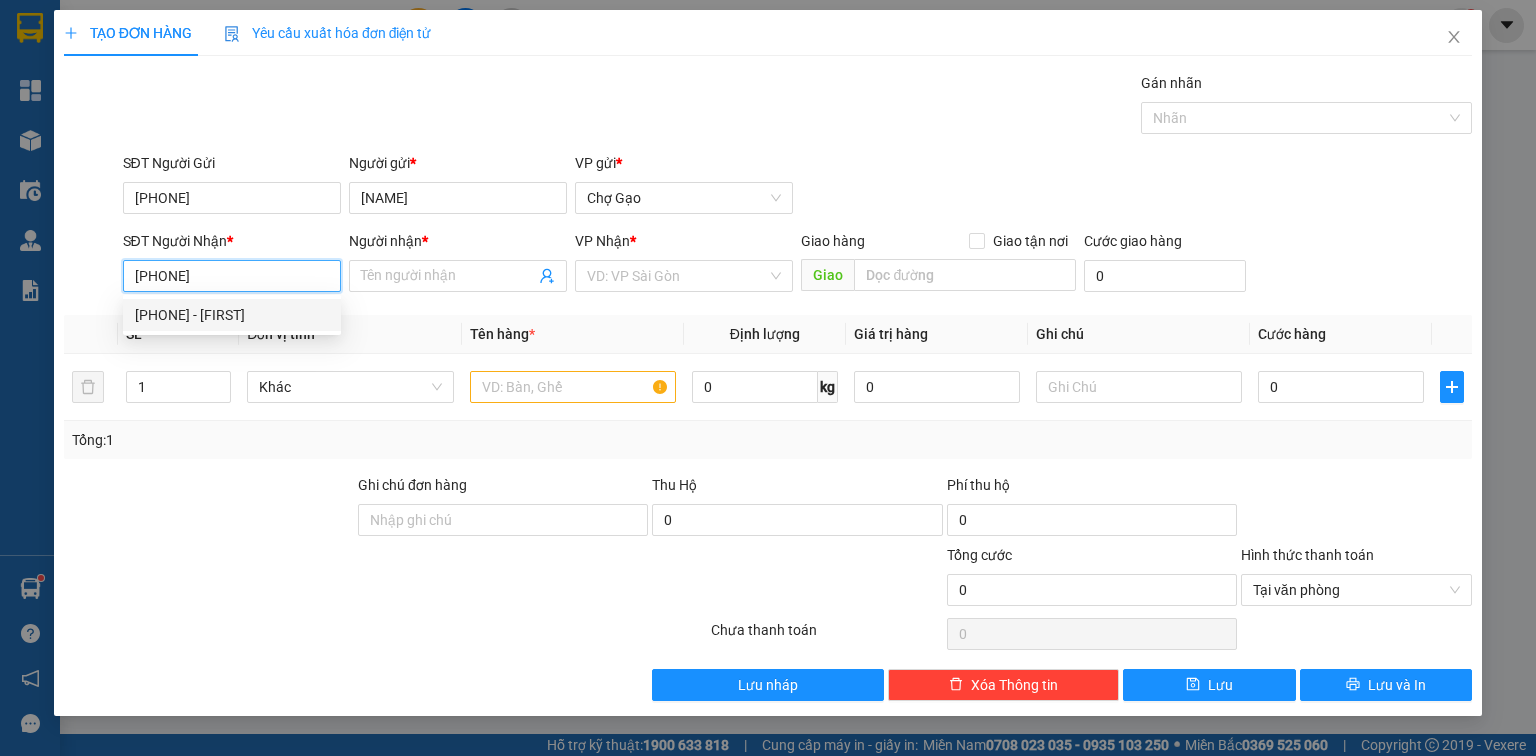 click on "[PHONE] - [FIRST]" at bounding box center [232, 315] 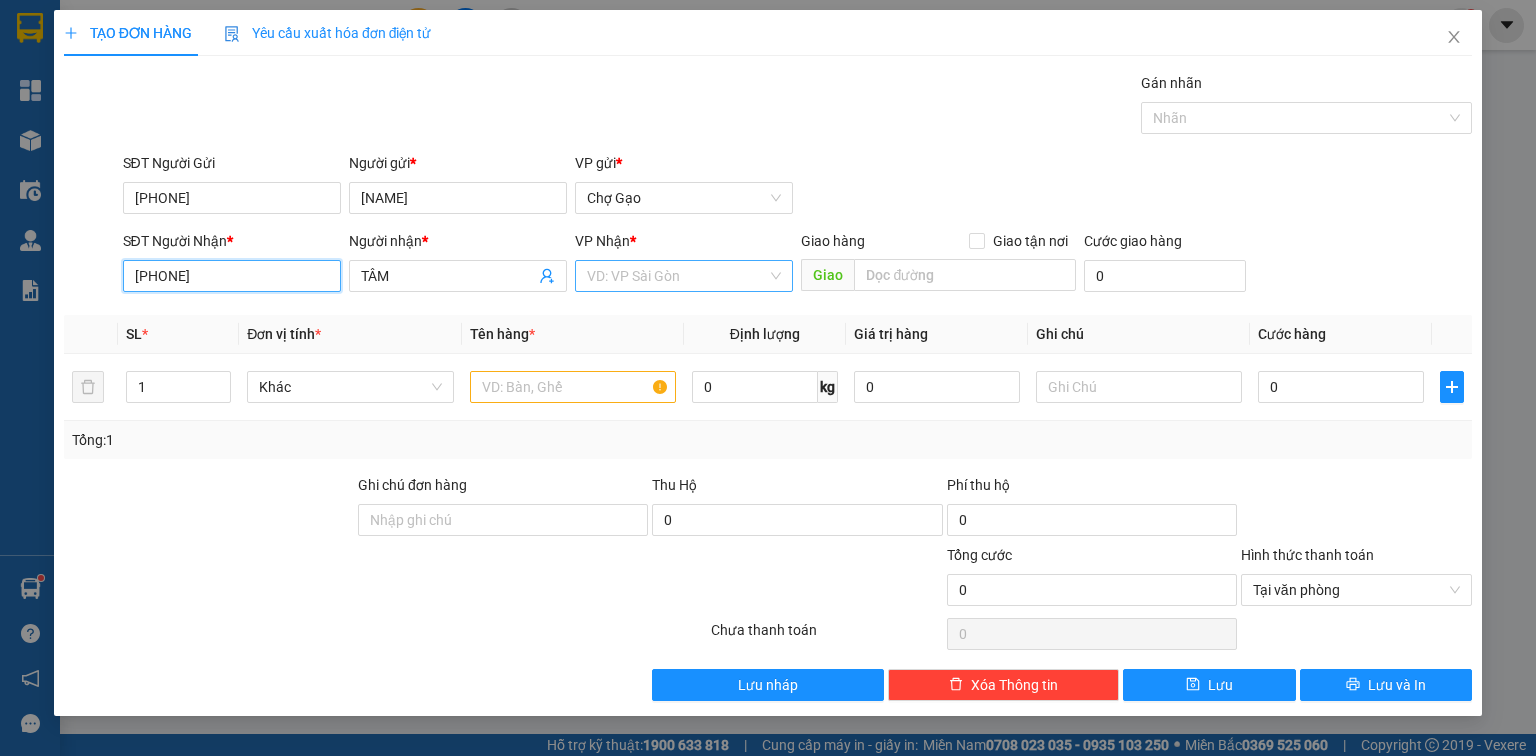 type on "[PHONE]" 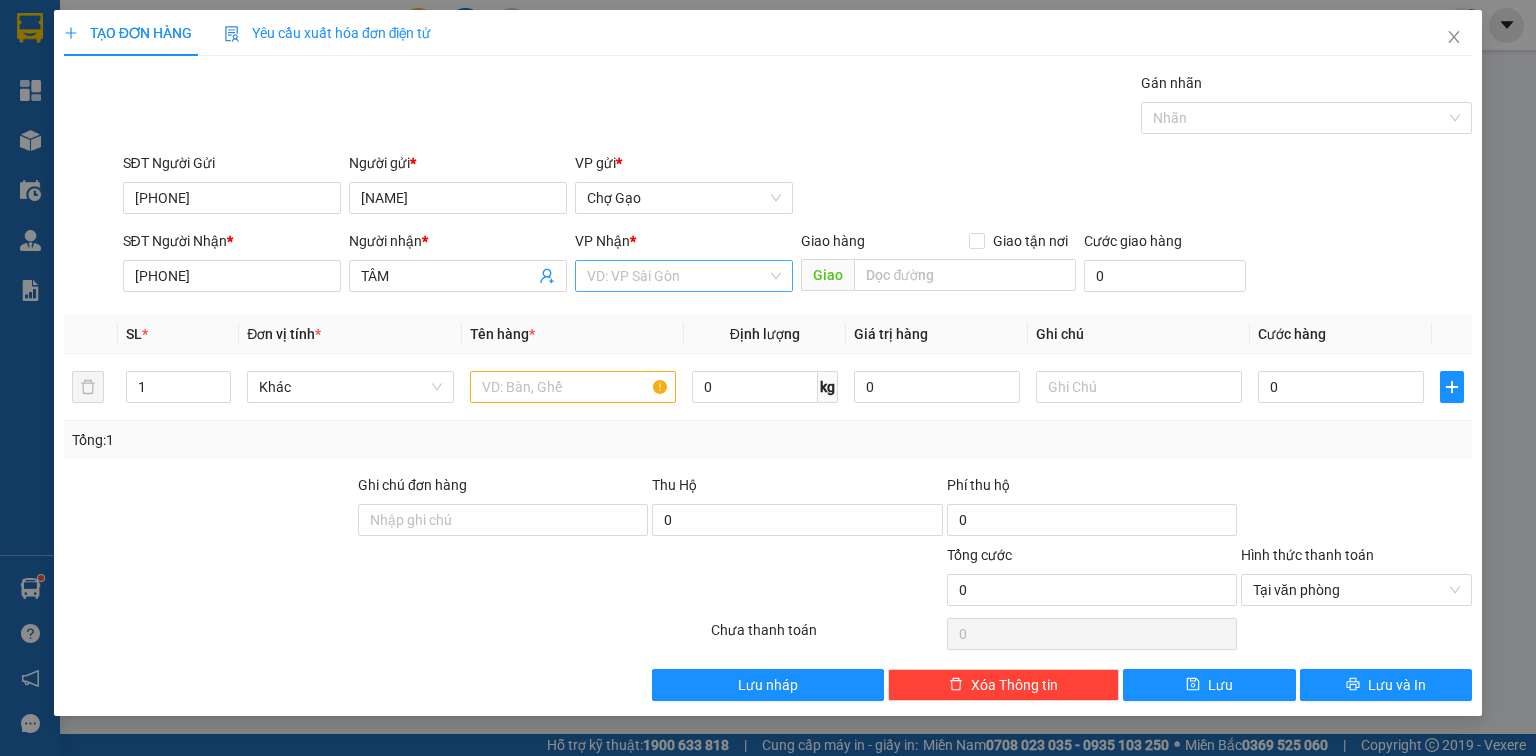 click at bounding box center (677, 276) 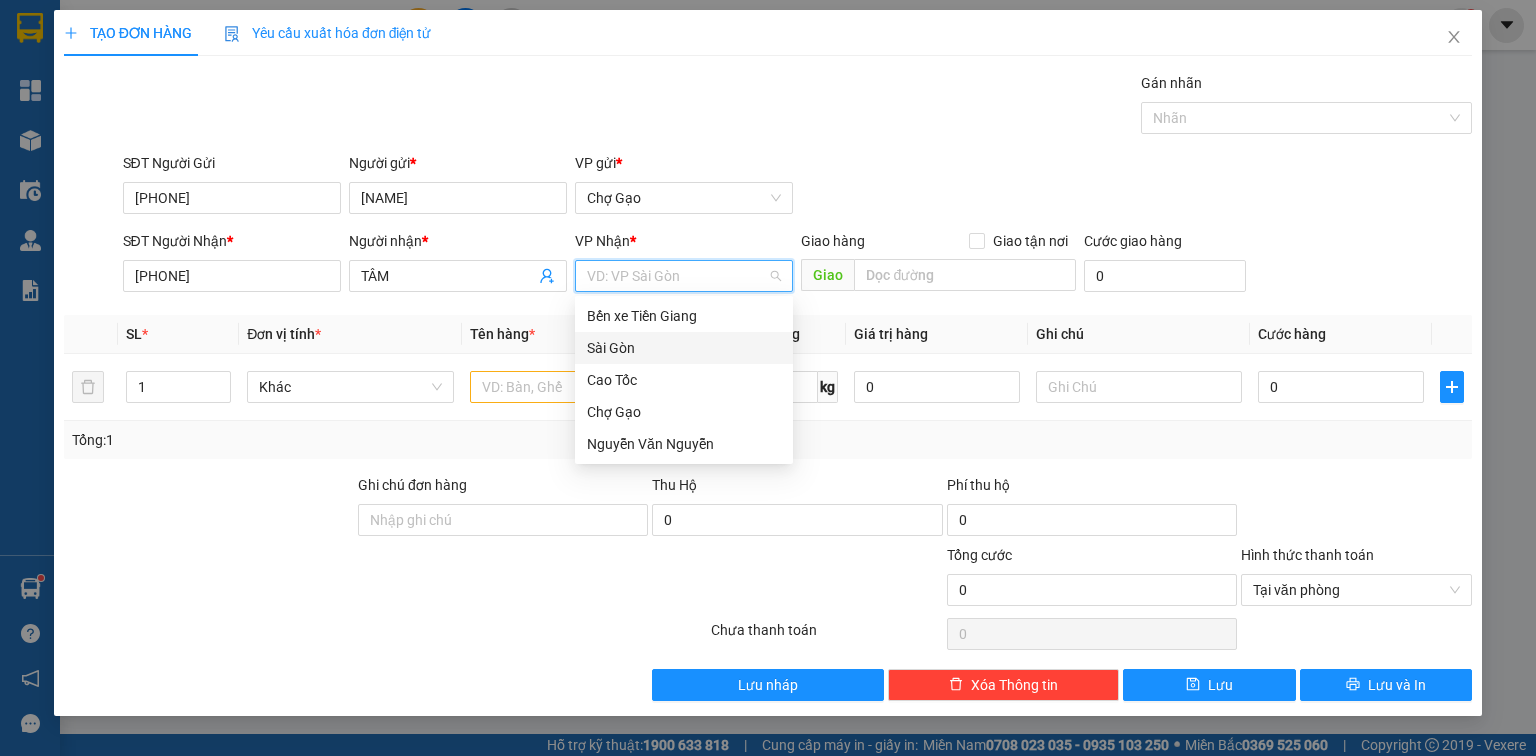click on "Sài Gòn" at bounding box center (684, 348) 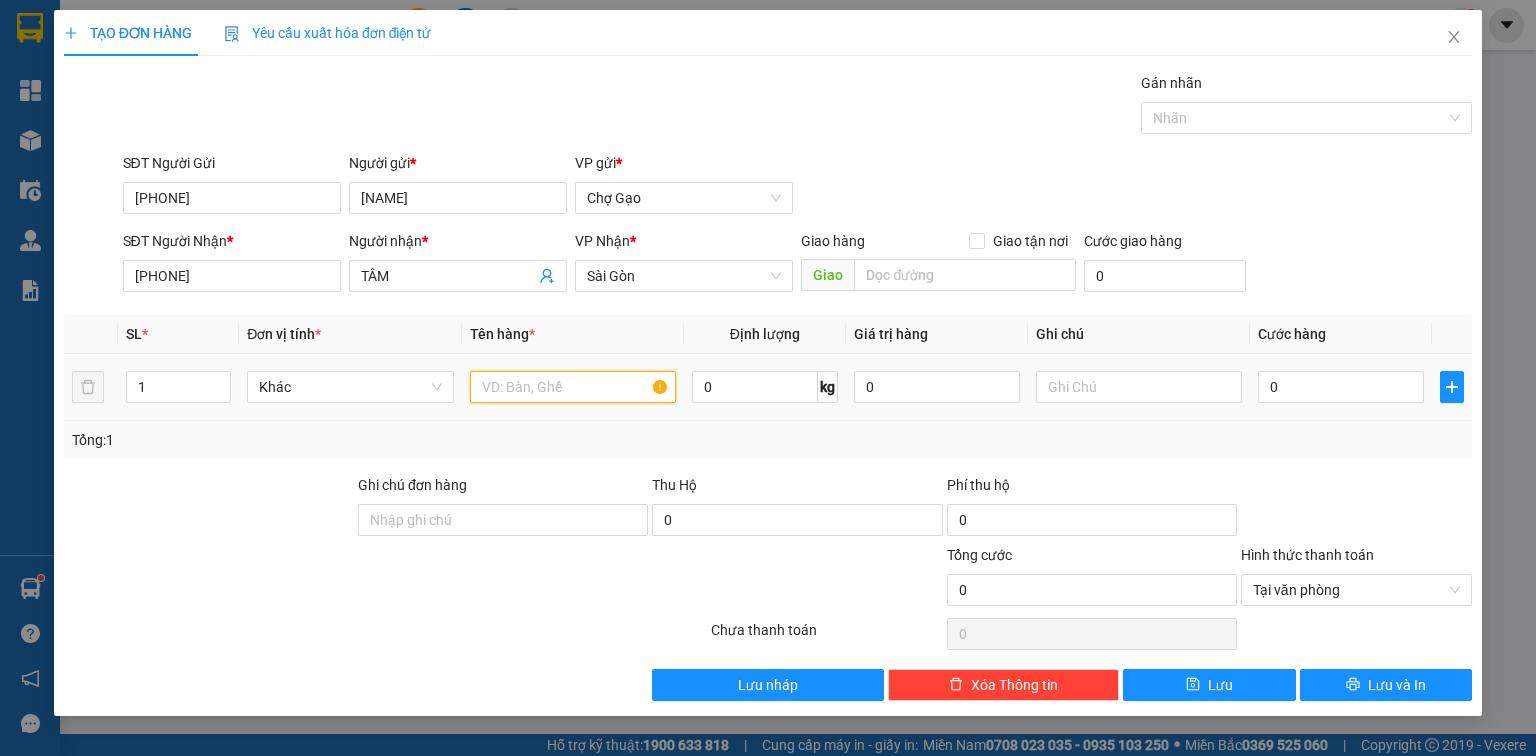 click at bounding box center [573, 387] 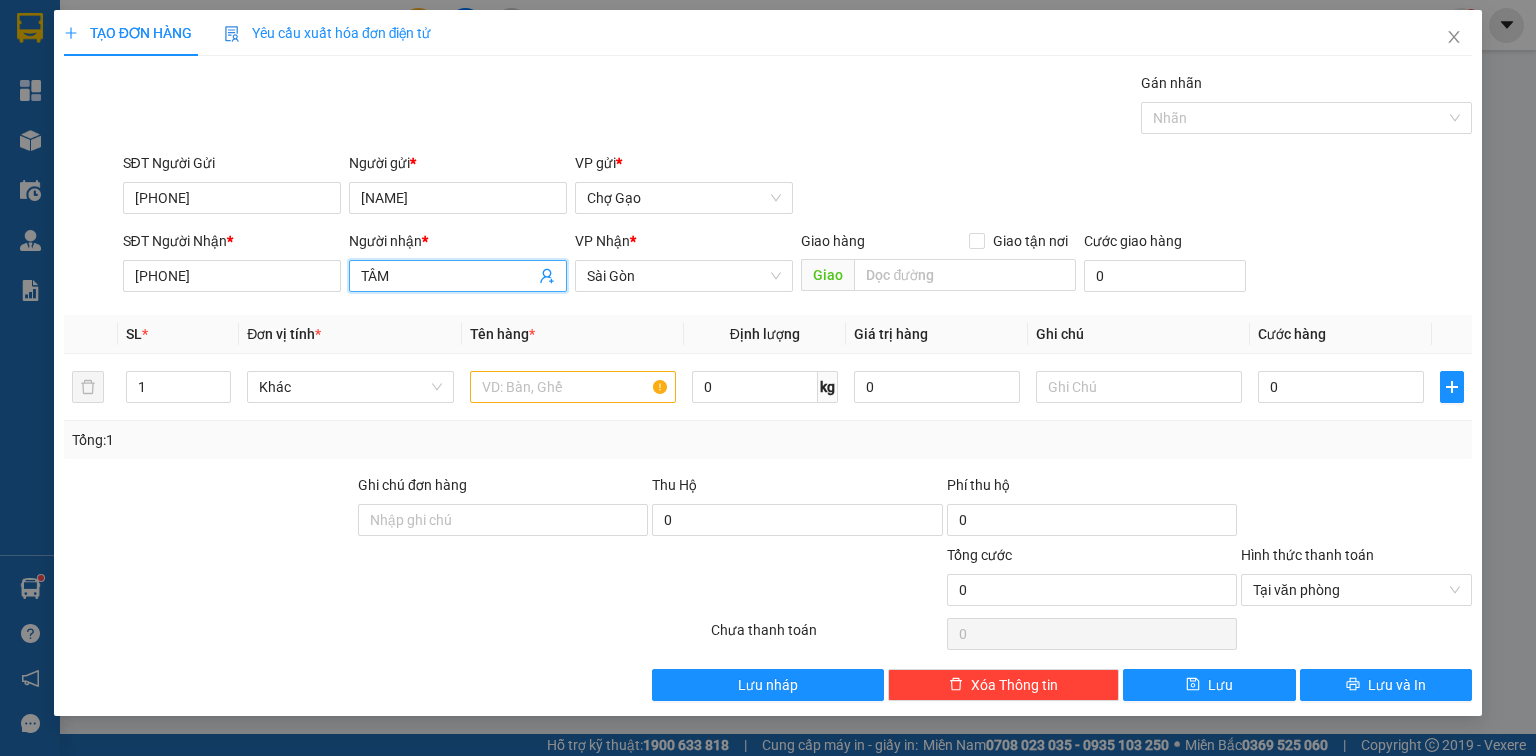 drag, startPoint x: 429, startPoint y: 276, endPoint x: 0, endPoint y: 317, distance: 430.95474 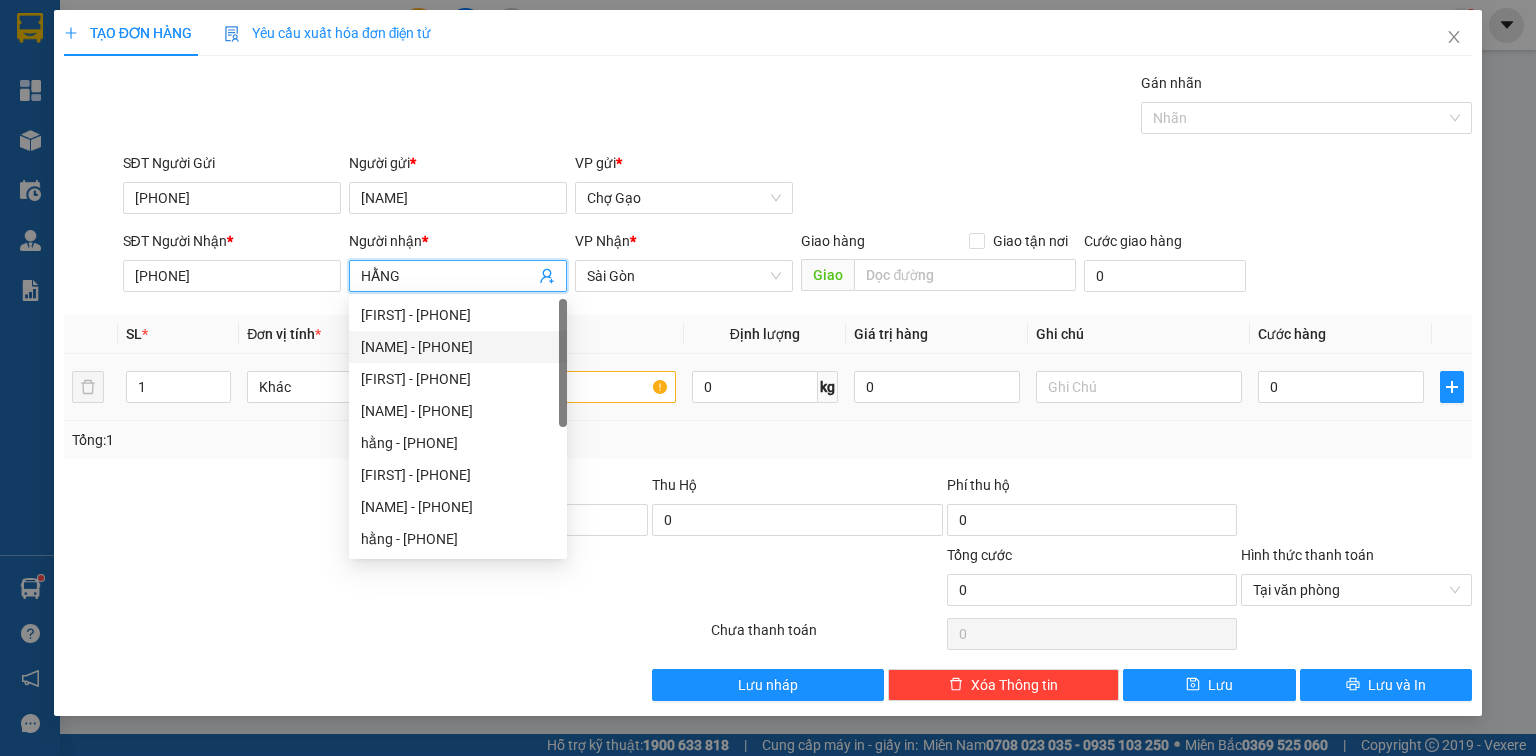 type on "HẰNG" 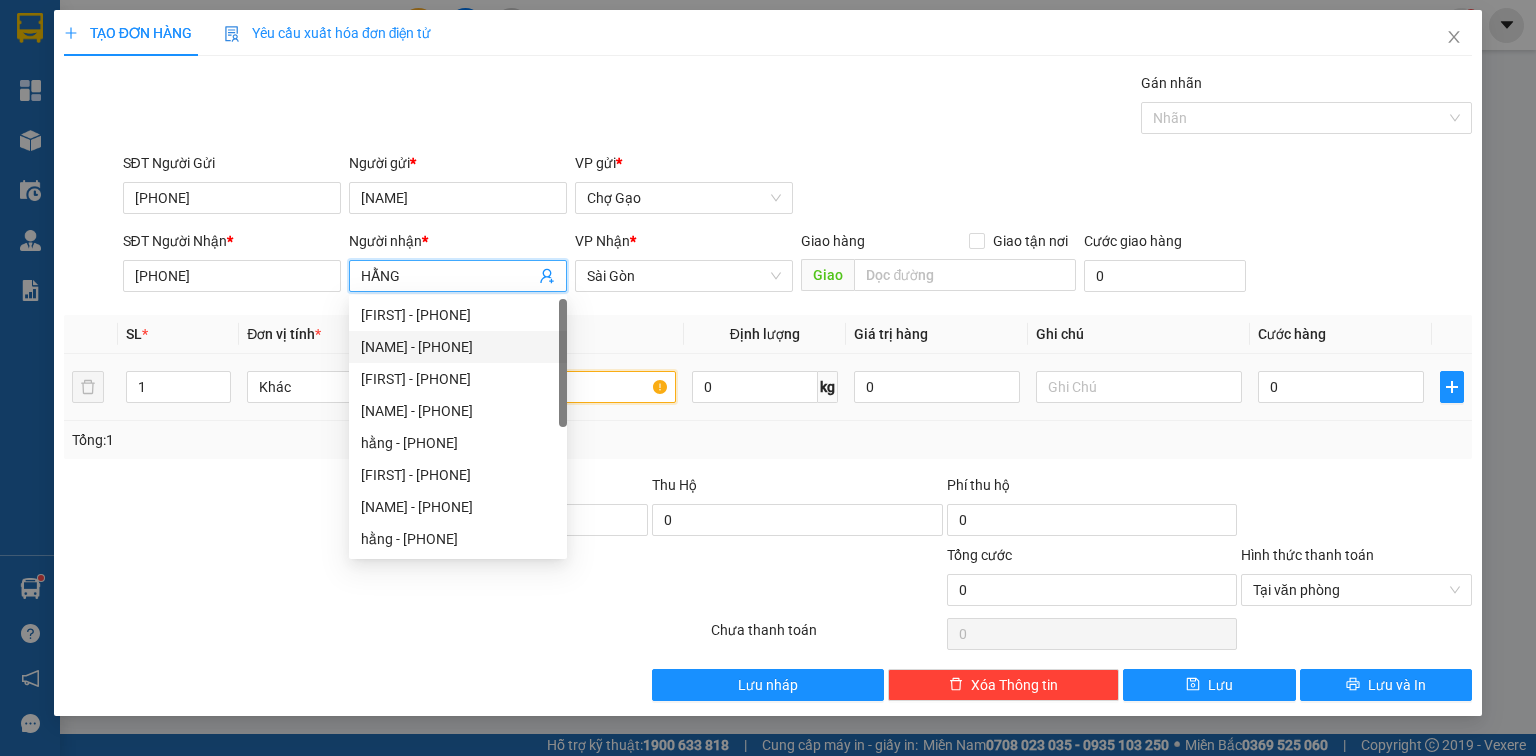click at bounding box center [573, 387] 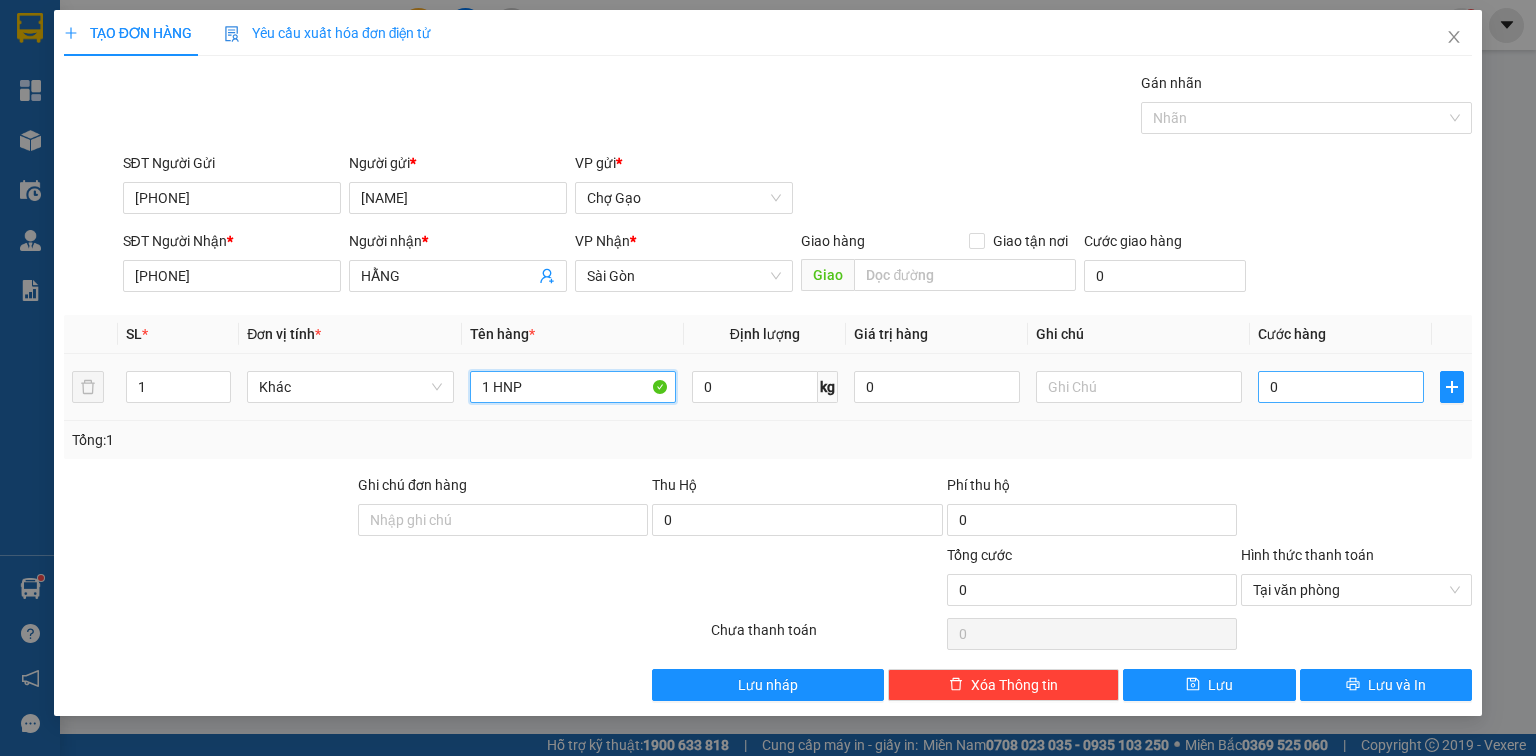 type on "1 HNP" 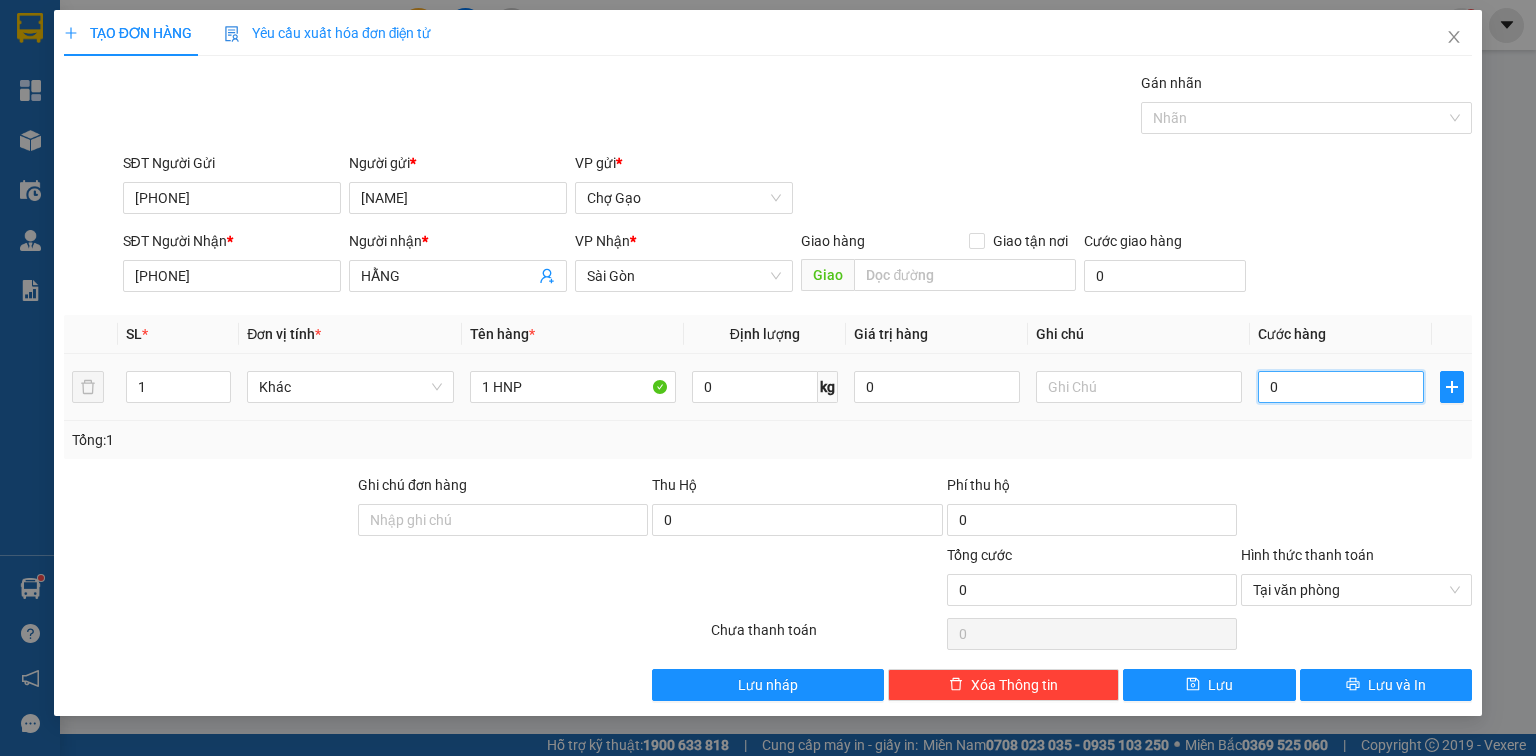 click on "0" at bounding box center (1341, 387) 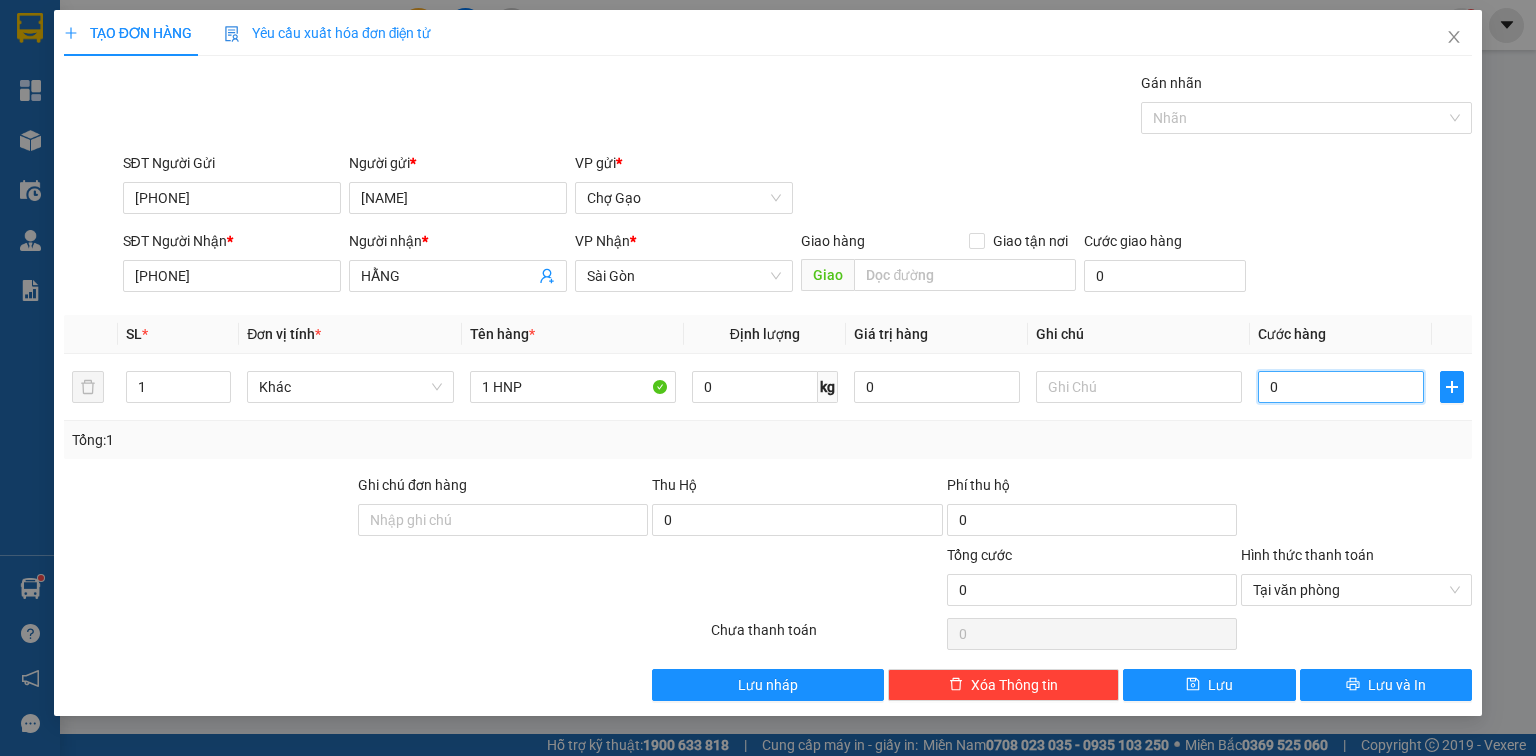 type on "2" 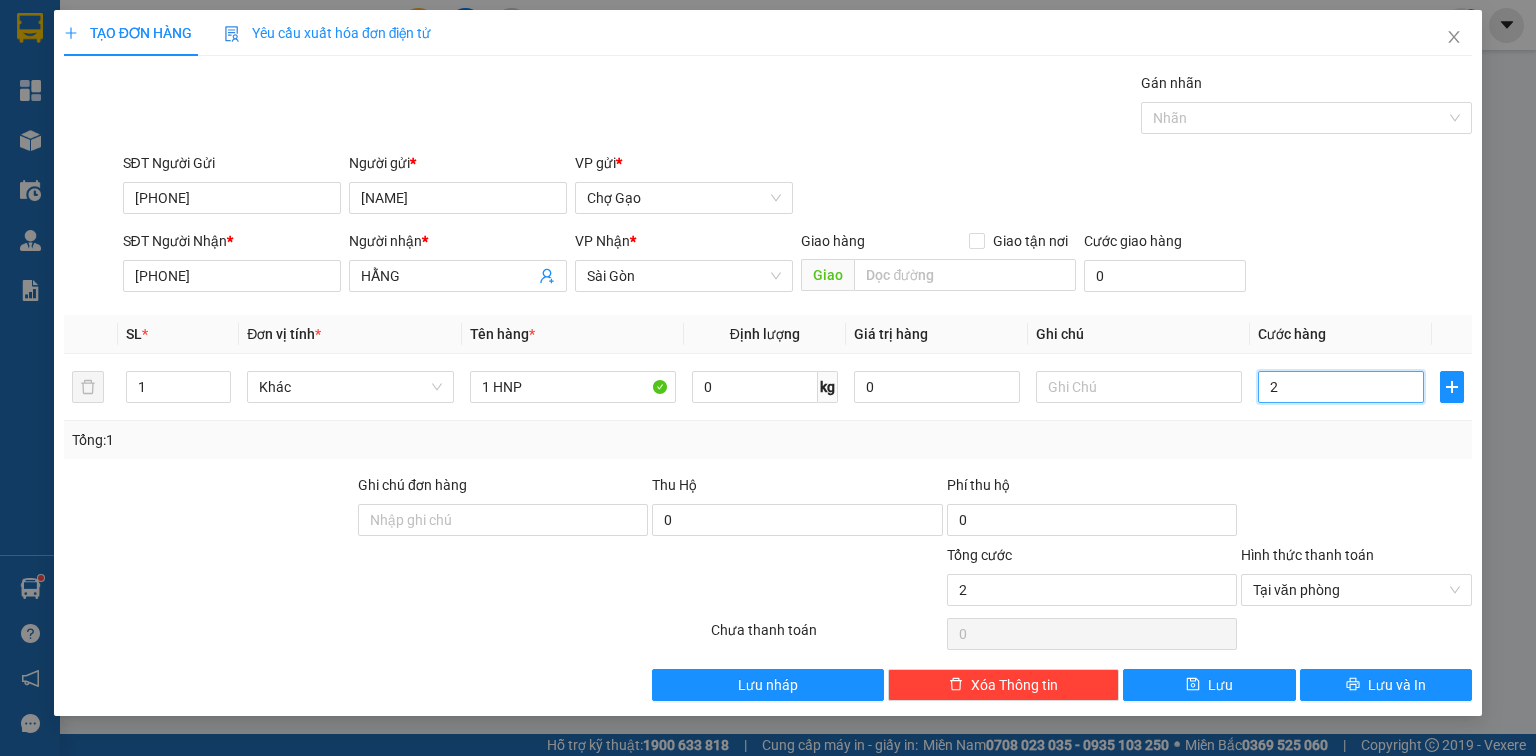 type on "25" 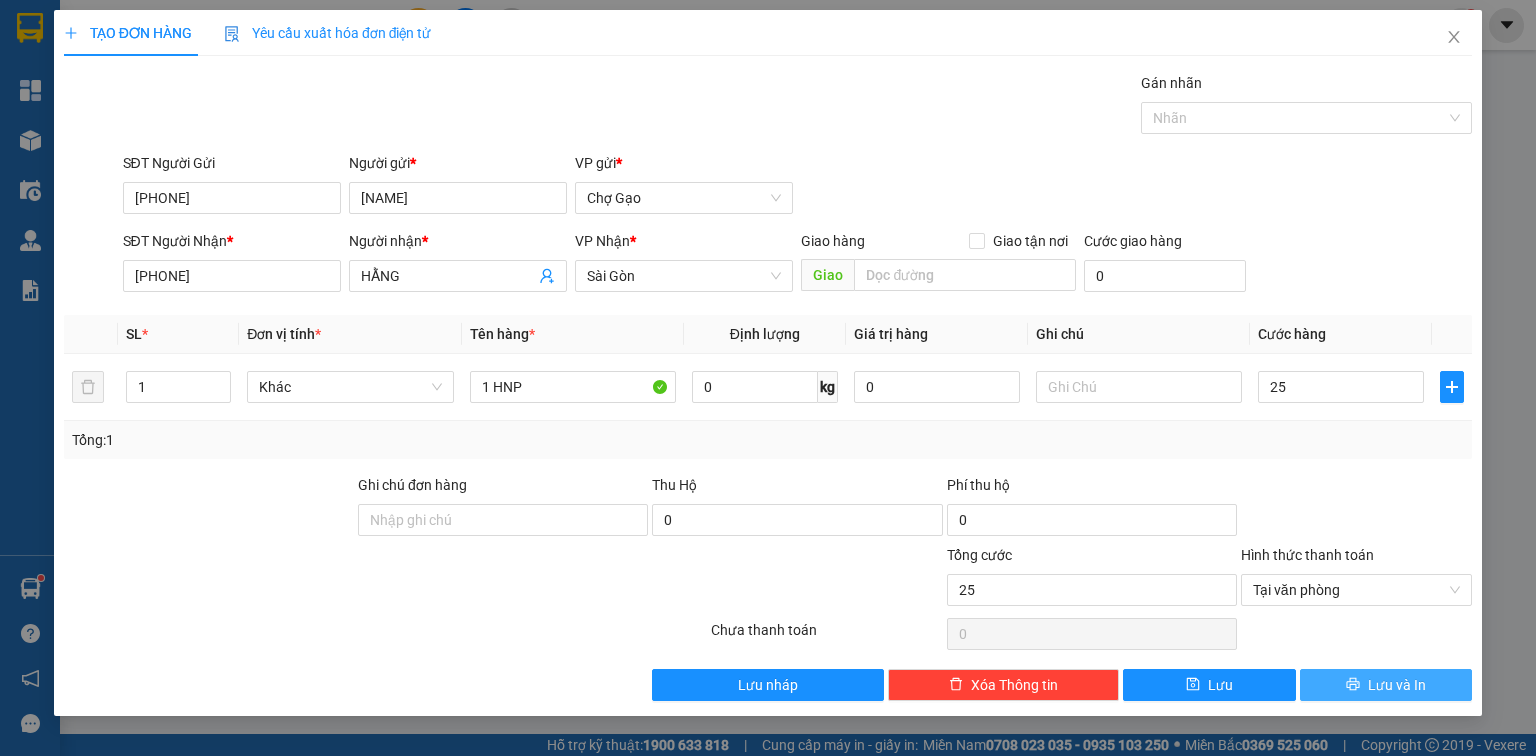 type on "25.000" 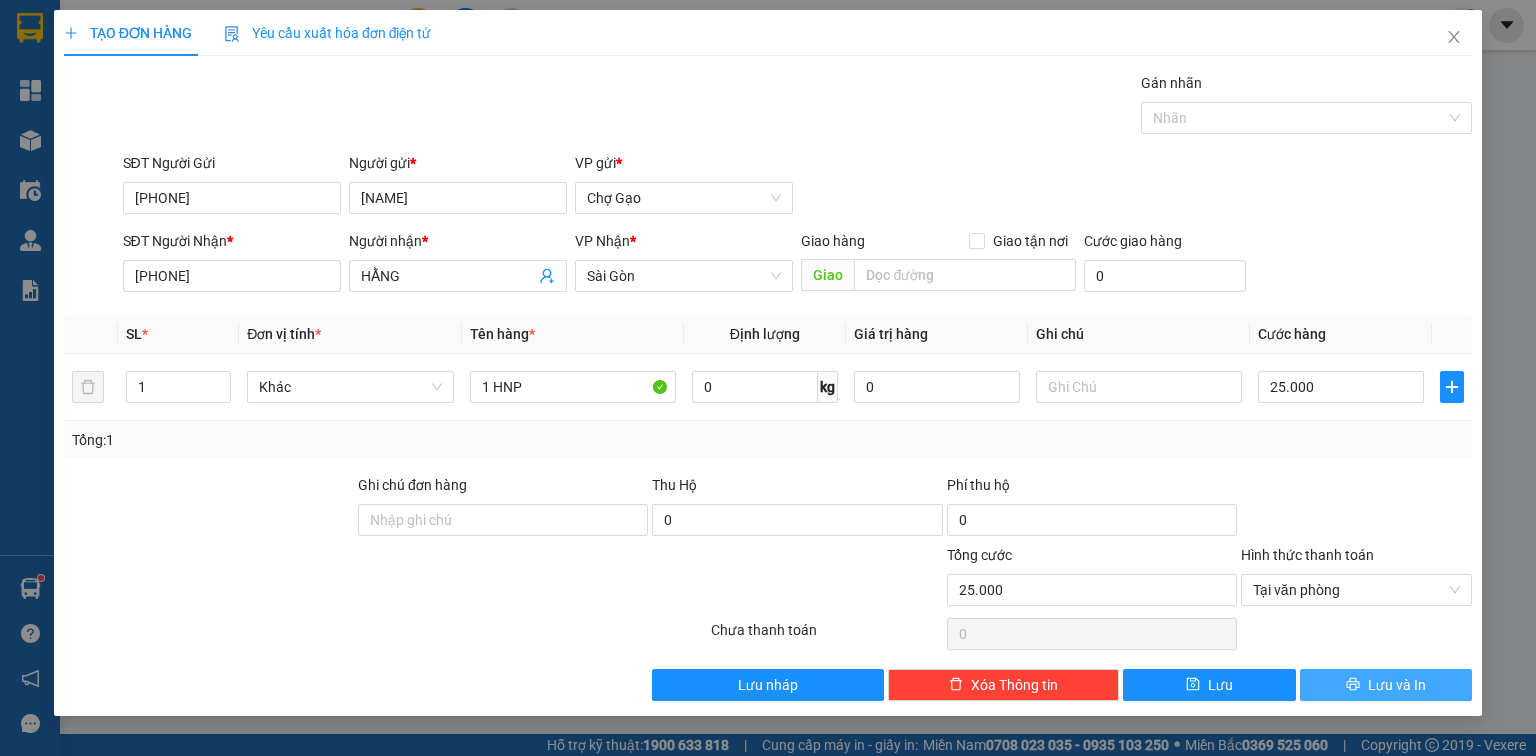 click on "Lưu và In" at bounding box center (1386, 685) 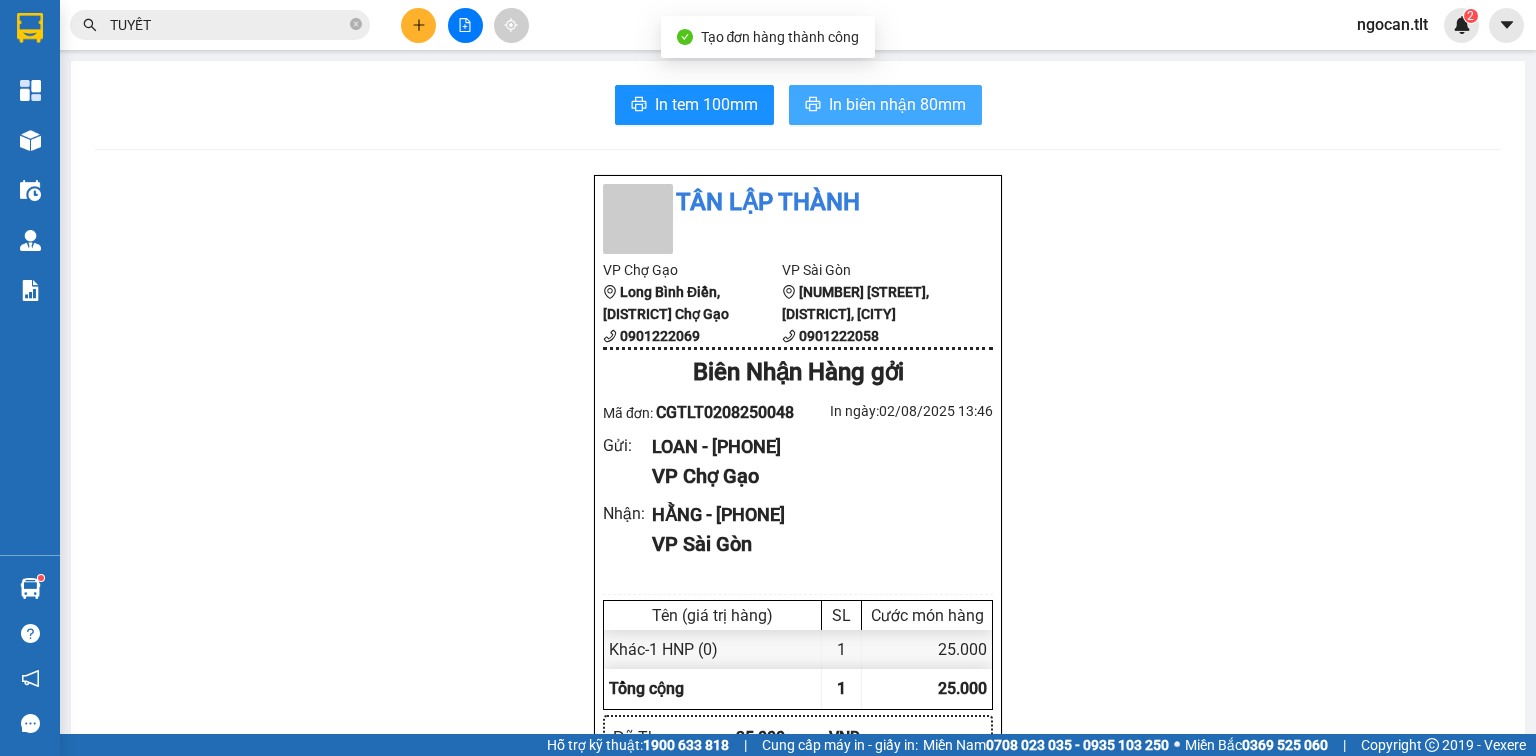click on "In biên nhận 80mm" at bounding box center [885, 105] 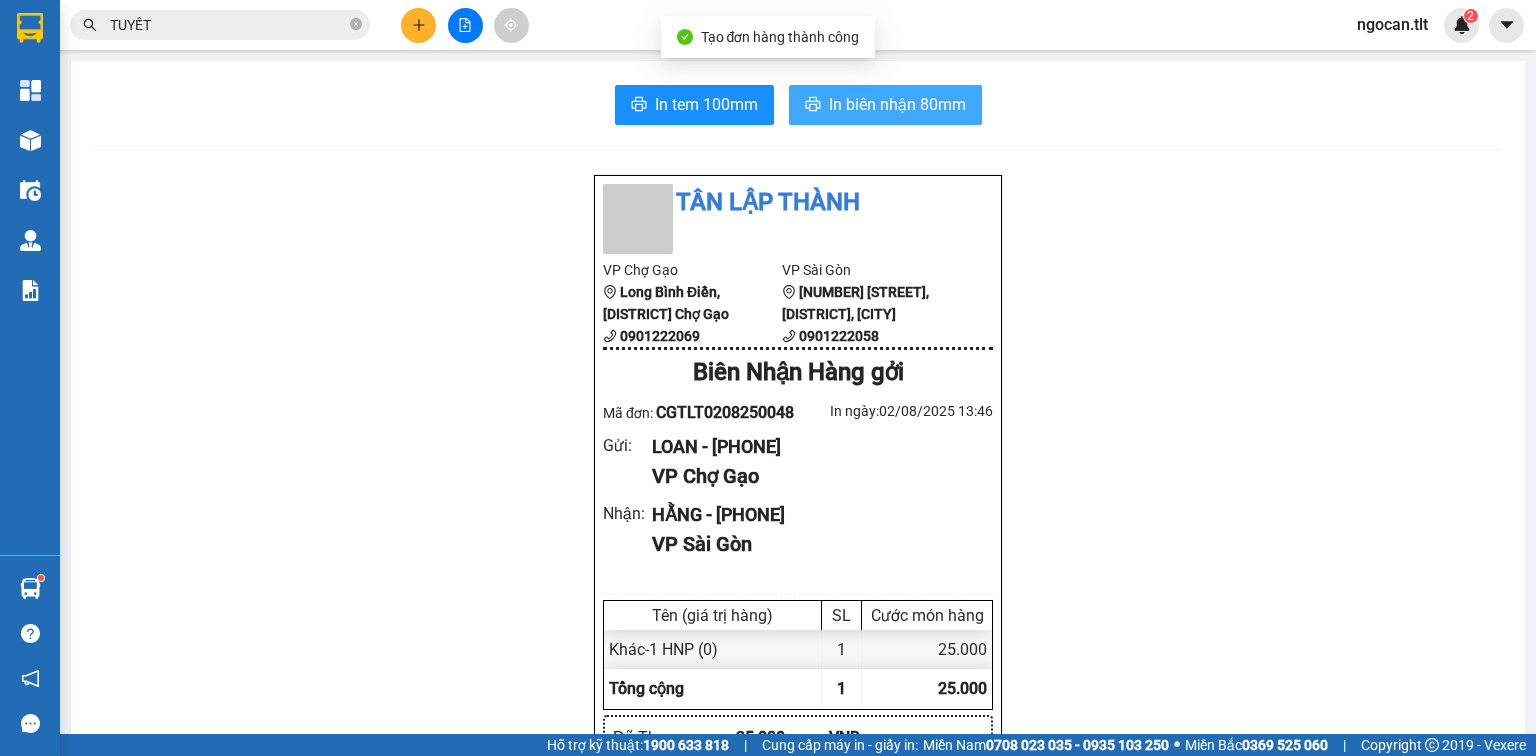 scroll, scrollTop: 0, scrollLeft: 0, axis: both 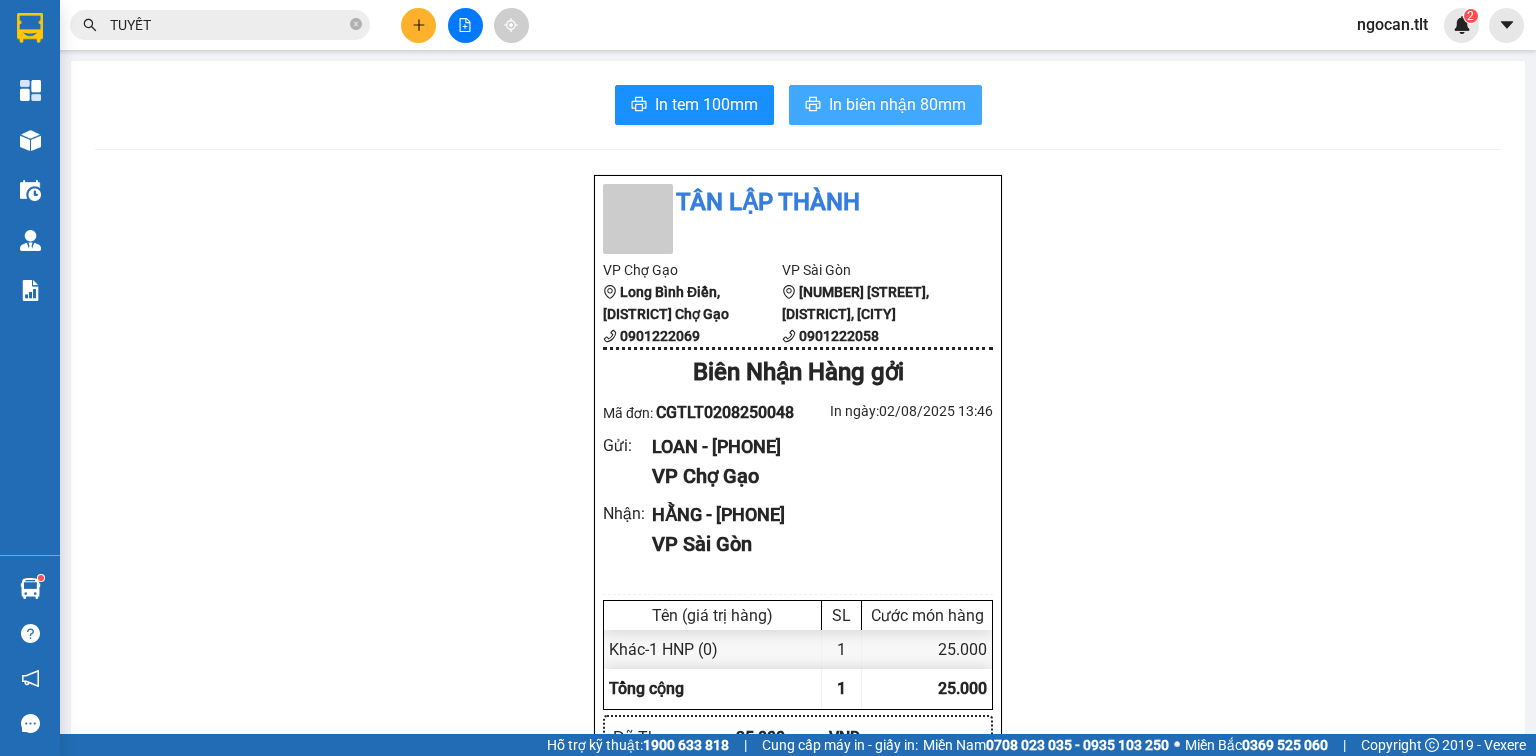 click on "In biên nhận 80mm" at bounding box center [897, 104] 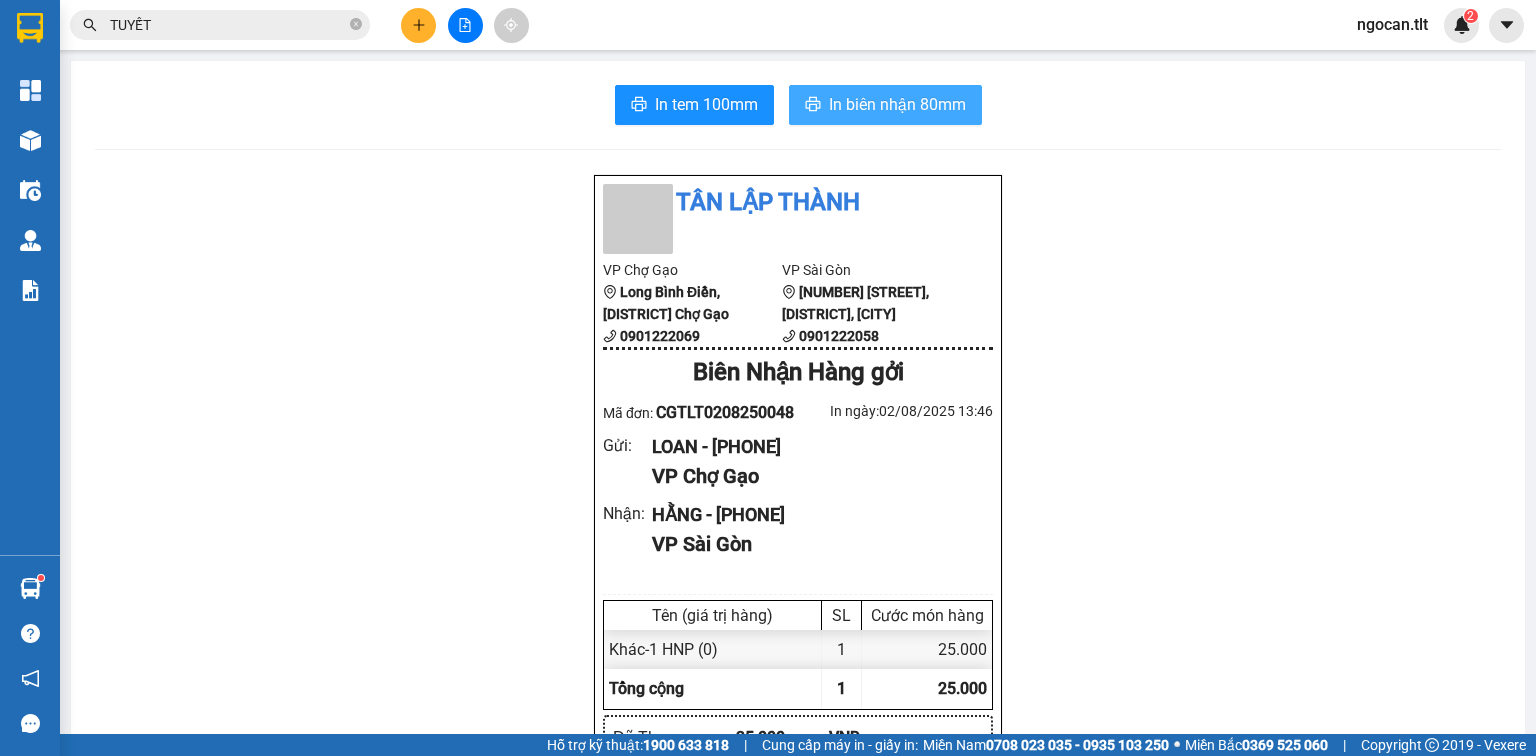 scroll, scrollTop: 0, scrollLeft: 0, axis: both 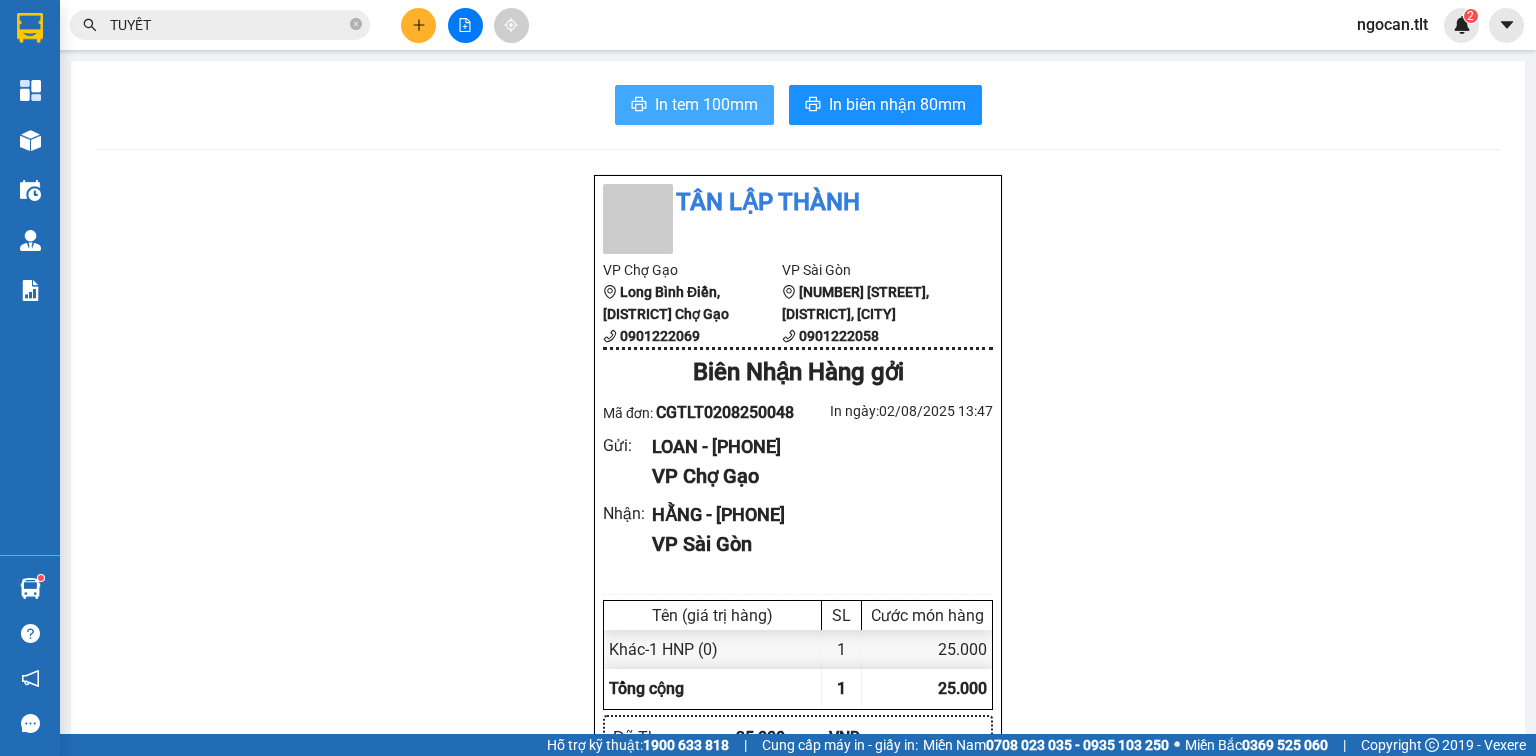 click on "In tem 100mm" at bounding box center [694, 105] 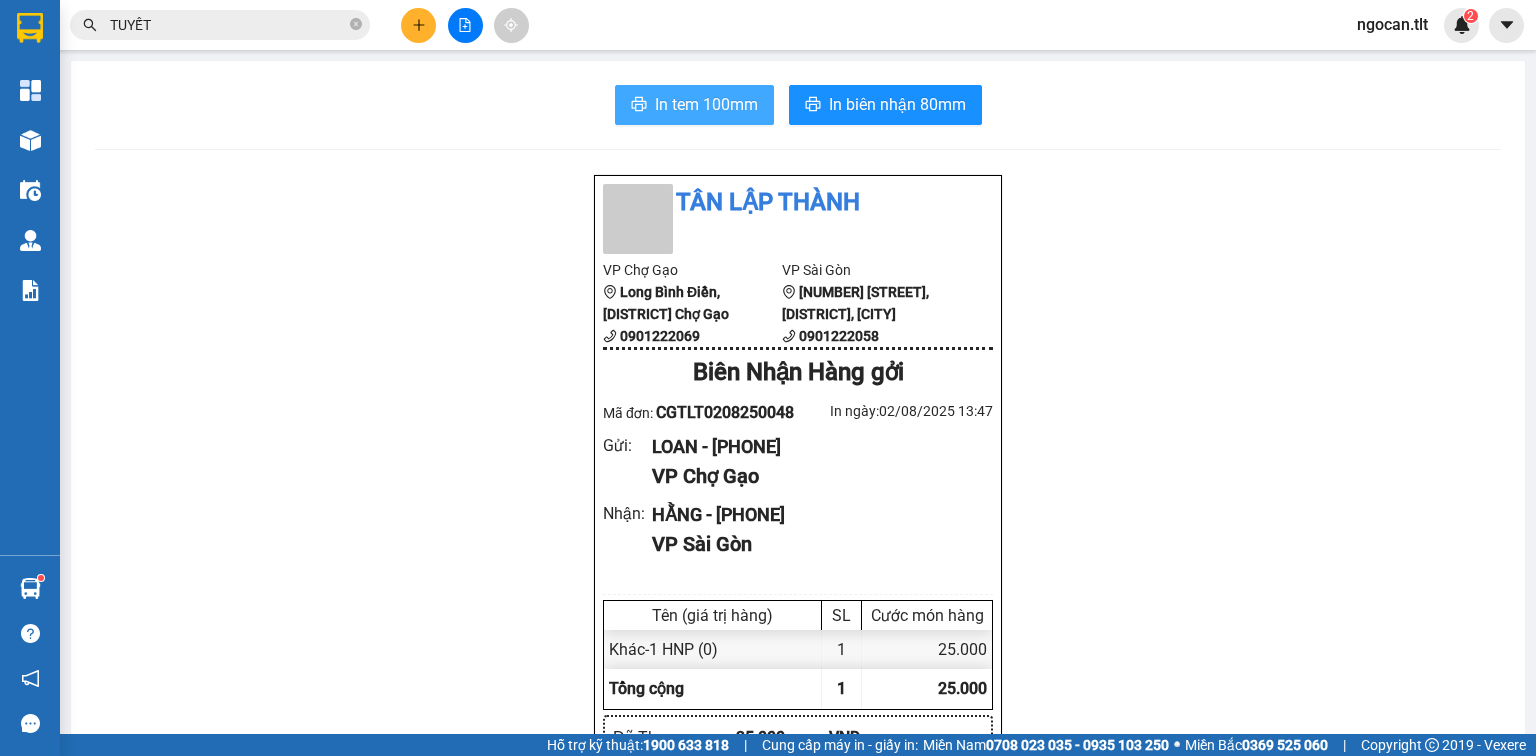 scroll, scrollTop: 0, scrollLeft: 0, axis: both 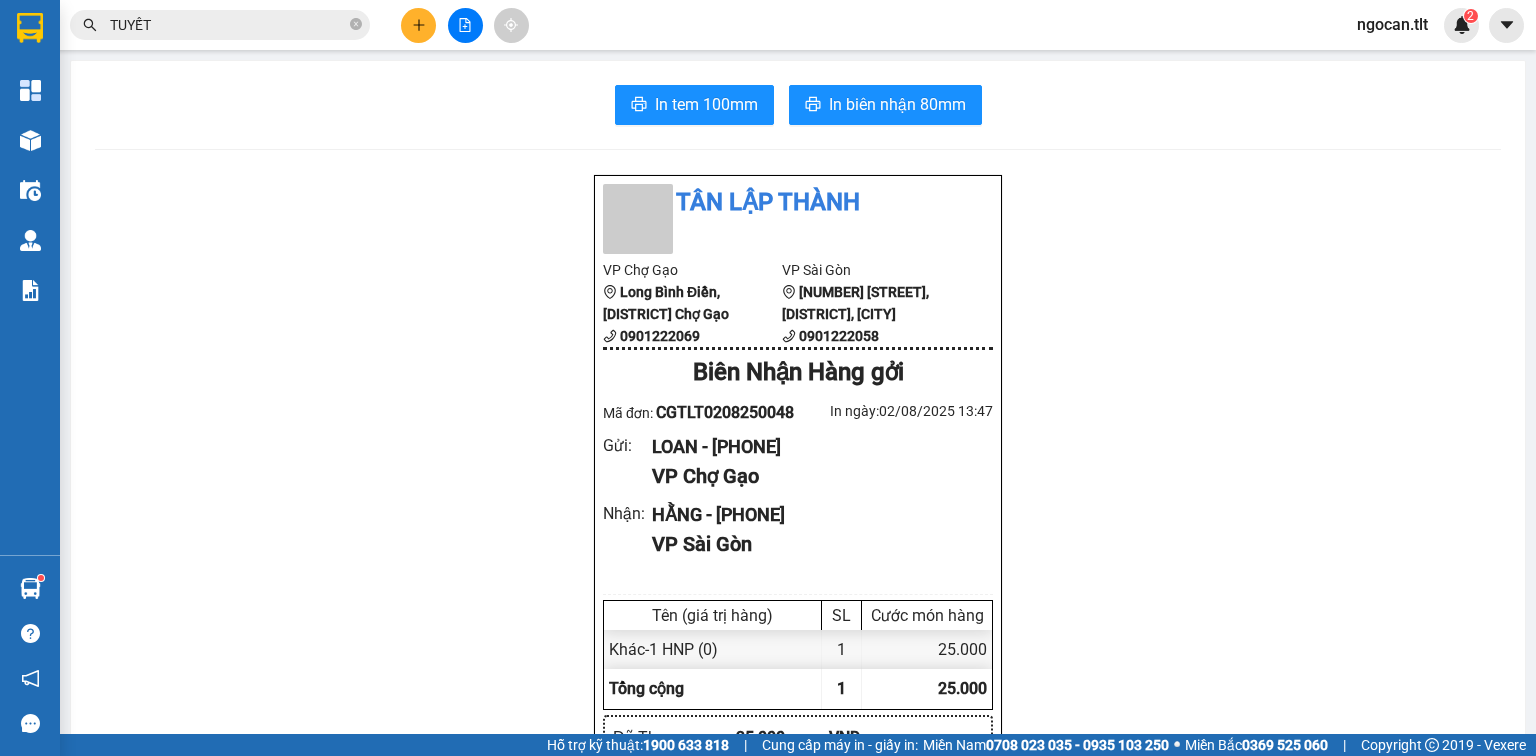 click on "TUYẾT" at bounding box center [228, 25] 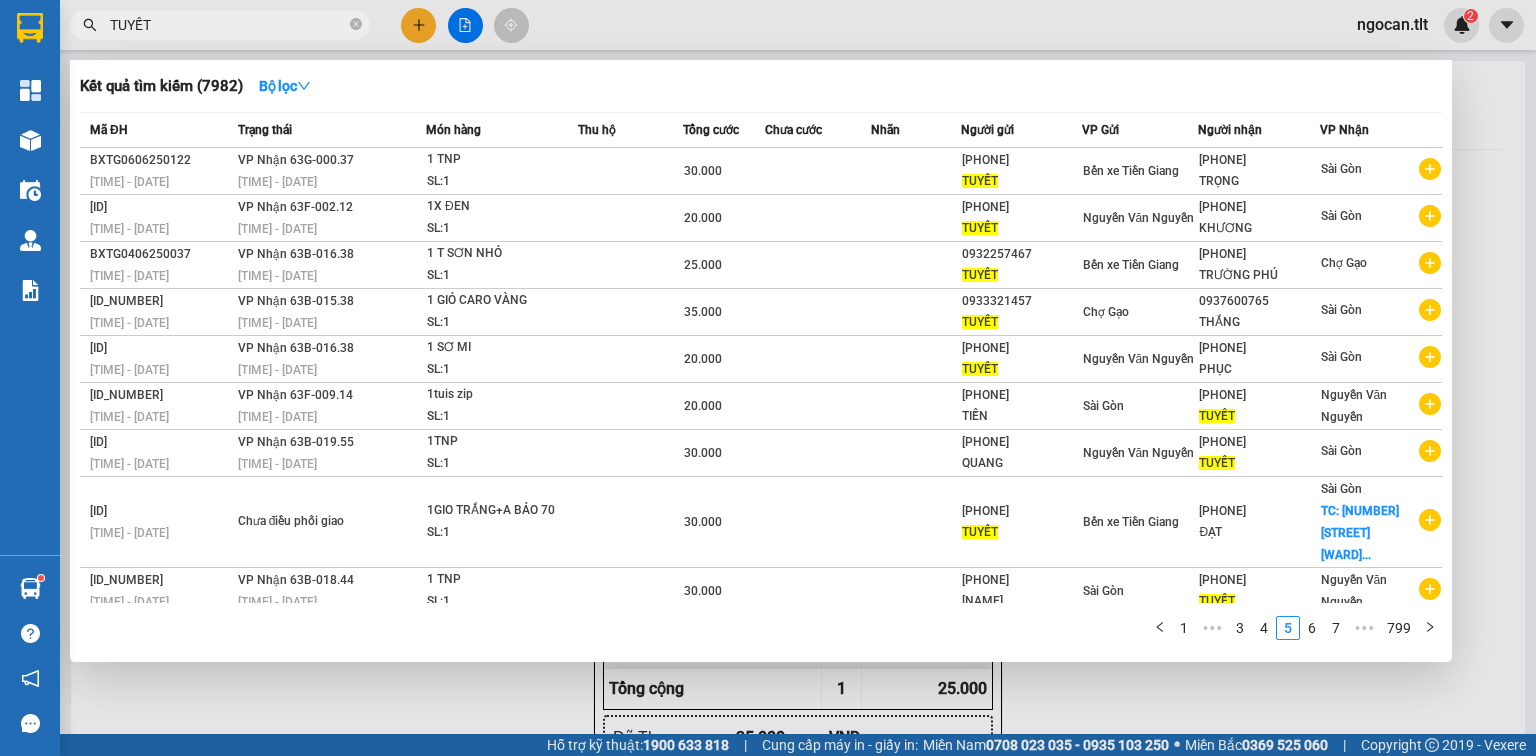 click on "TUYẾT" at bounding box center [228, 25] 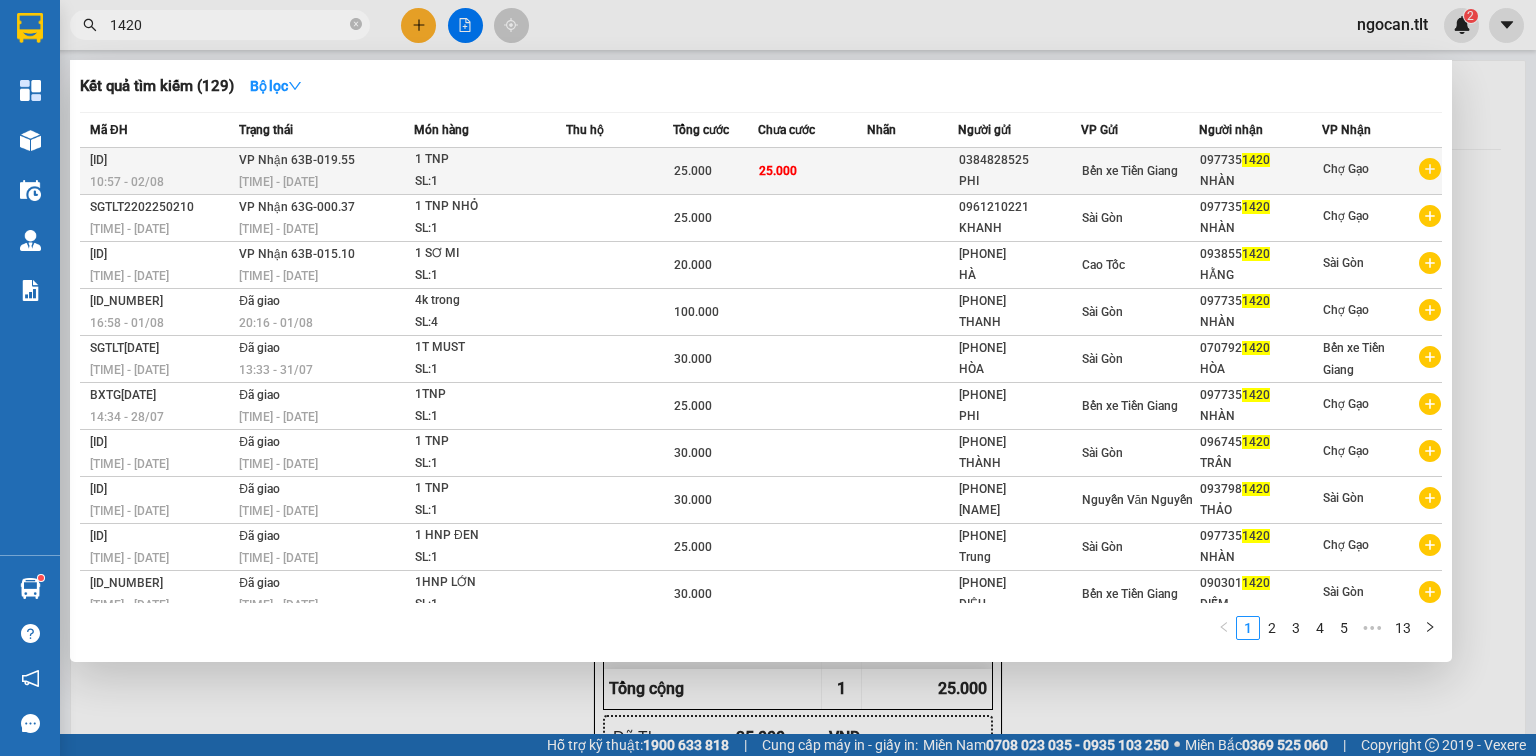 type on "1420" 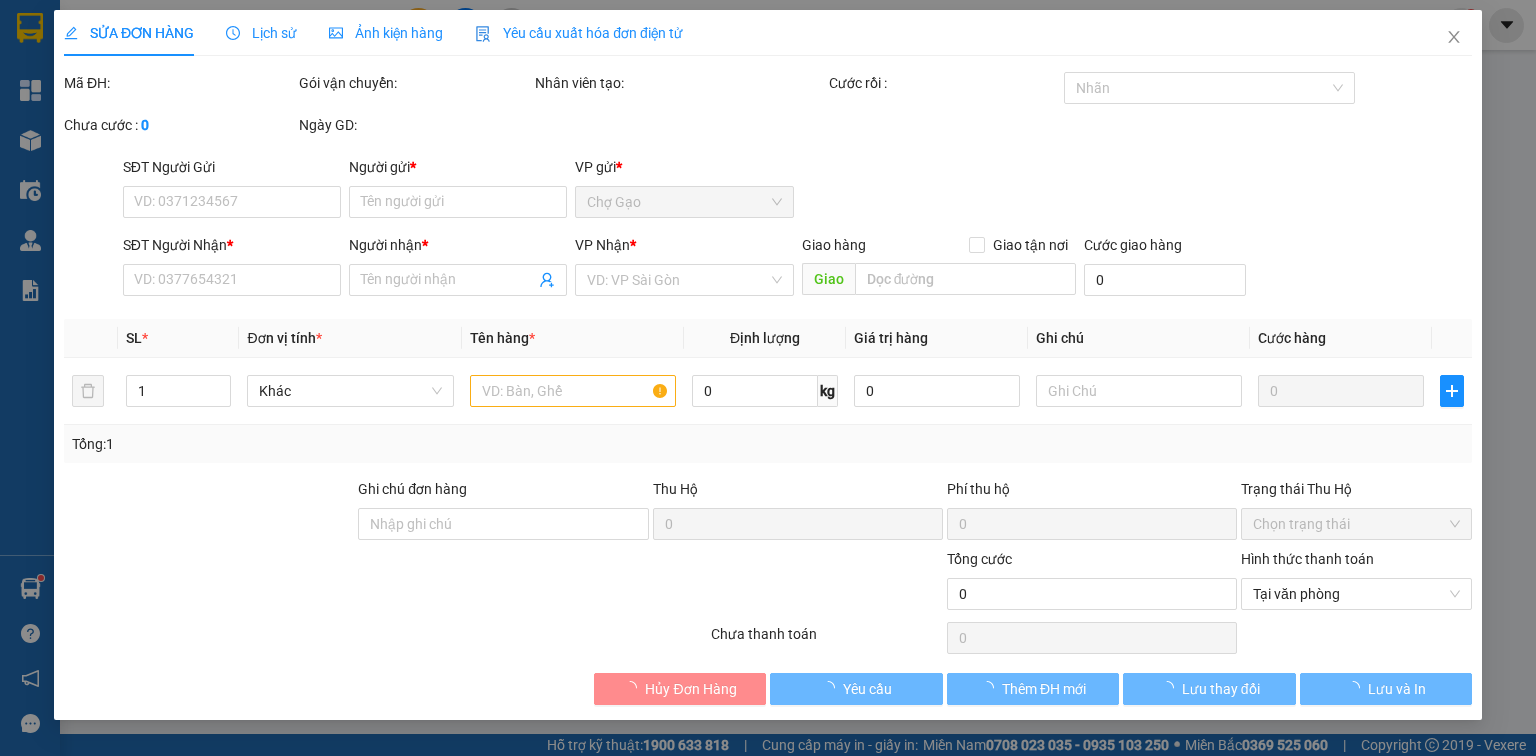 type on "0384828525" 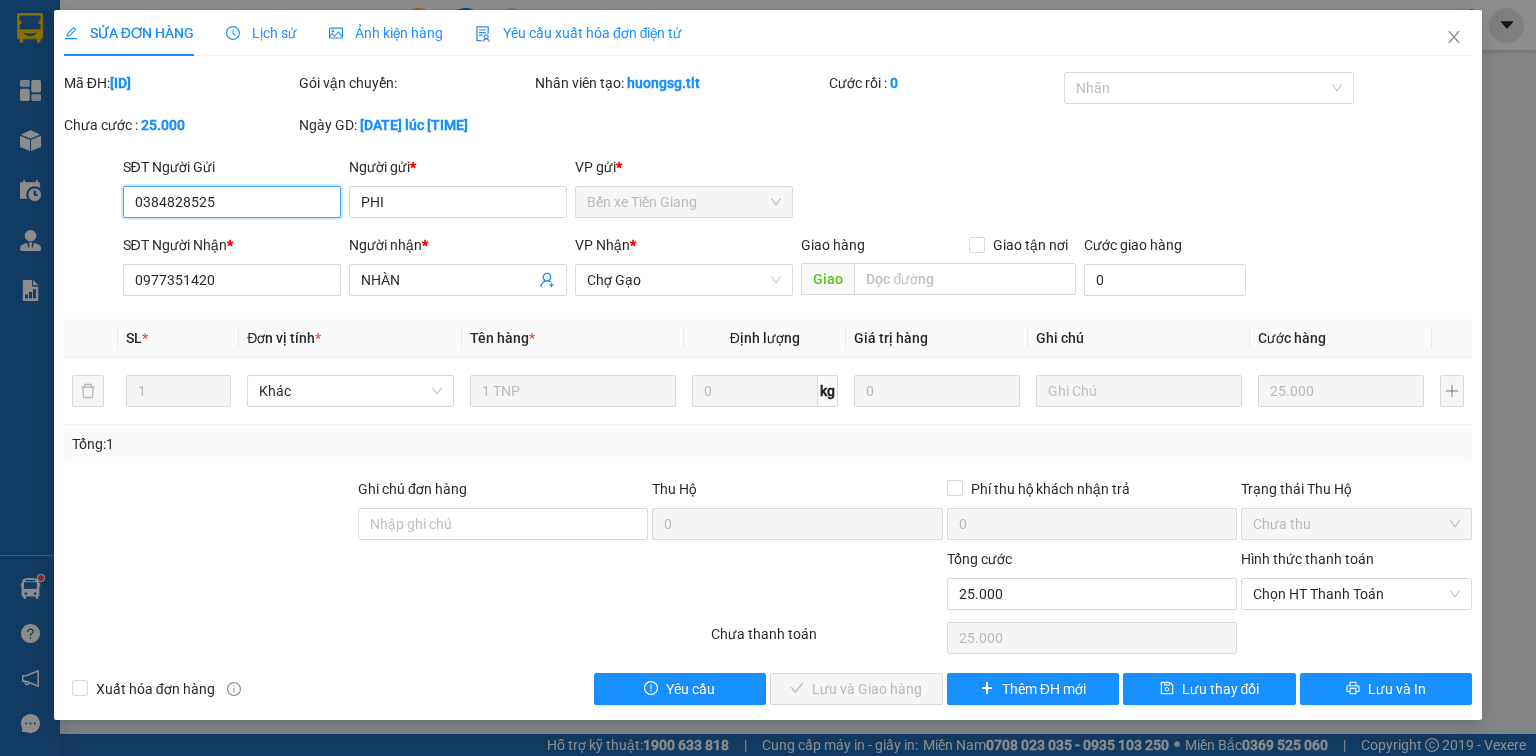 drag, startPoint x: 1356, startPoint y: 597, endPoint x: 1336, endPoint y: 617, distance: 28.284271 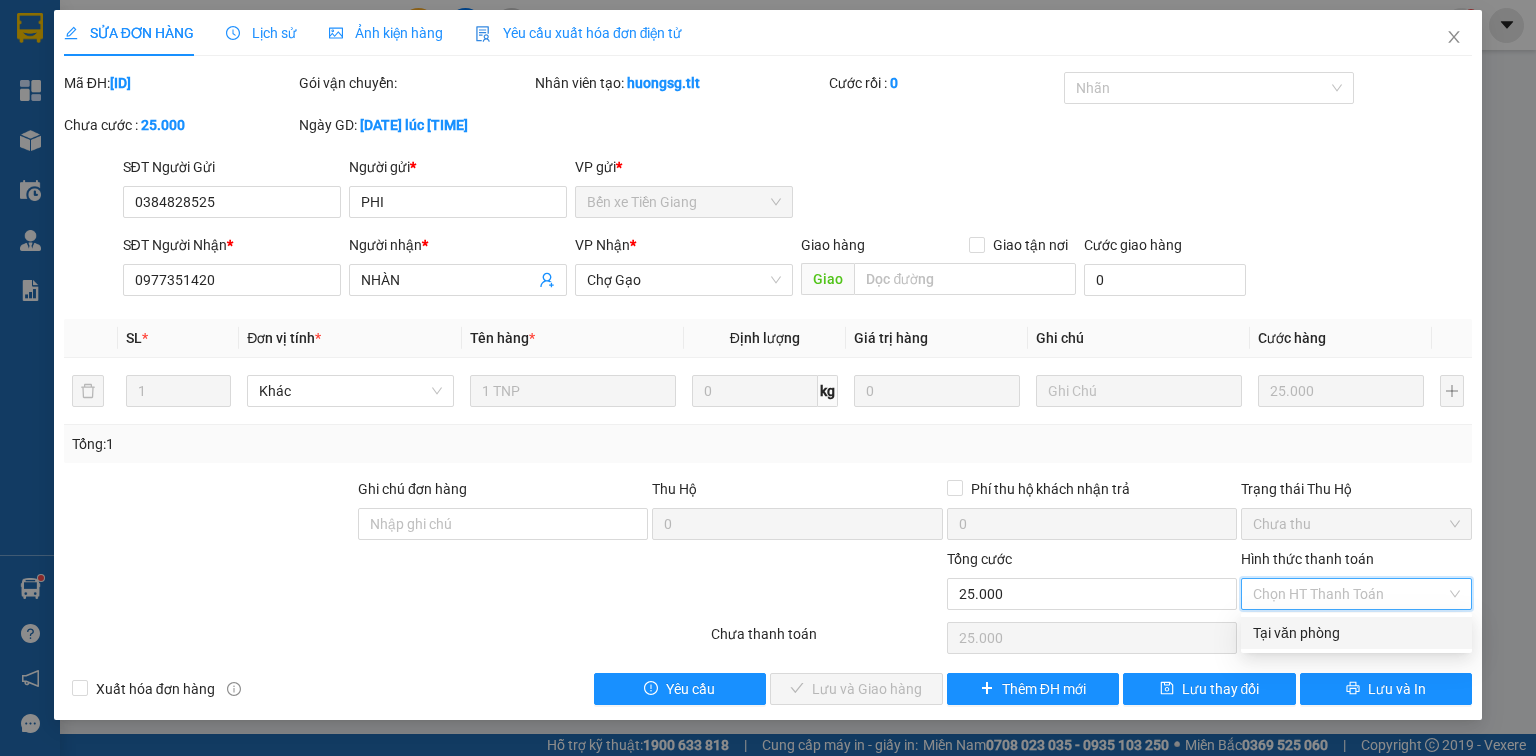 drag, startPoint x: 1302, startPoint y: 634, endPoint x: 1236, endPoint y: 648, distance: 67.46851 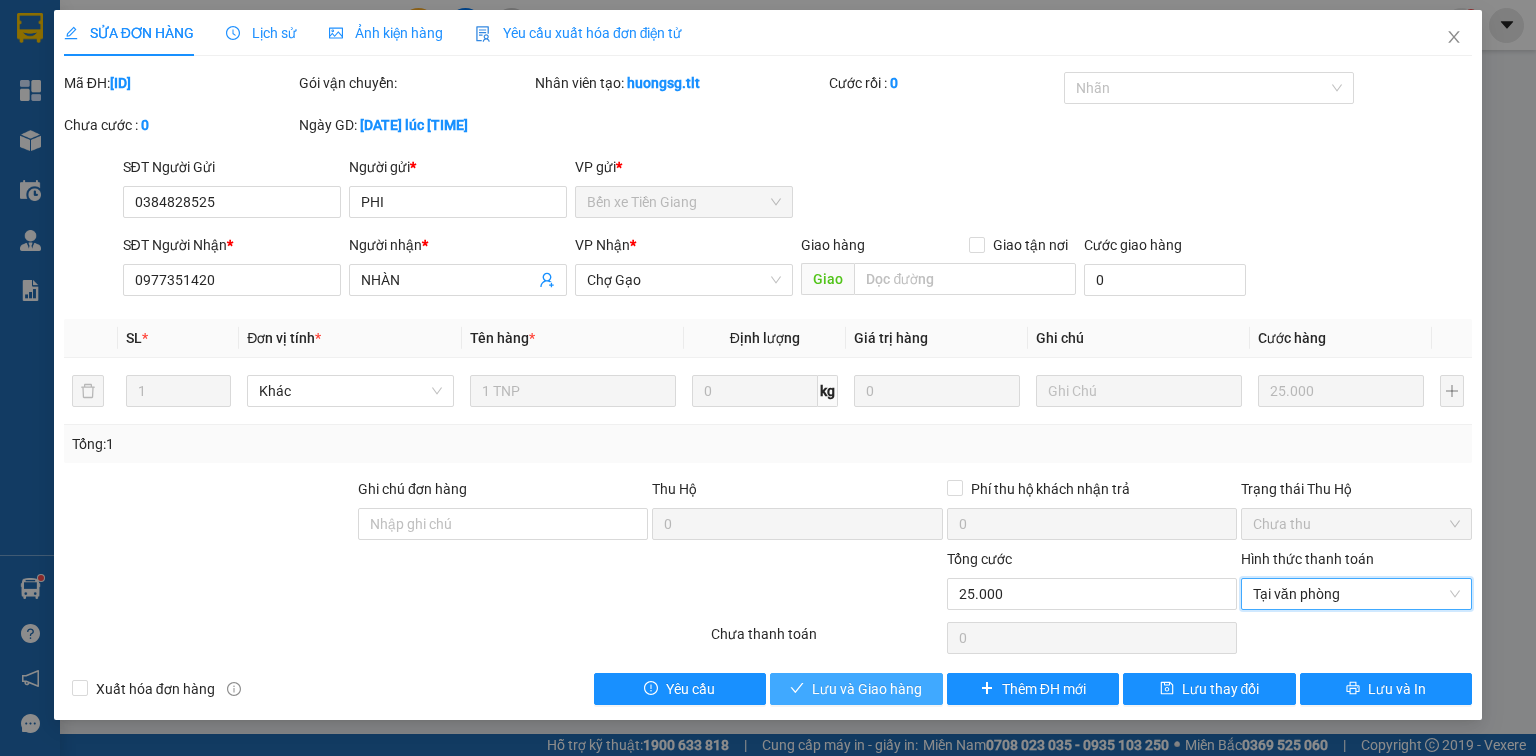 click on "Lưu và Giao hàng" at bounding box center (867, 689) 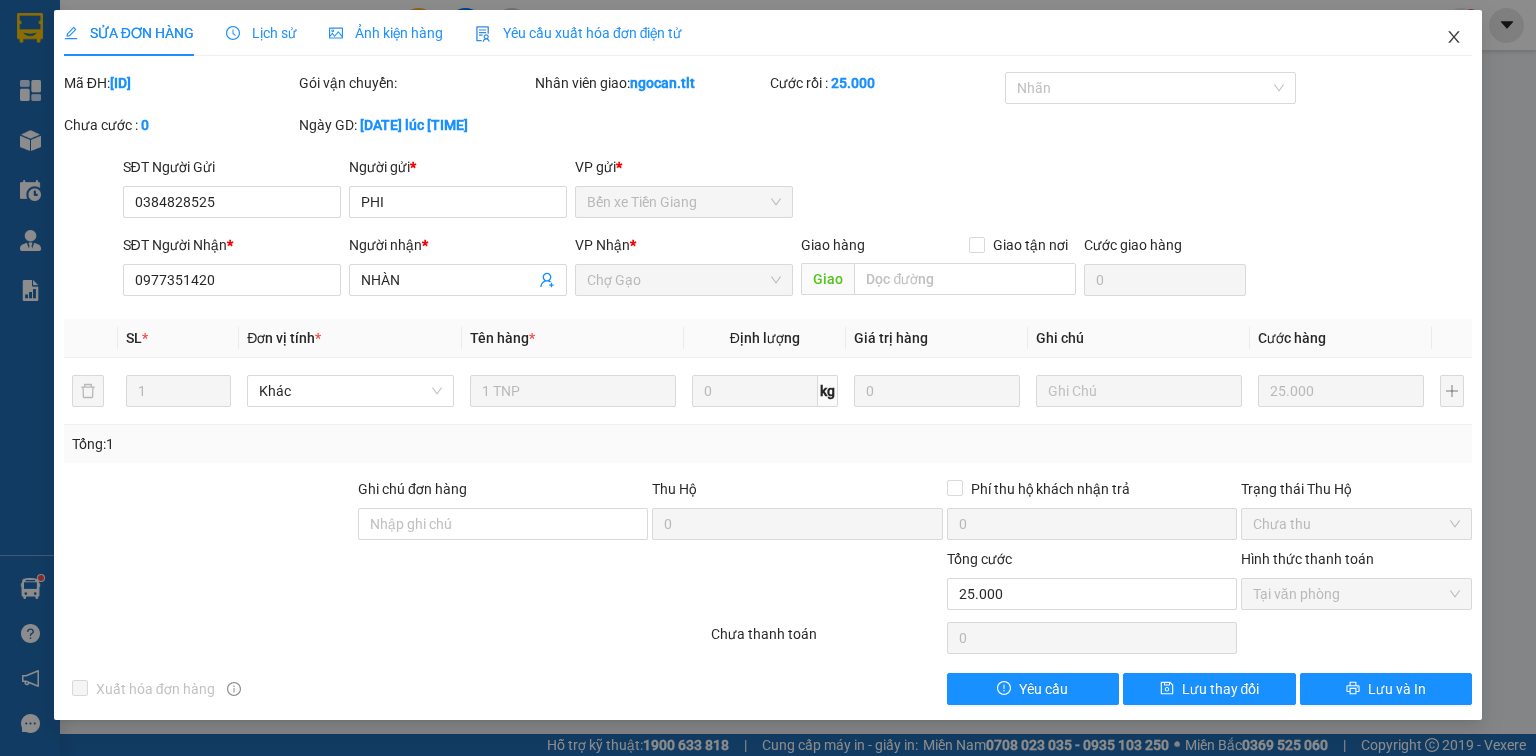 click at bounding box center [1454, 38] 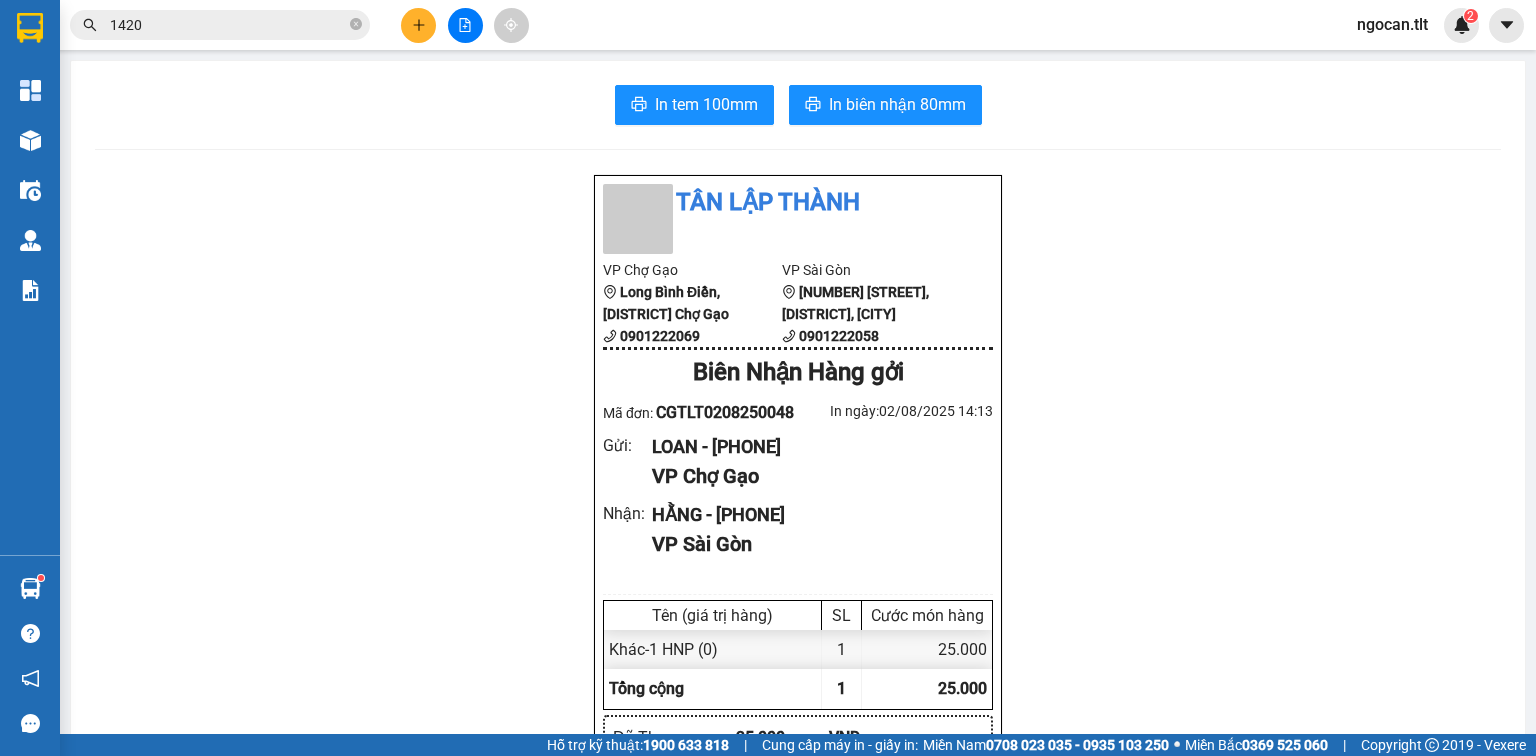 click on "1420" at bounding box center (228, 25) 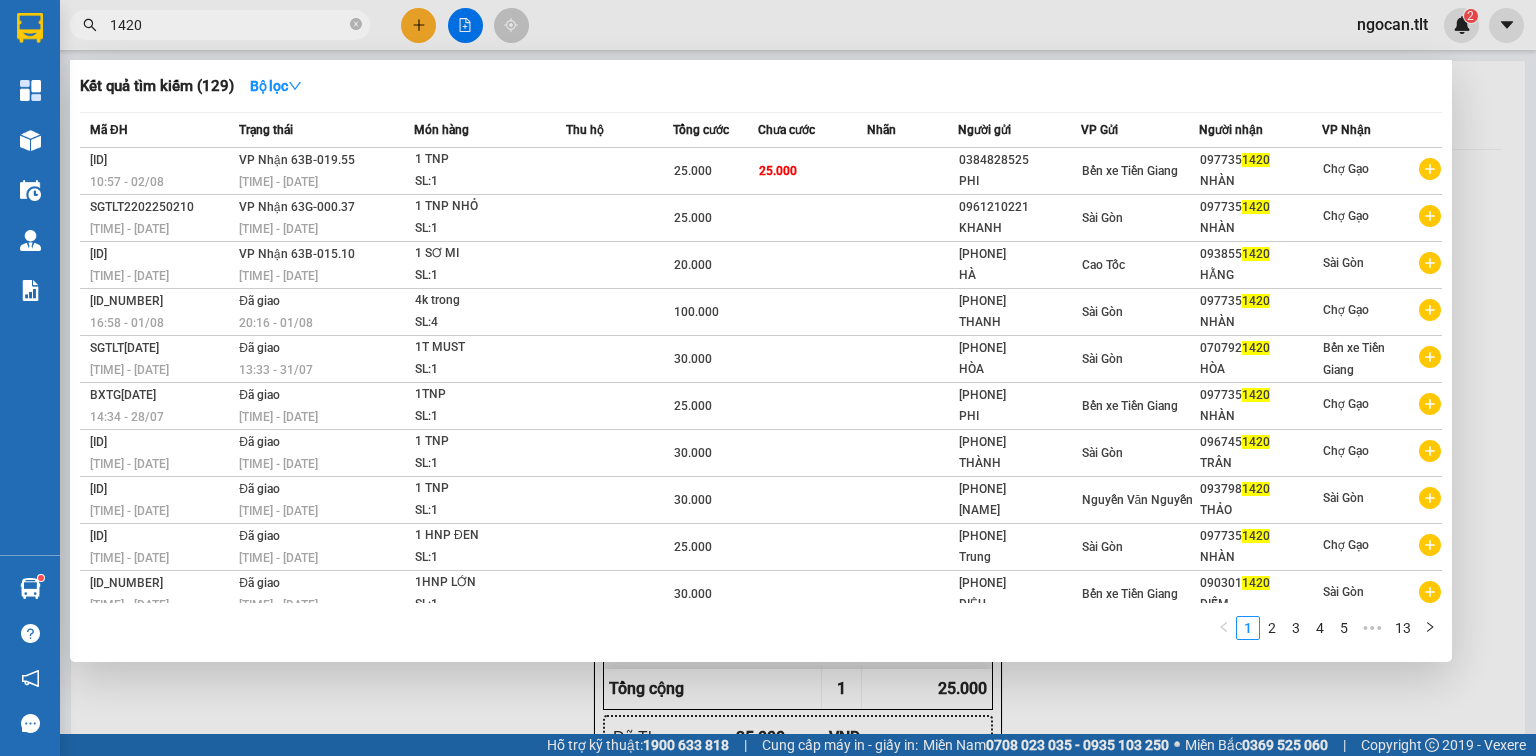 click on "1420" at bounding box center (228, 25) 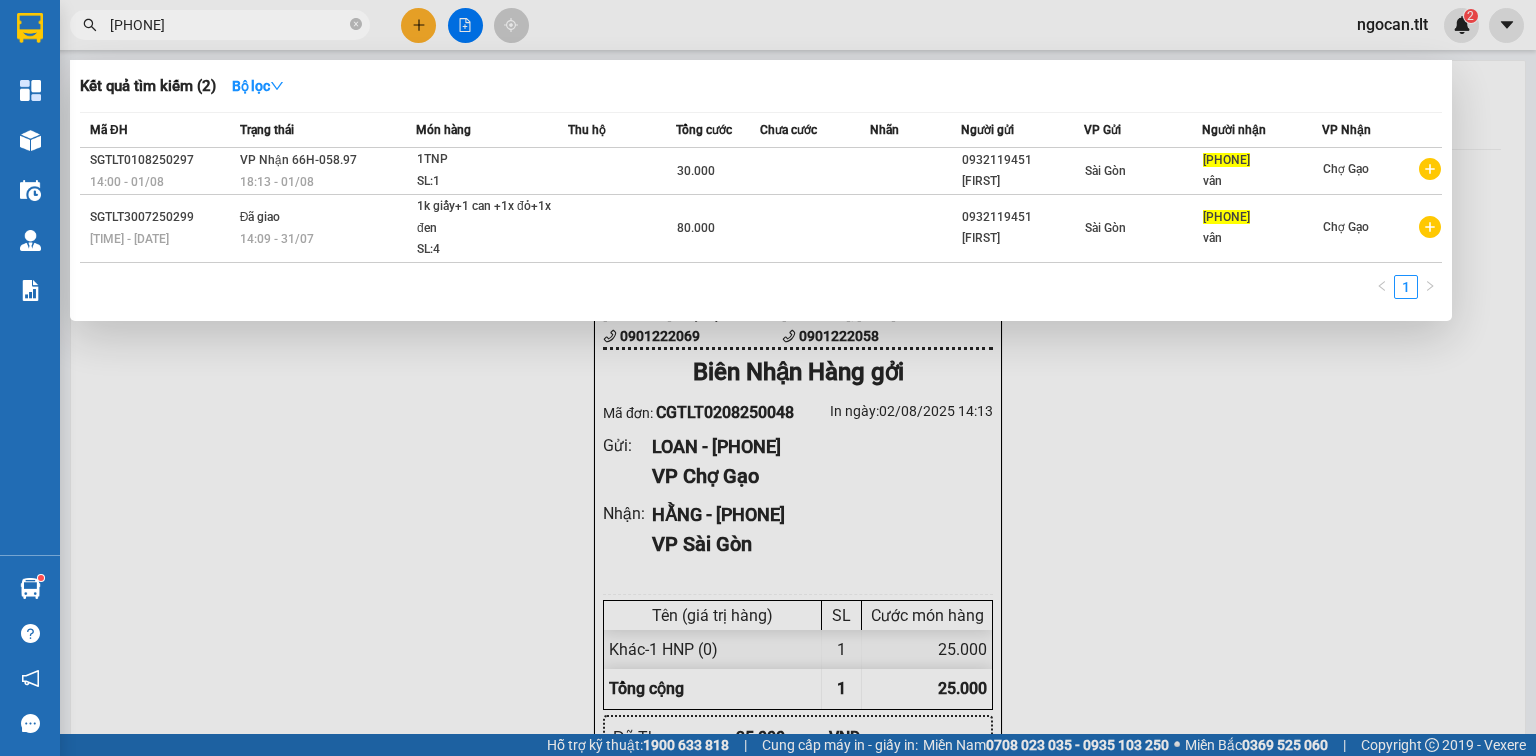 type on "[PHONE]" 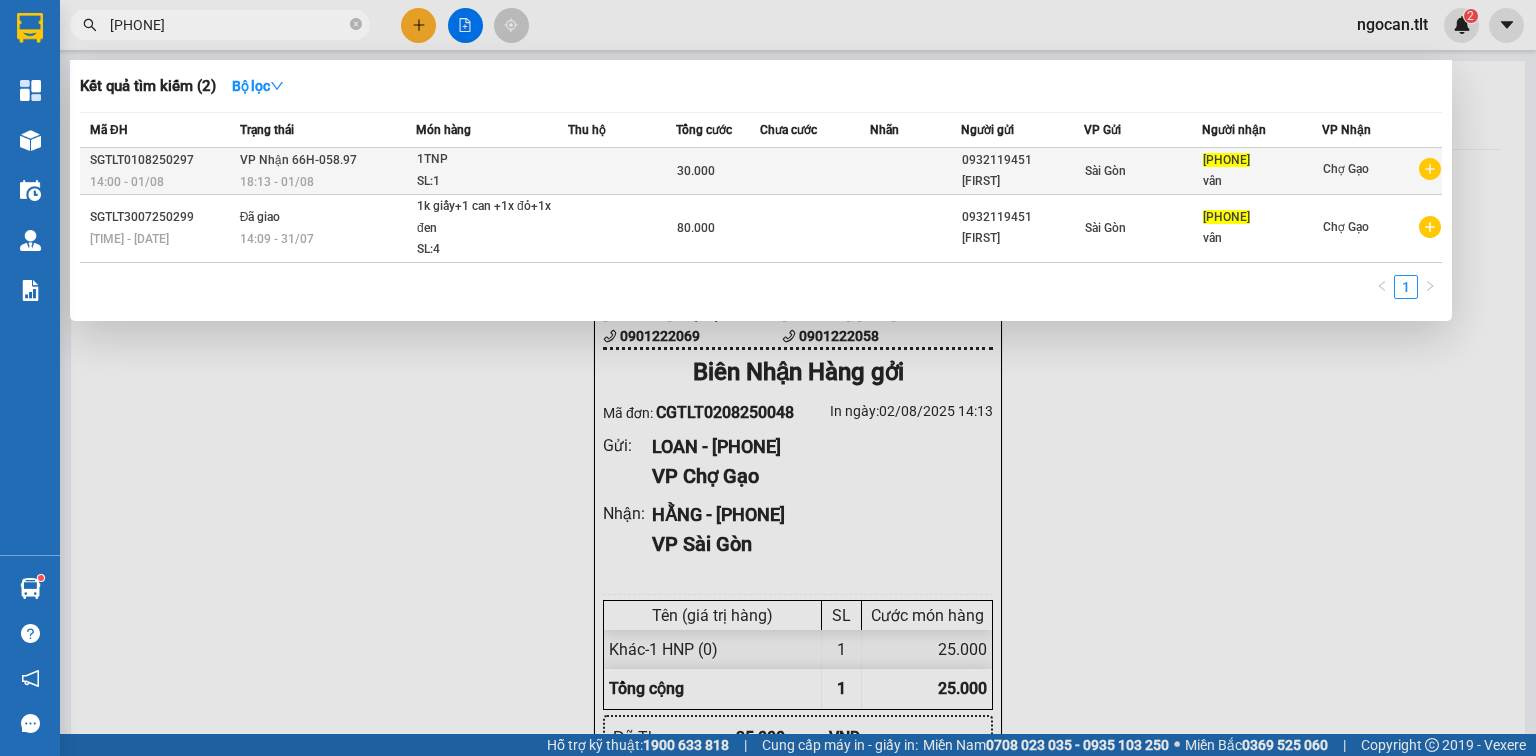 click on "[ID] [TIME] - [DATE] [ID] [TIME] - [DATE] [PHONE] [NAME] [LOCATION] [PHONE] [NAME] [LOCATION]" at bounding box center [761, 171] 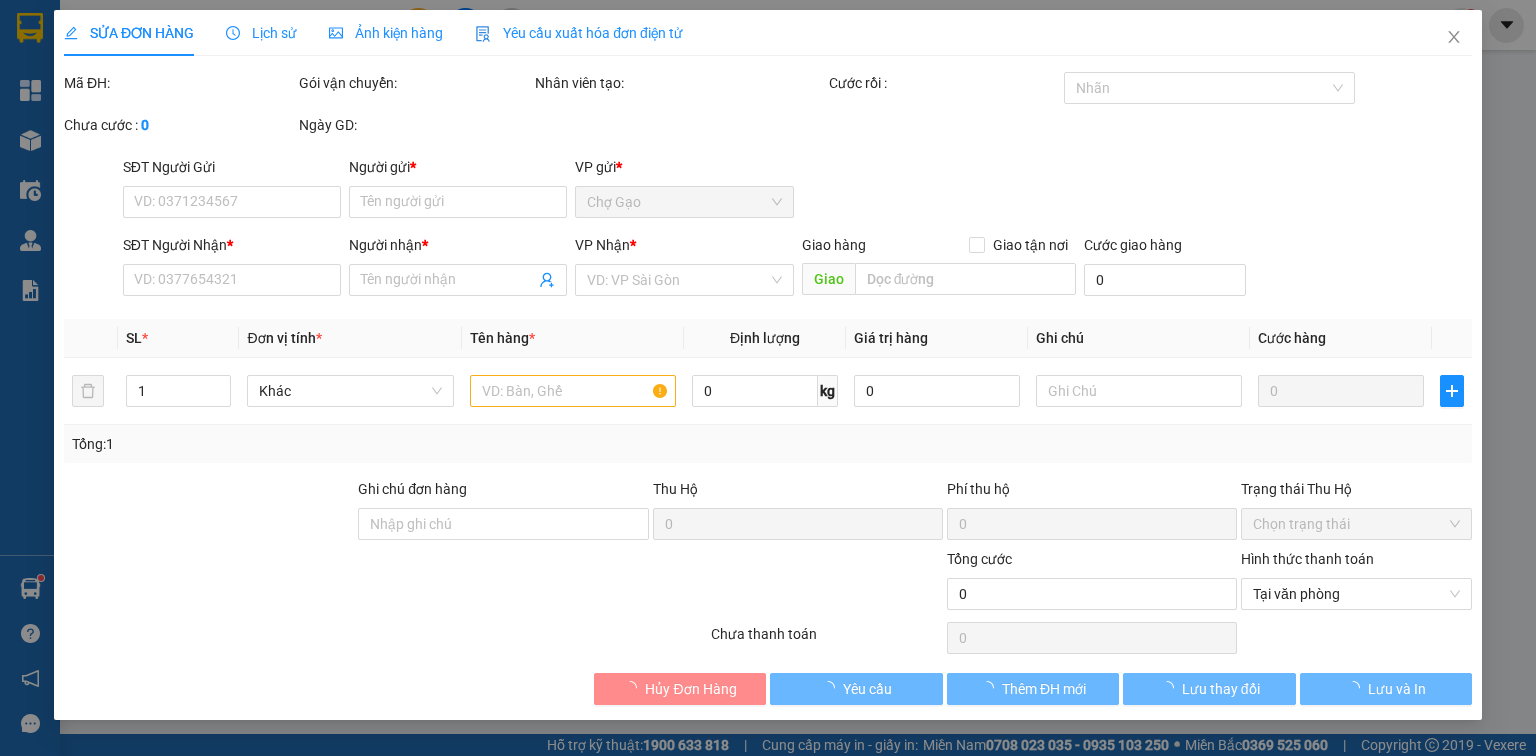 type on "0932119451" 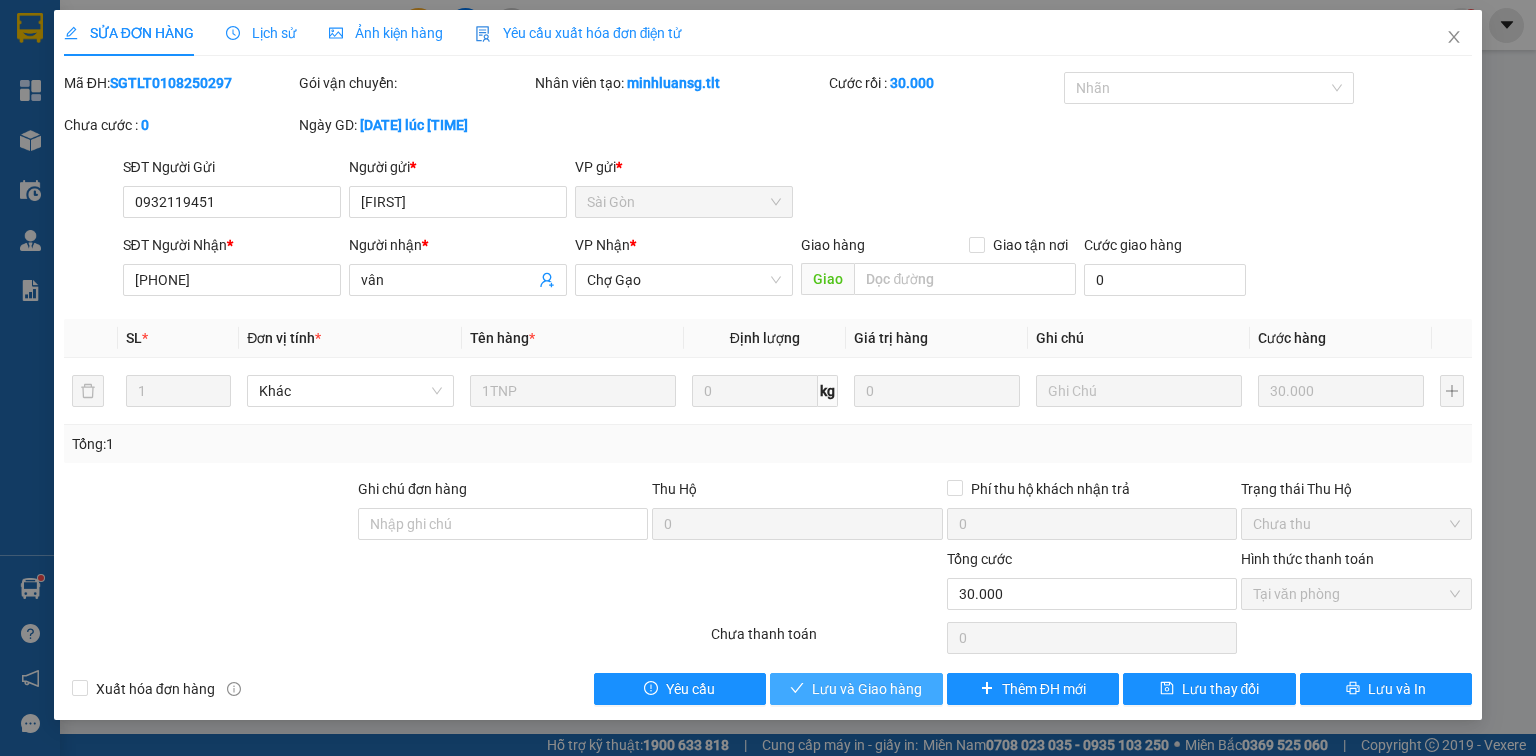 click on "Lưu và Giao hàng" at bounding box center [867, 689] 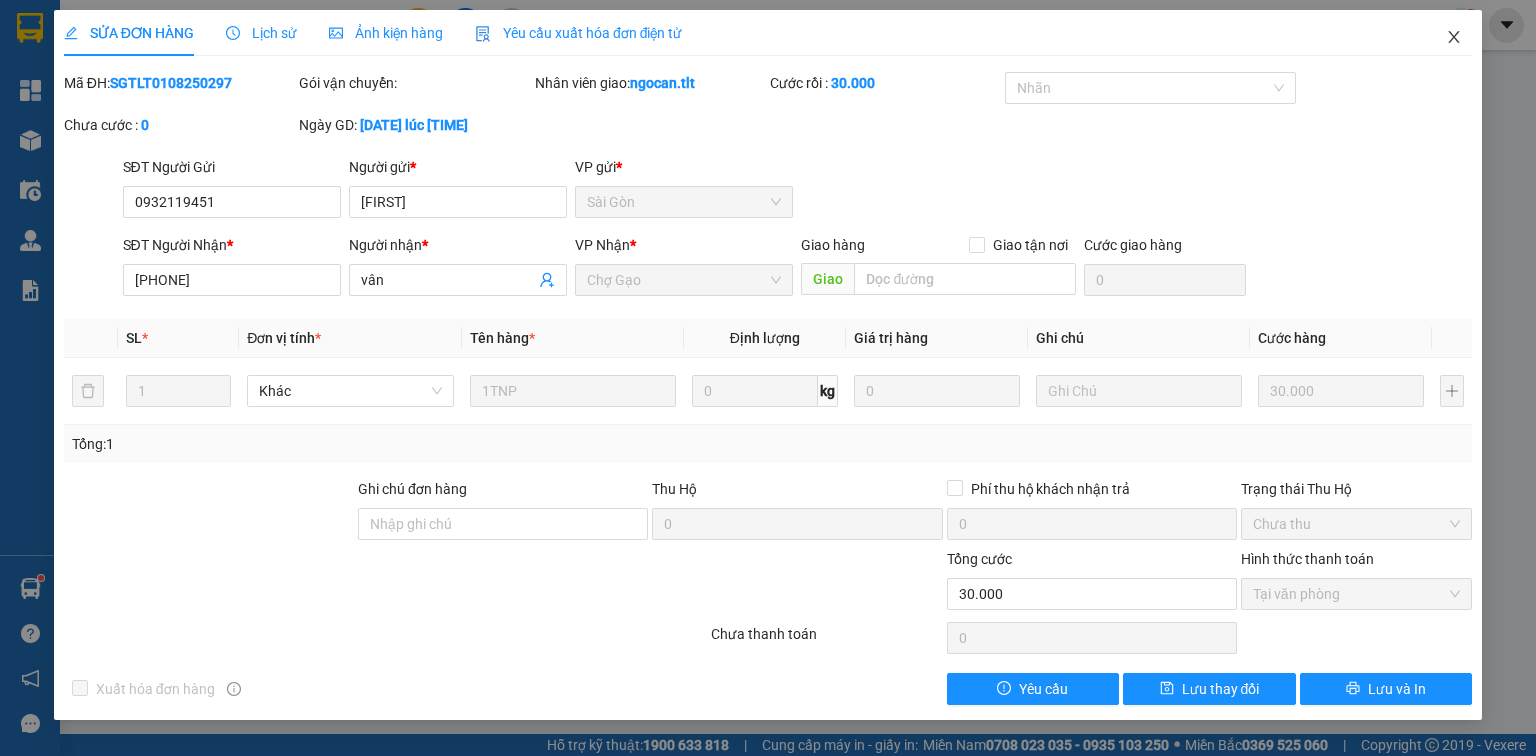 click 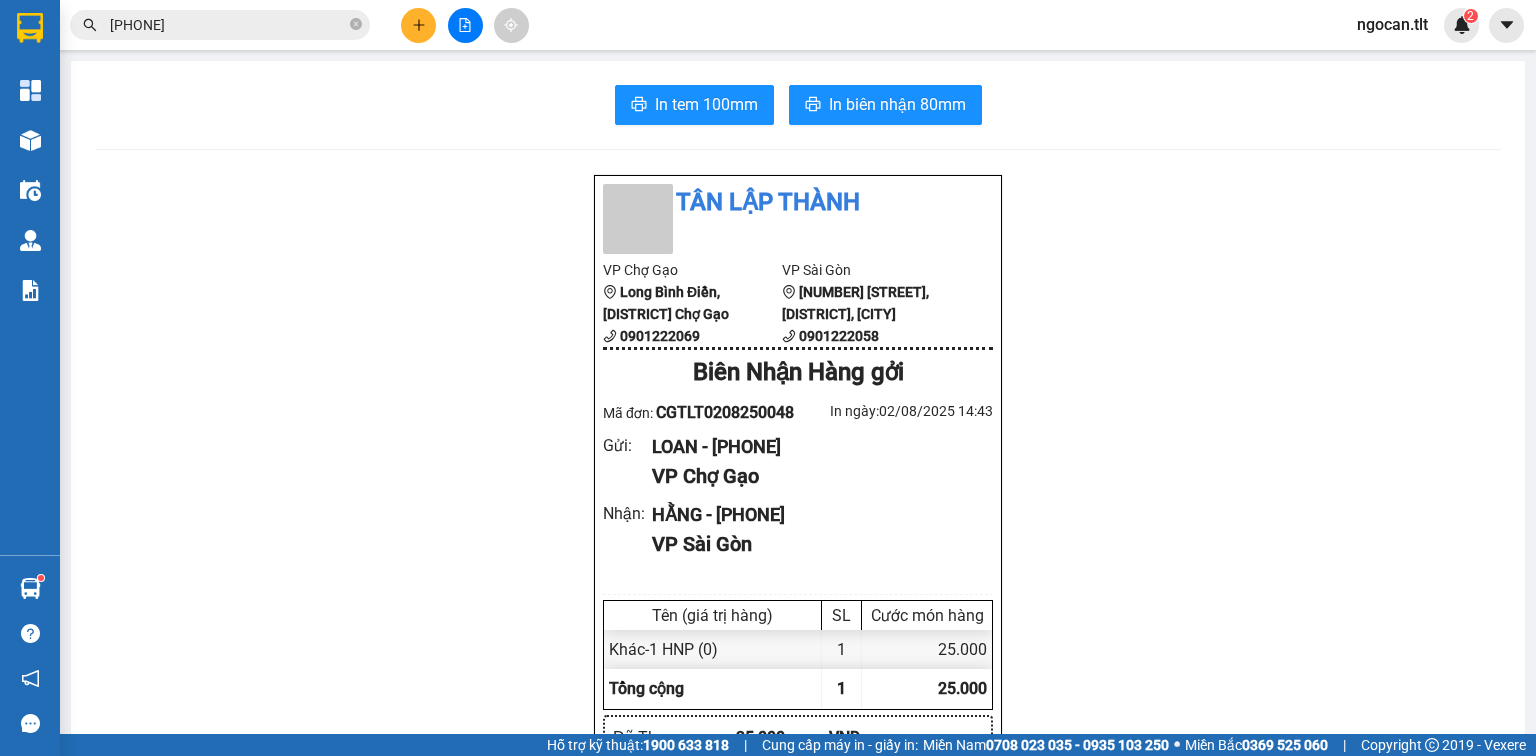 click on "[PHONE]" at bounding box center (228, 25) 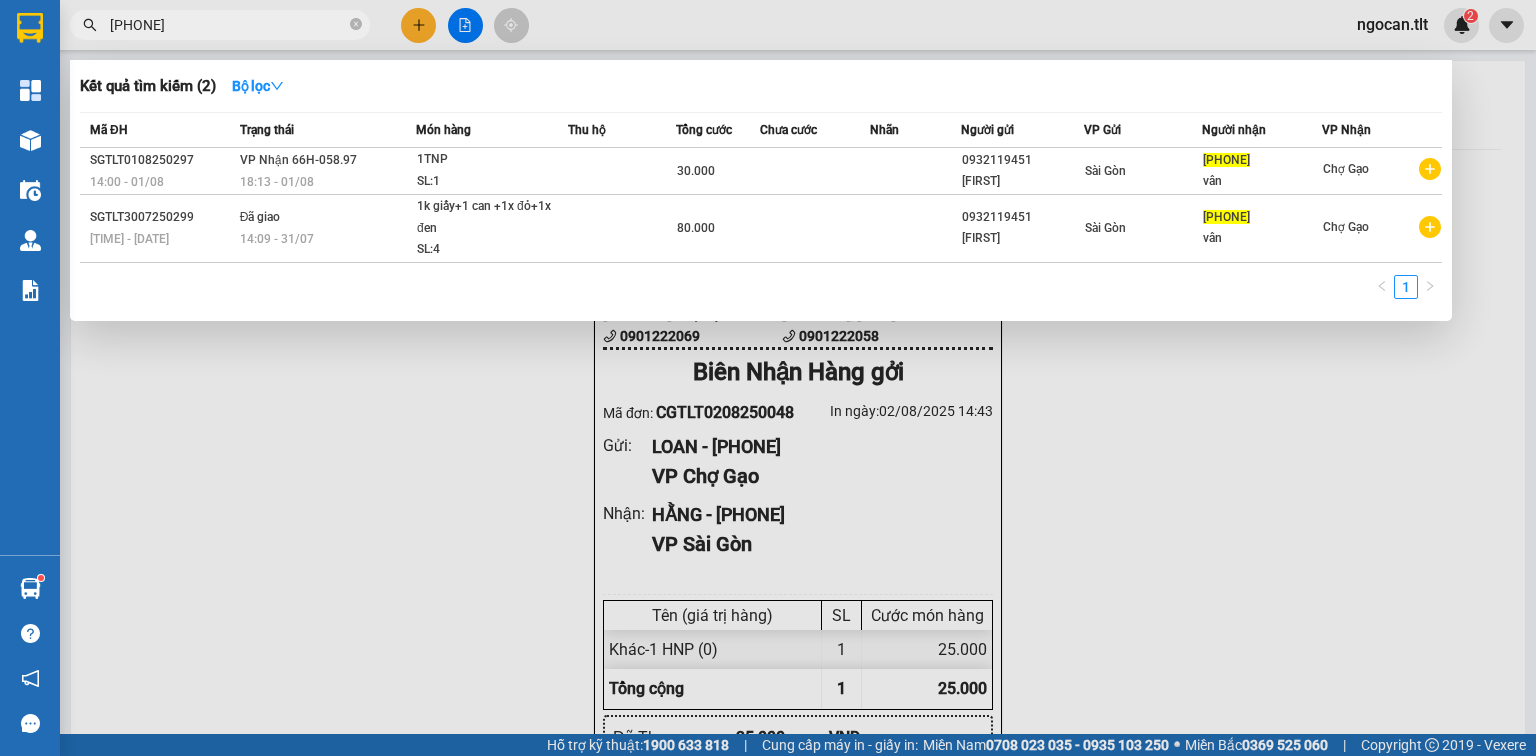 click on "[PHONE]" at bounding box center [228, 25] 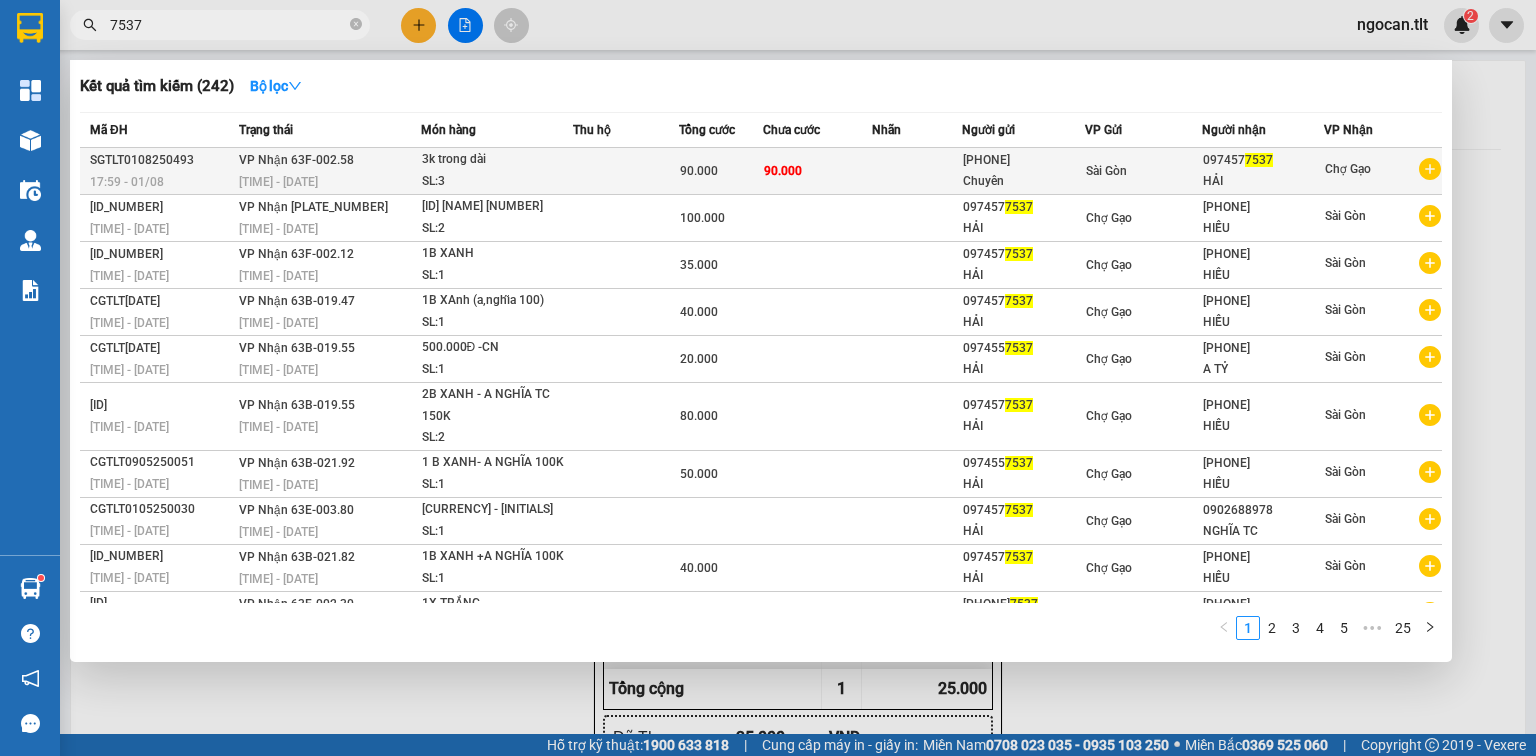type on "7537" 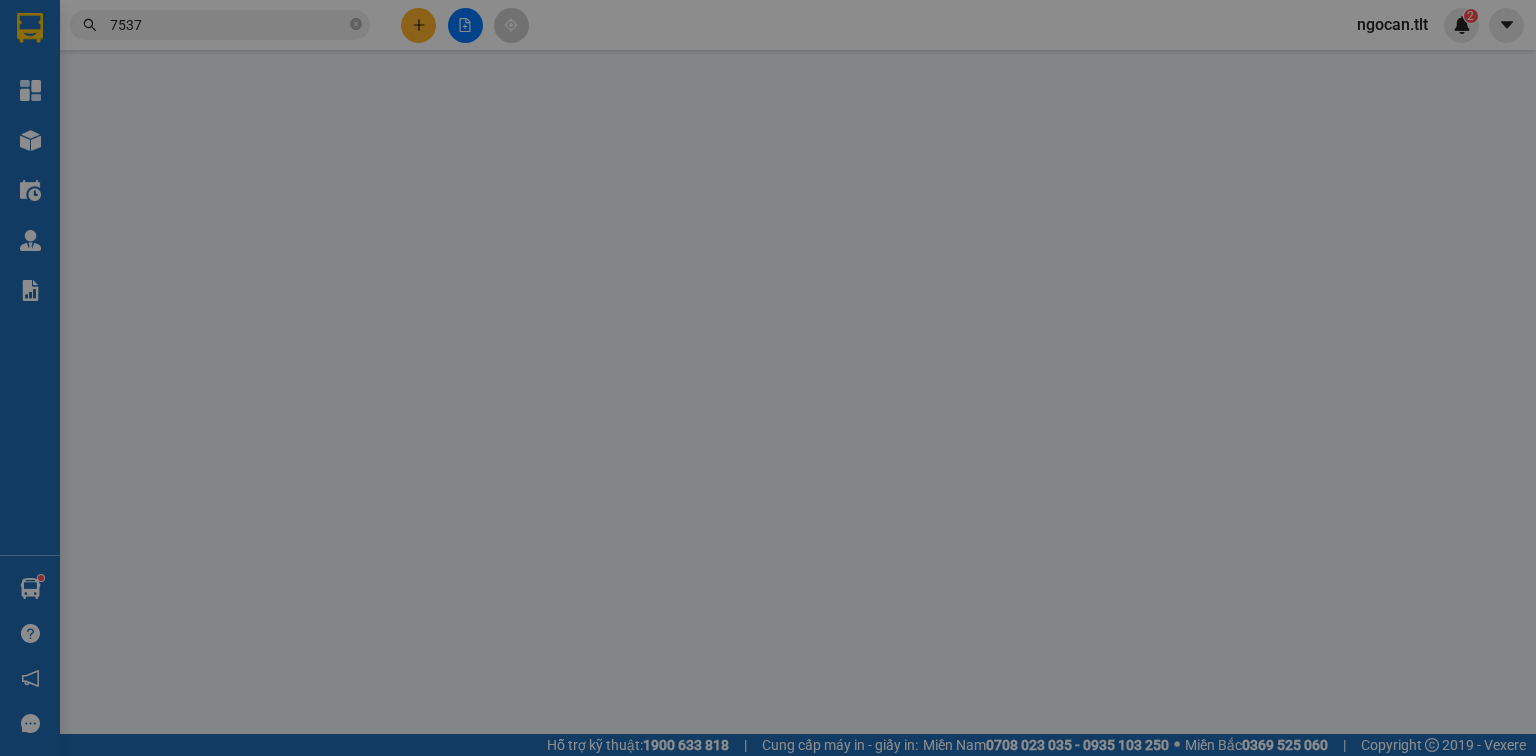 type on "[PHONE]" 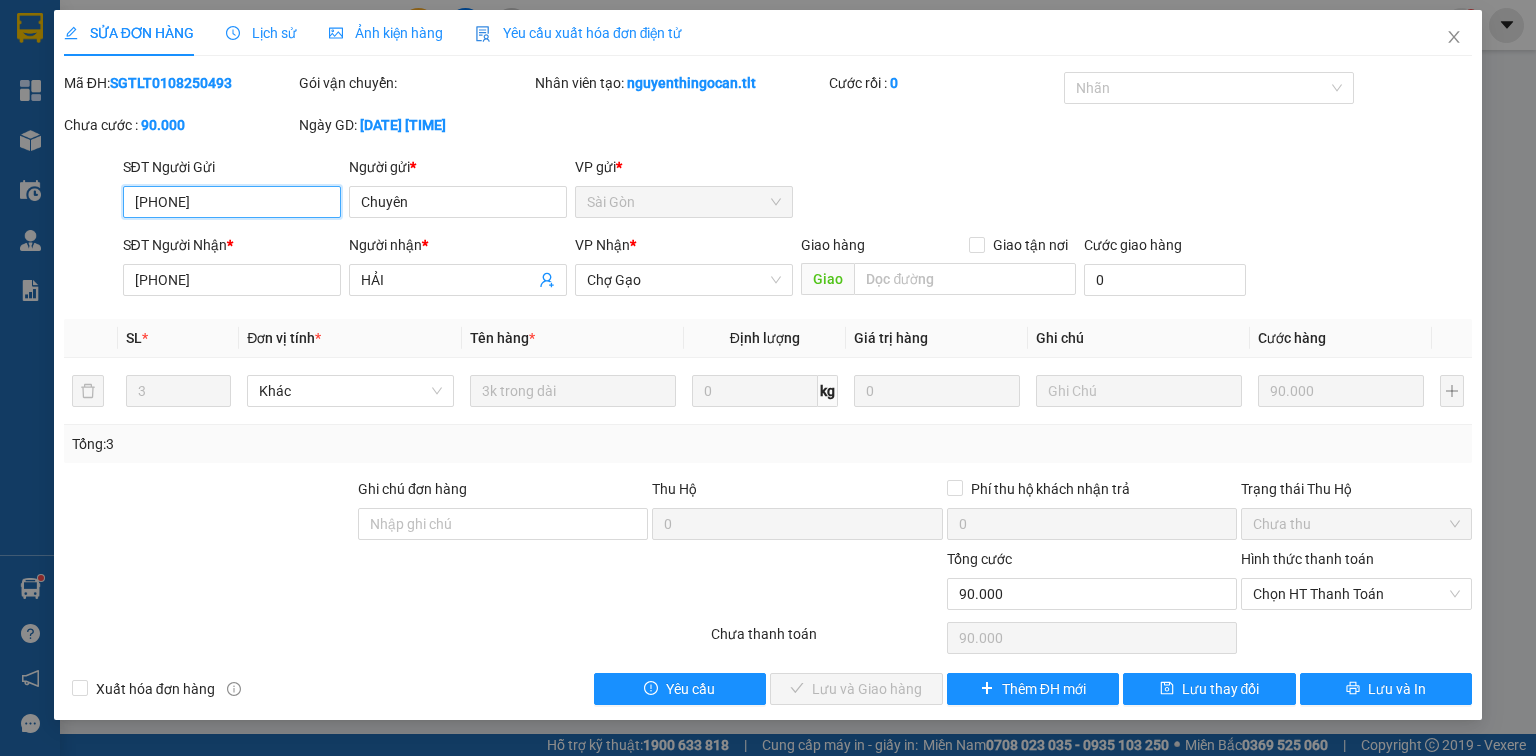 drag, startPoint x: 1317, startPoint y: 600, endPoint x: 1321, endPoint y: 612, distance: 12.649111 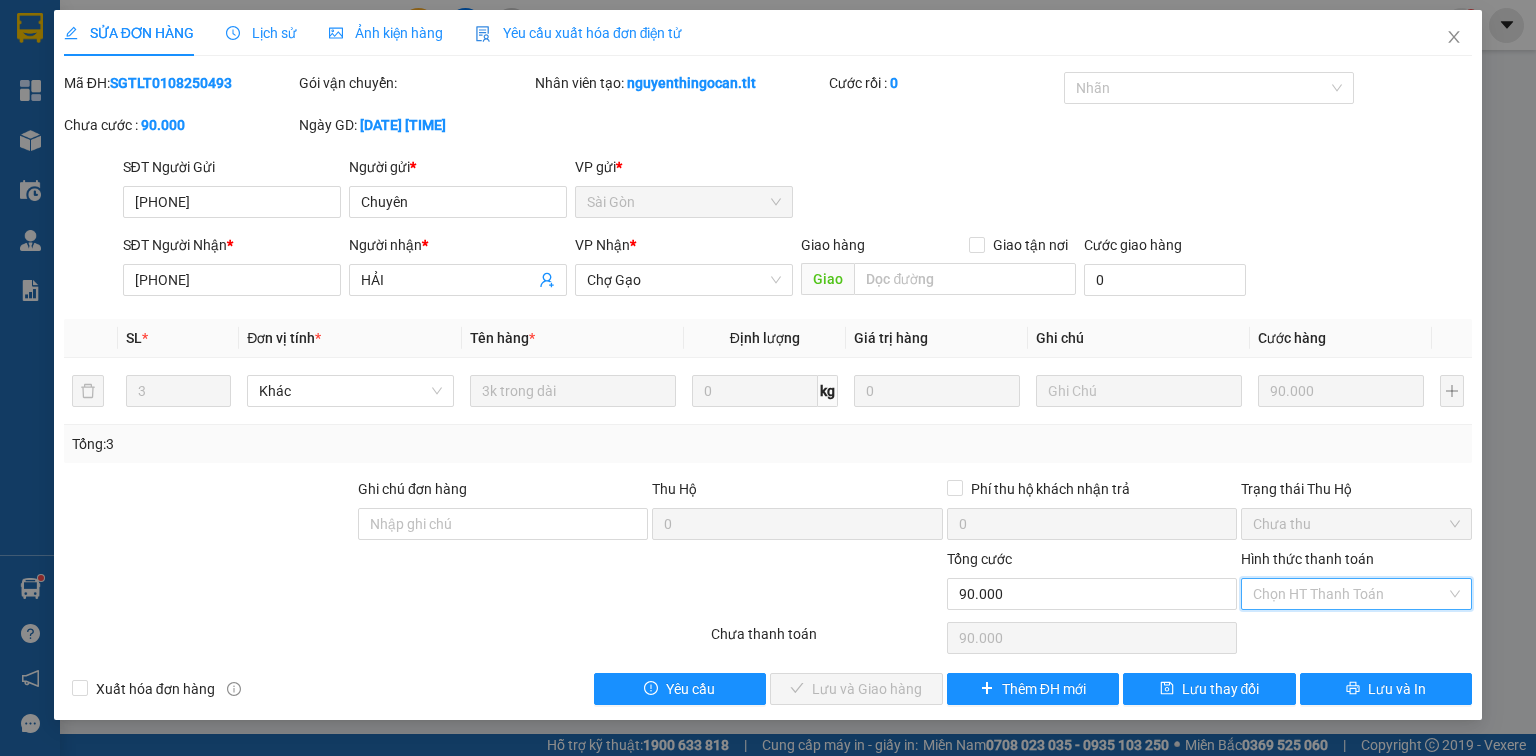 click on "Tại văn phòng" at bounding box center (1356, 633) 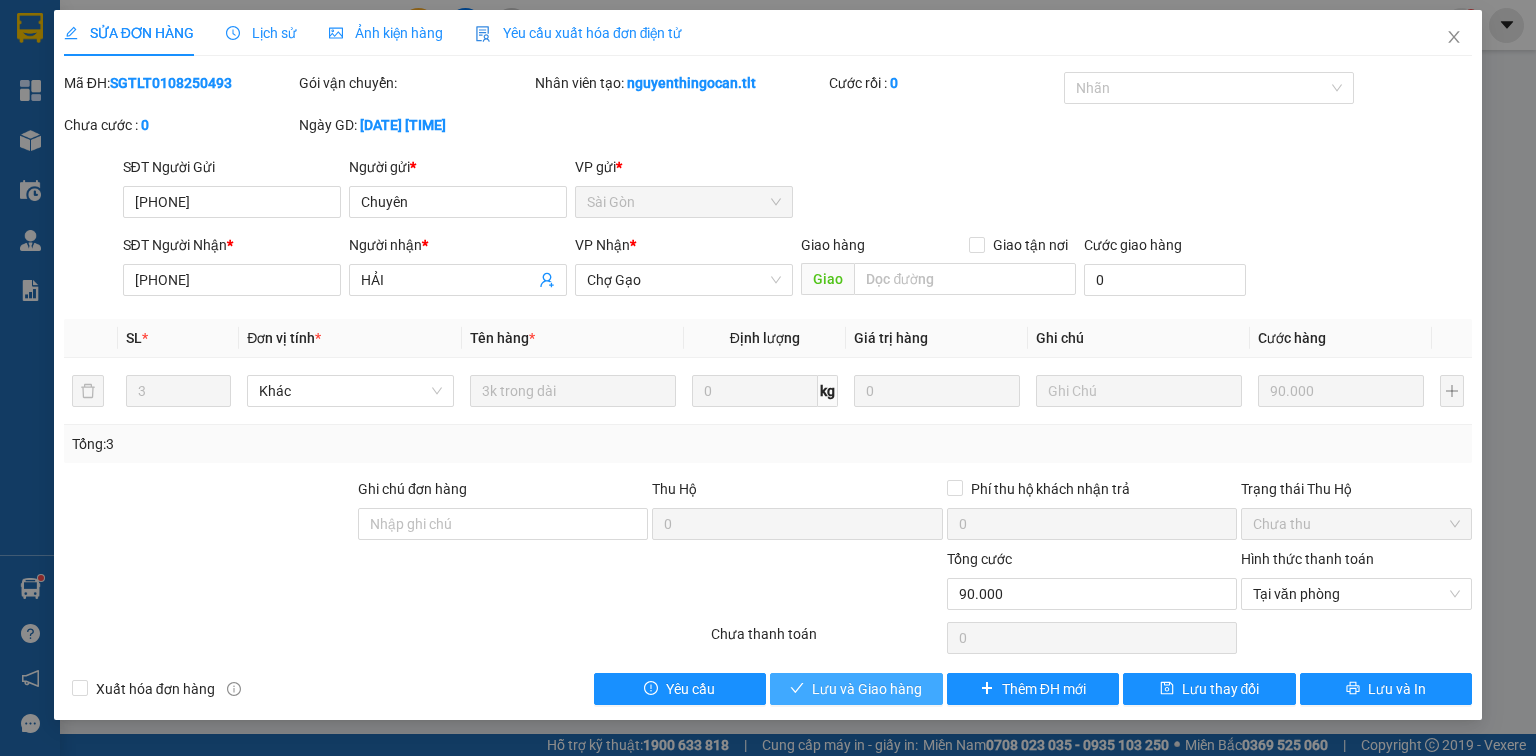 click on "Lưu và Giao hàng" at bounding box center [867, 689] 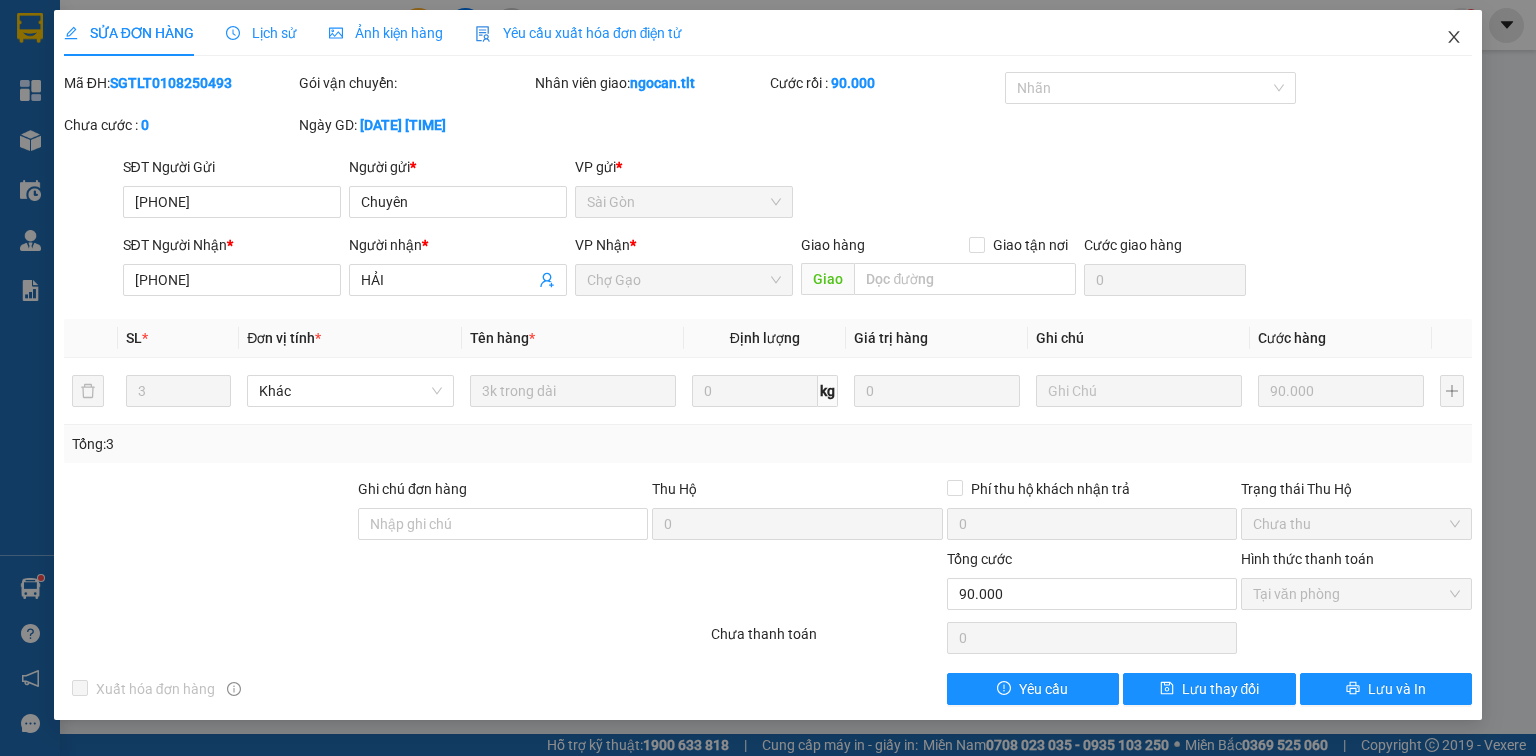 click 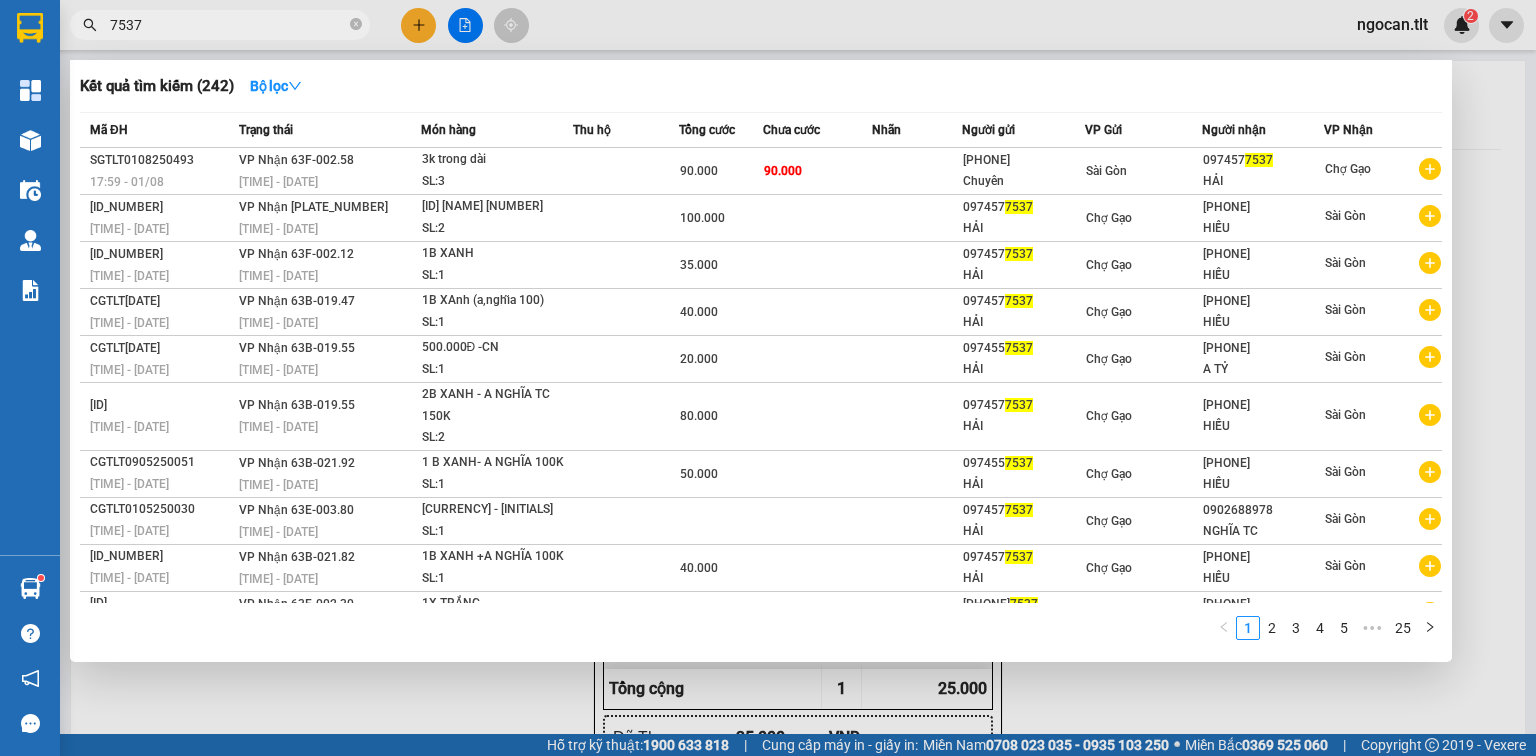 click on "7537" at bounding box center (228, 25) 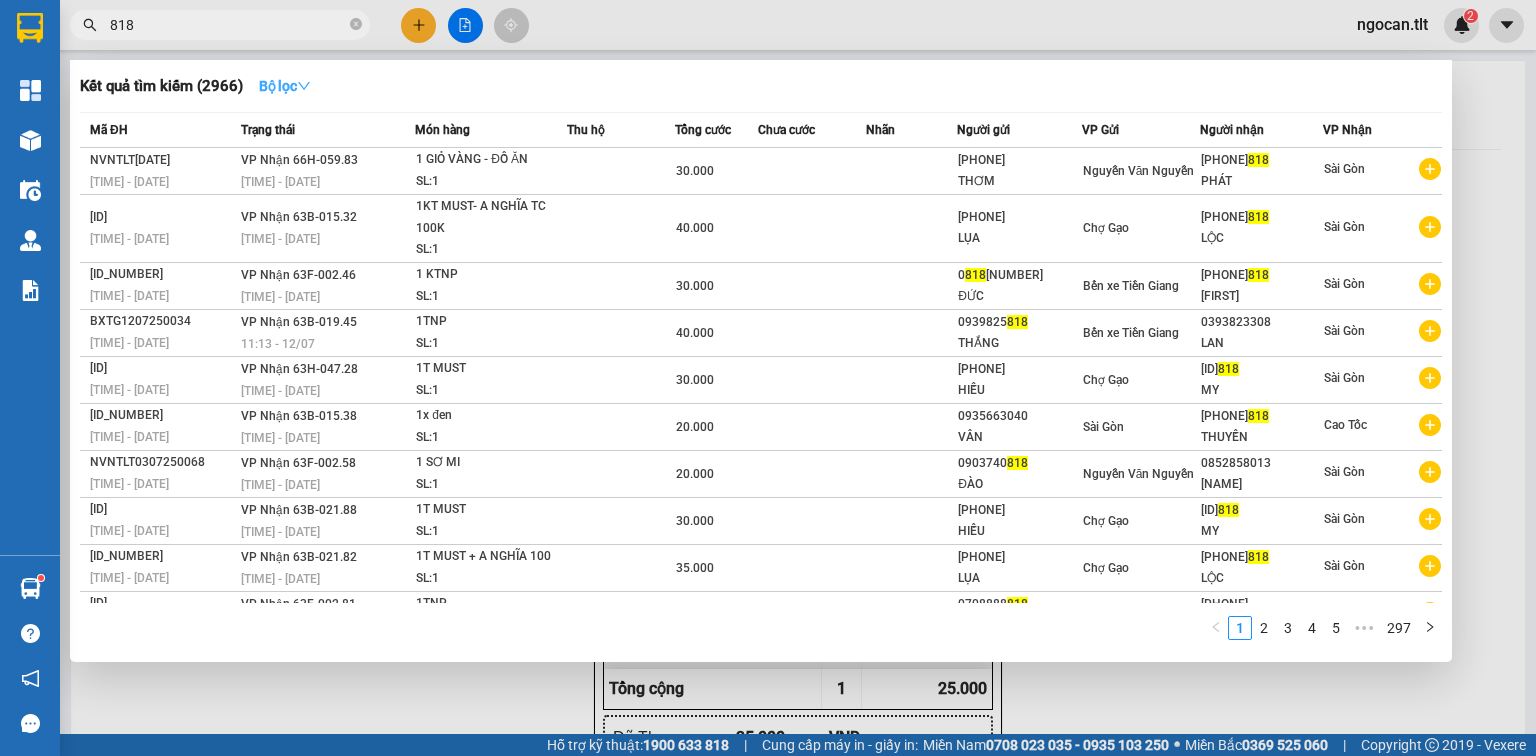 type on "818" 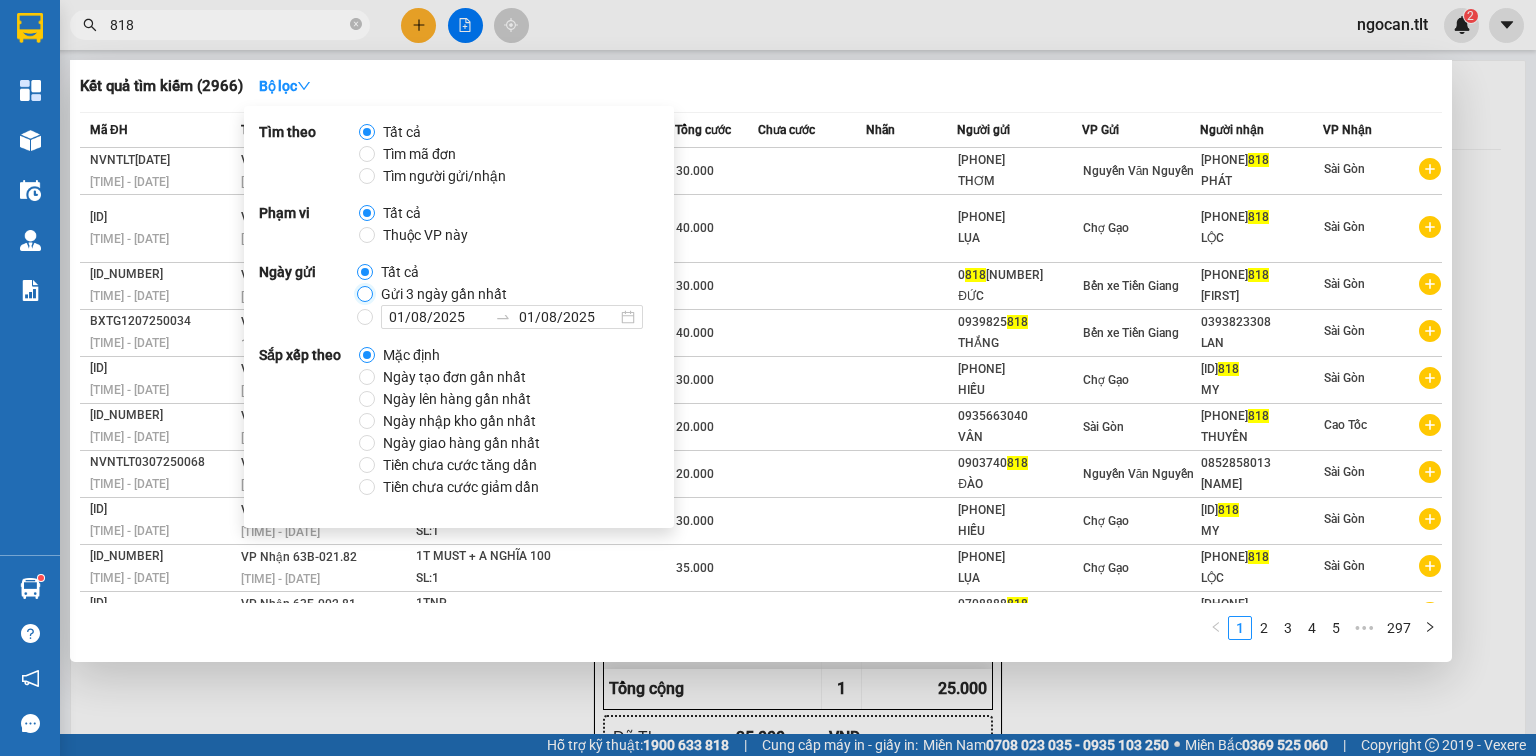 click on "Gửi 3 ngày gần nhất" at bounding box center (365, 294) 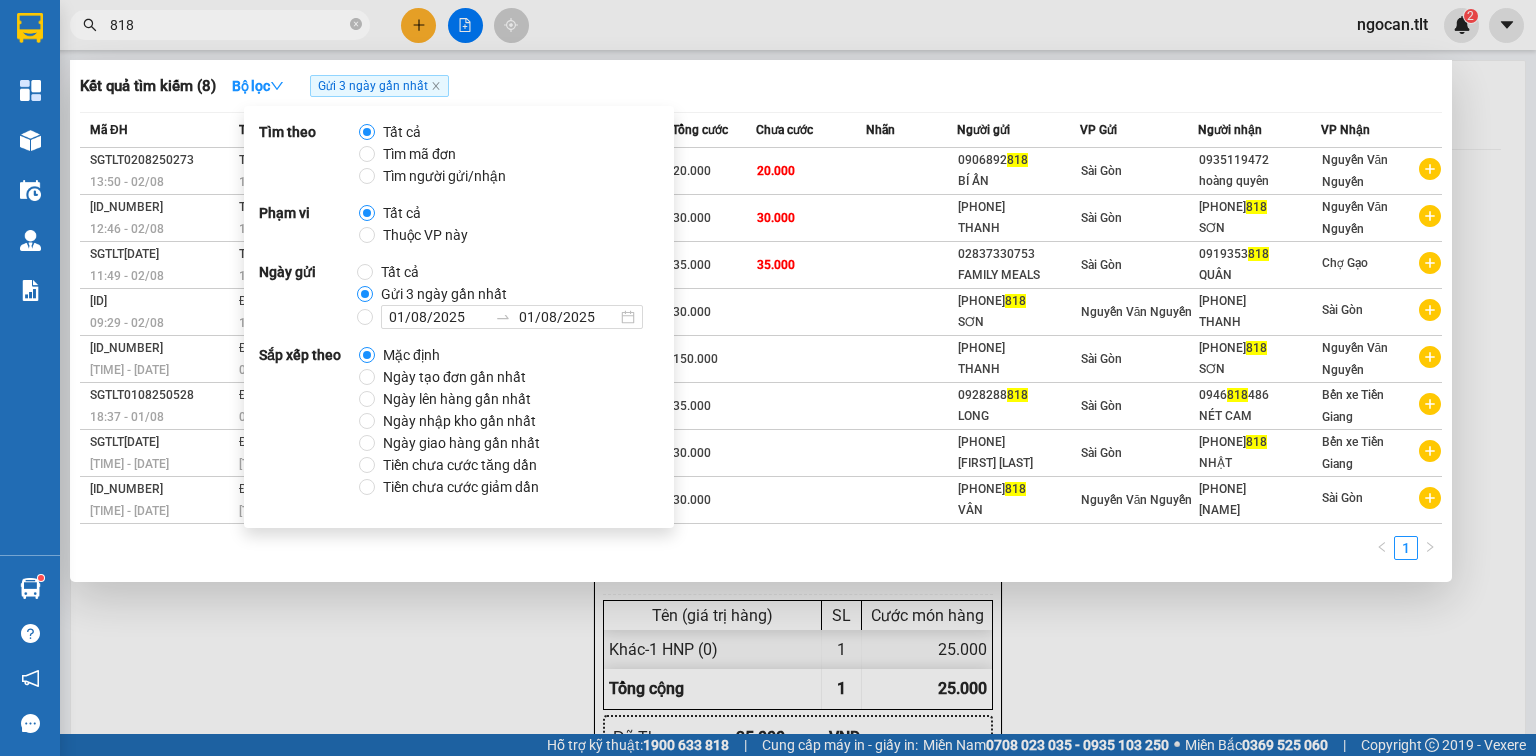 click on "818" at bounding box center (228, 25) 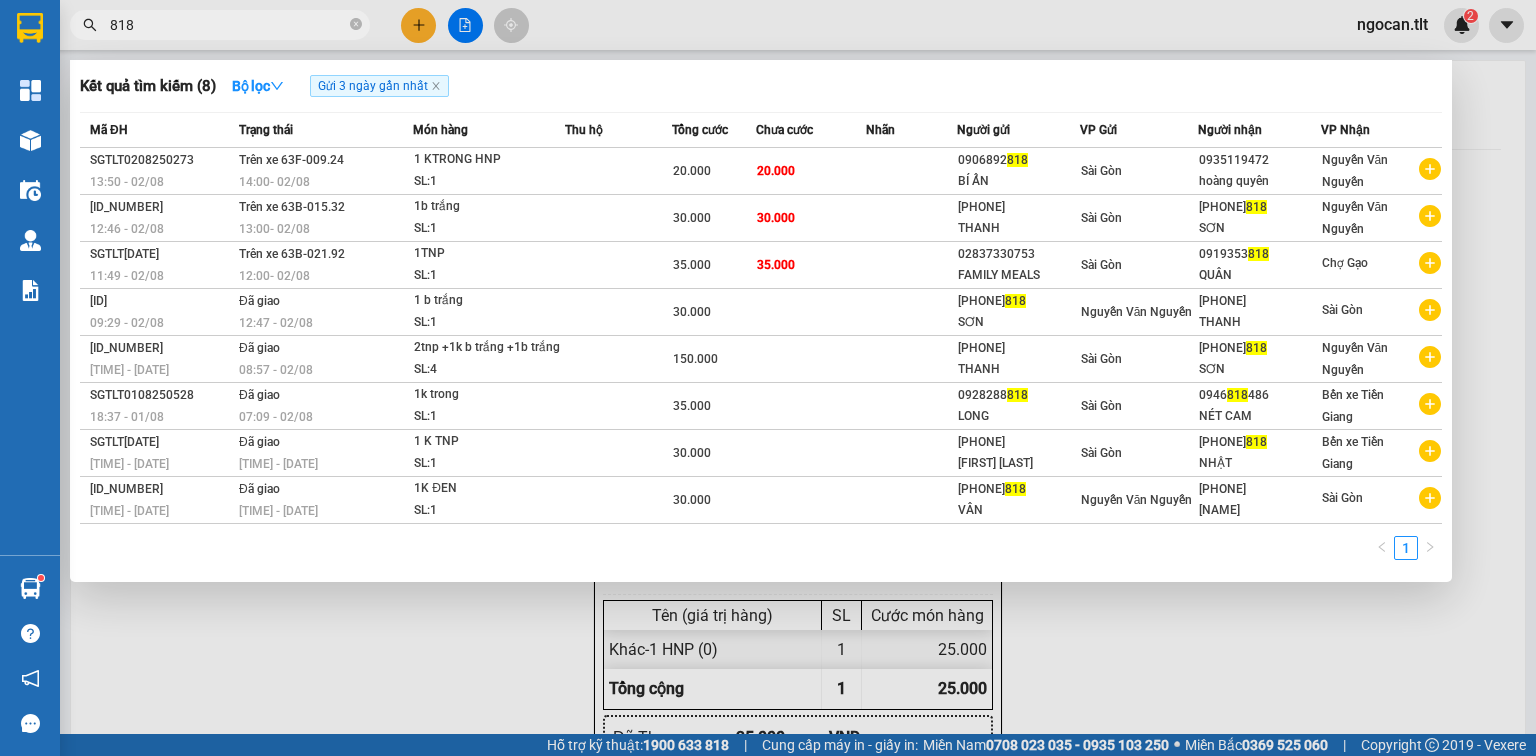 click at bounding box center [768, 378] 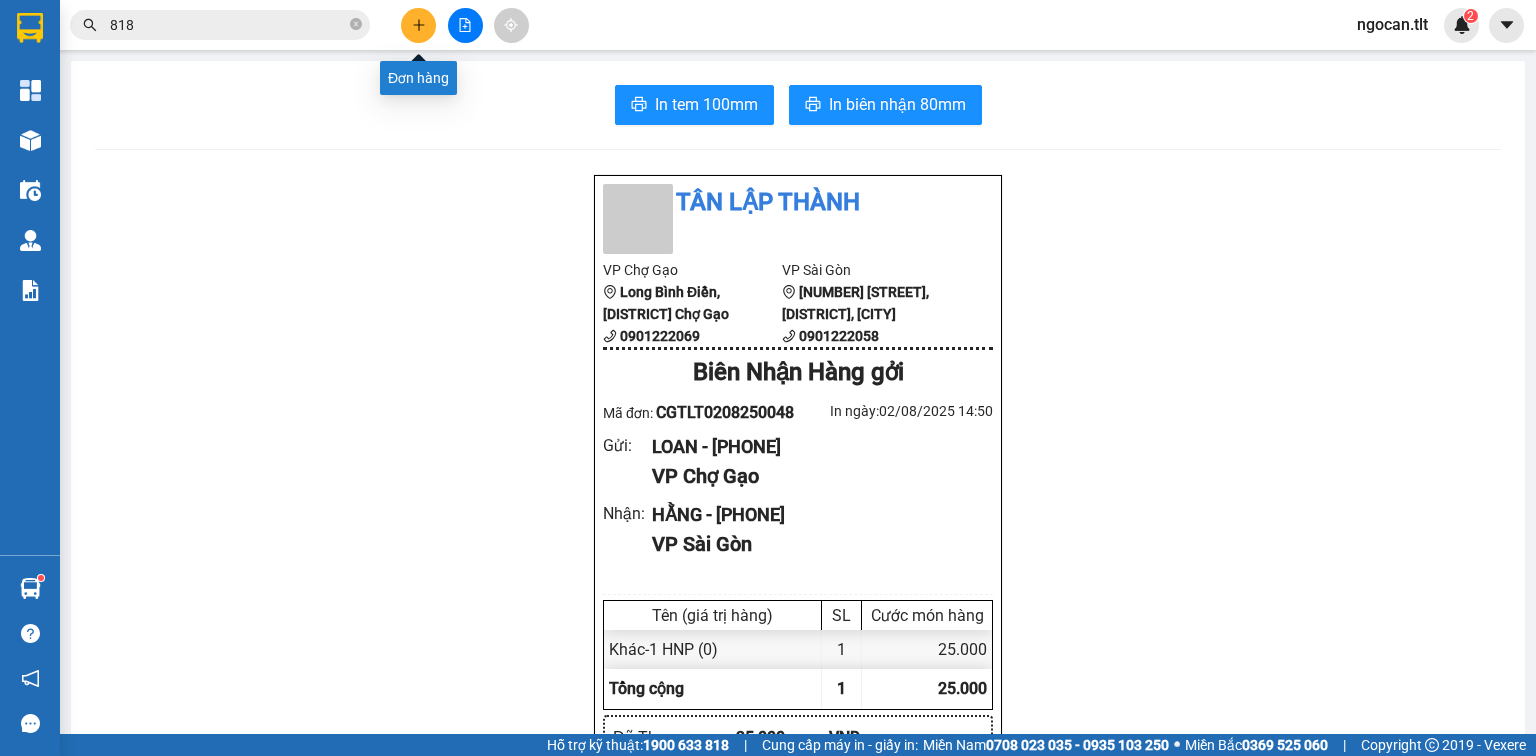 click 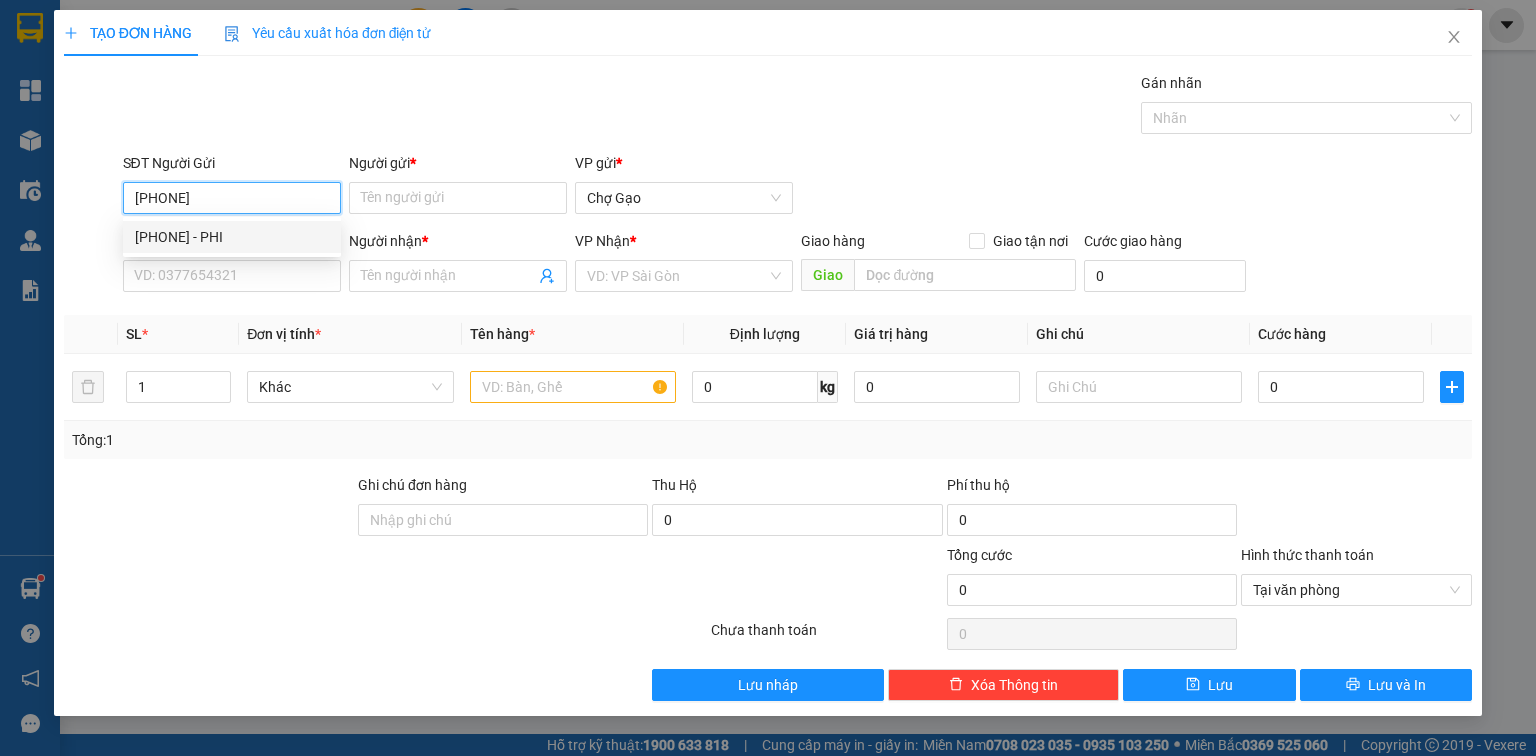 drag, startPoint x: 244, startPoint y: 242, endPoint x: 284, endPoint y: 236, distance: 40.4475 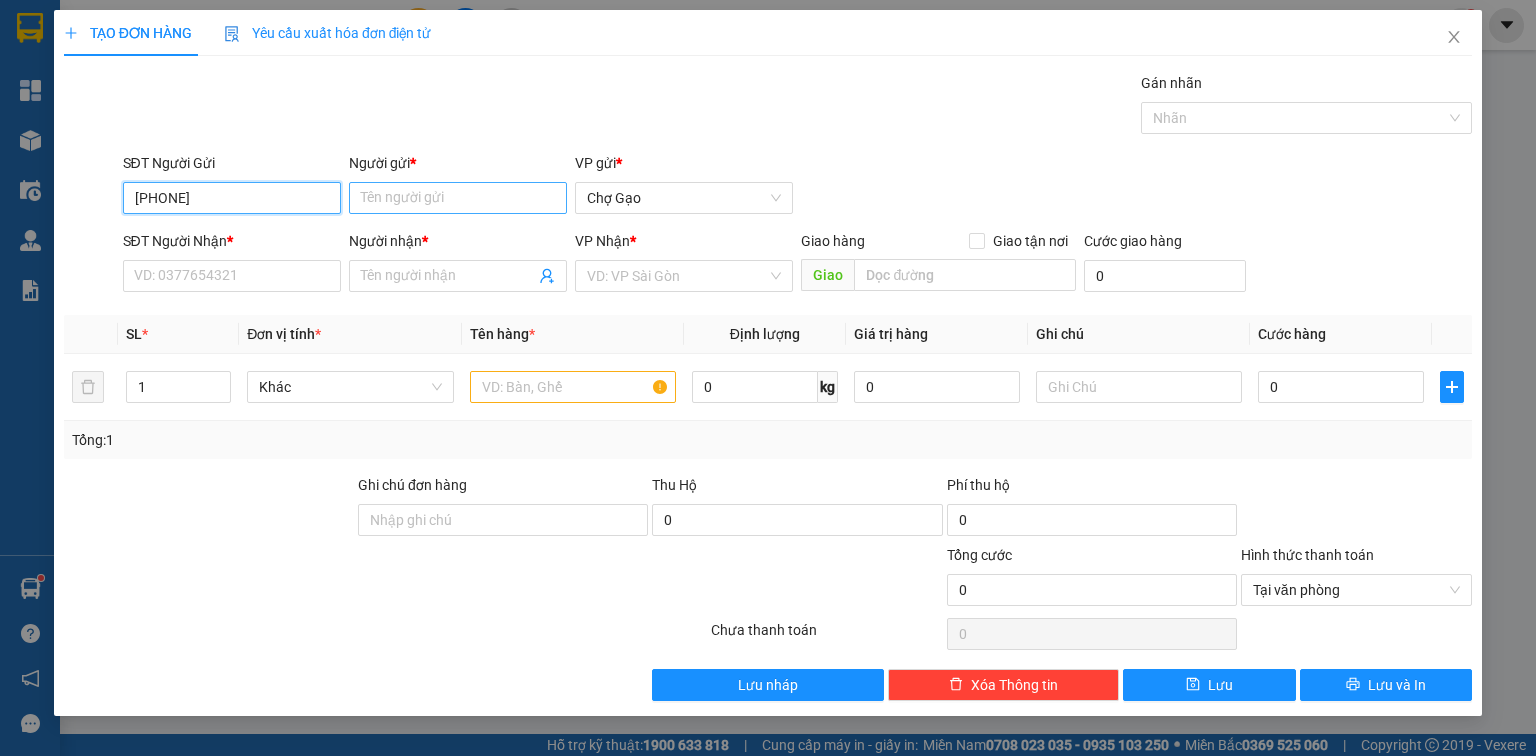 type on "[PHONE]" 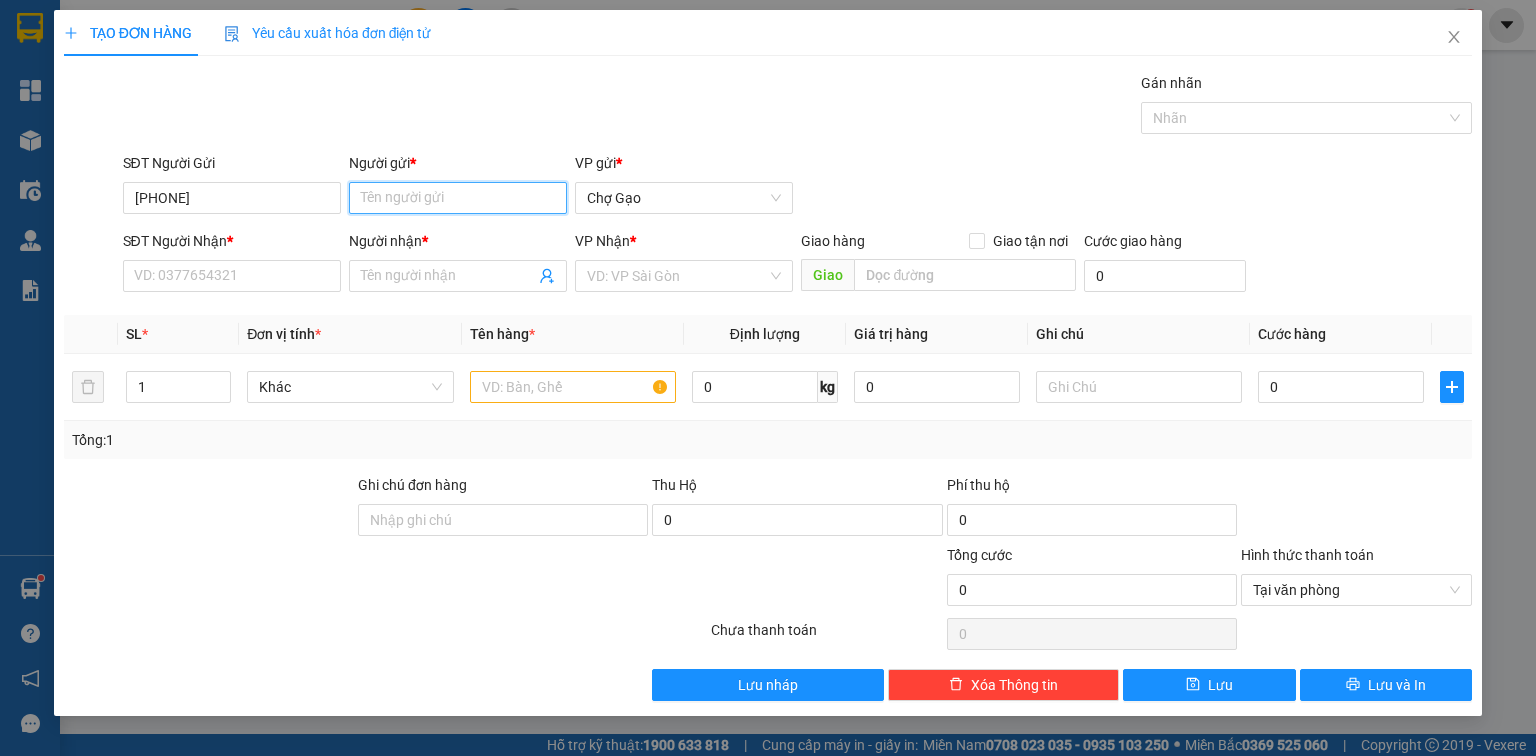 click on "Người gửi  *" at bounding box center [458, 198] 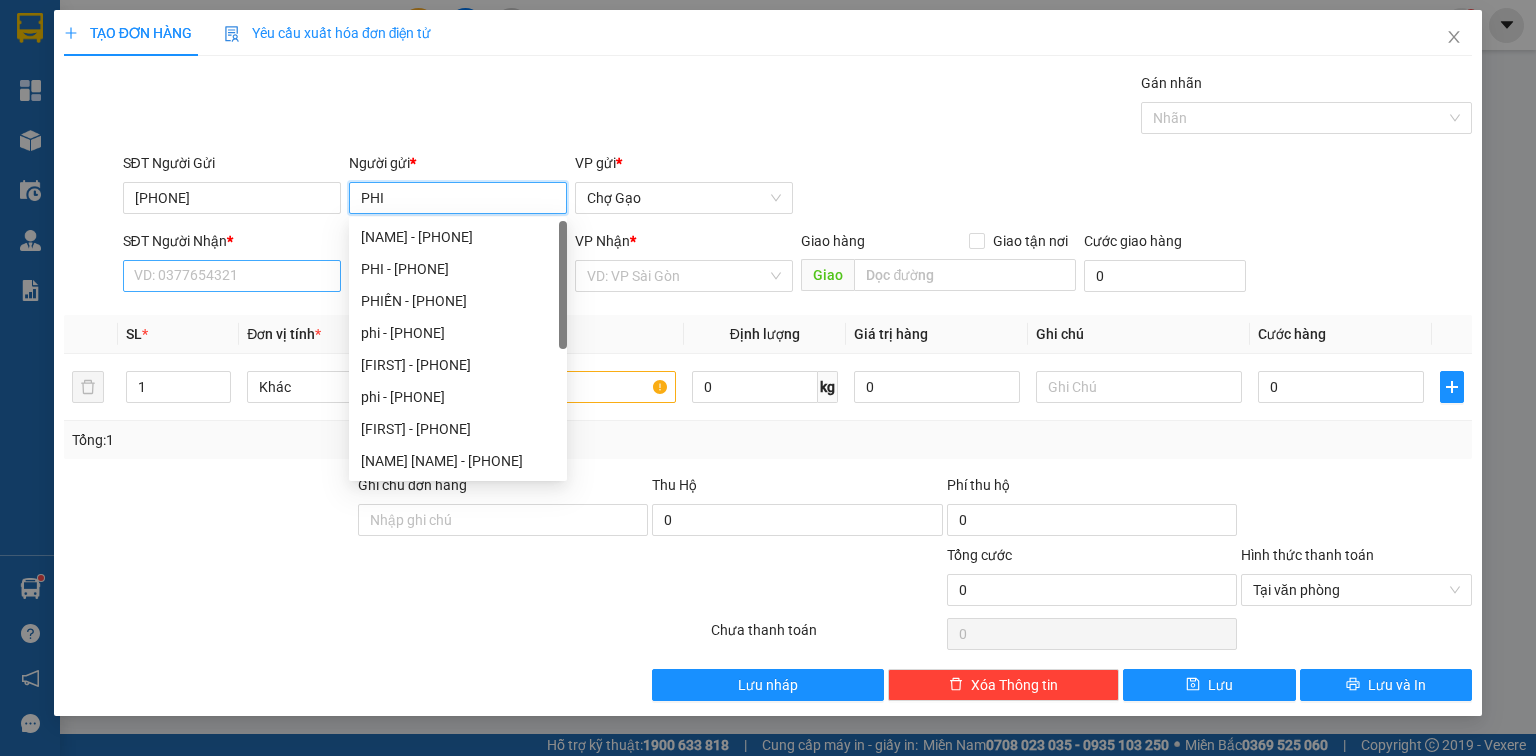 type on "PHI" 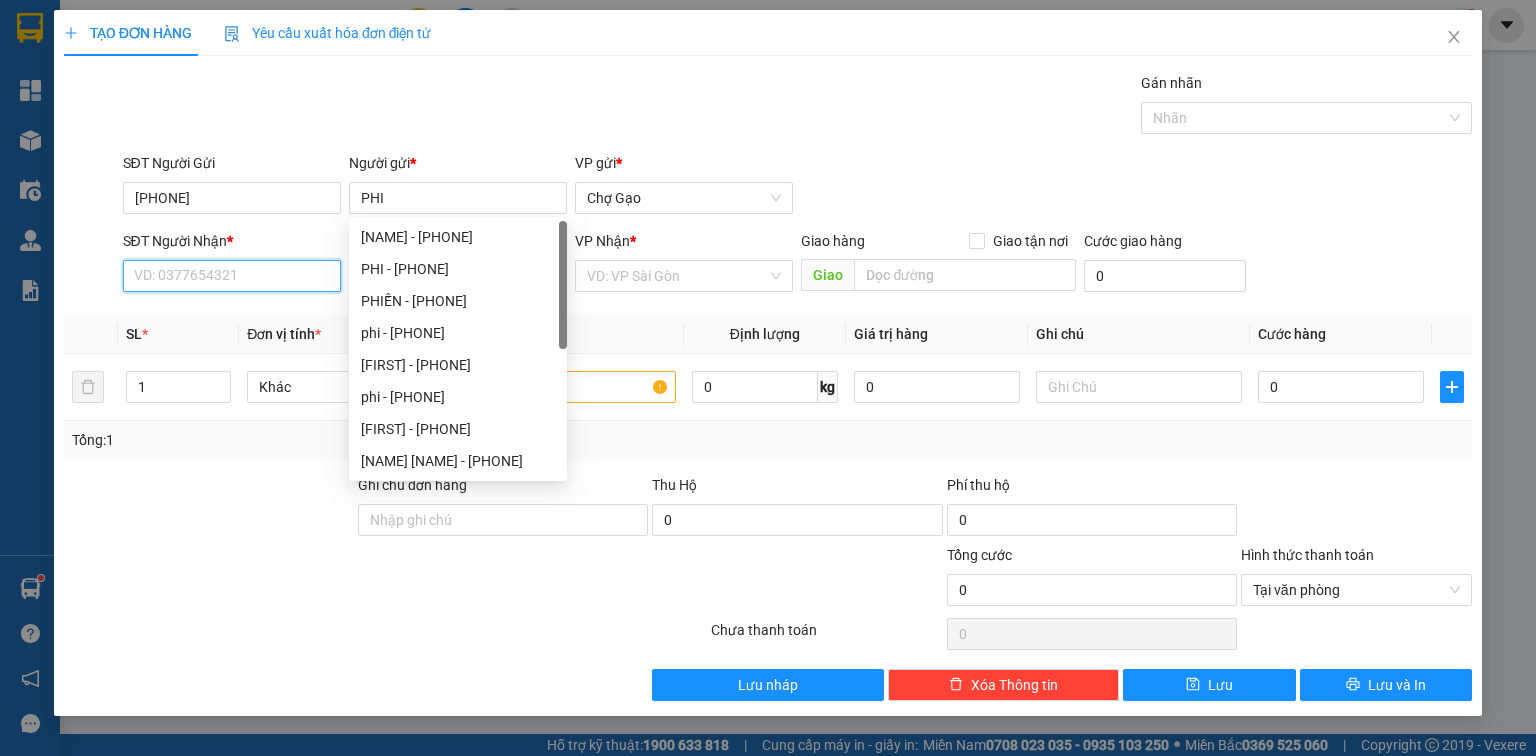 click on "SĐT Người Nhận  *" at bounding box center [232, 276] 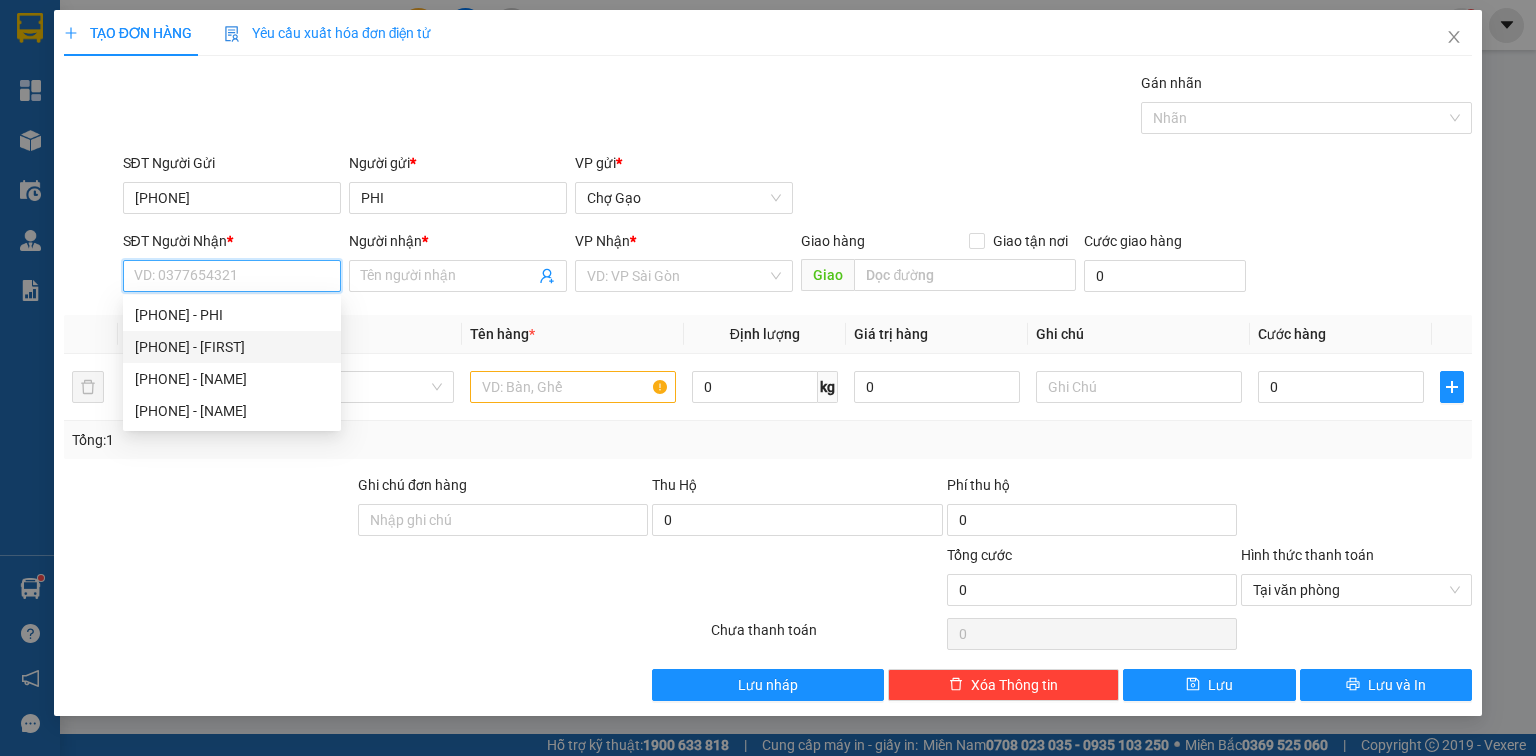 drag, startPoint x: 224, startPoint y: 344, endPoint x: 244, endPoint y: 348, distance: 20.396078 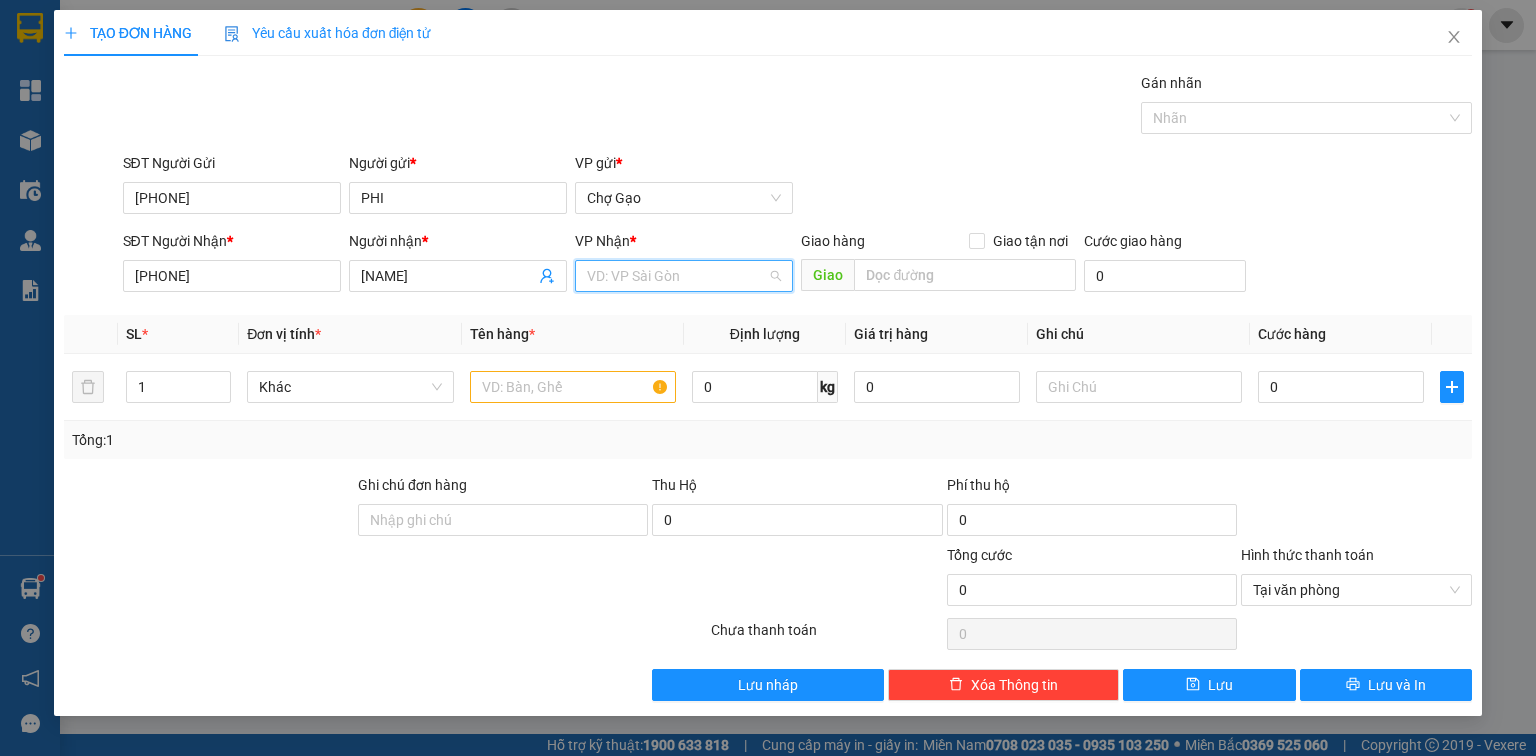 drag, startPoint x: 718, startPoint y: 264, endPoint x: 685, endPoint y: 319, distance: 64.14047 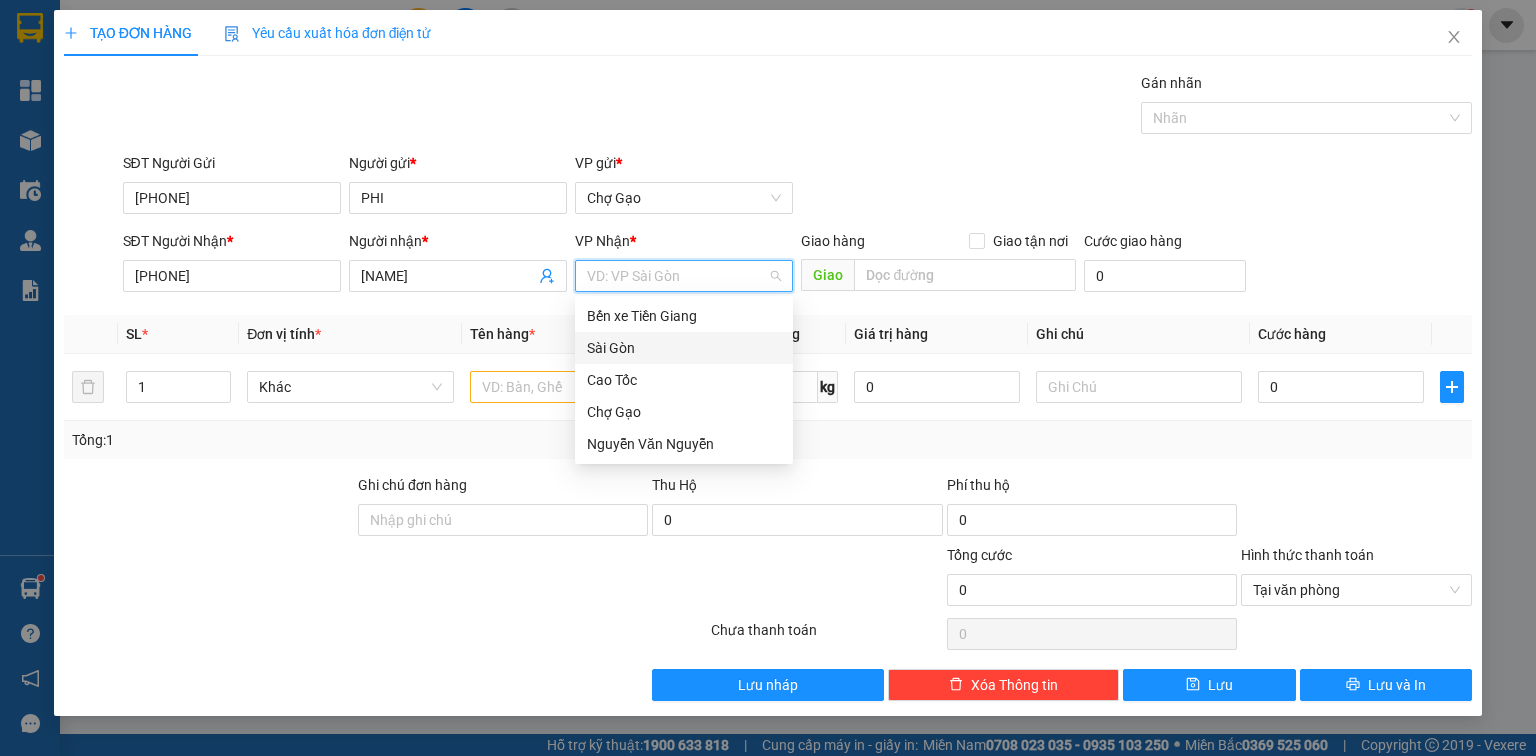 click on "Sài Gòn" at bounding box center (684, 348) 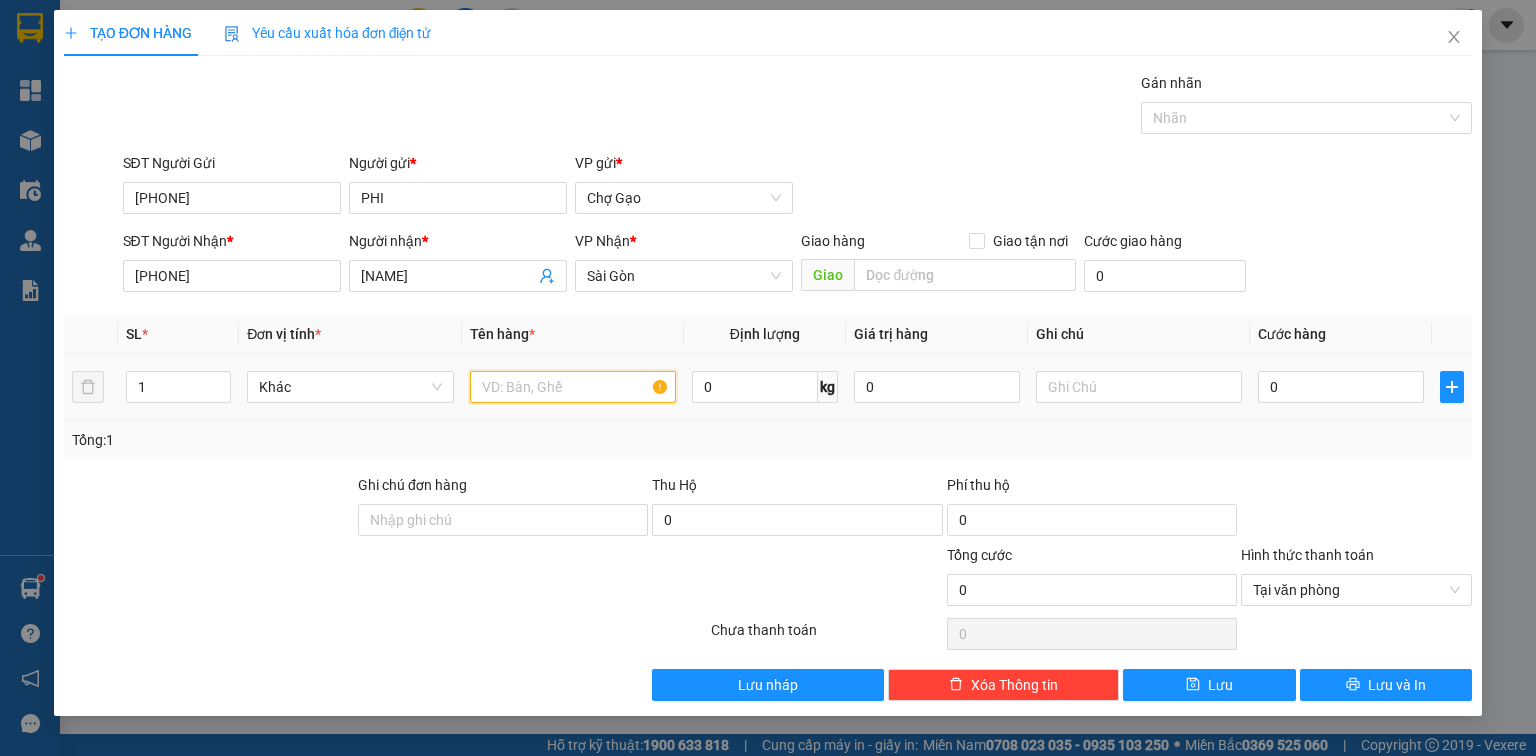 click at bounding box center (573, 387) 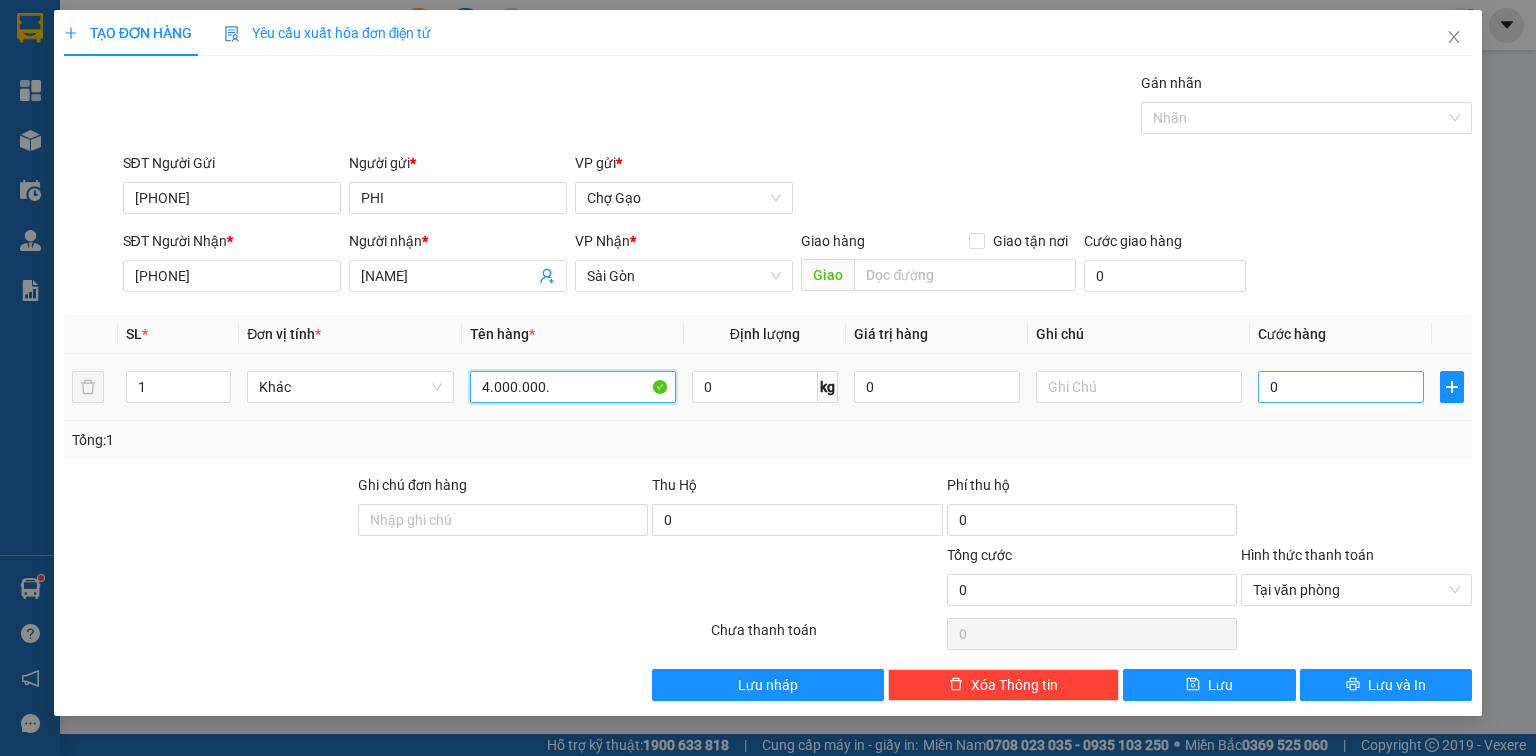 type on "4.000.000." 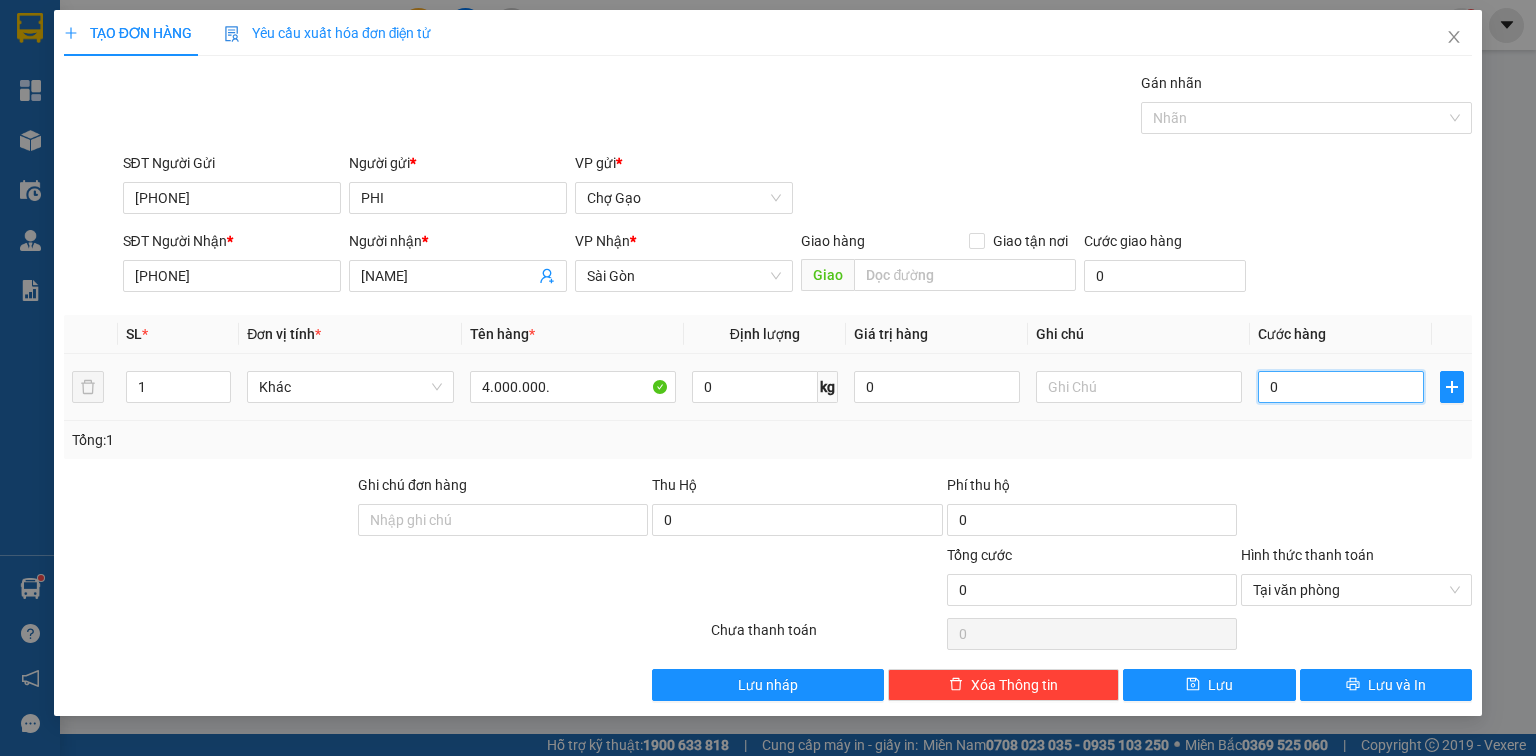 click on "0" at bounding box center (1341, 387) 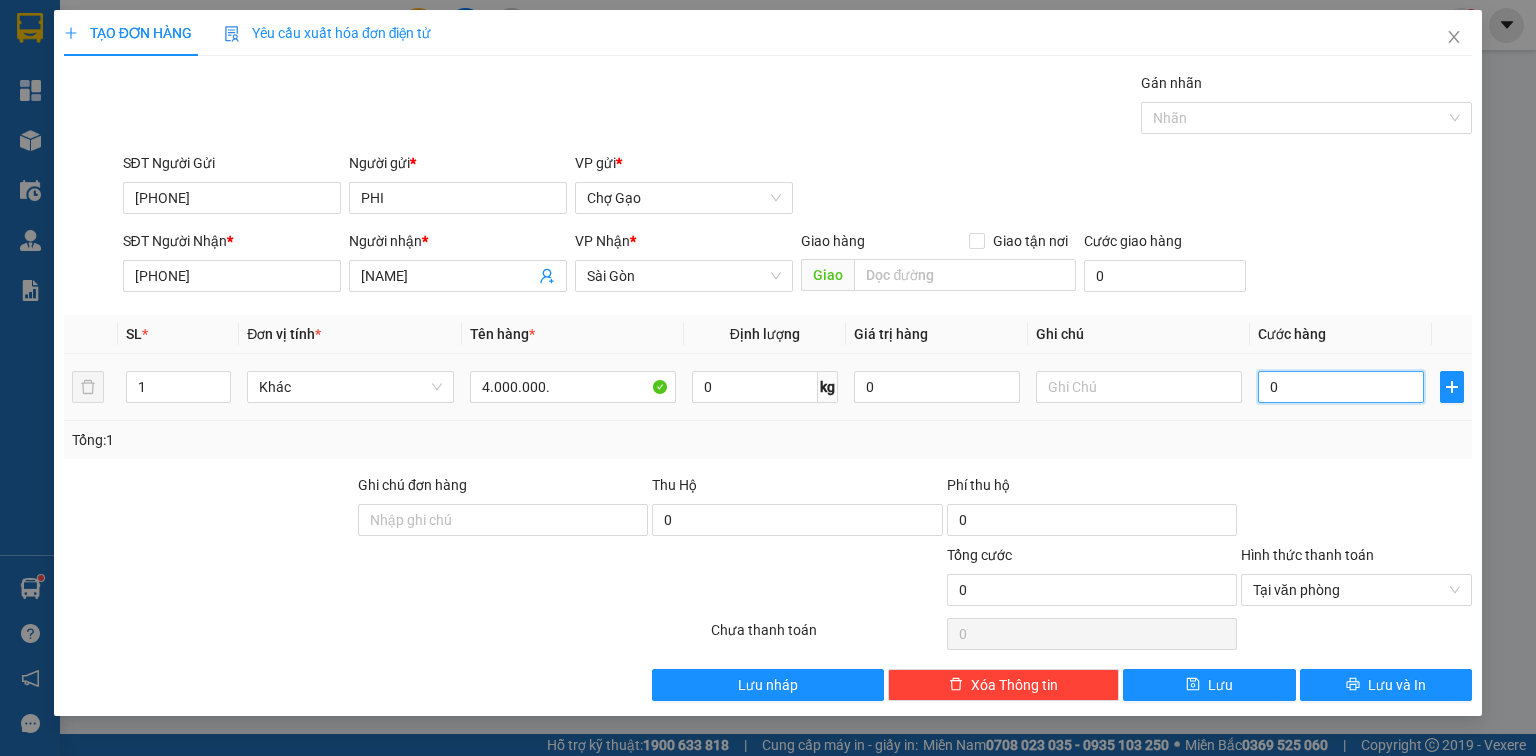 type on "3" 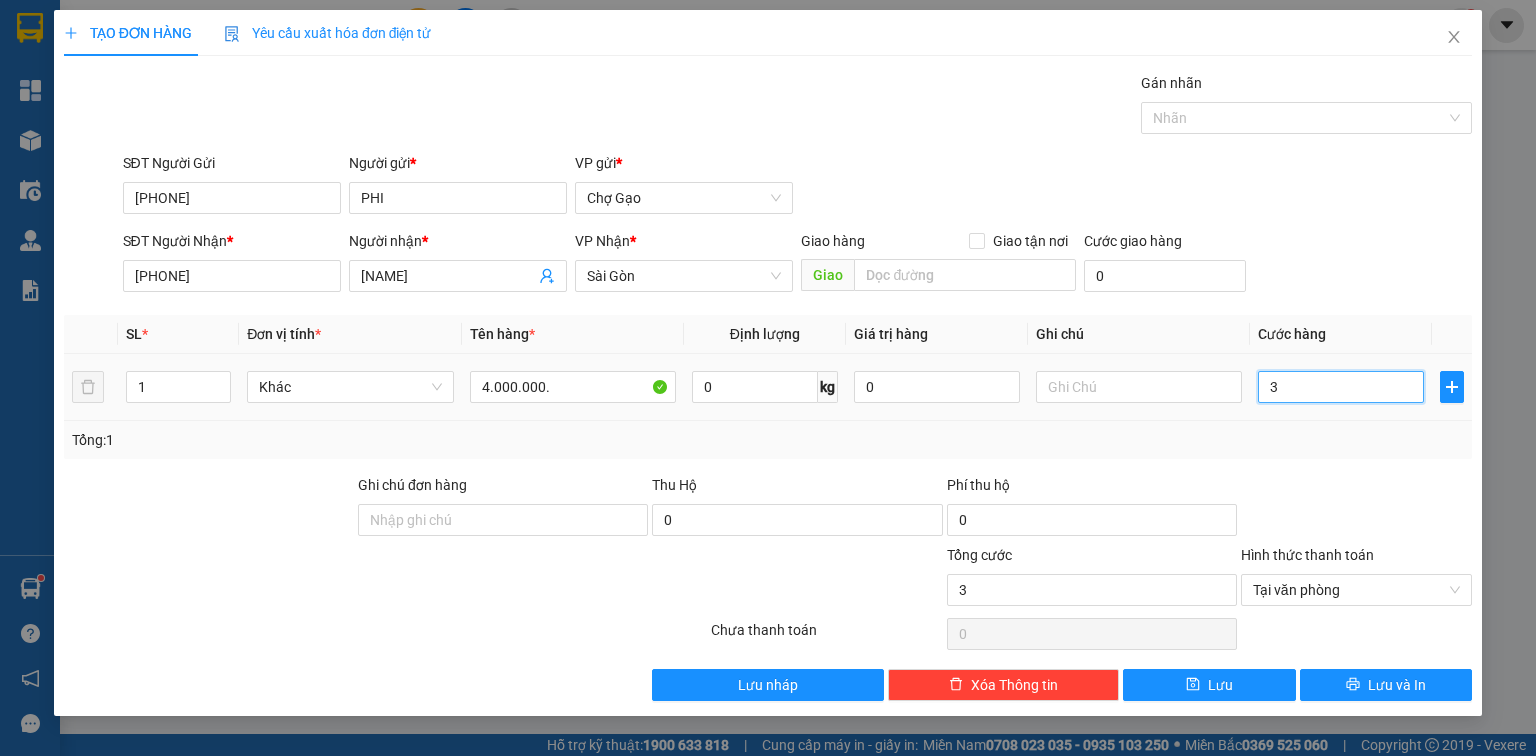 type on "30" 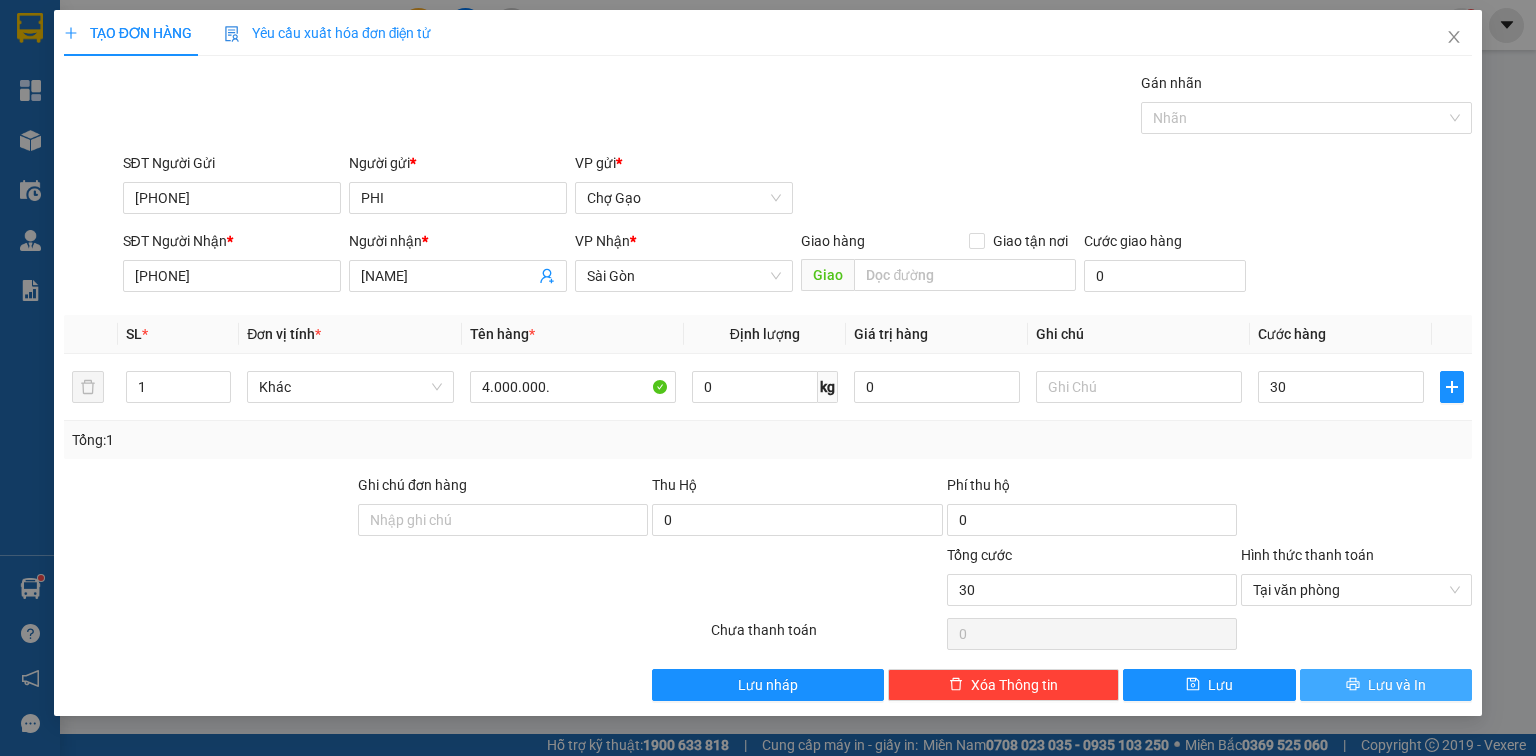 type on "30.000" 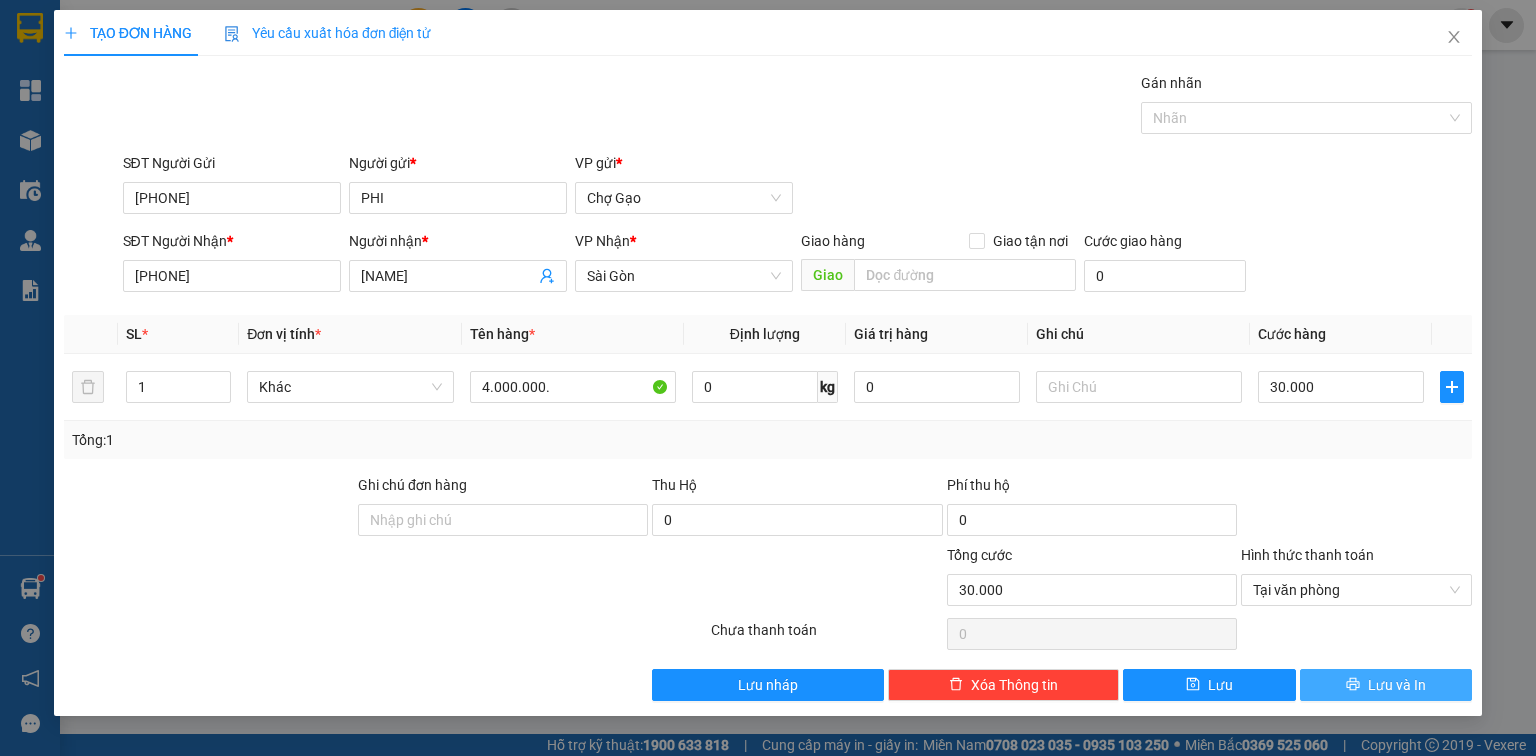 click on "Lưu và In" at bounding box center [1386, 685] 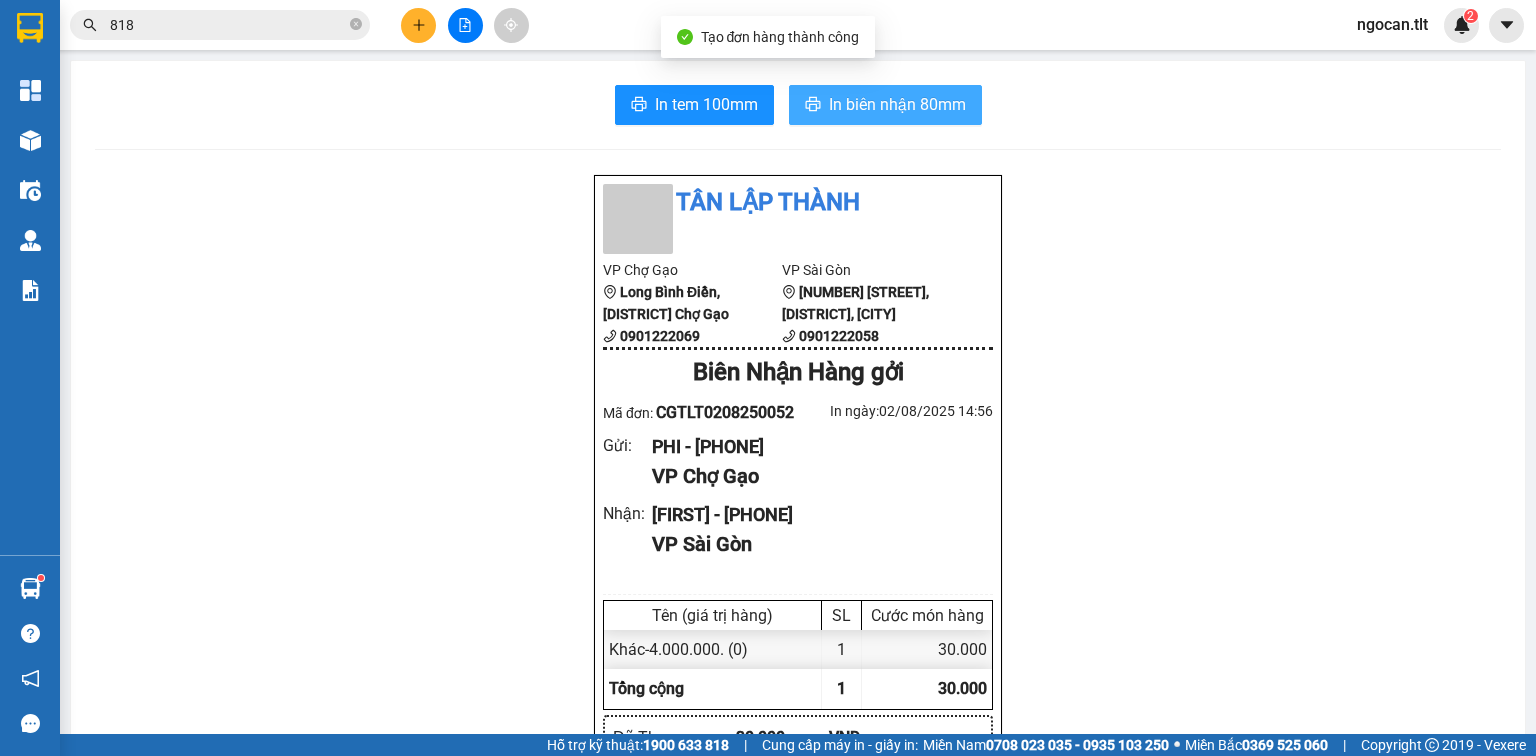 drag, startPoint x: 848, startPoint y: 92, endPoint x: 937, endPoint y: 124, distance: 94.57801 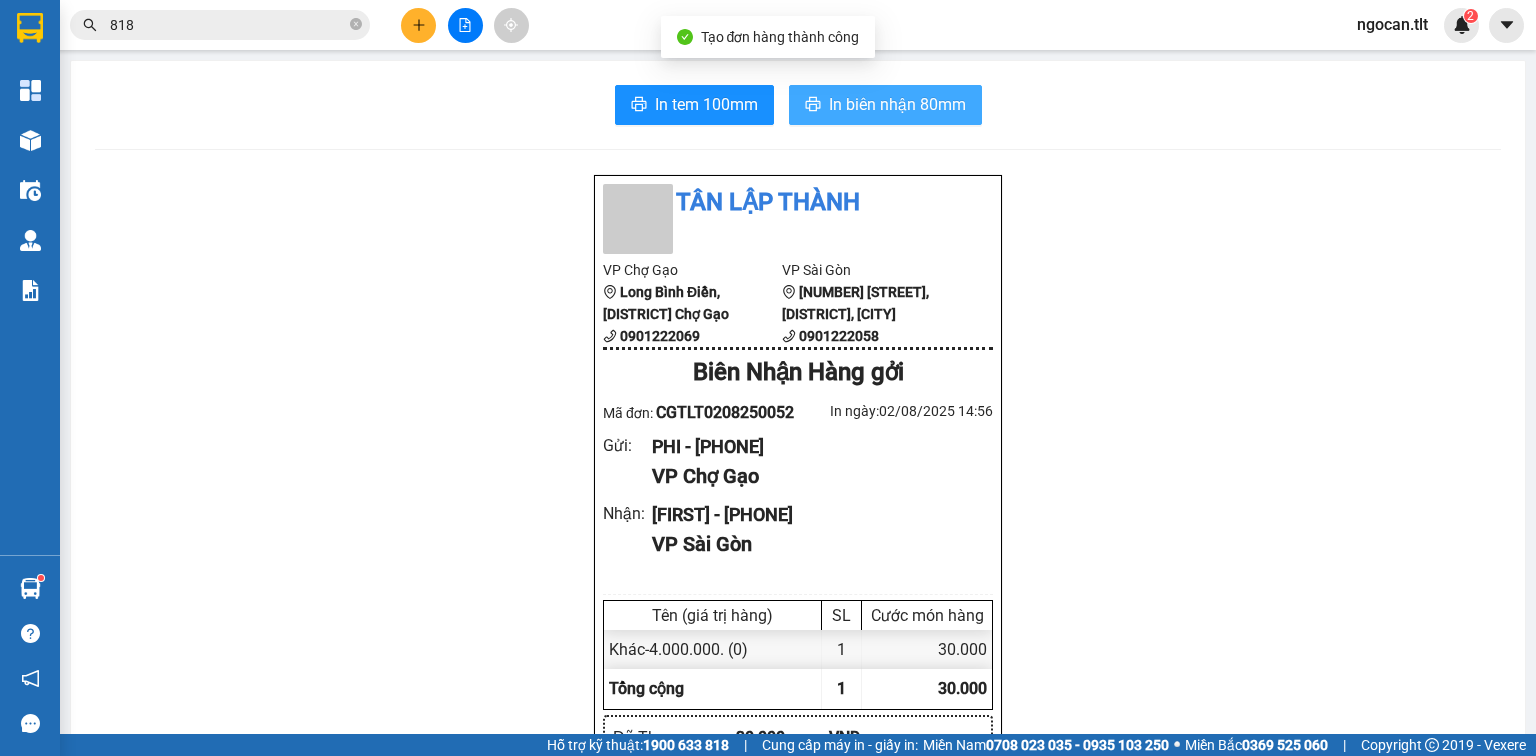 scroll, scrollTop: 0, scrollLeft: 0, axis: both 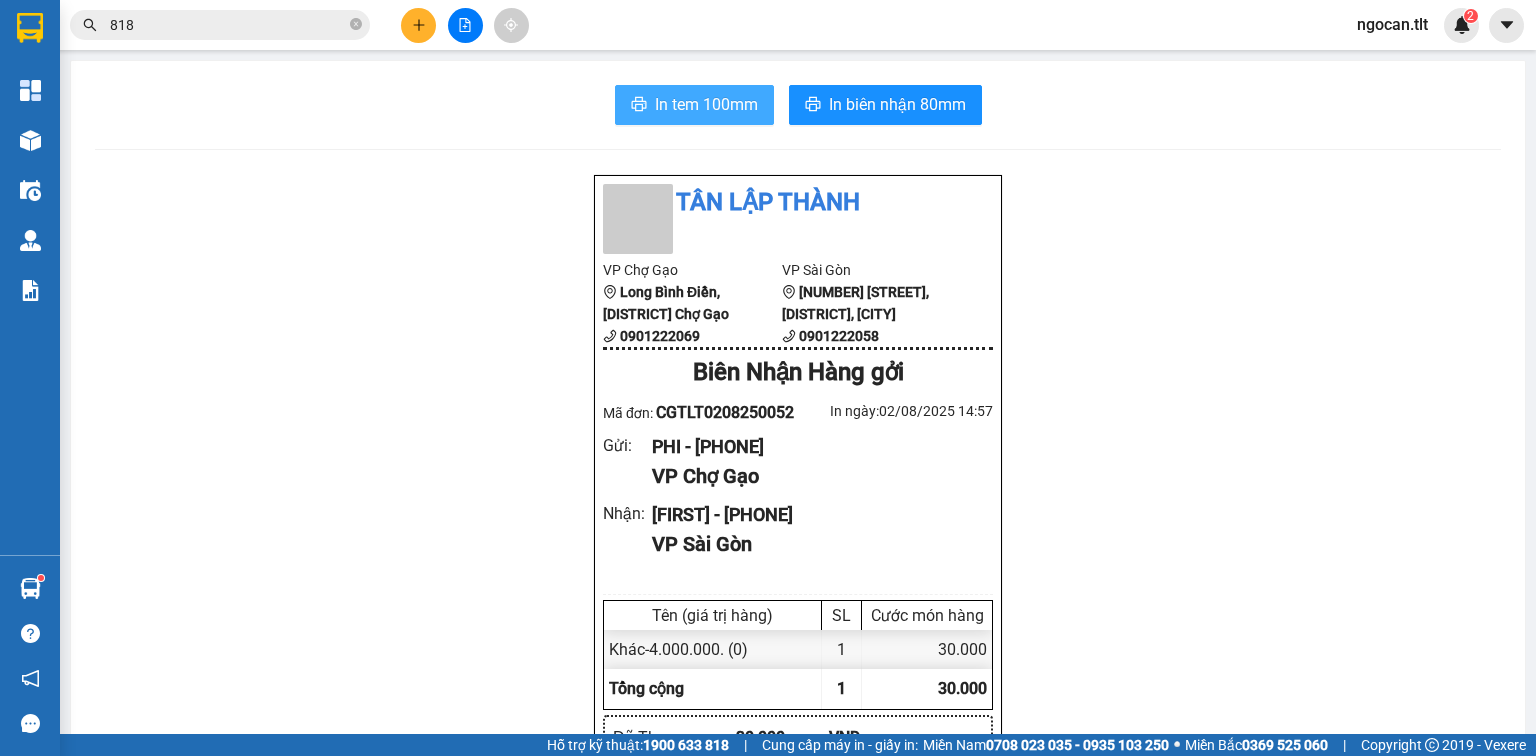 click on "In tem 100mm" at bounding box center (706, 104) 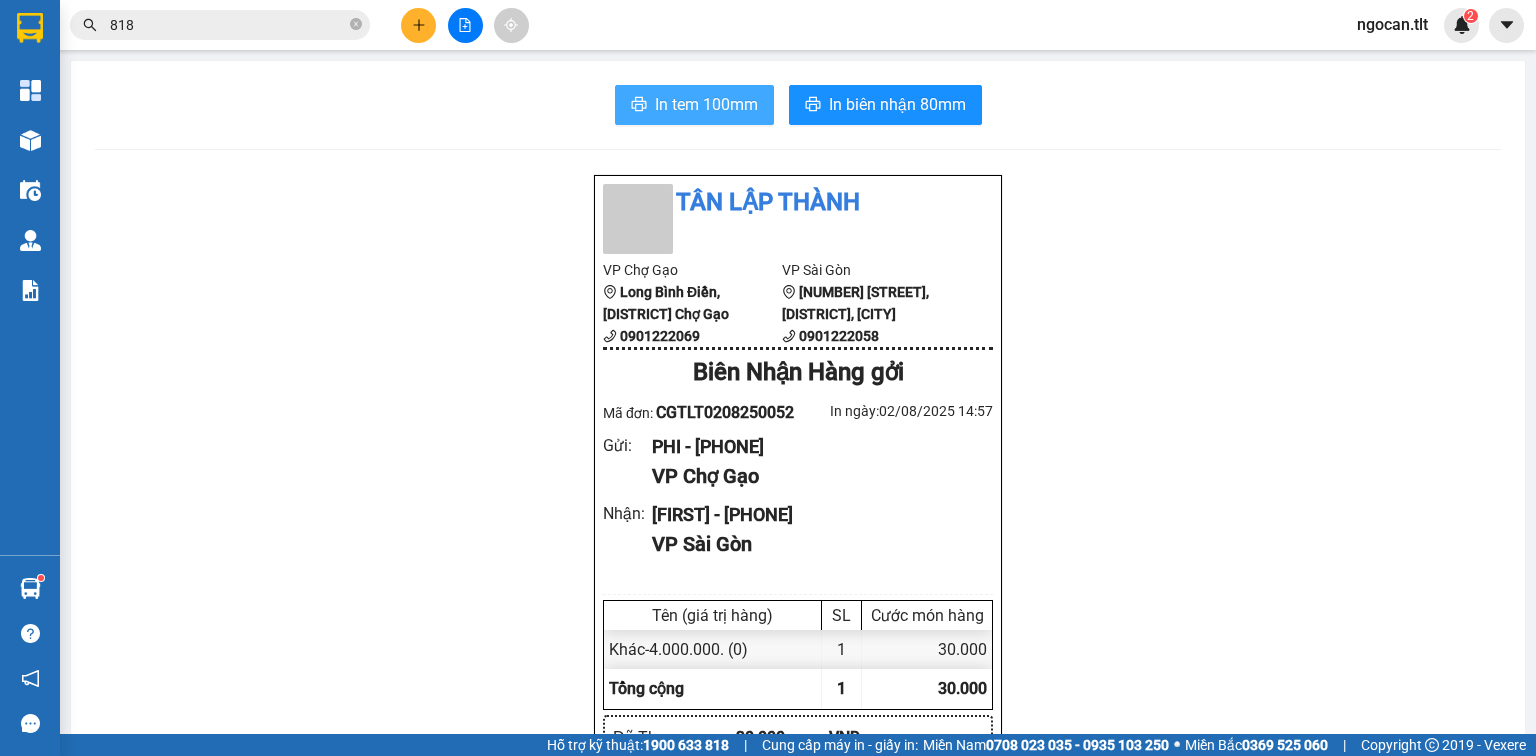 scroll, scrollTop: 0, scrollLeft: 0, axis: both 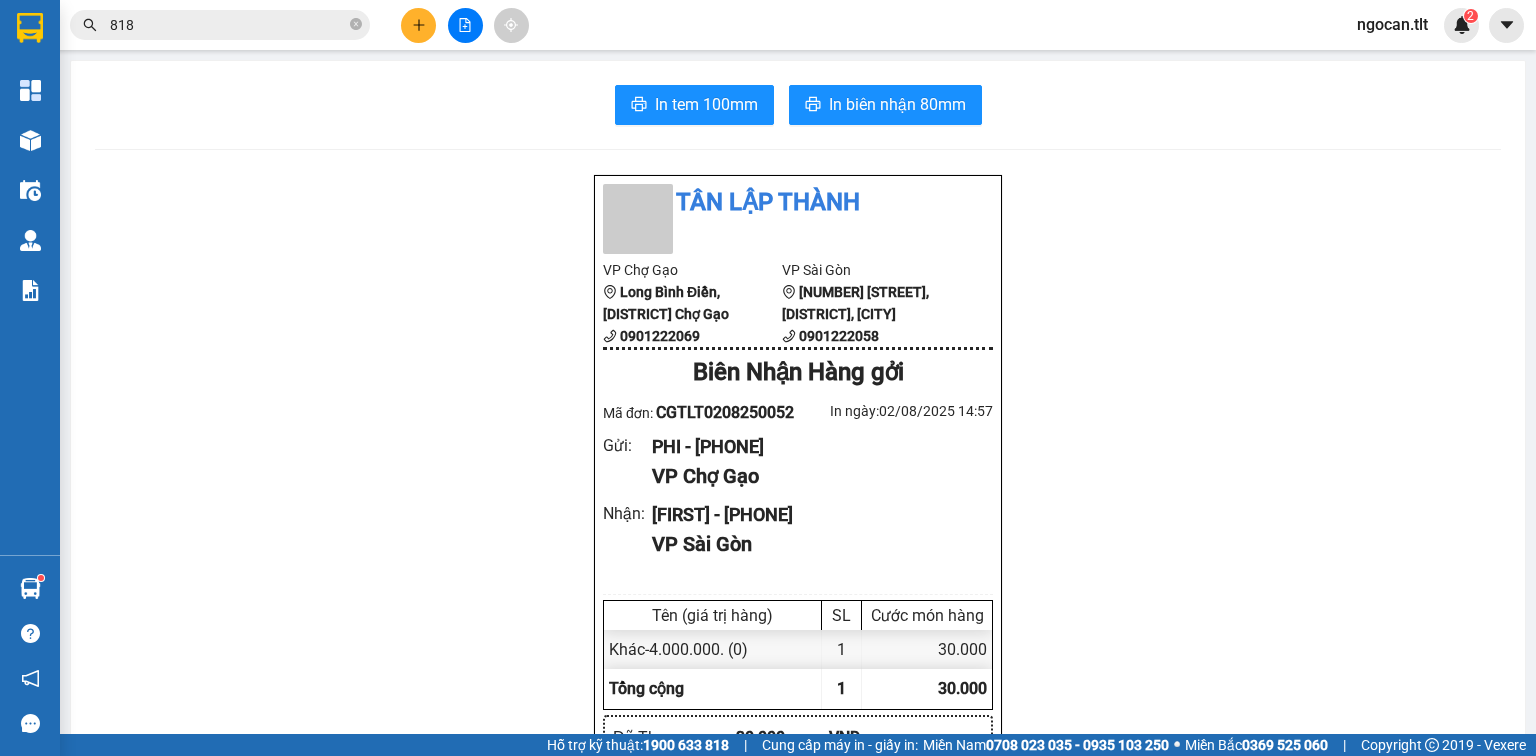 click 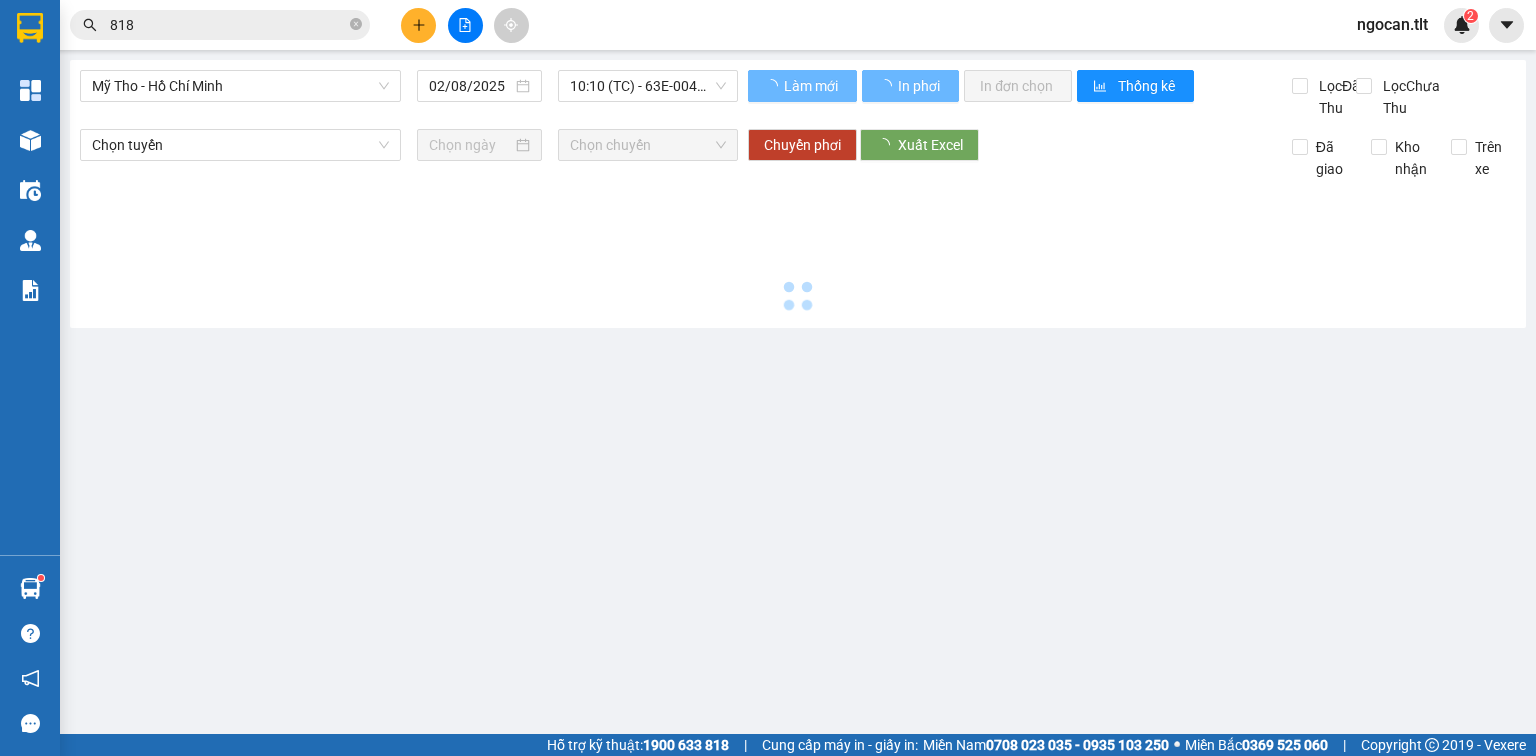 click 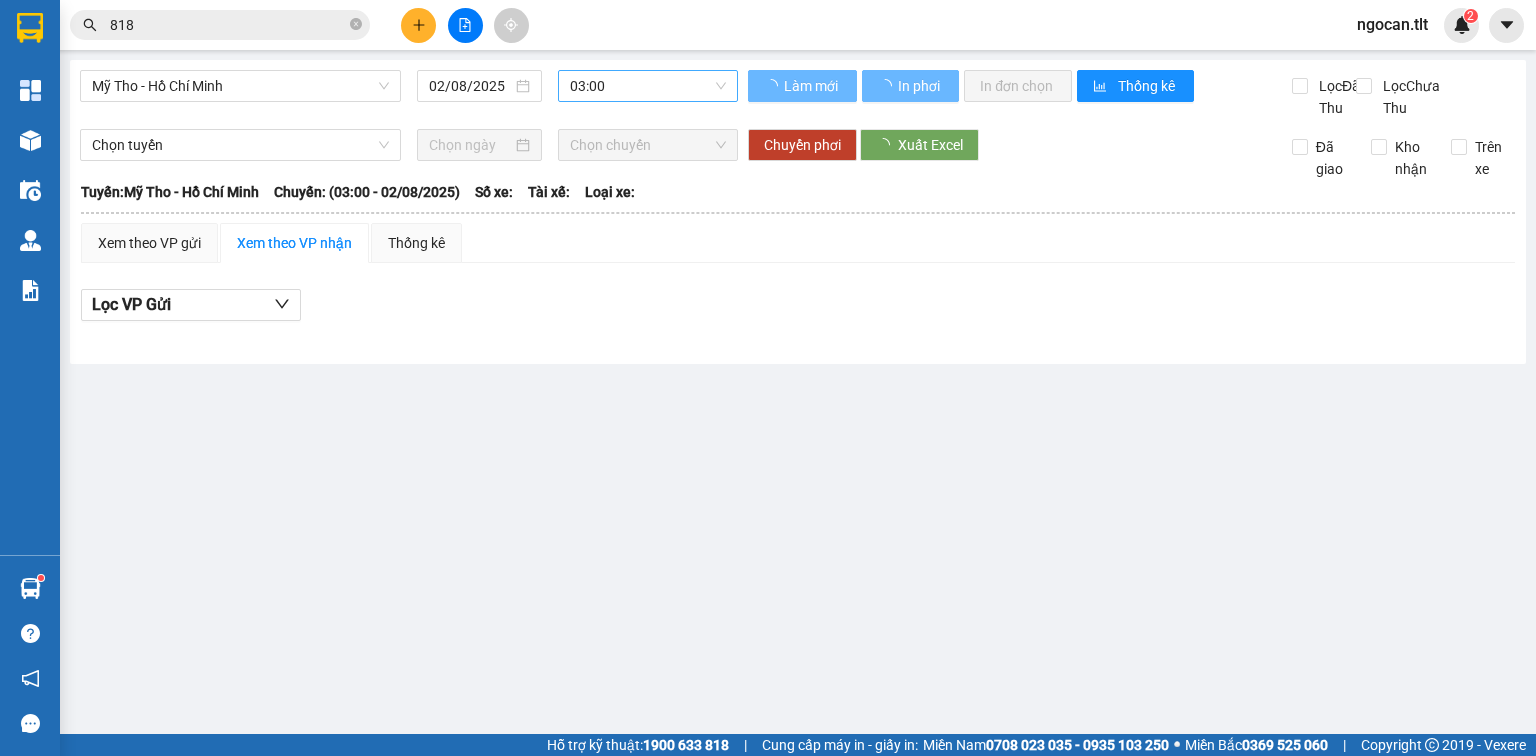 click on "03:00" at bounding box center [648, 86] 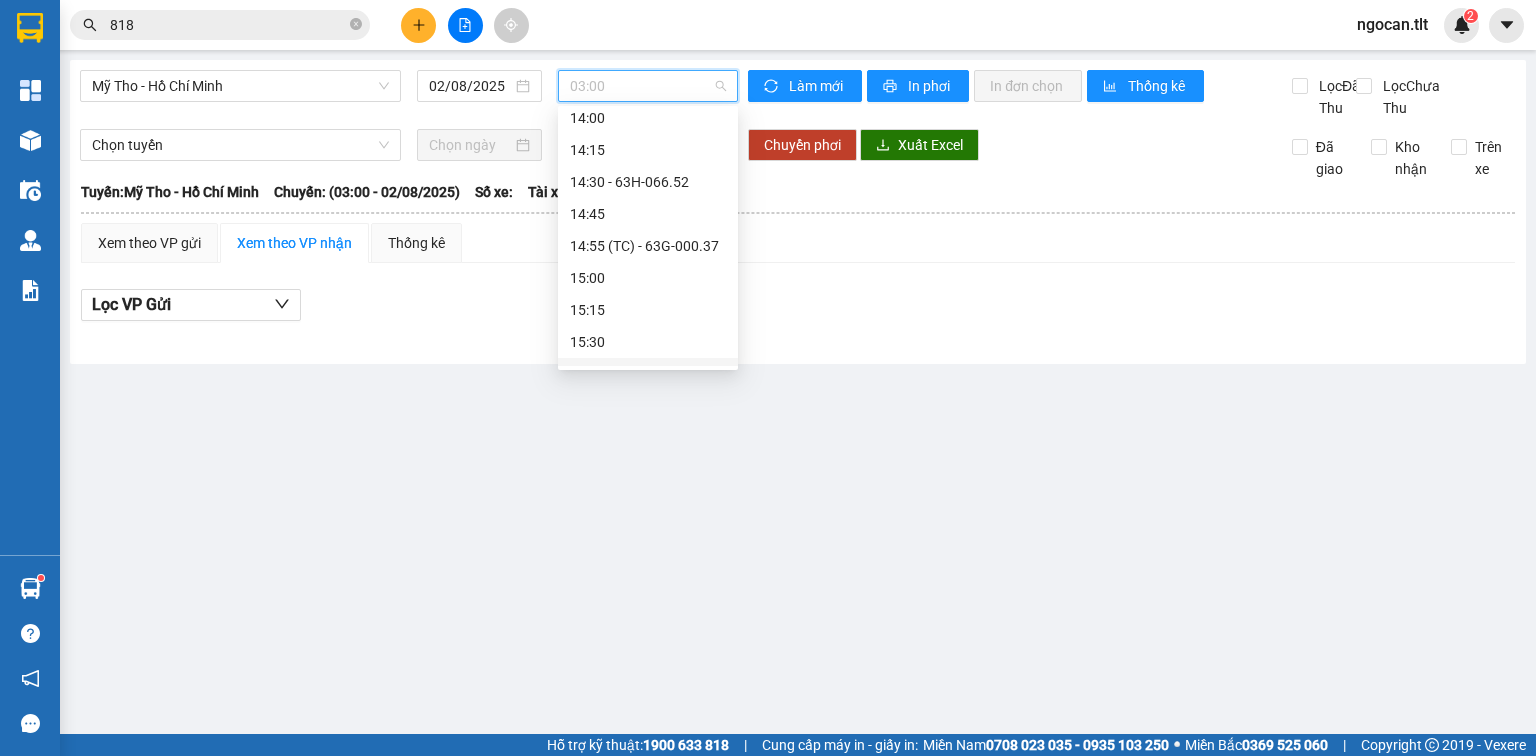 scroll, scrollTop: 2053, scrollLeft: 0, axis: vertical 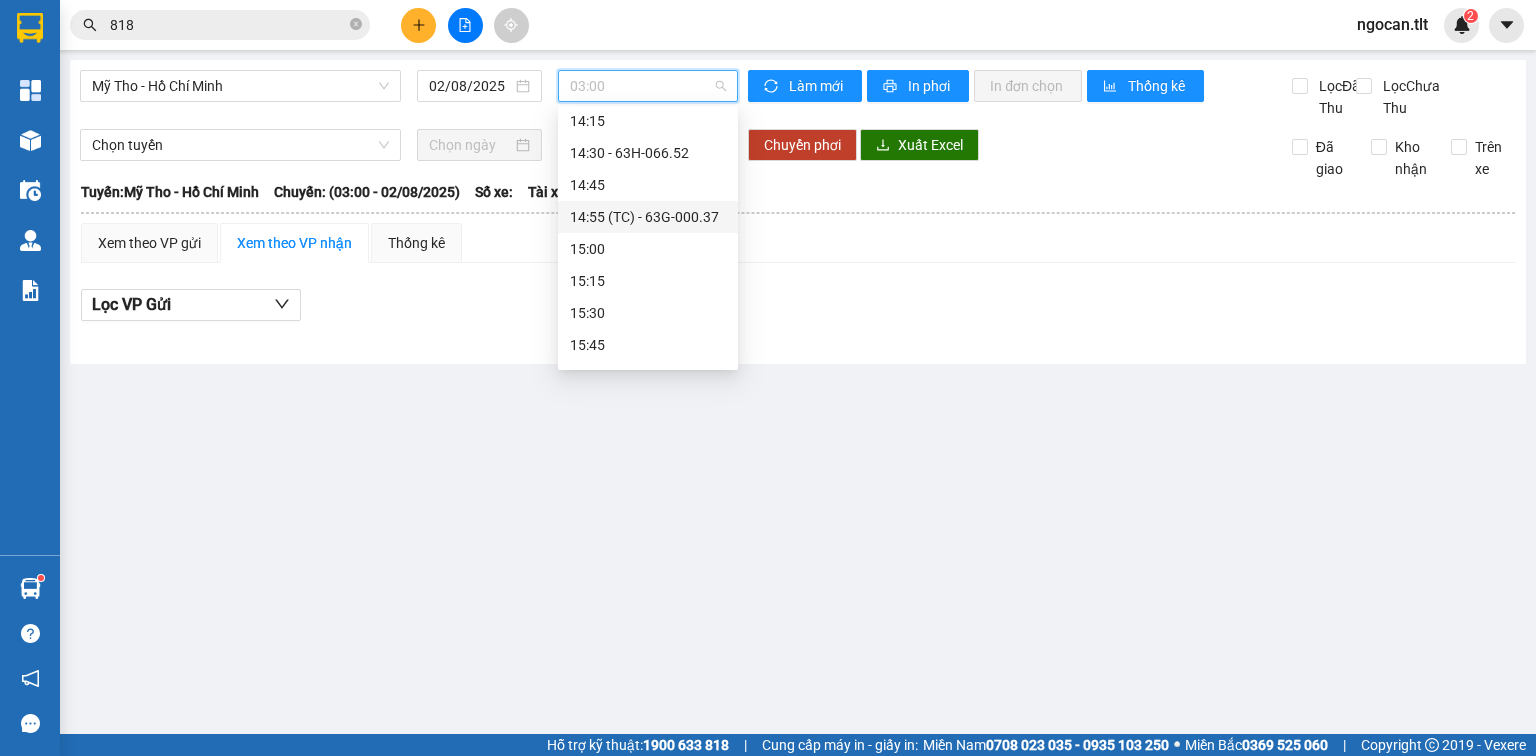 click on "[TIME]   (TC)   - [ID]" at bounding box center [648, 217] 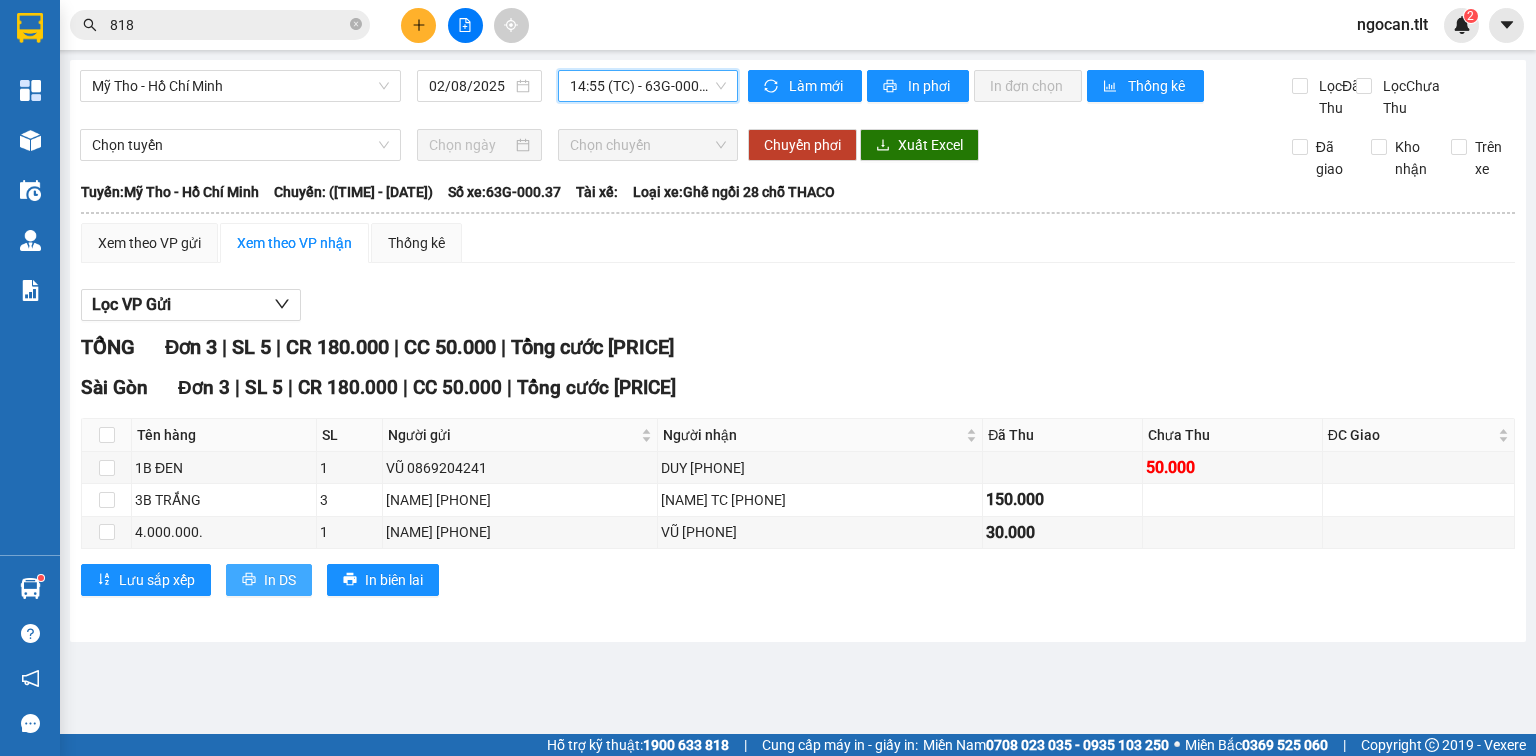 click on "In DS" at bounding box center [280, 580] 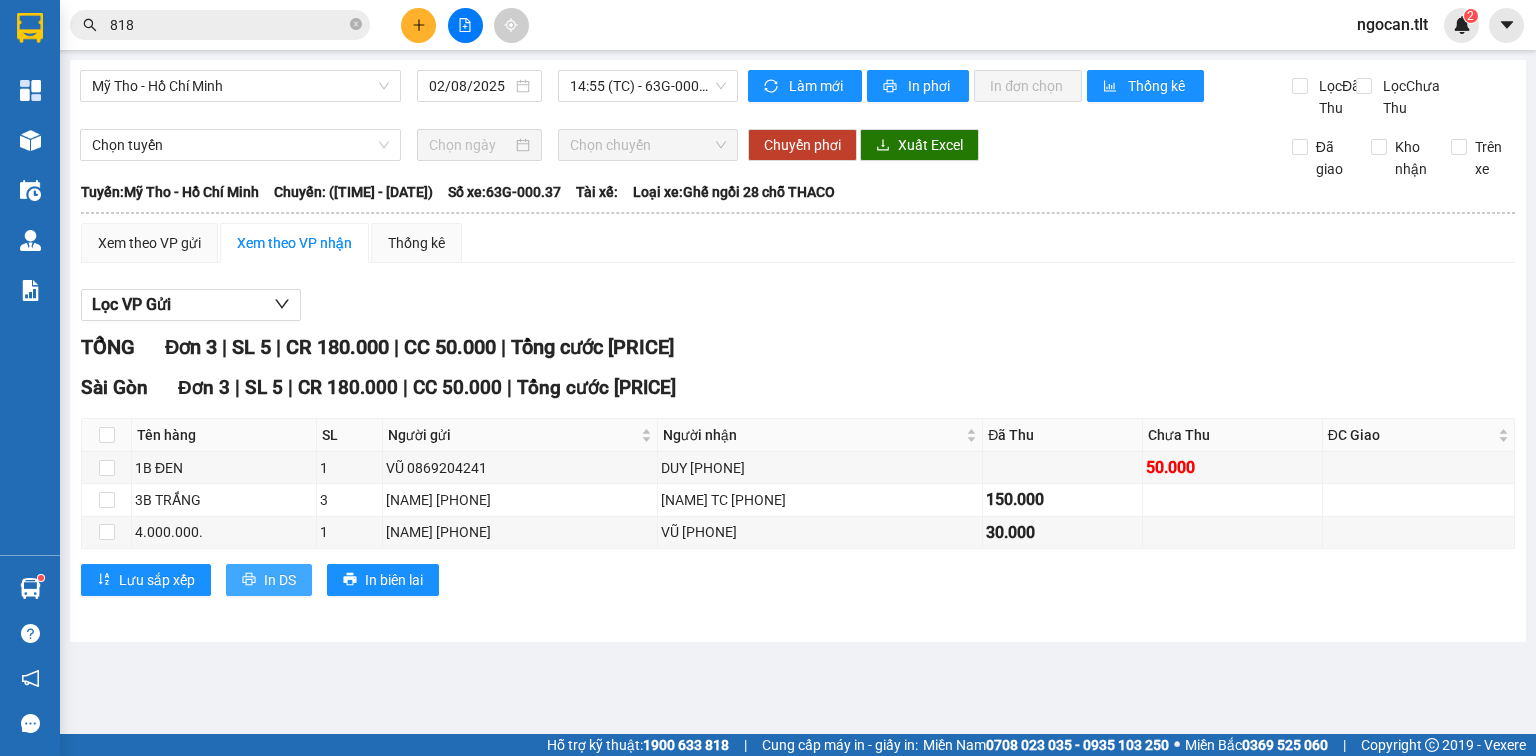 scroll, scrollTop: 0, scrollLeft: 0, axis: both 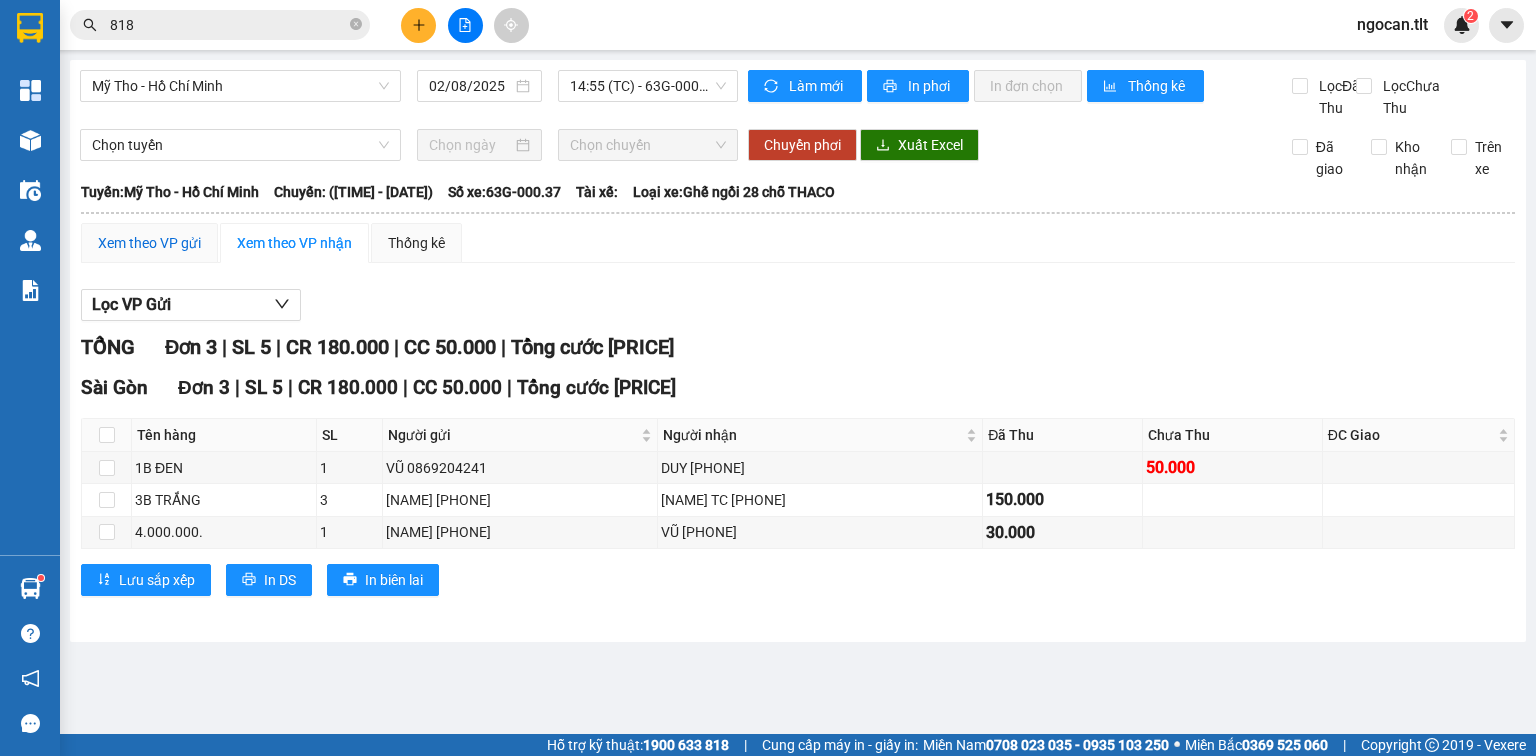 click on "Xem theo VP gửi" at bounding box center [149, 243] 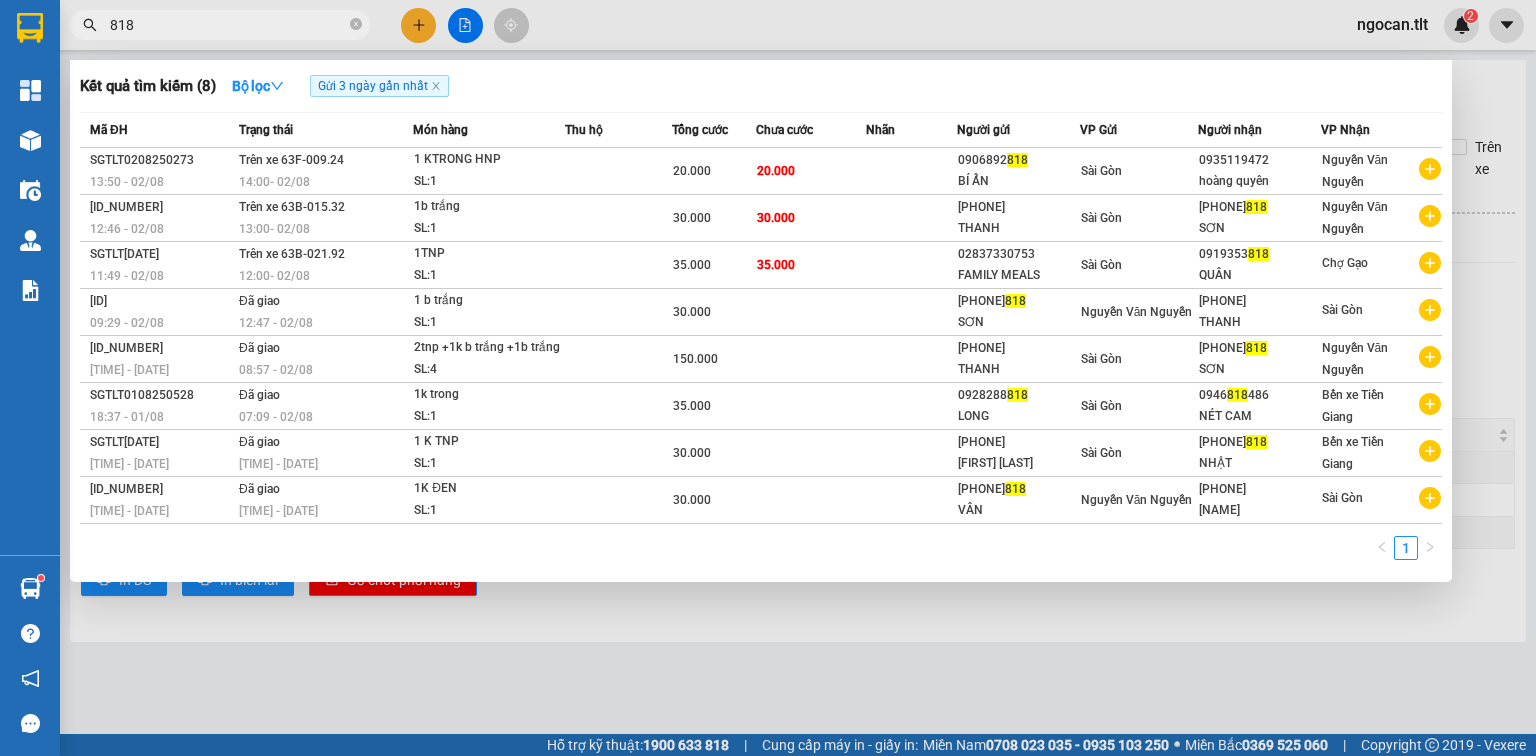 click on "818" at bounding box center (228, 25) 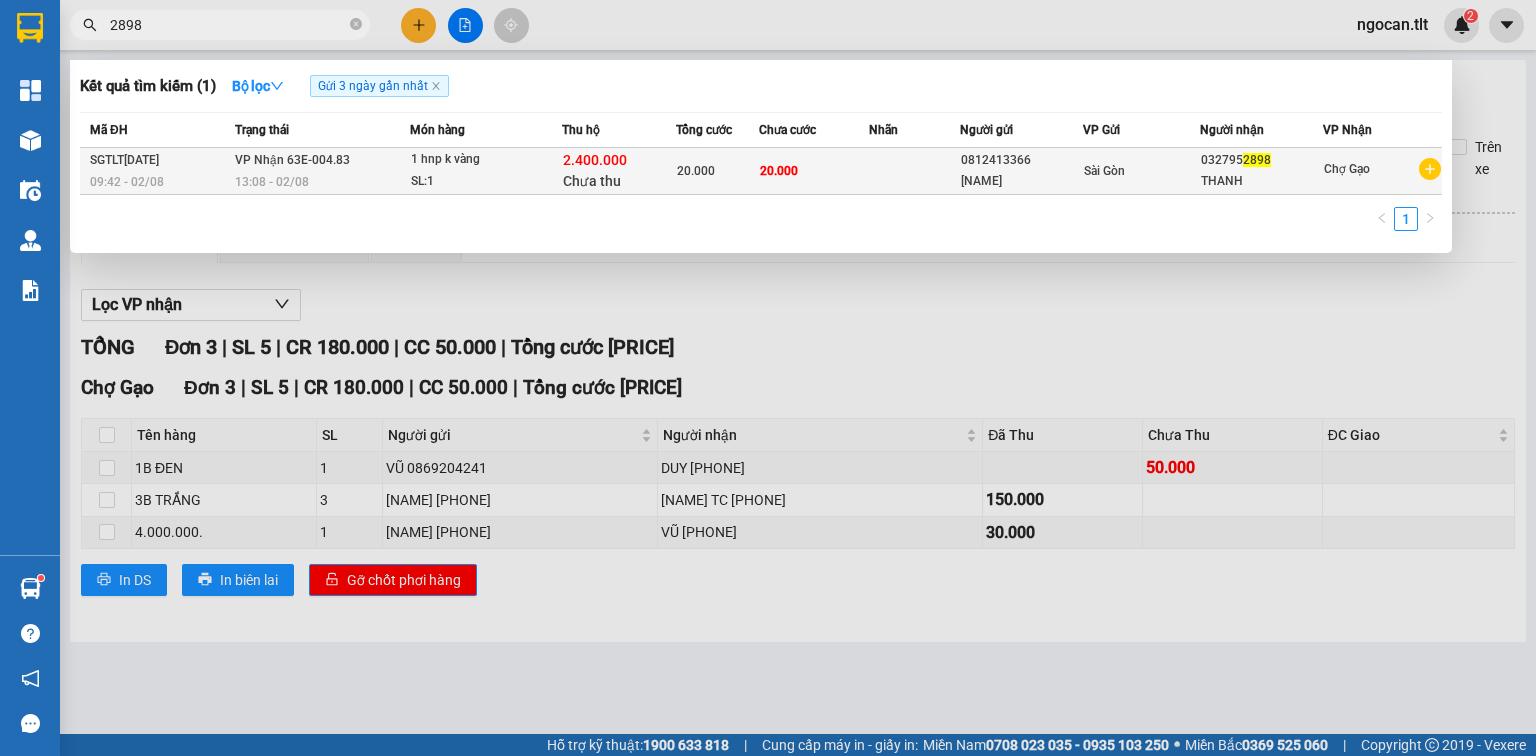 type on "2898" 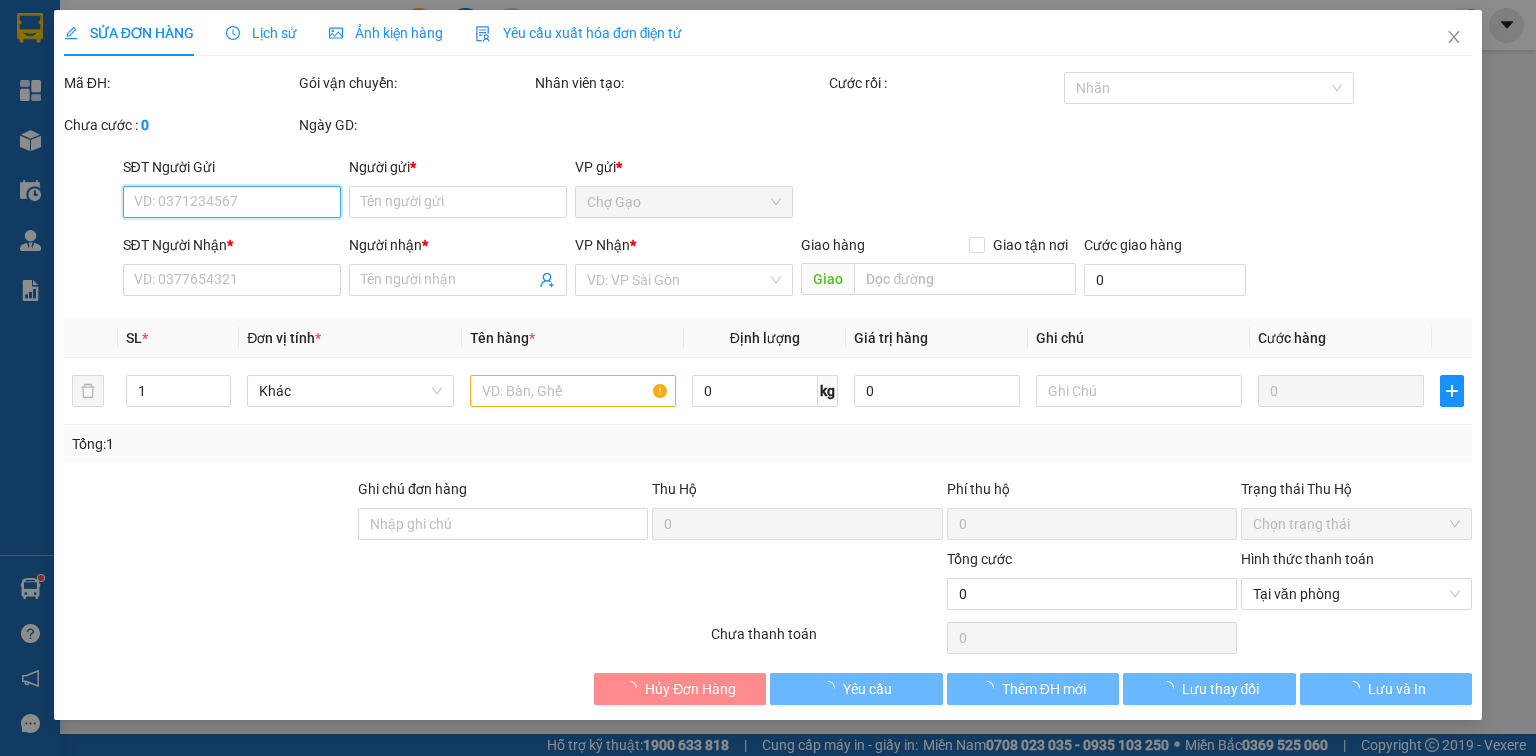 type on "0812413366" 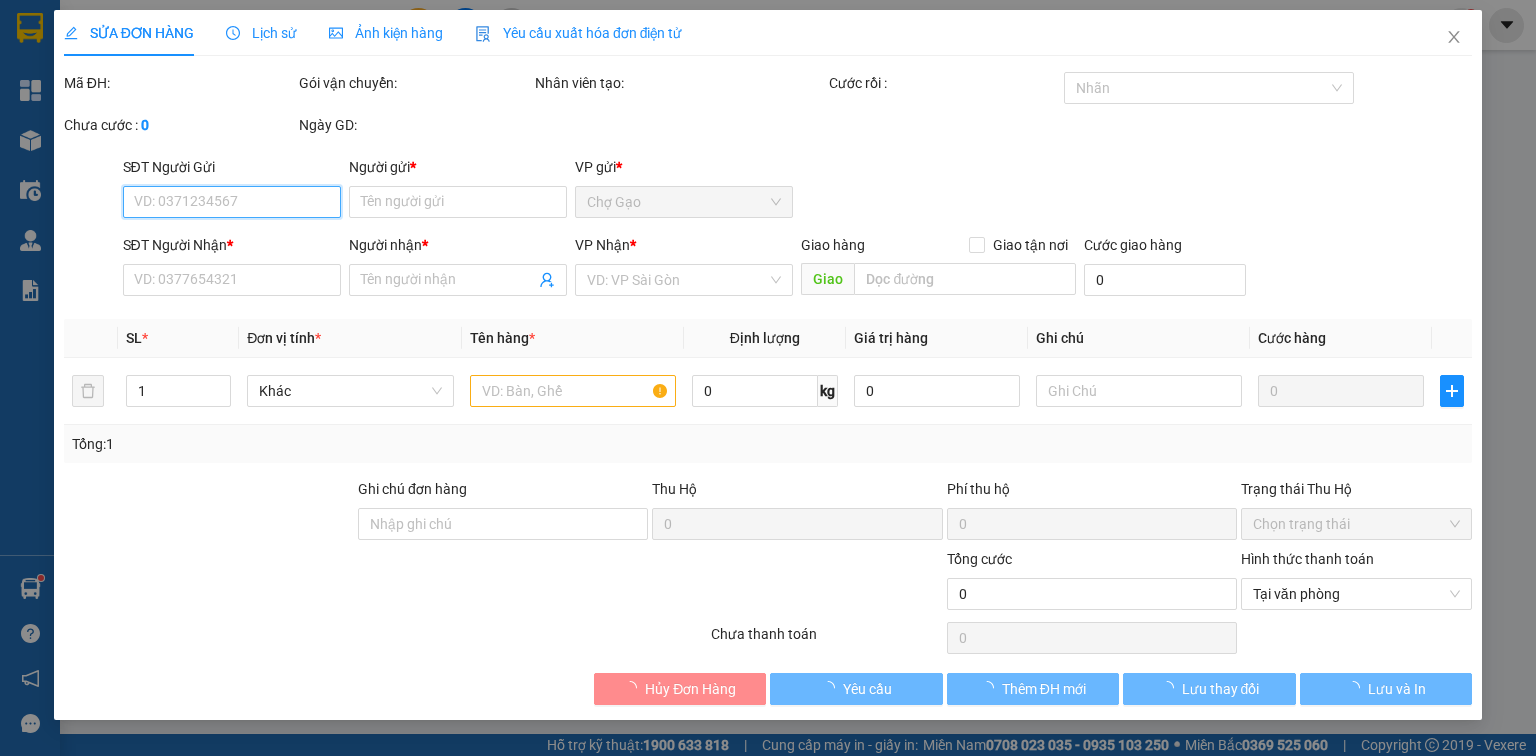 type on "[NAME]" 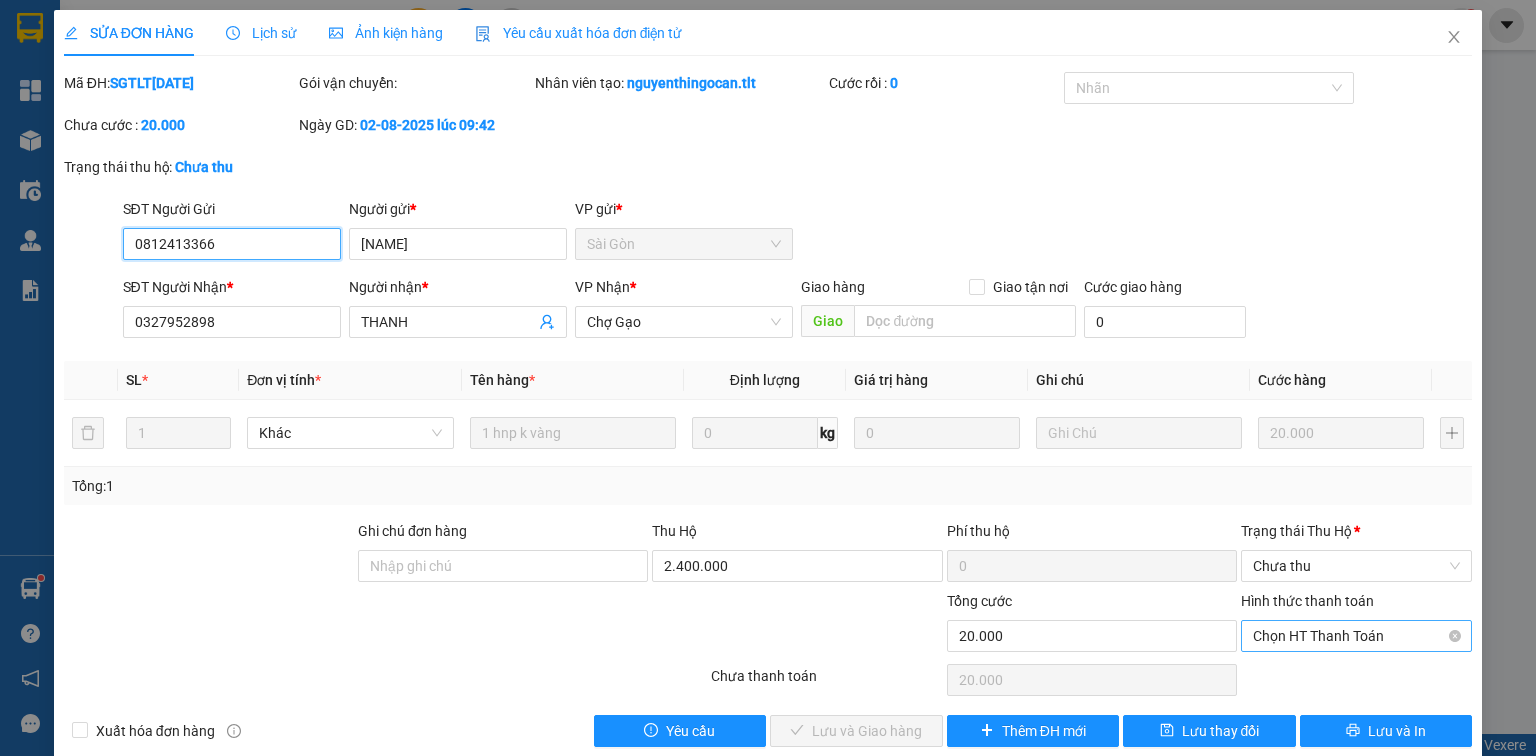drag, startPoint x: 1308, startPoint y: 631, endPoint x: 1305, endPoint y: 650, distance: 19.235384 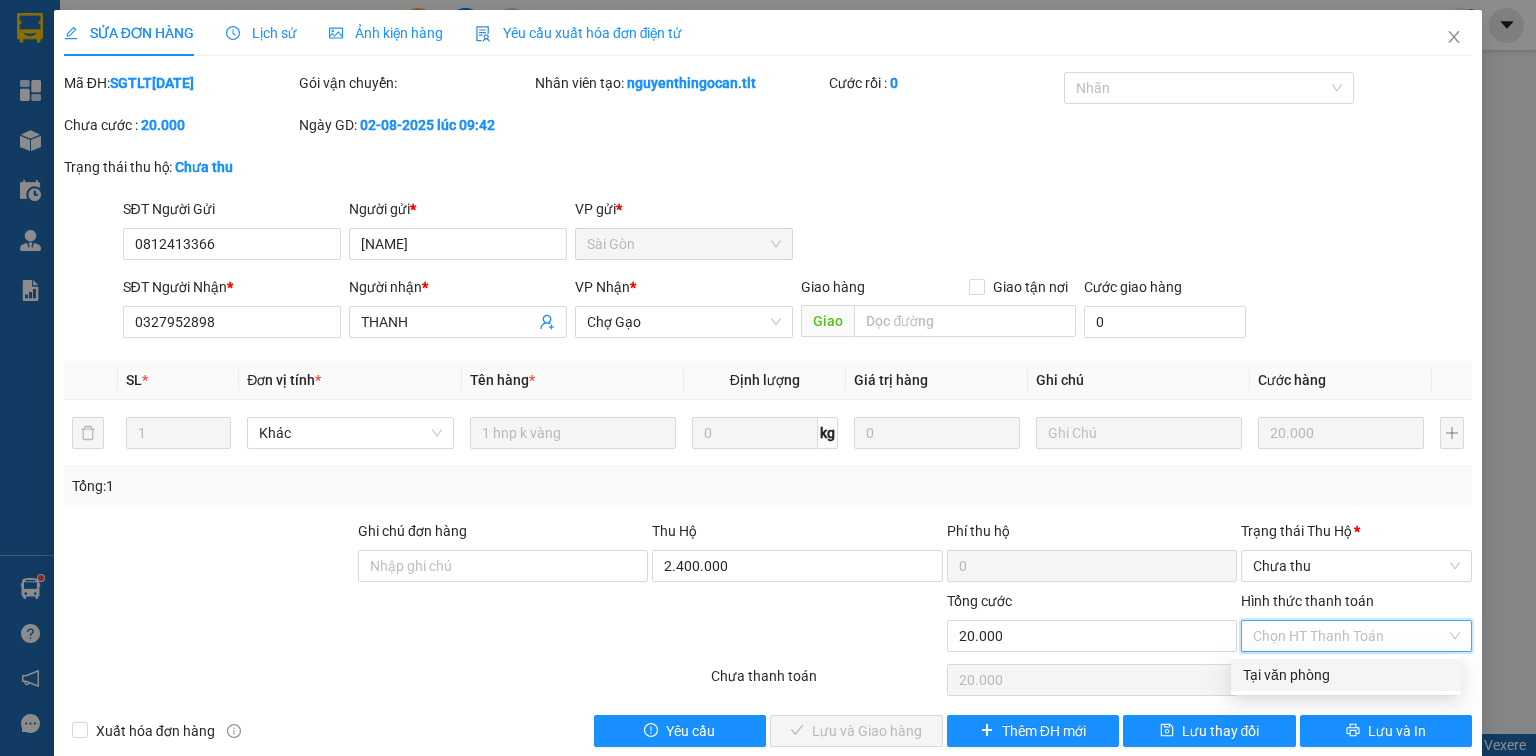 click on "Tại văn phòng" at bounding box center (1346, 675) 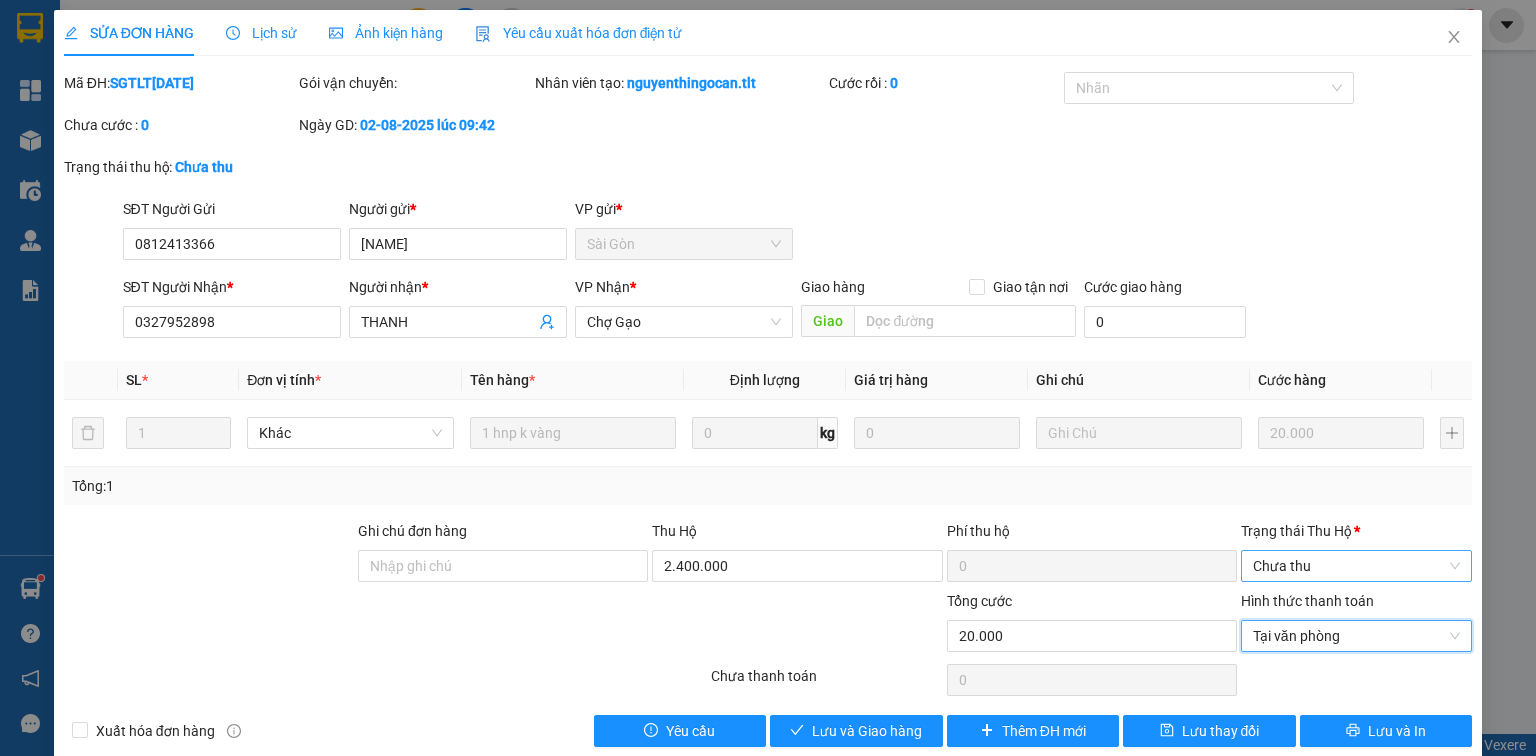 click on "Chưa thu" at bounding box center [1356, 566] 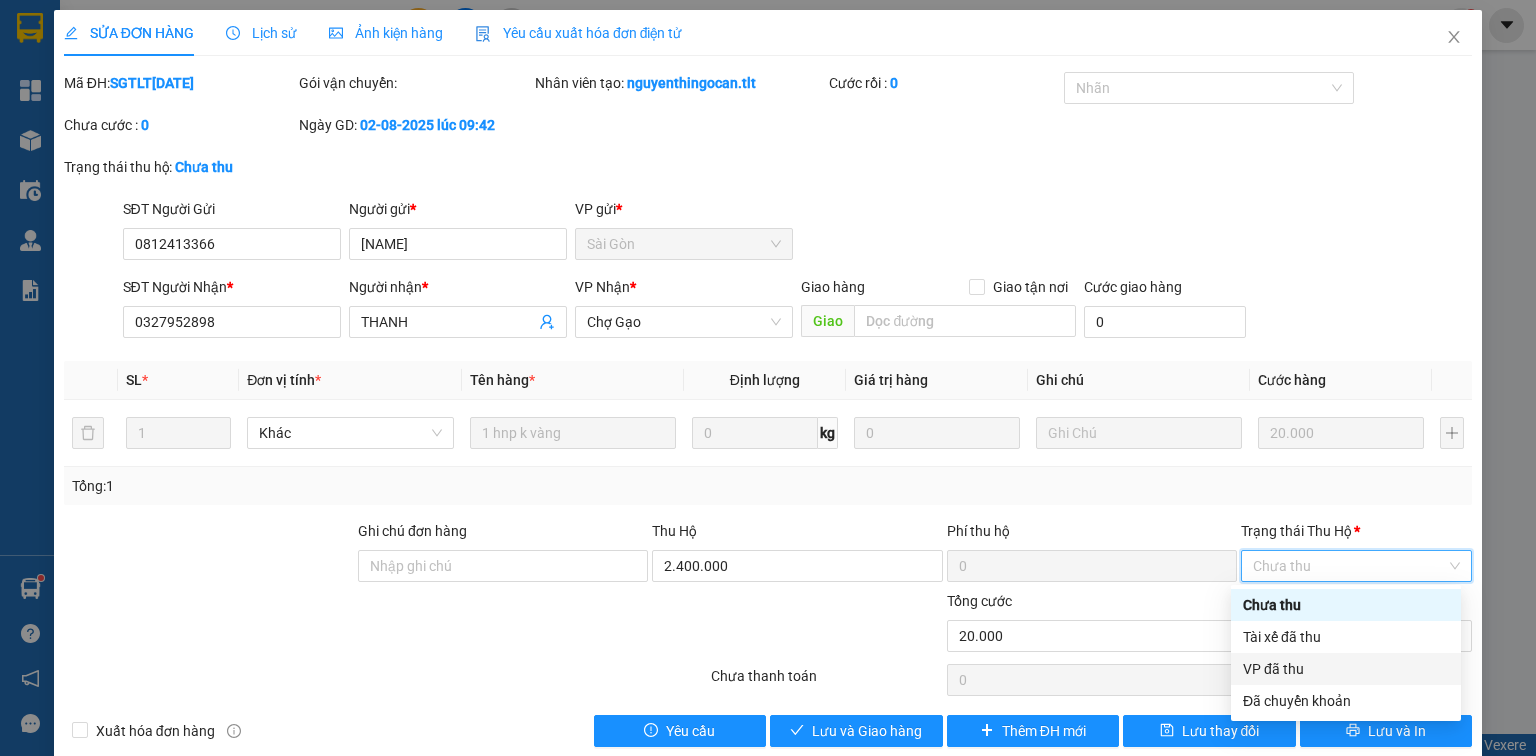 click on "VP đã thu" at bounding box center [1346, 669] 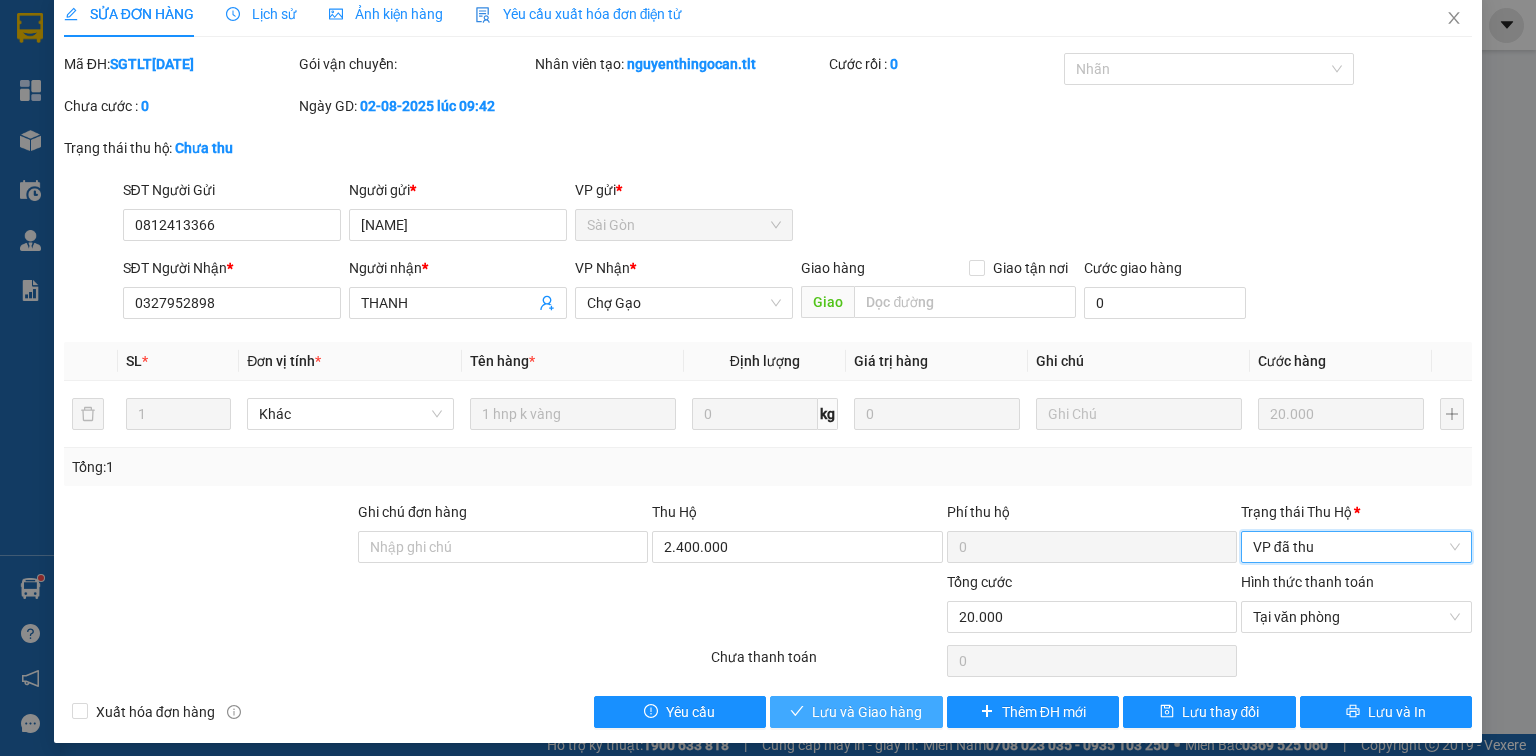 scroll, scrollTop: 28, scrollLeft: 0, axis: vertical 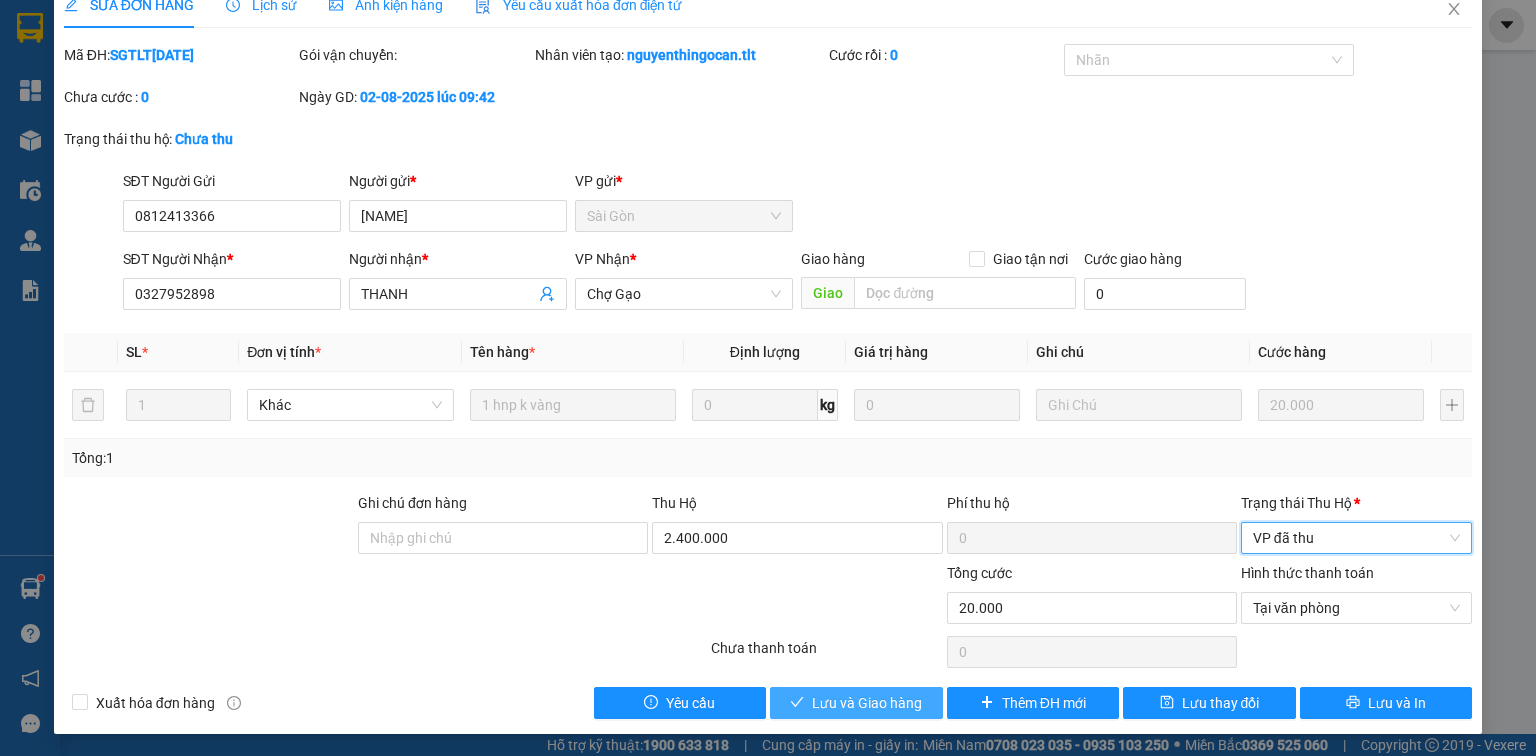 click on "Lưu và Giao hàng" at bounding box center [867, 703] 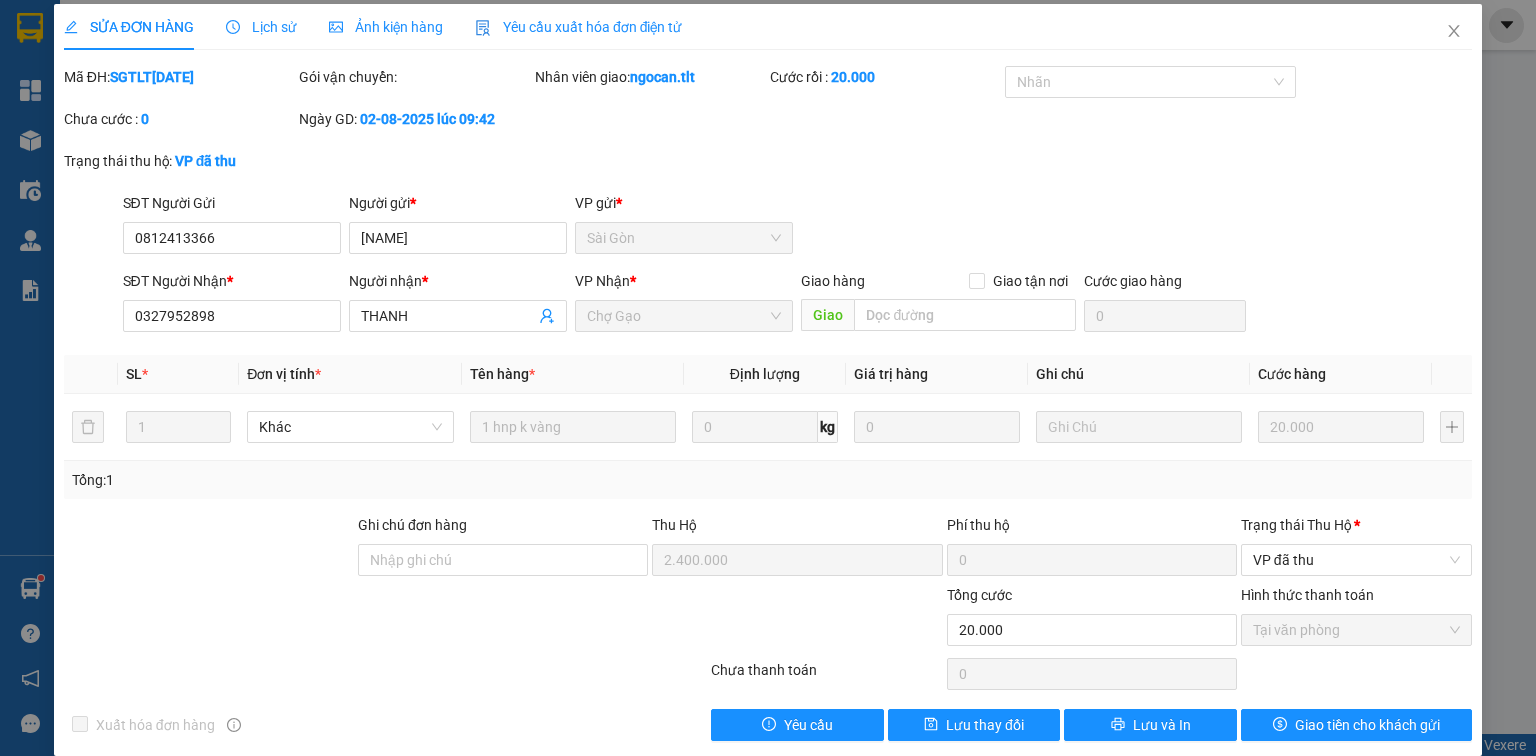 scroll, scrollTop: 0, scrollLeft: 0, axis: both 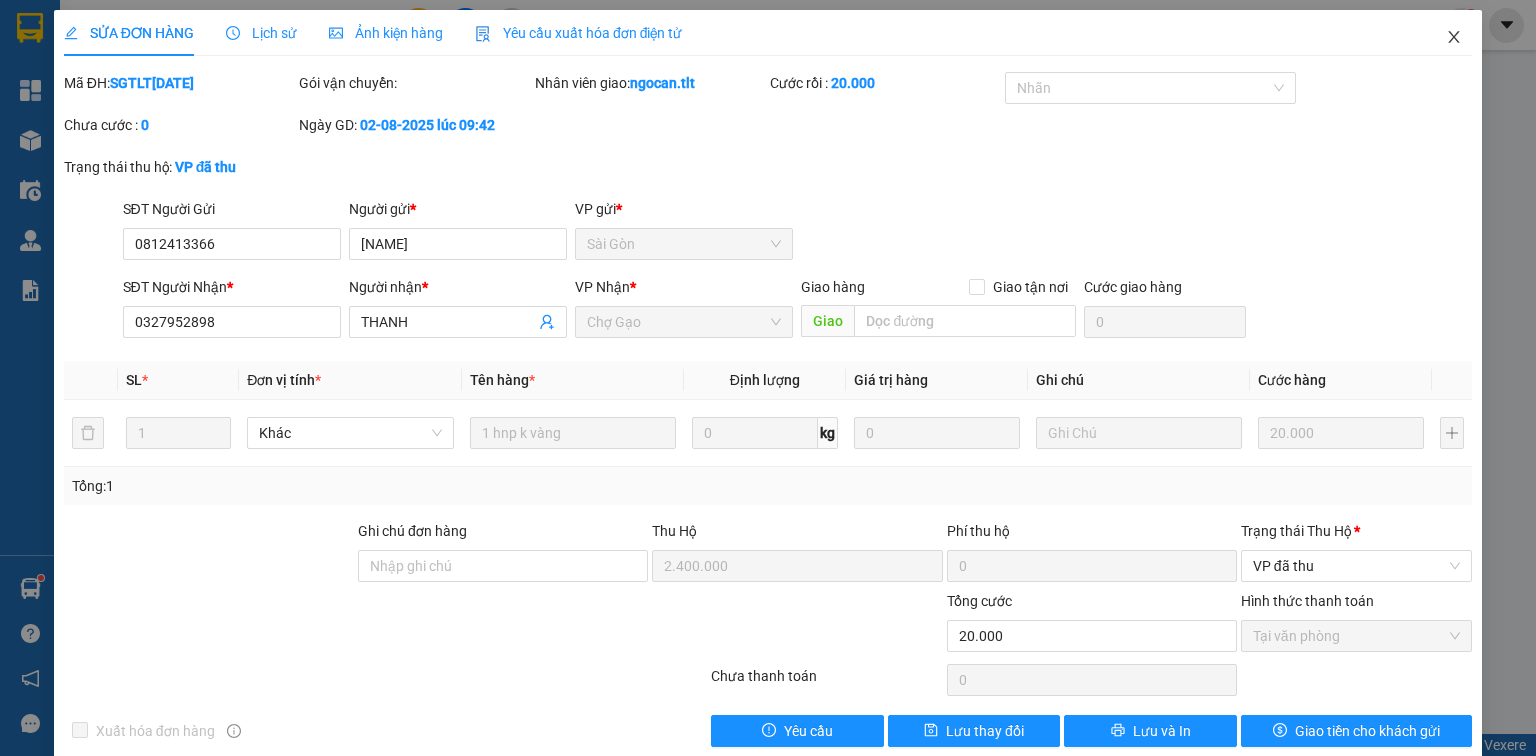 click at bounding box center [1454, 38] 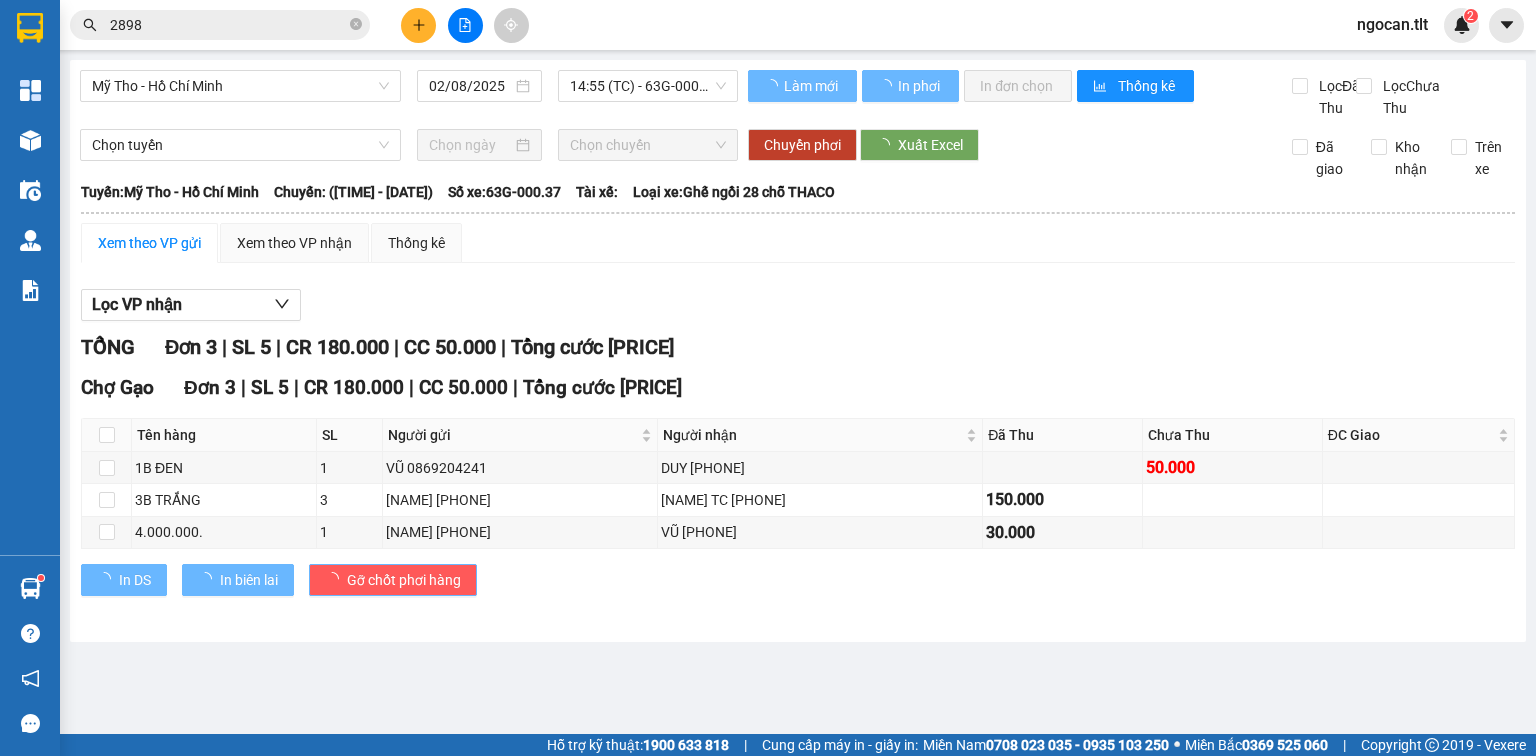 click on "2898" at bounding box center [228, 25] 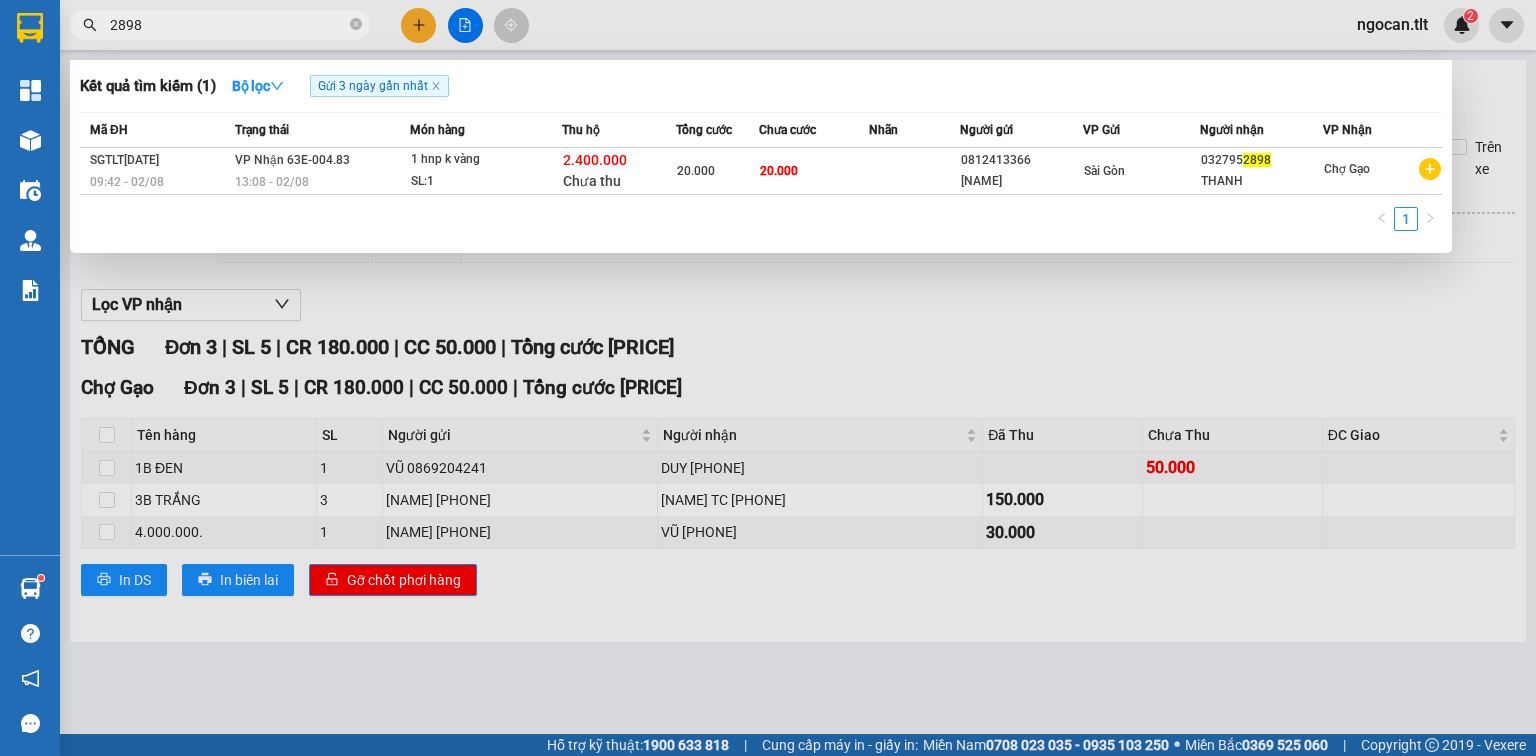 click on "2898" at bounding box center [228, 25] 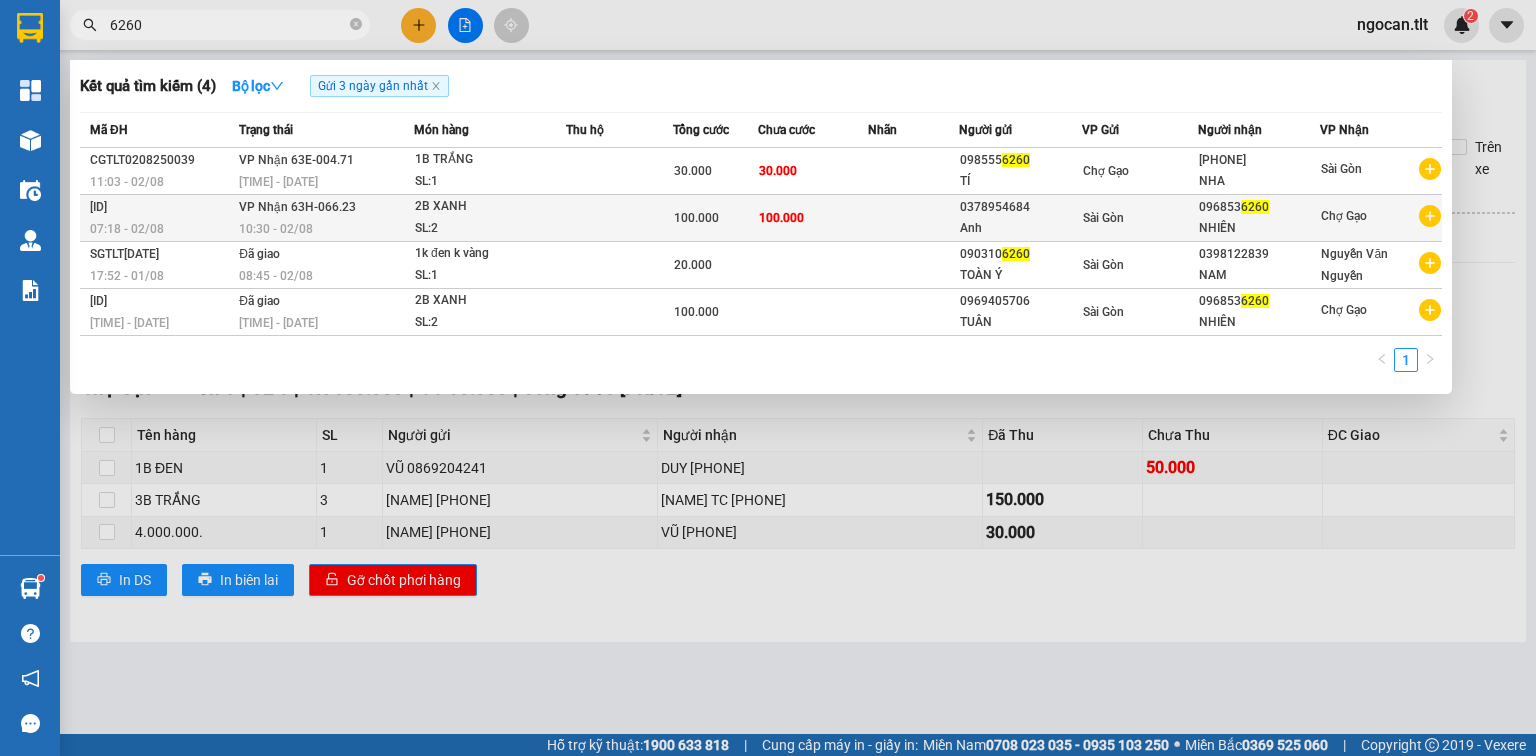type on "6260" 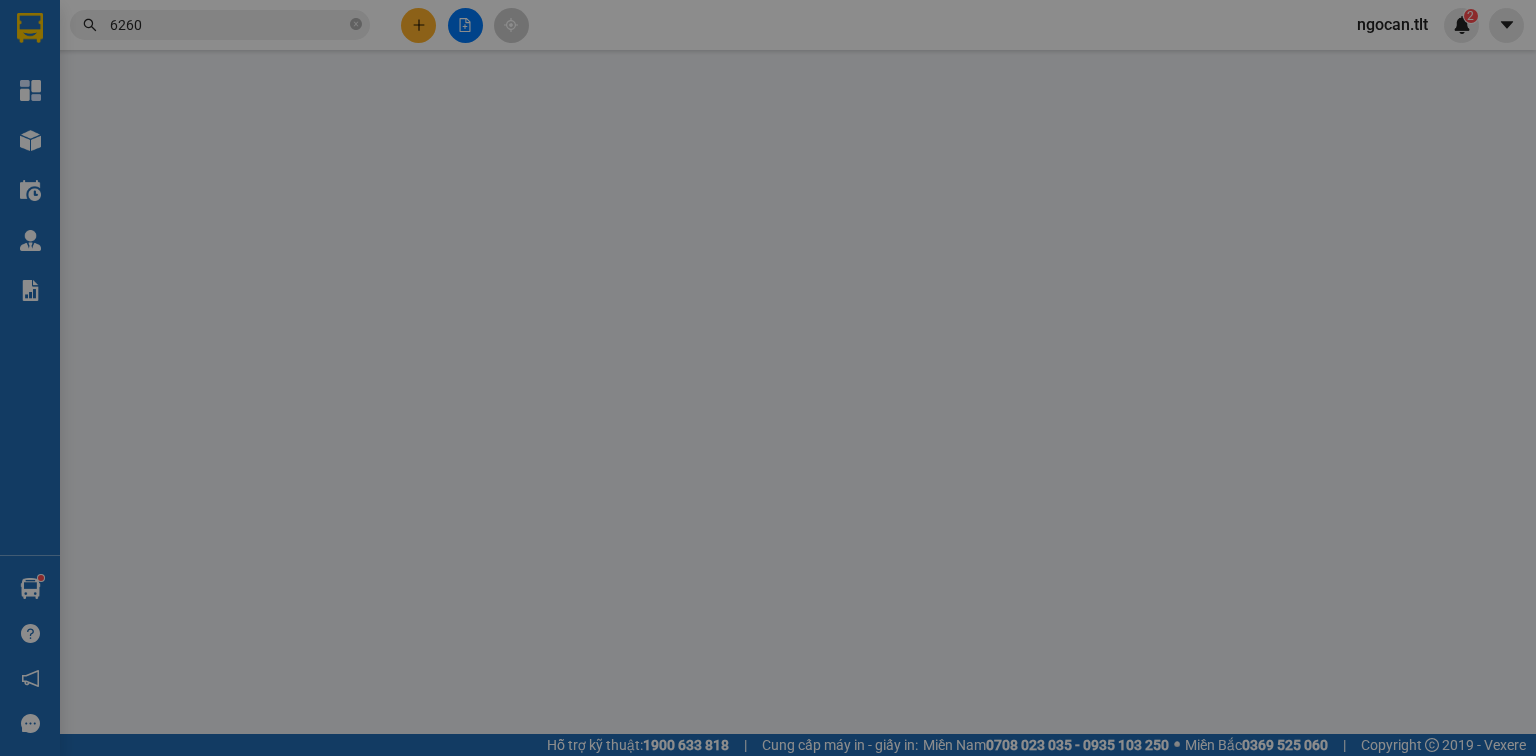 type on "0378954684" 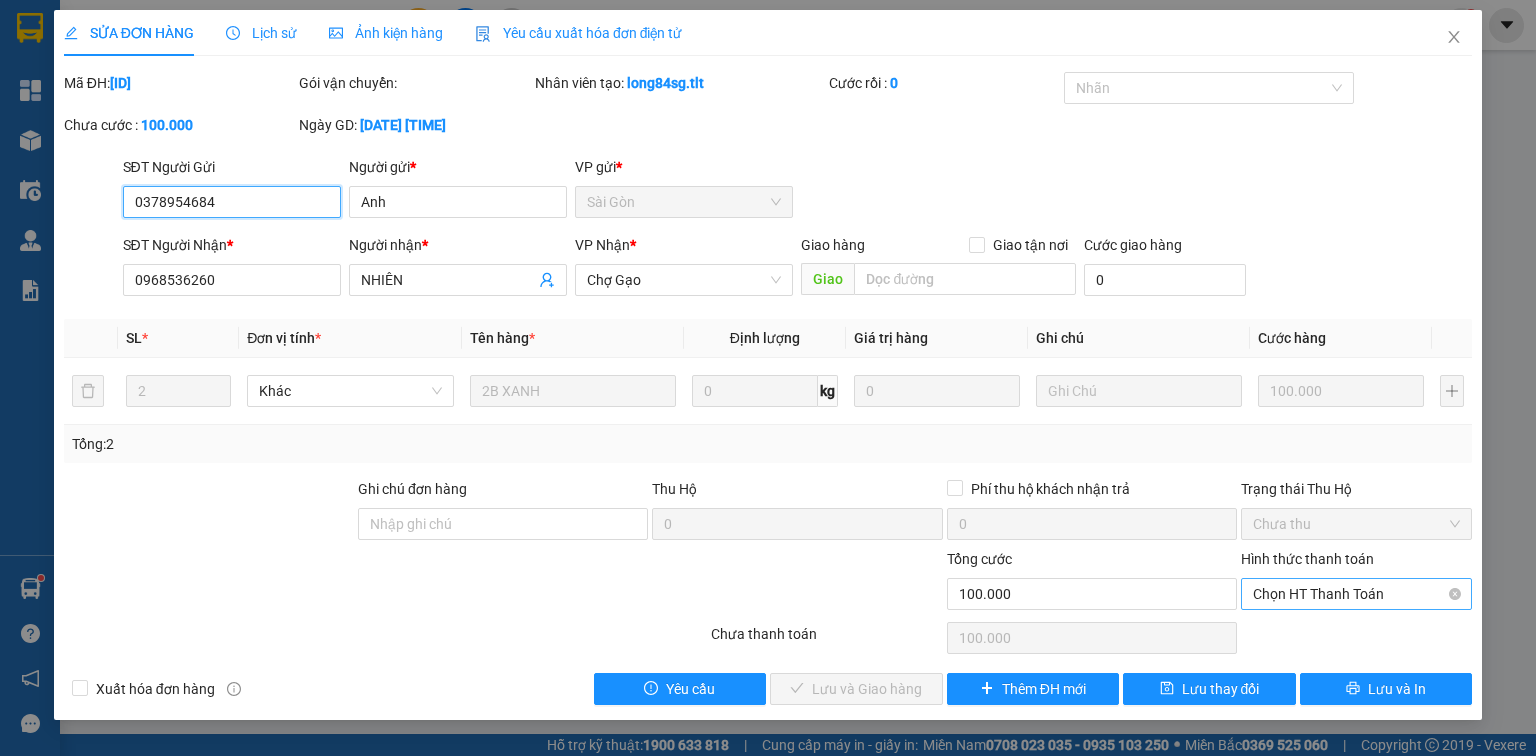 click on "Chọn HT Thanh Toán" at bounding box center (1356, 594) 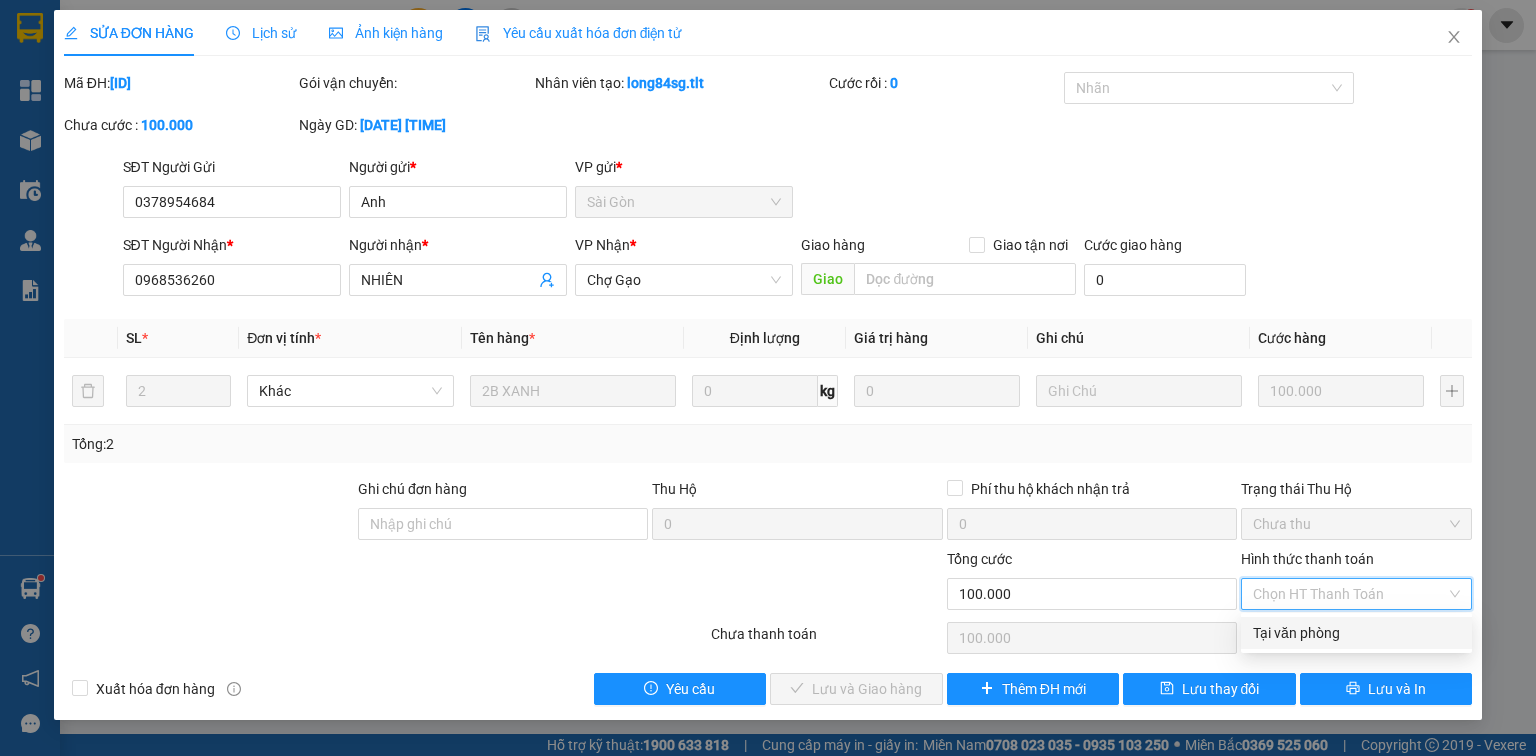 drag, startPoint x: 1328, startPoint y: 610, endPoint x: 998, endPoint y: 669, distance: 335.23276 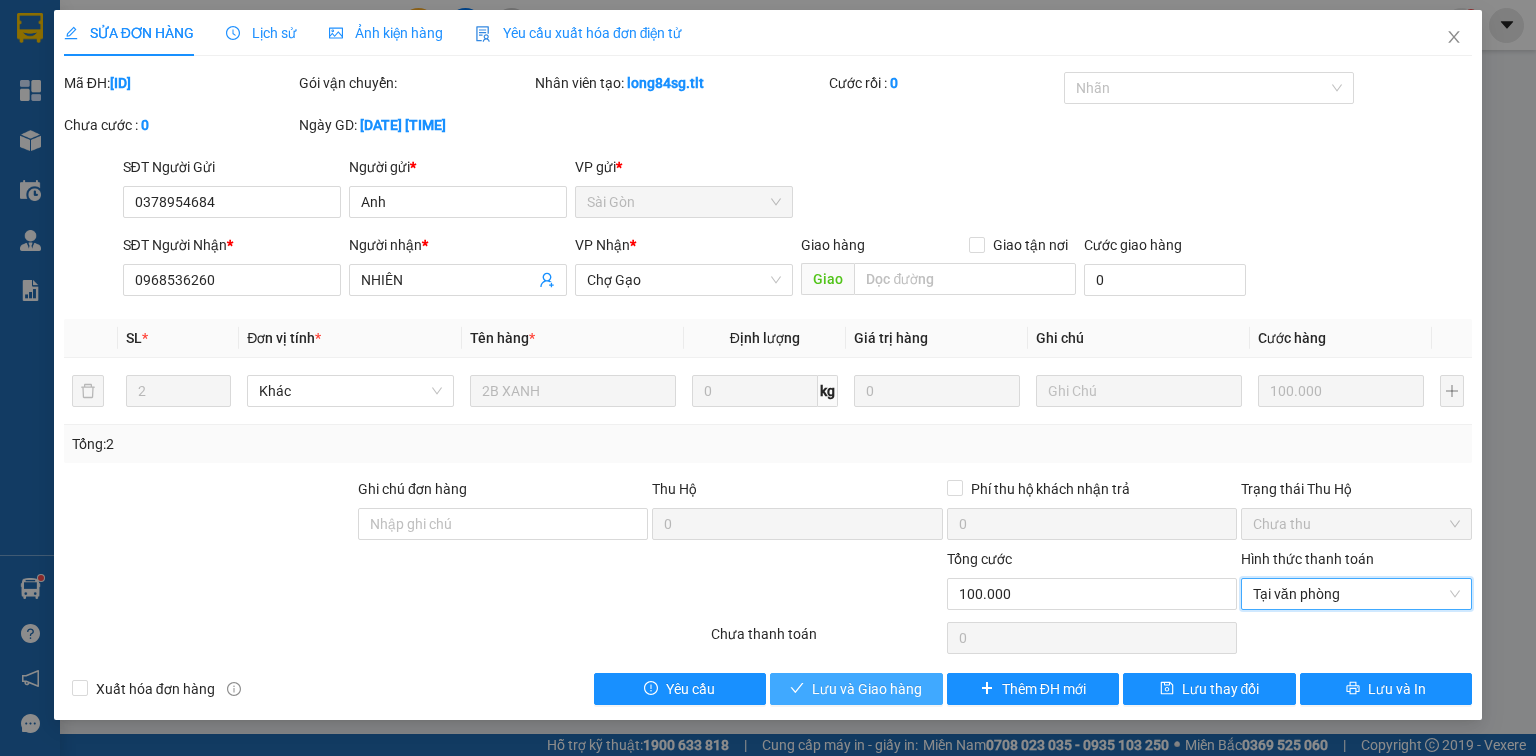 click on "Lưu và Giao hàng" at bounding box center [856, 689] 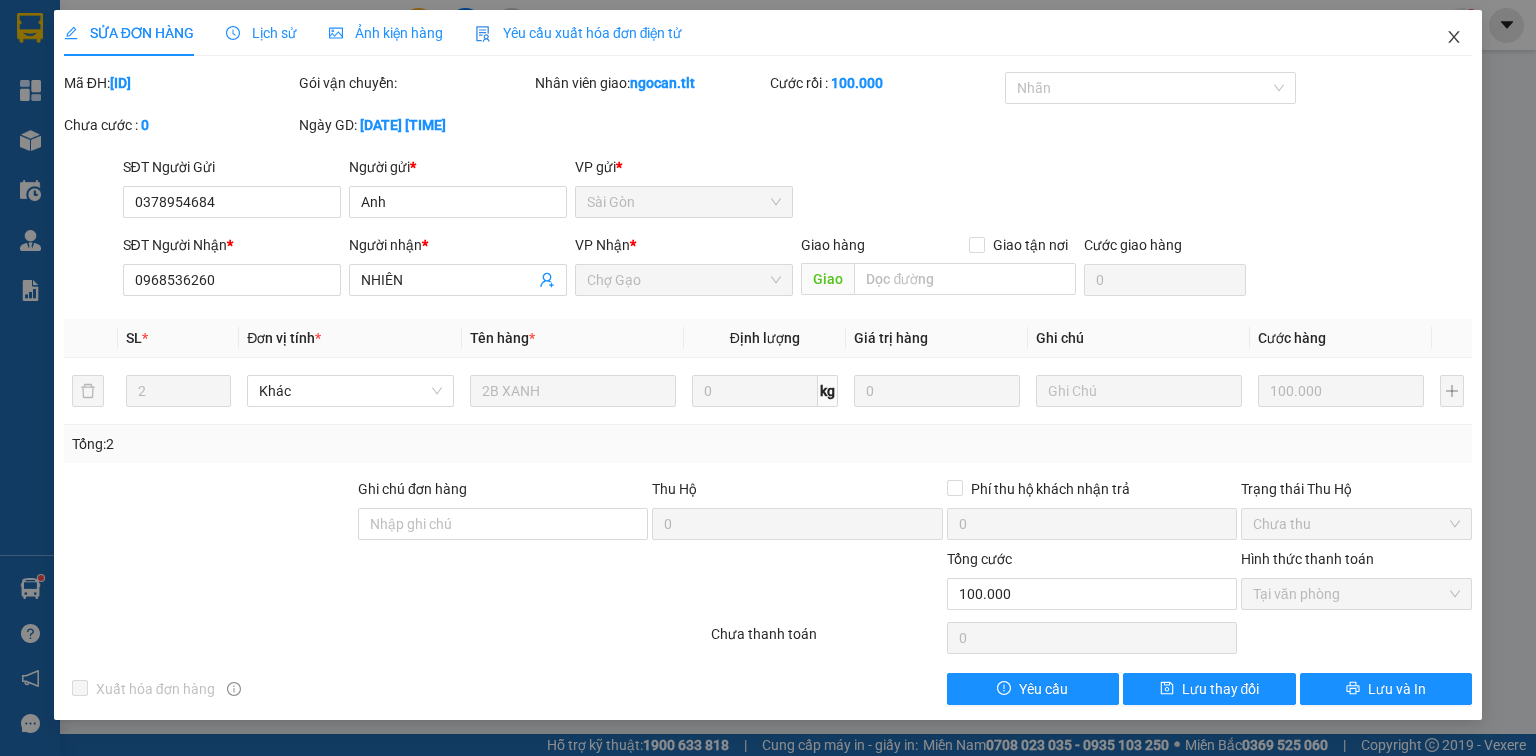 click at bounding box center (1454, 38) 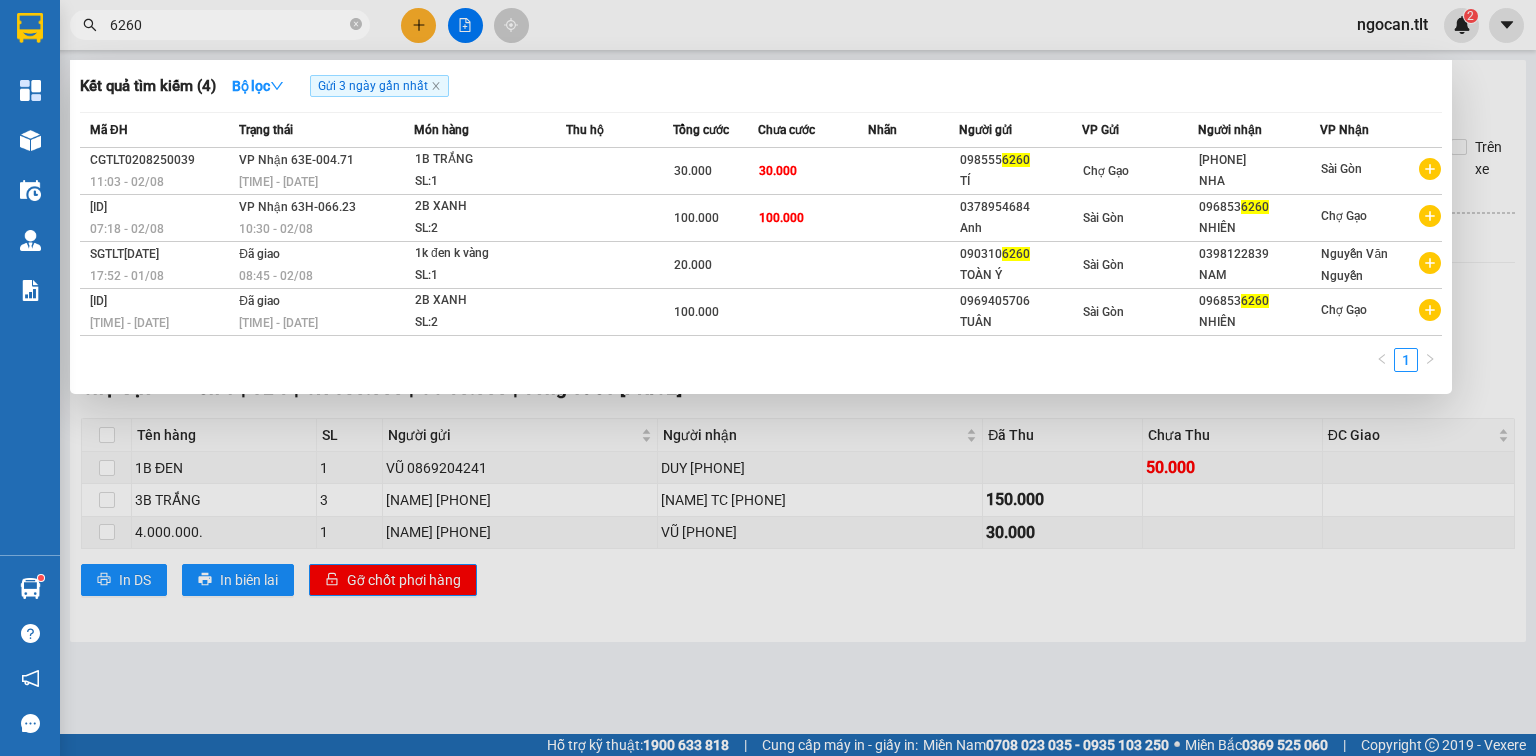 click on "6260" at bounding box center (228, 25) 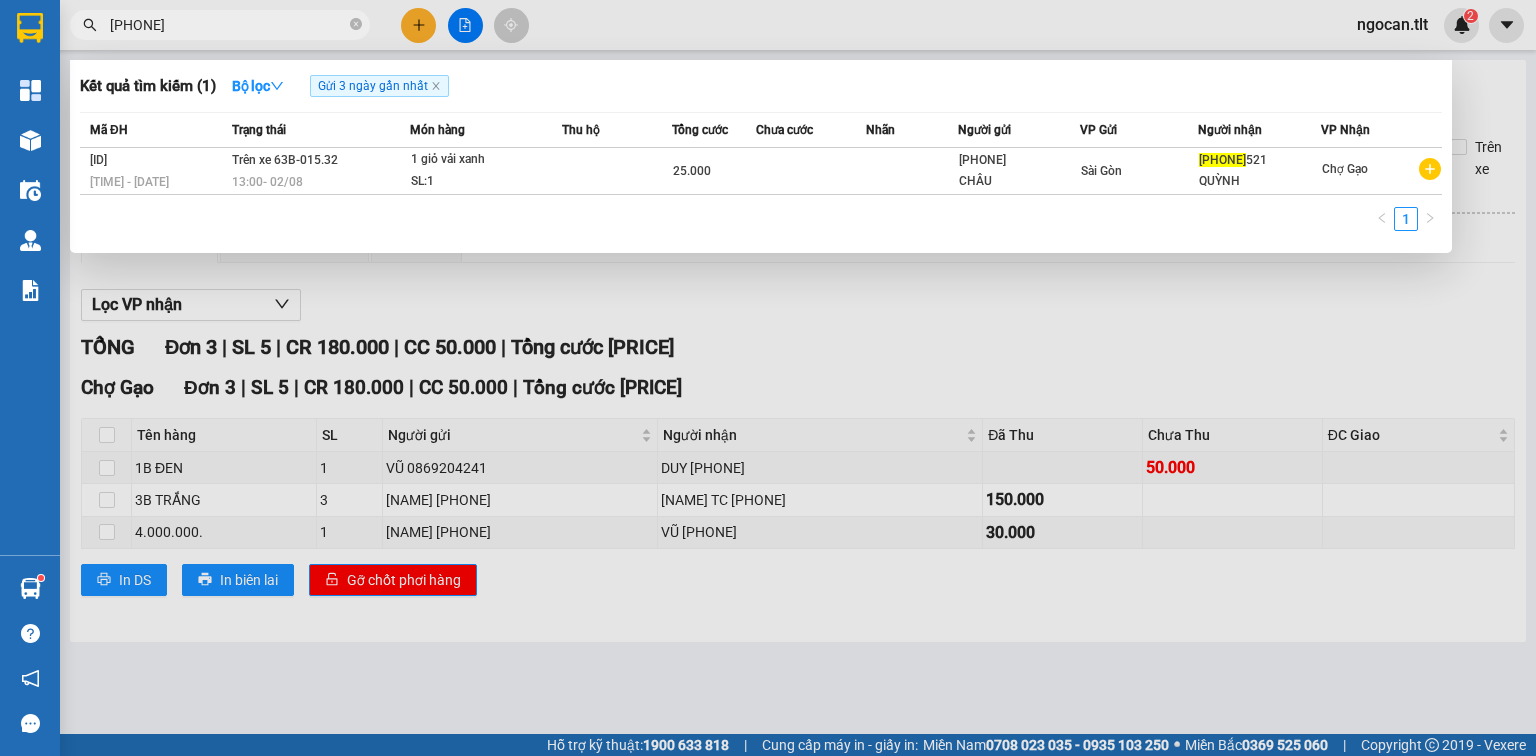 click on "[PHONE]" at bounding box center (220, 25) 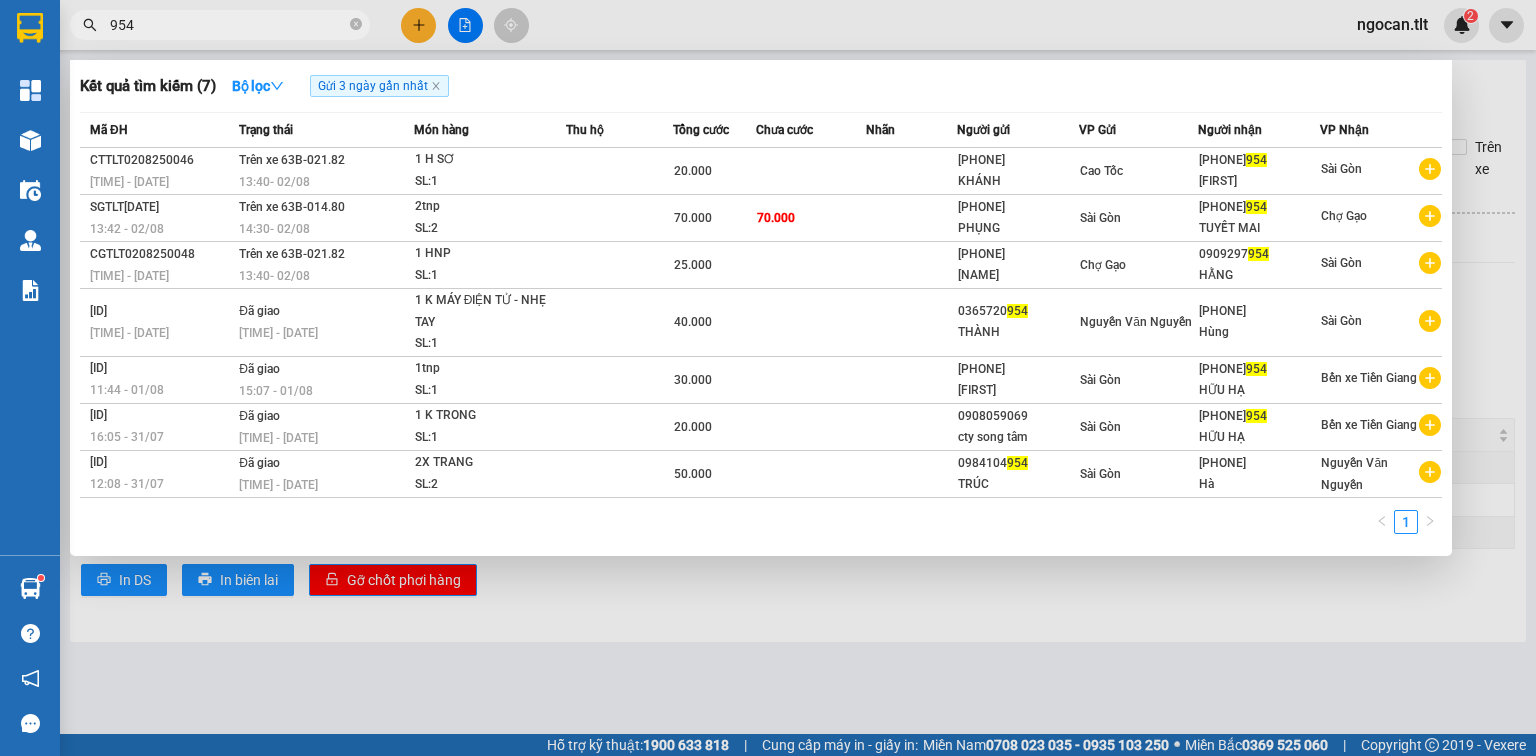 click on "[ID] [TIME] - [DATE] [ID] [TIME] - [DATE] [ID] [PHONE] [NAME] [LOCATION] [PHONE] [NAME] [LOCATION] [ID] [TIME] - [DATE] [ID] [PHONE] [NAME] [LOCATION] [PHONE] [NAME] [LOCATION] [ID] [TIME] - [DATE] [PHONE] [NAME] [LOCATION] [PHONE] [NAME] [LOCATION] [ID] [TIME] - [DATE] [PHONE] [NAME] [LOCATION] [PHONE] [NAME] [LOCATION]" at bounding box center [195, 25] 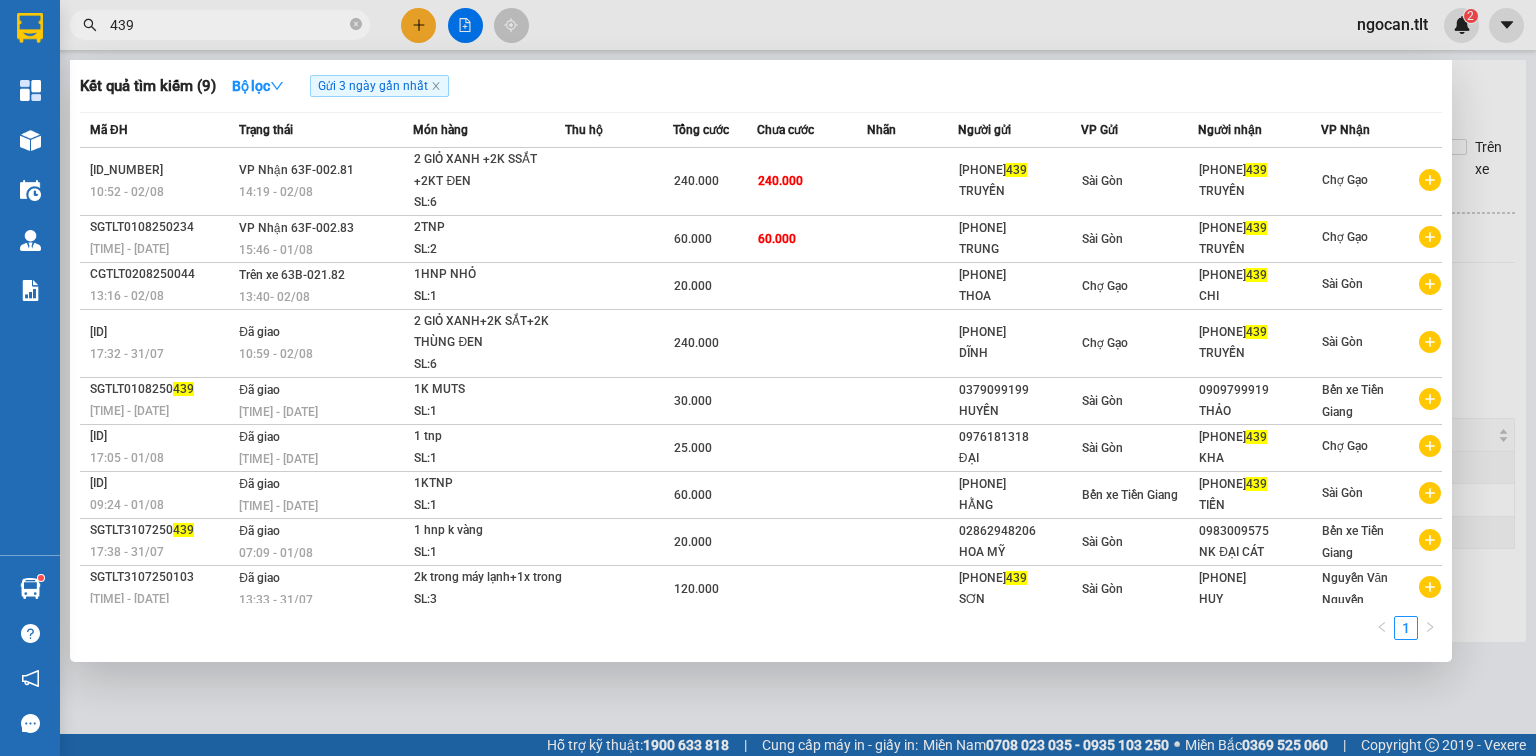 type on "439" 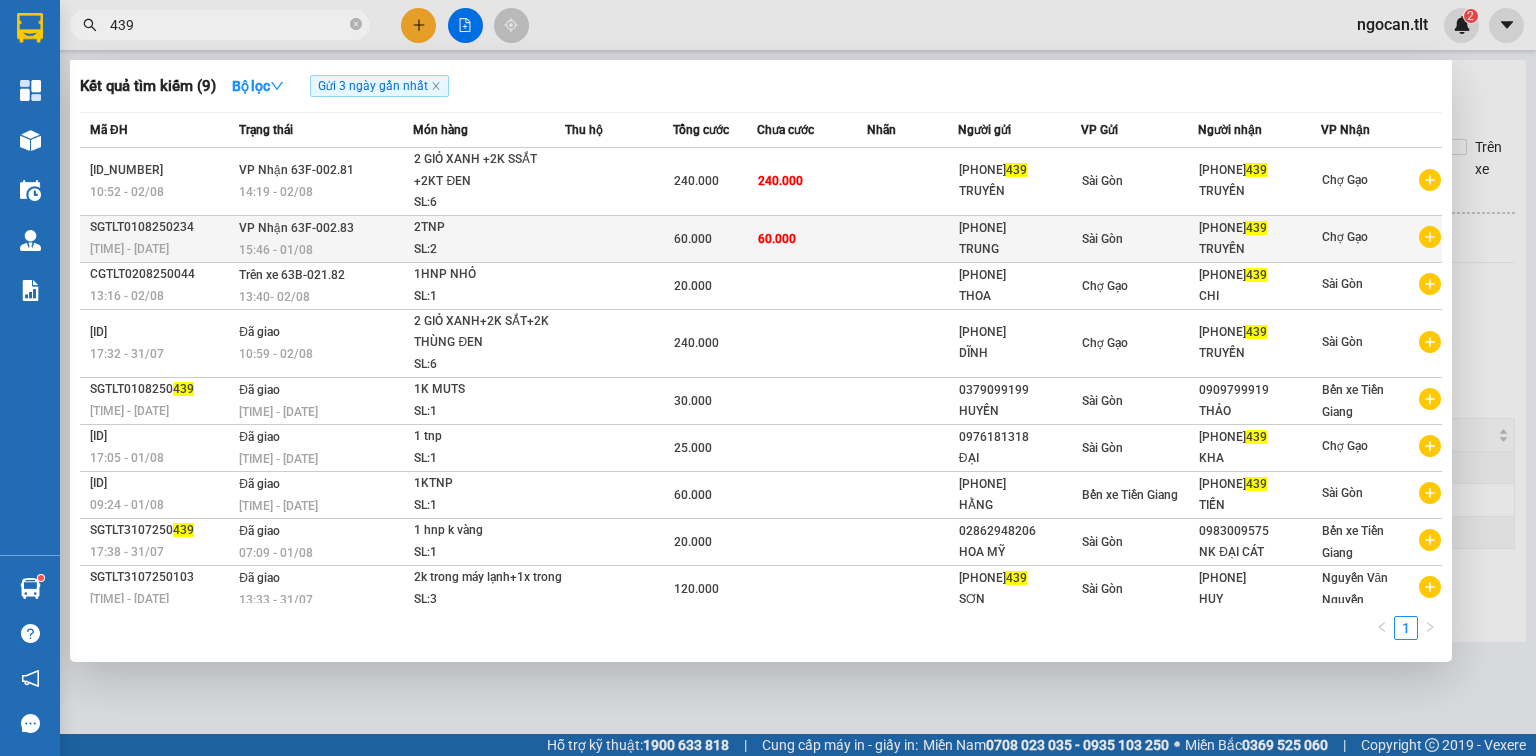 click on "[PHONE]" at bounding box center (1259, 228) 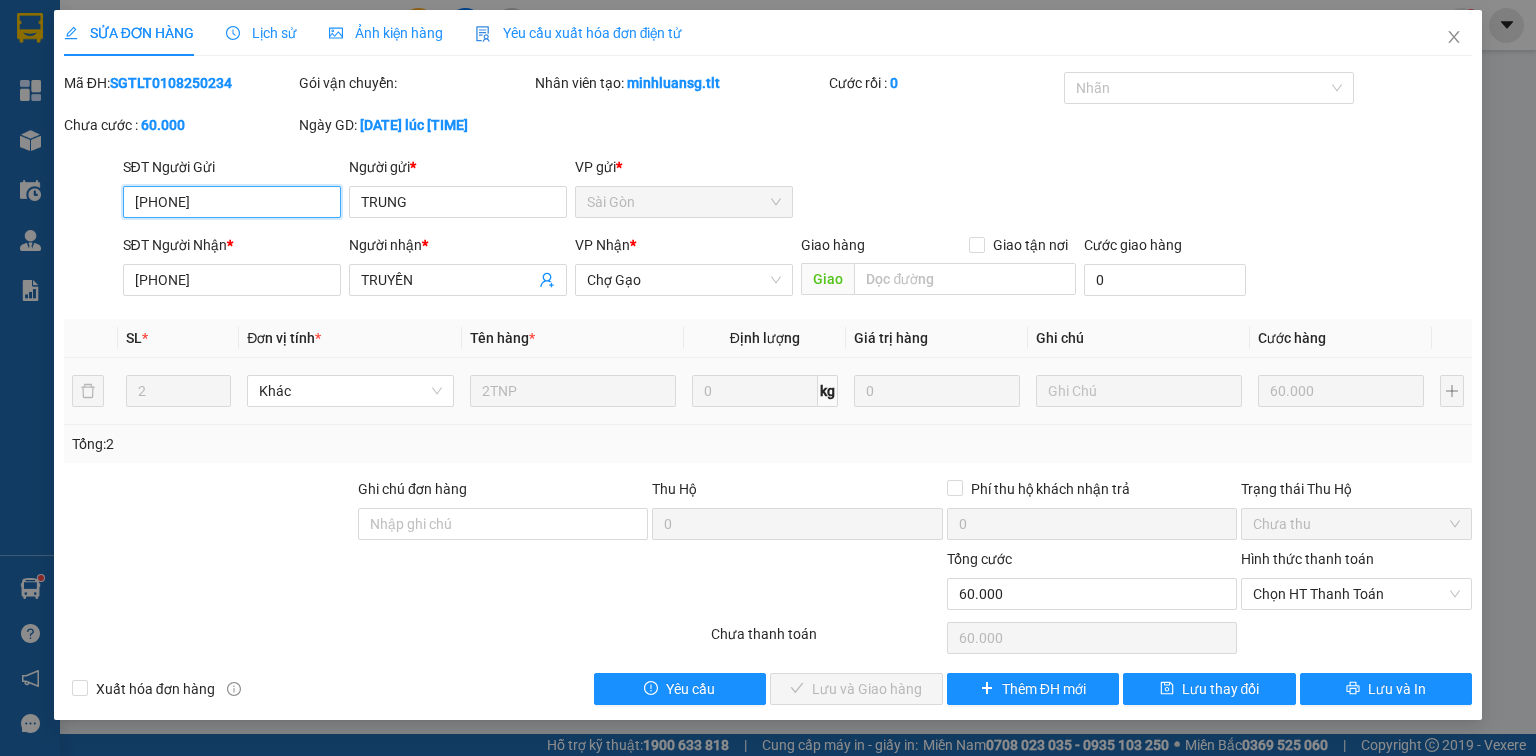 drag, startPoint x: 1356, startPoint y: 587, endPoint x: 1347, endPoint y: 612, distance: 26.57066 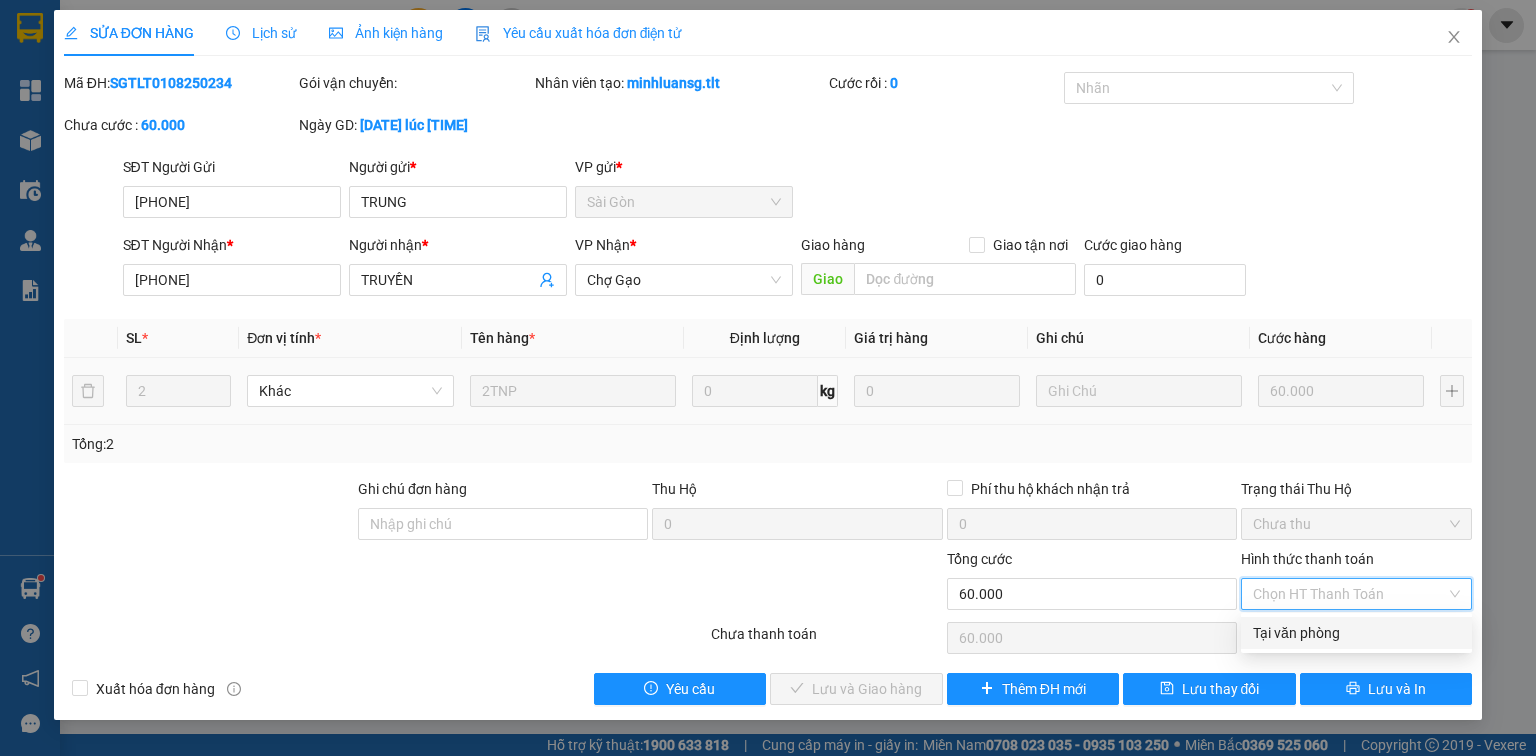 drag, startPoint x: 1343, startPoint y: 623, endPoint x: 1040, endPoint y: 688, distance: 309.89352 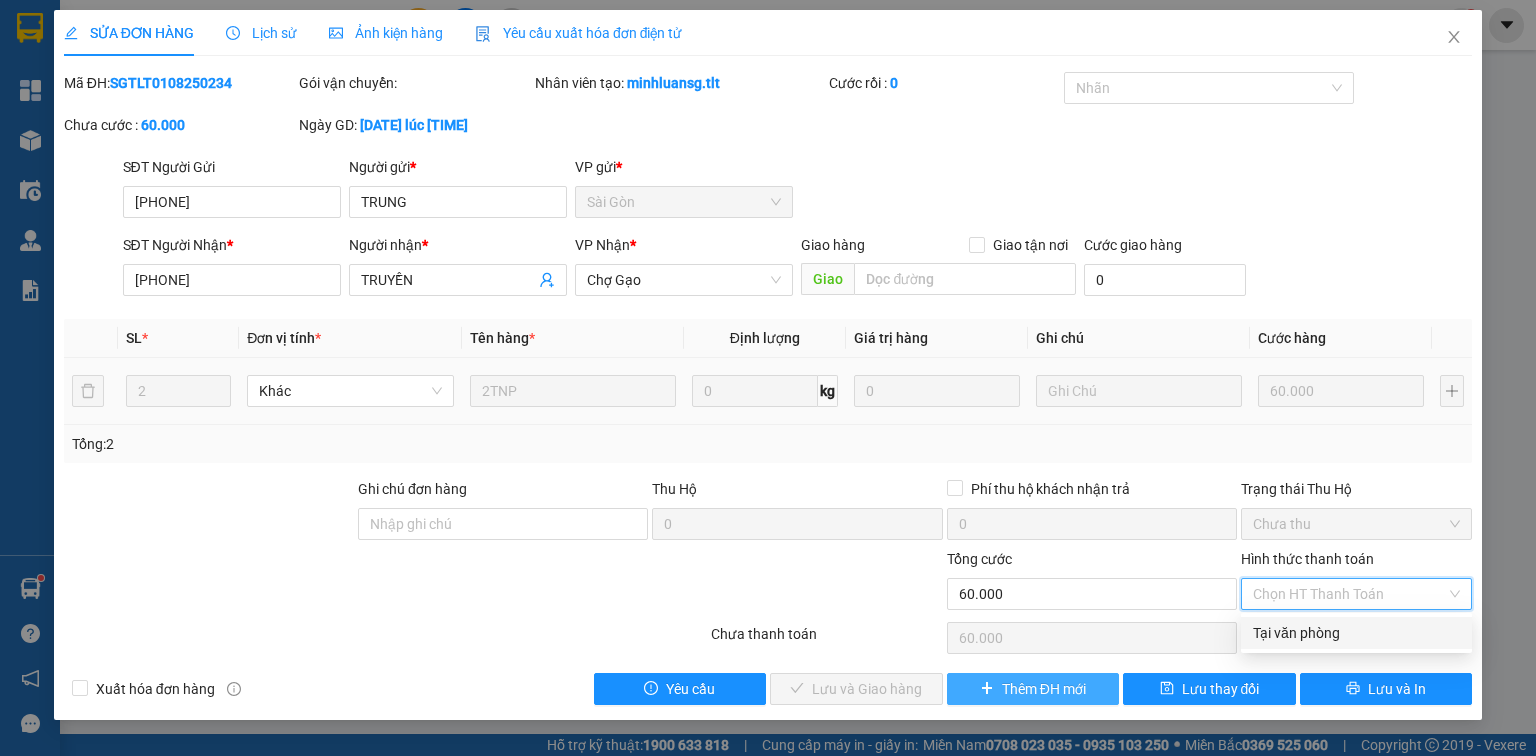 type on "0" 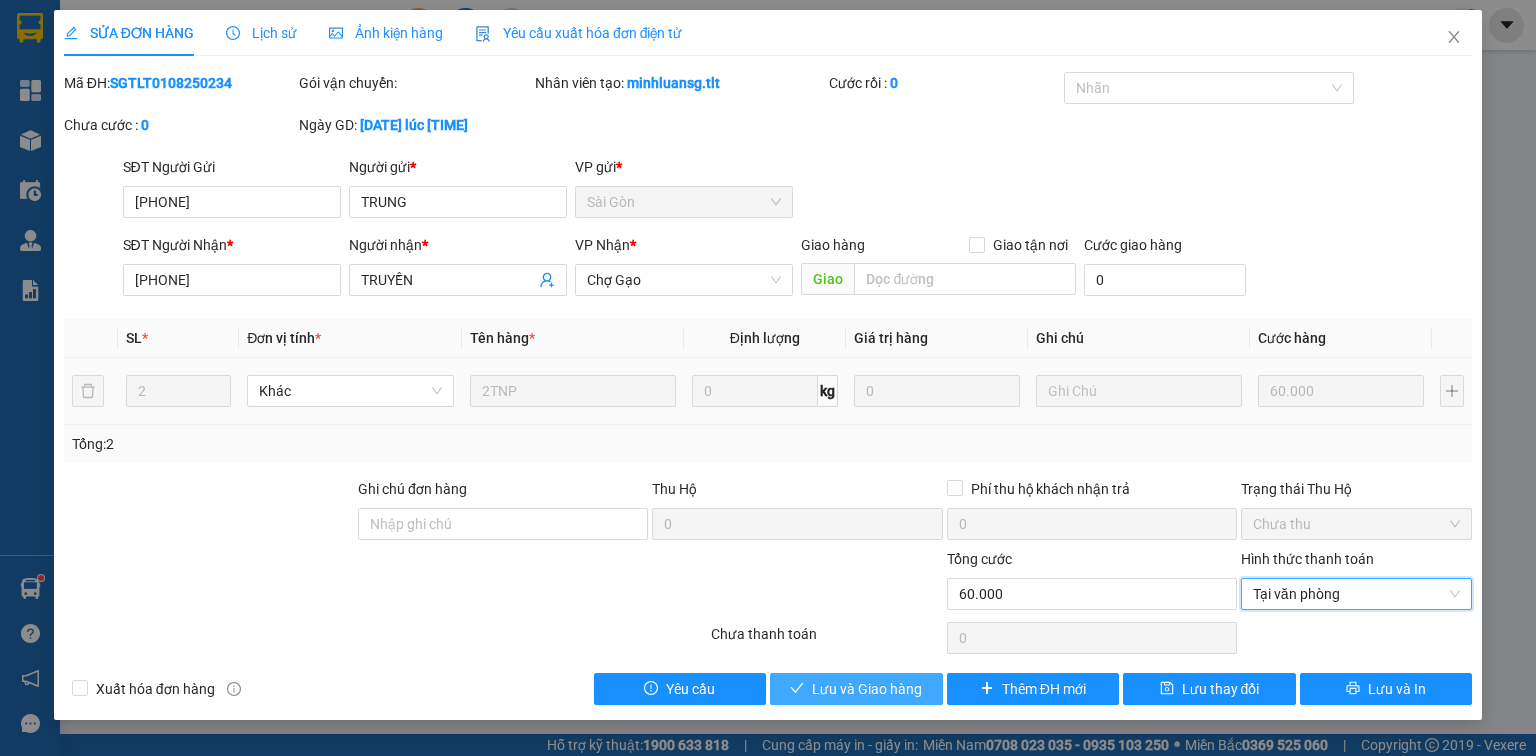 click on "Lưu và Giao hàng" at bounding box center [867, 689] 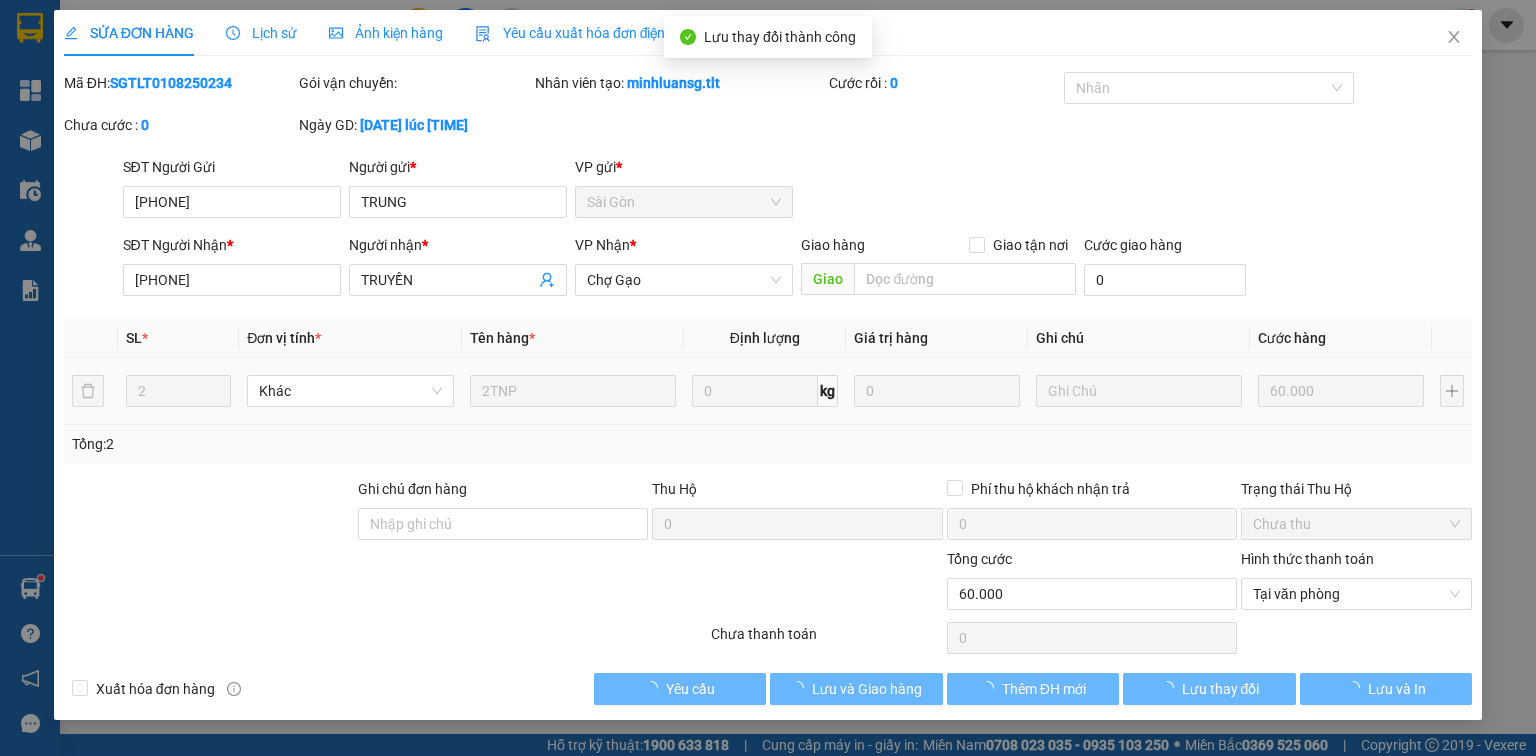click 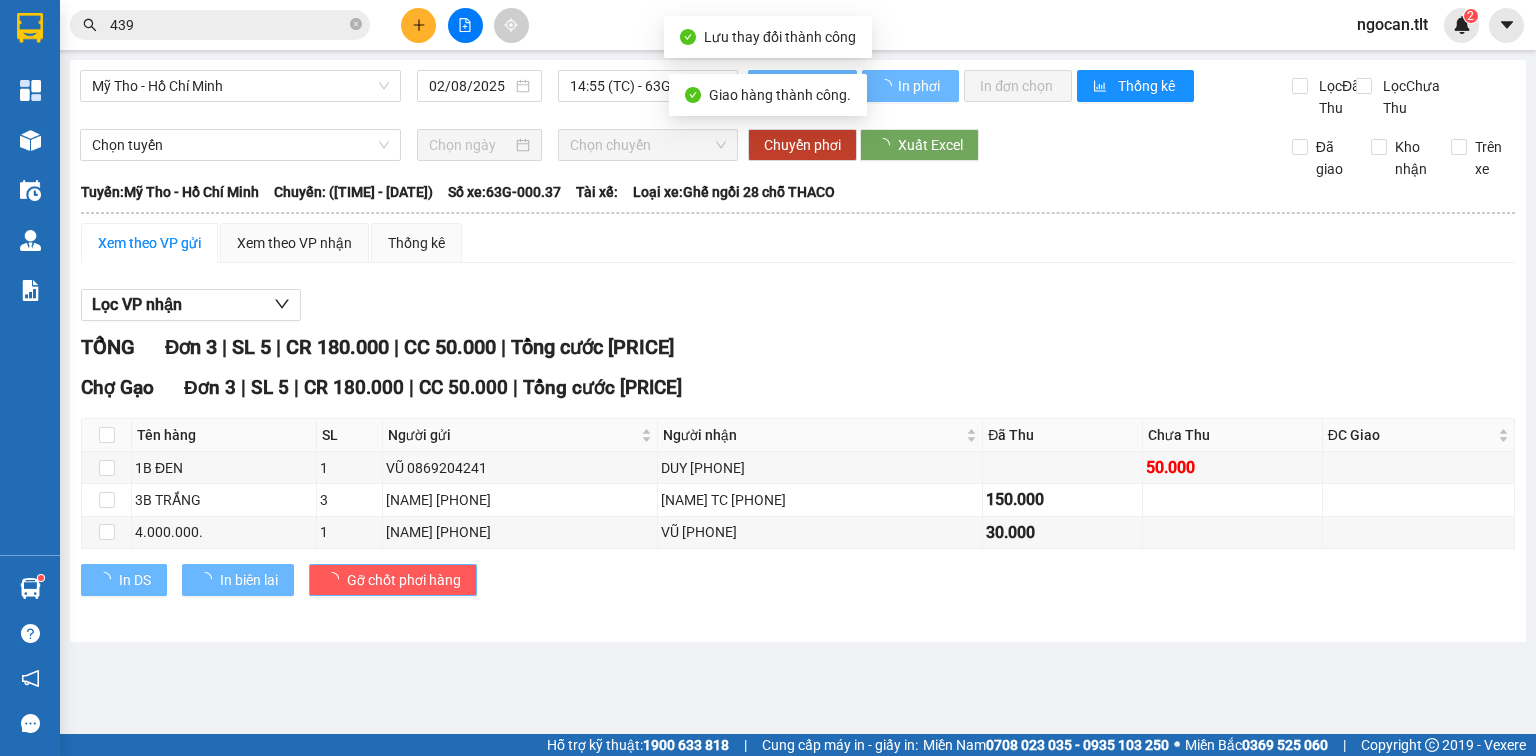 click on "439" at bounding box center [228, 25] 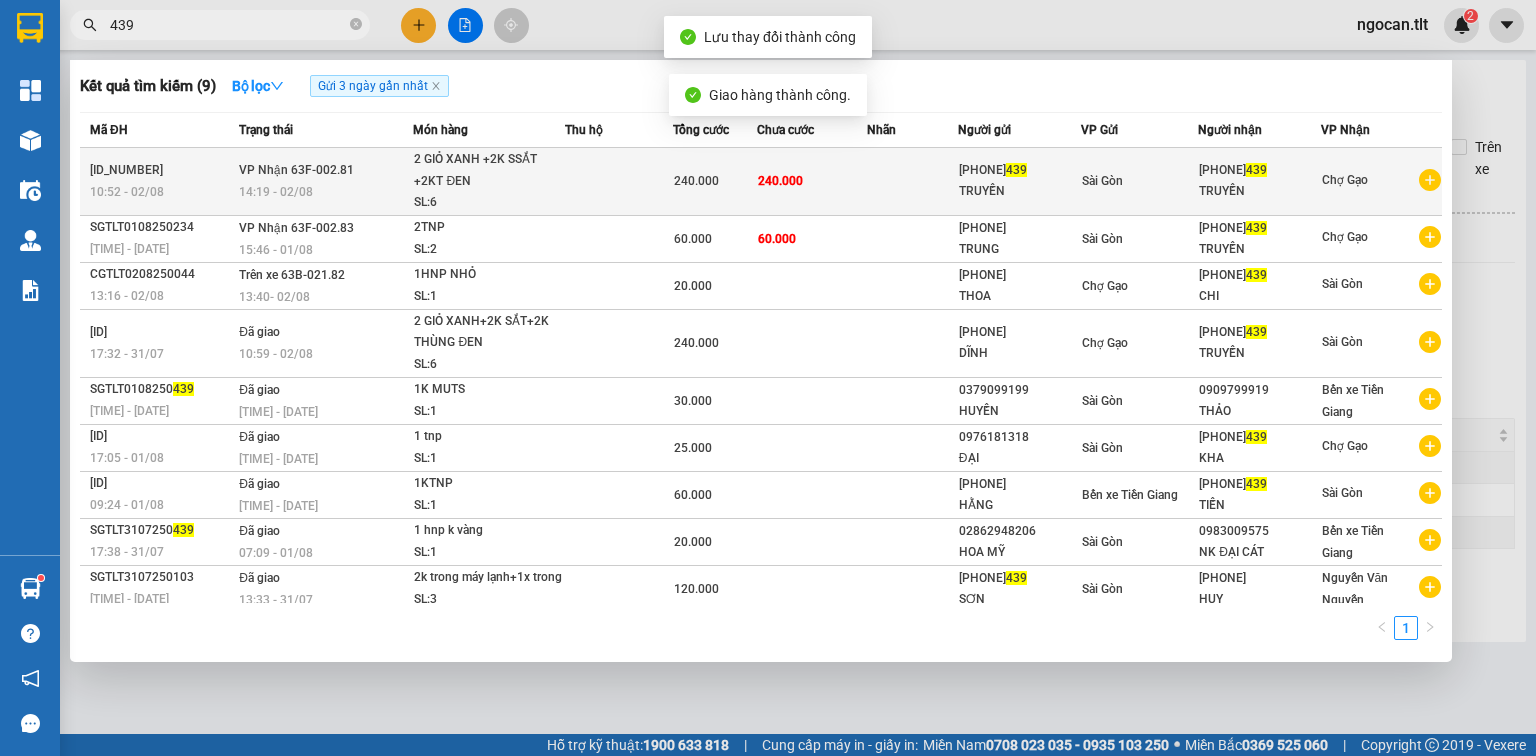 click at bounding box center (912, 182) 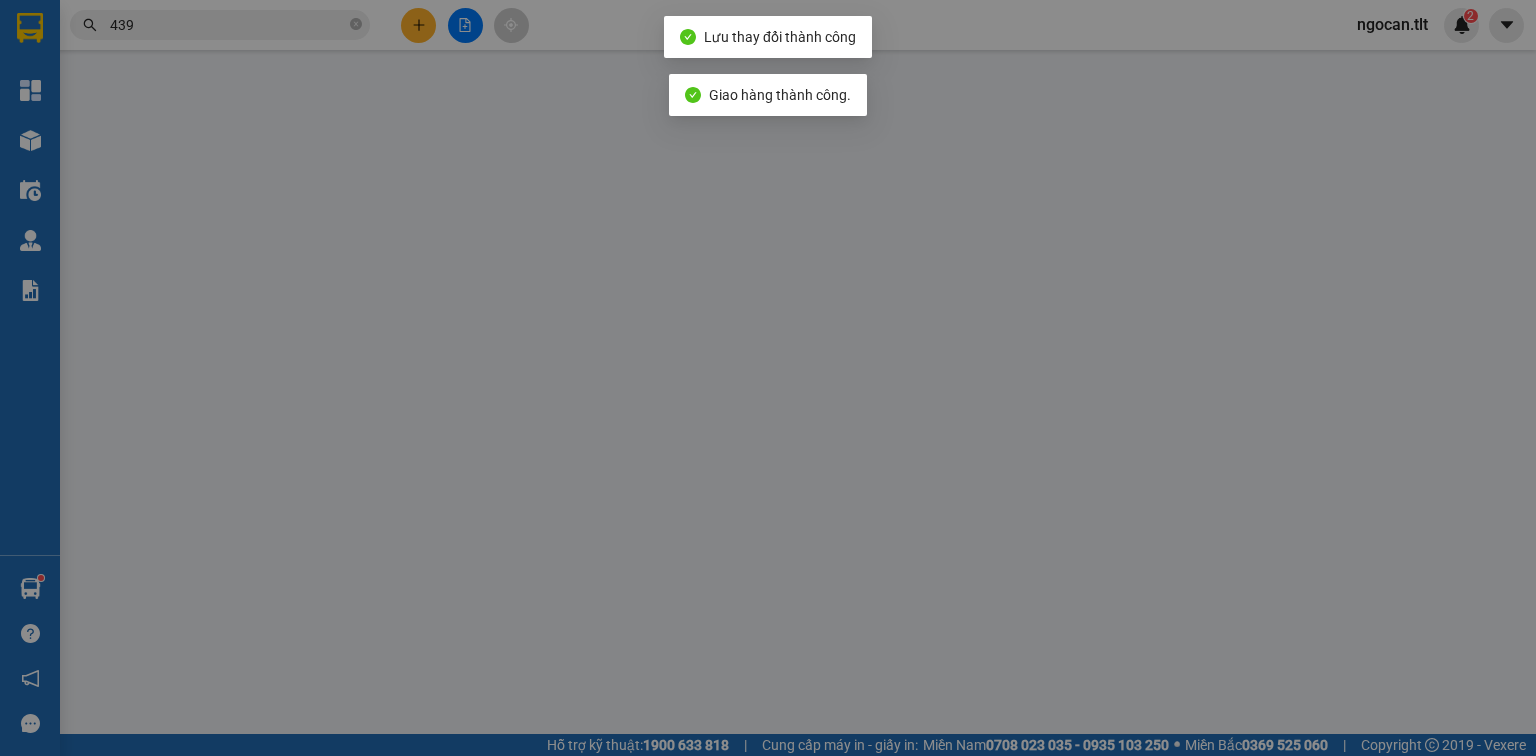 type on "[PHONE]" 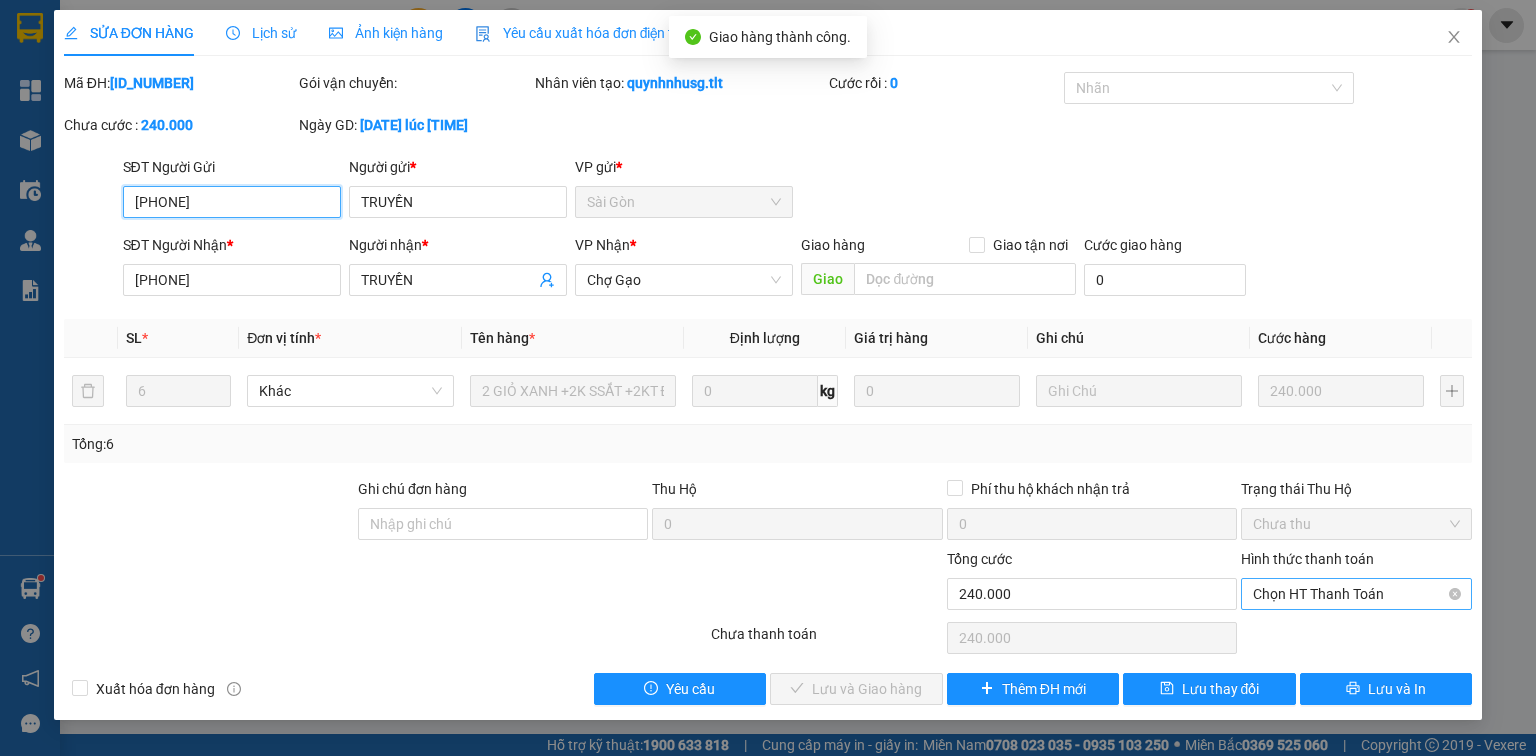 drag, startPoint x: 1354, startPoint y: 580, endPoint x: 1348, endPoint y: 607, distance: 27.658634 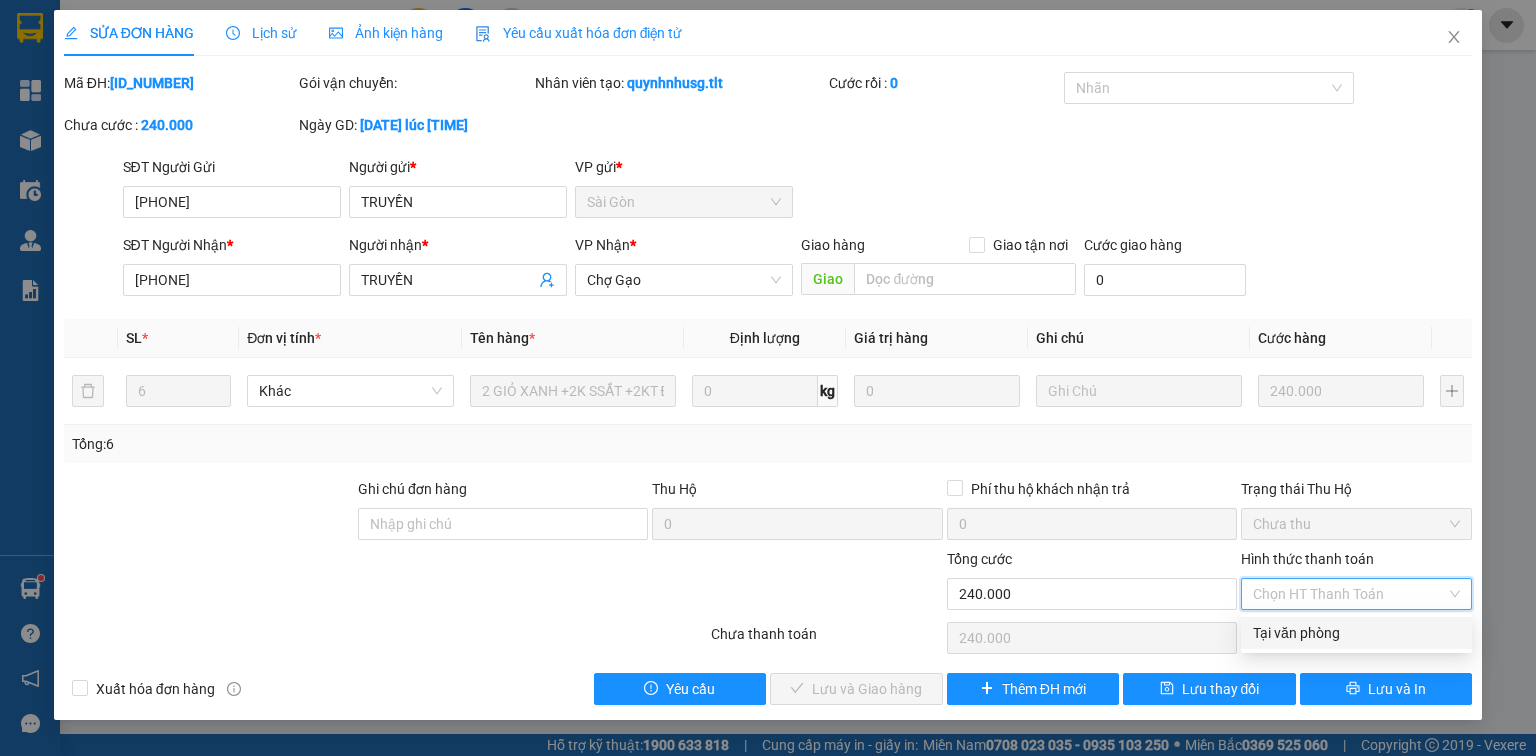 drag, startPoint x: 1318, startPoint y: 630, endPoint x: 963, endPoint y: 668, distance: 357.028 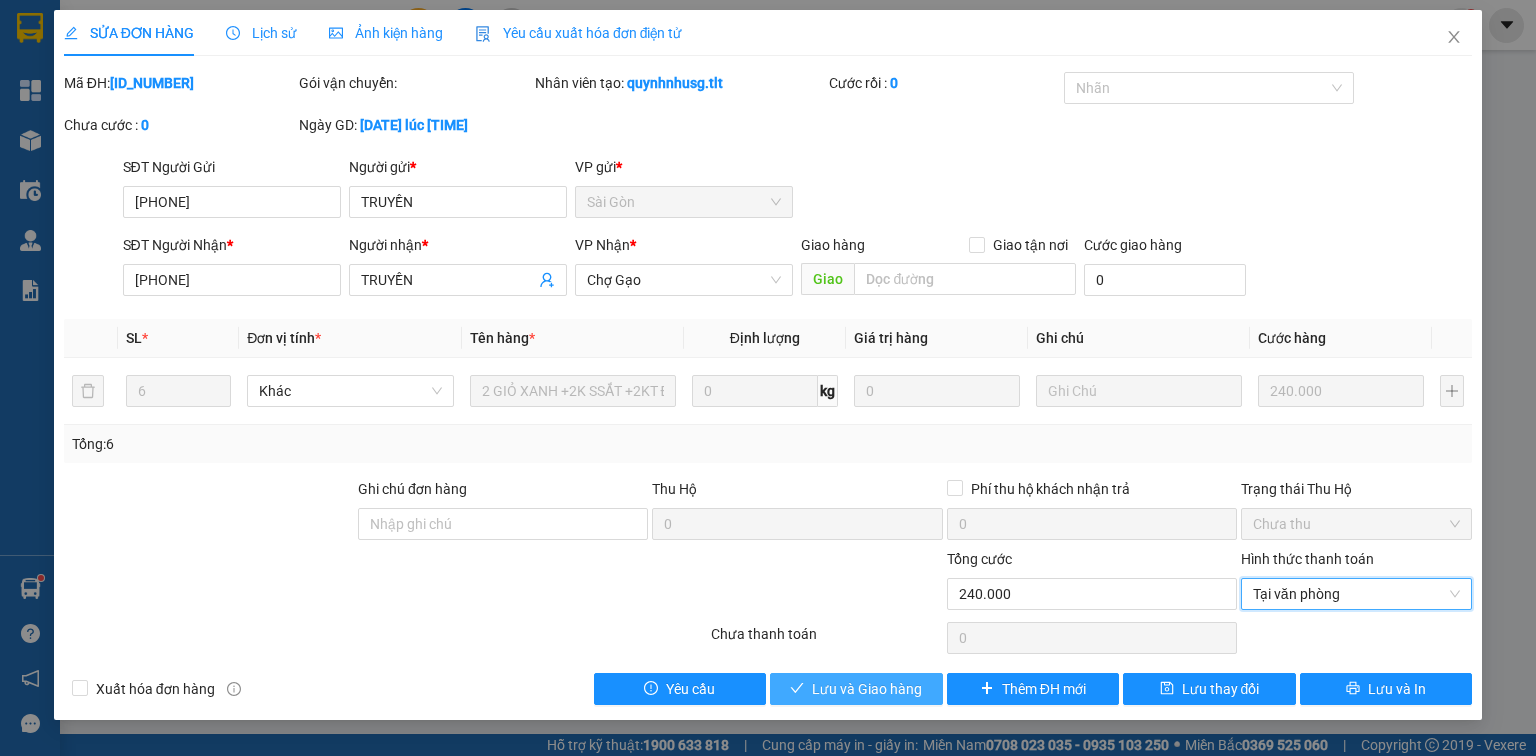 drag, startPoint x: 825, startPoint y: 672, endPoint x: 876, endPoint y: 705, distance: 60.74537 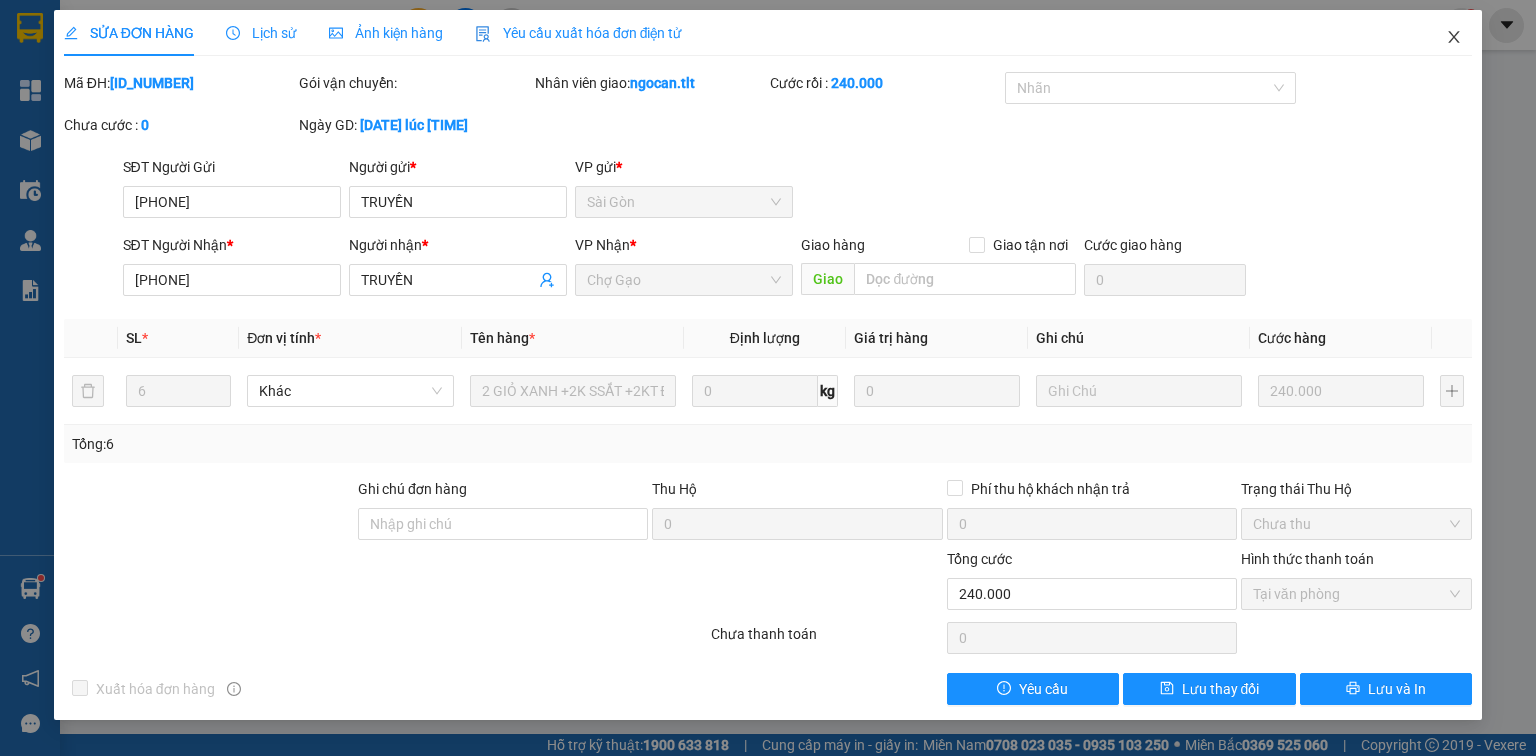 drag, startPoint x: 1461, startPoint y: 40, endPoint x: 1444, endPoint y: 54, distance: 22.022715 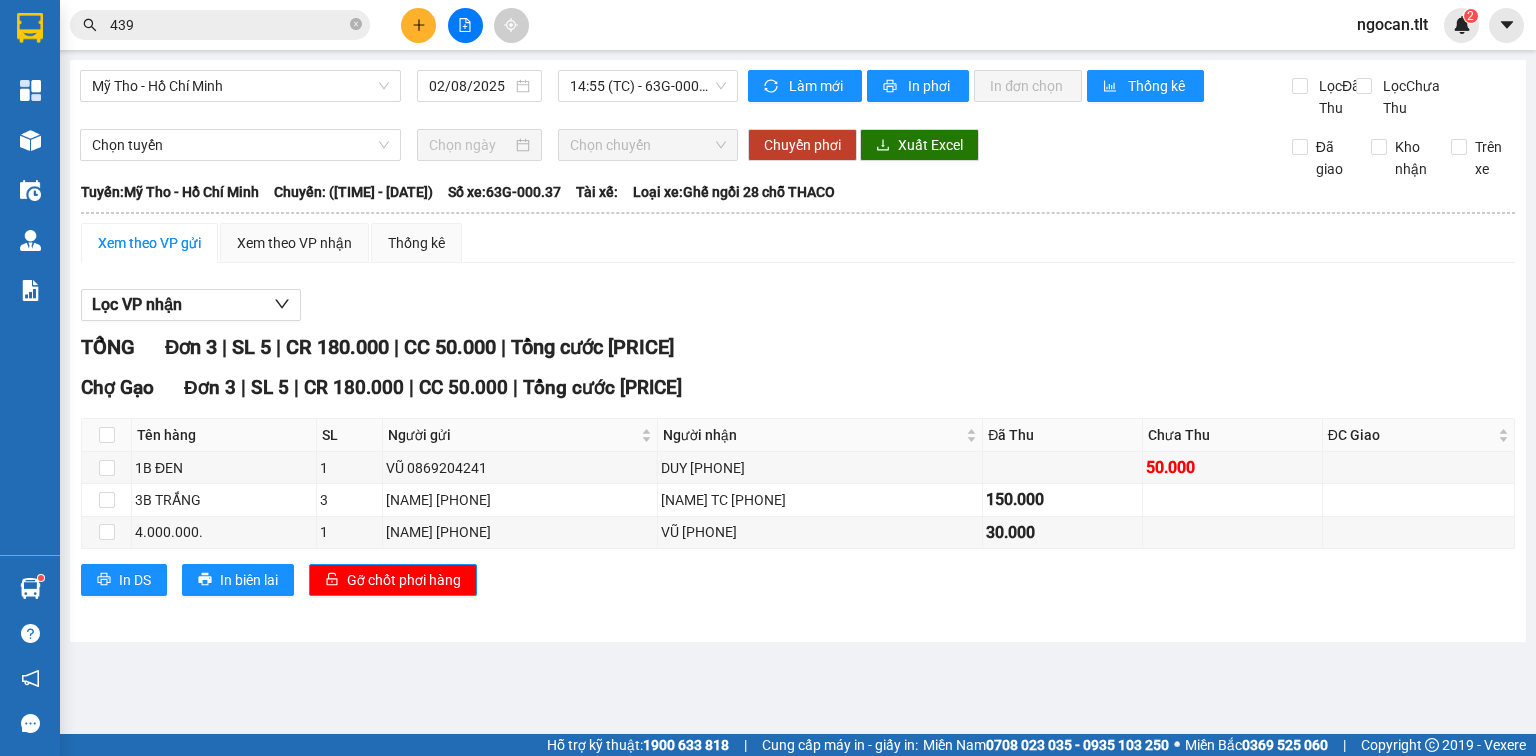 click on "439" at bounding box center [228, 25] 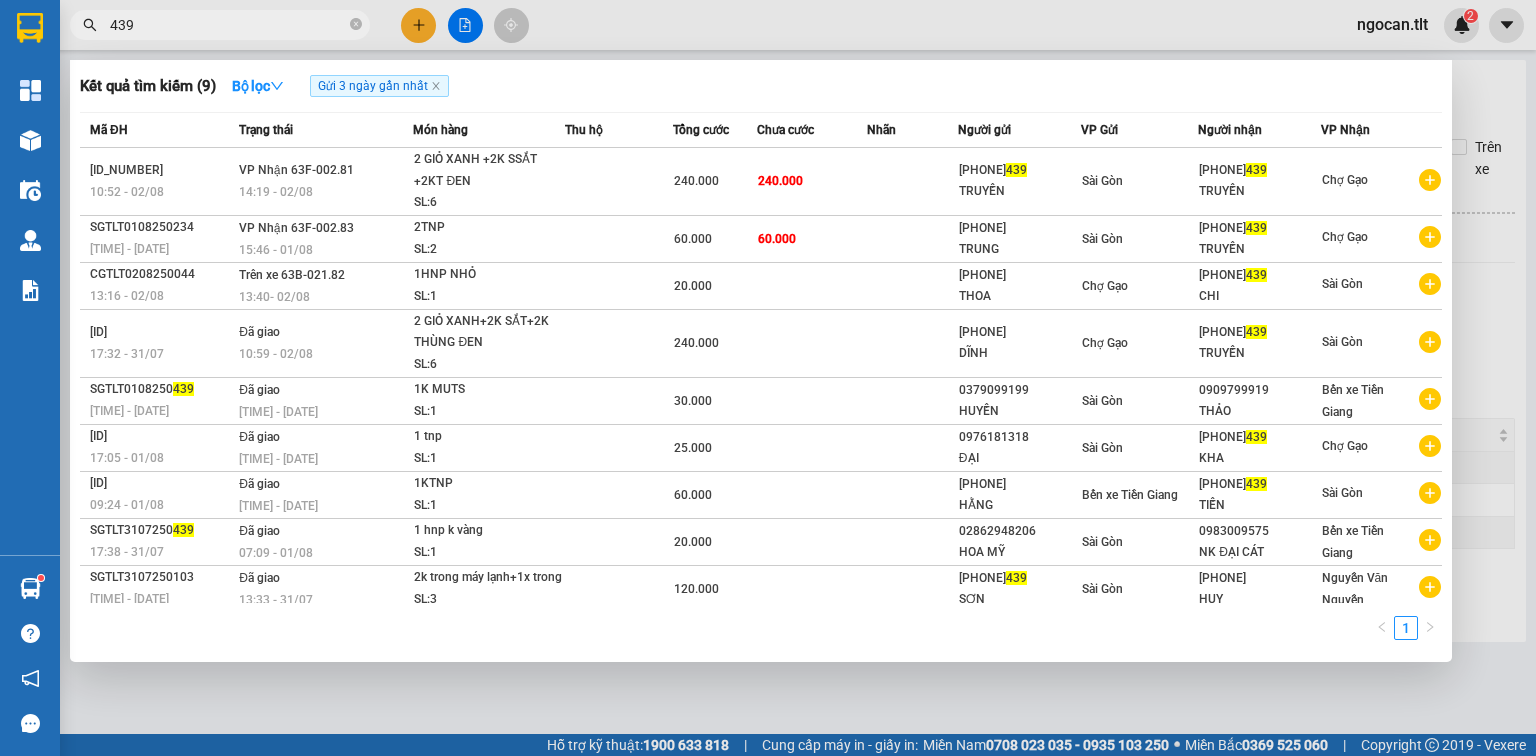 click on "439" at bounding box center [228, 25] 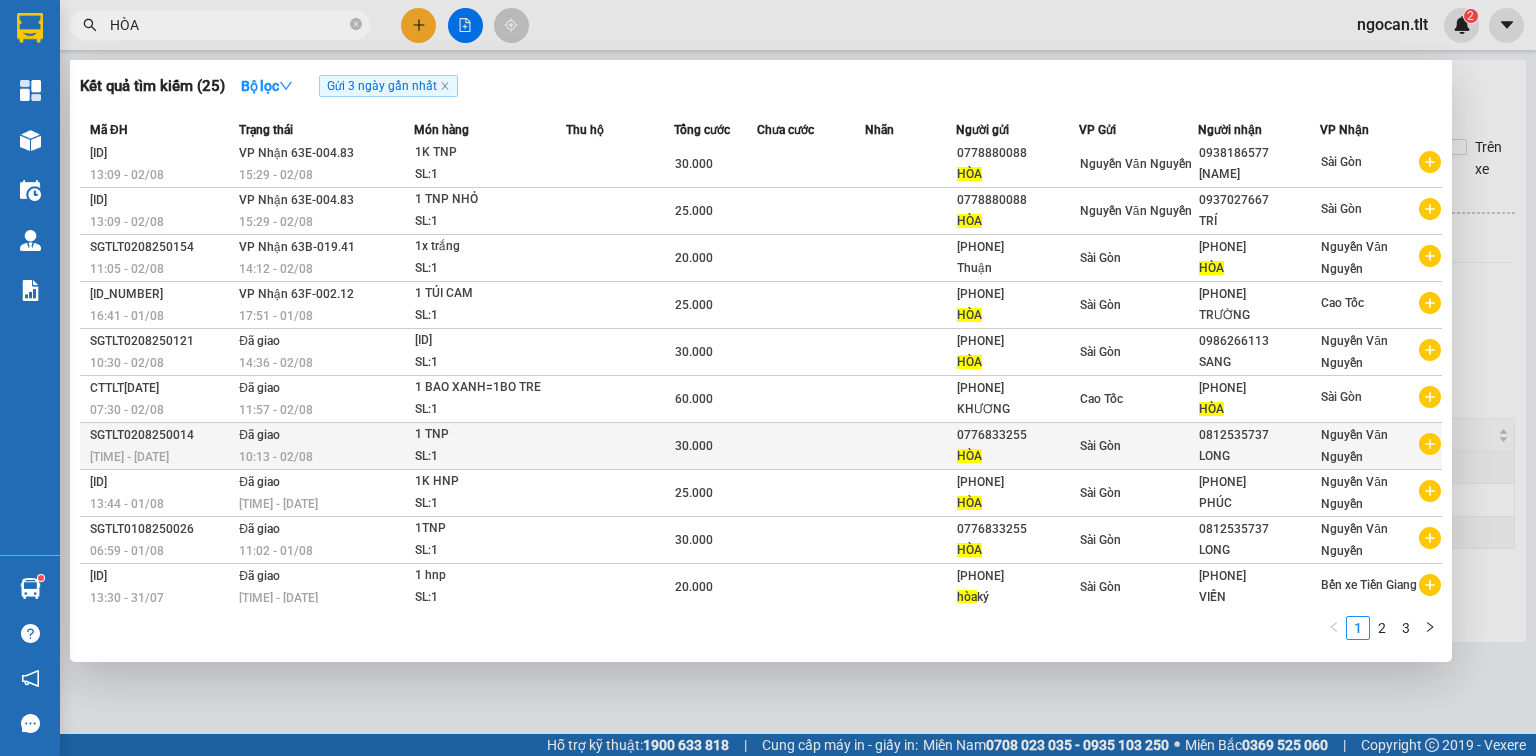 scroll, scrollTop: 8, scrollLeft: 0, axis: vertical 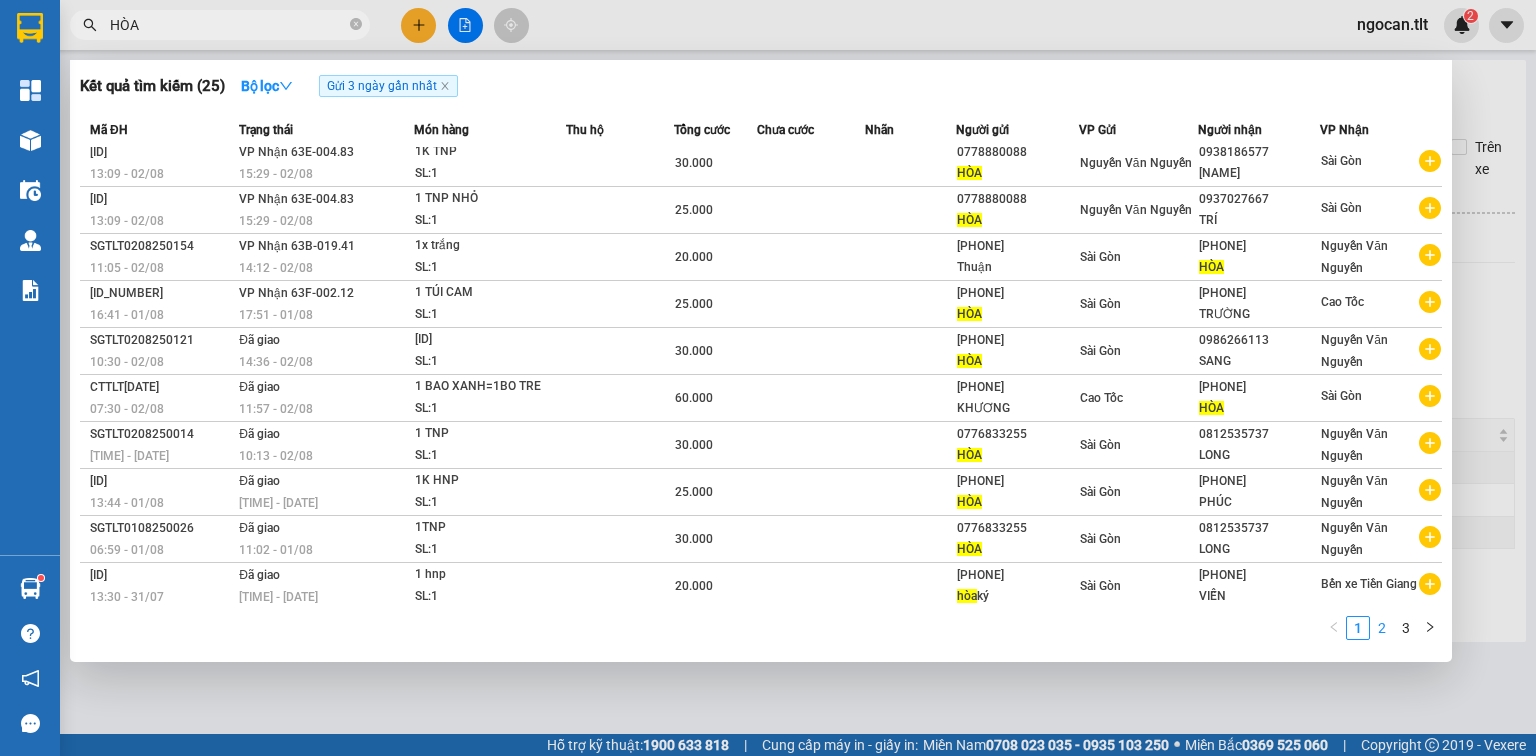 type on "HÒA" 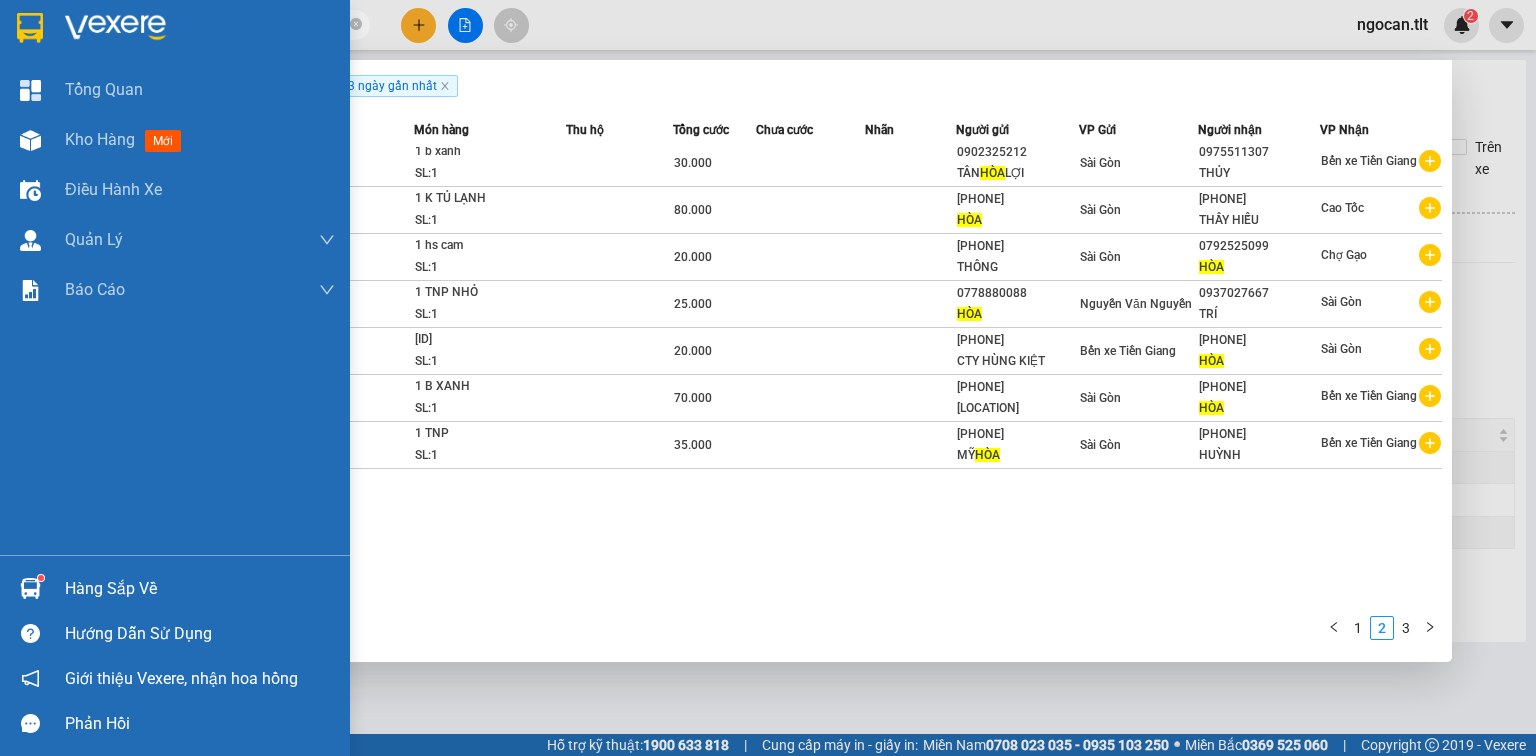 drag, startPoint x: 69, startPoint y: 148, endPoint x: 319, endPoint y: 335, distance: 312.20026 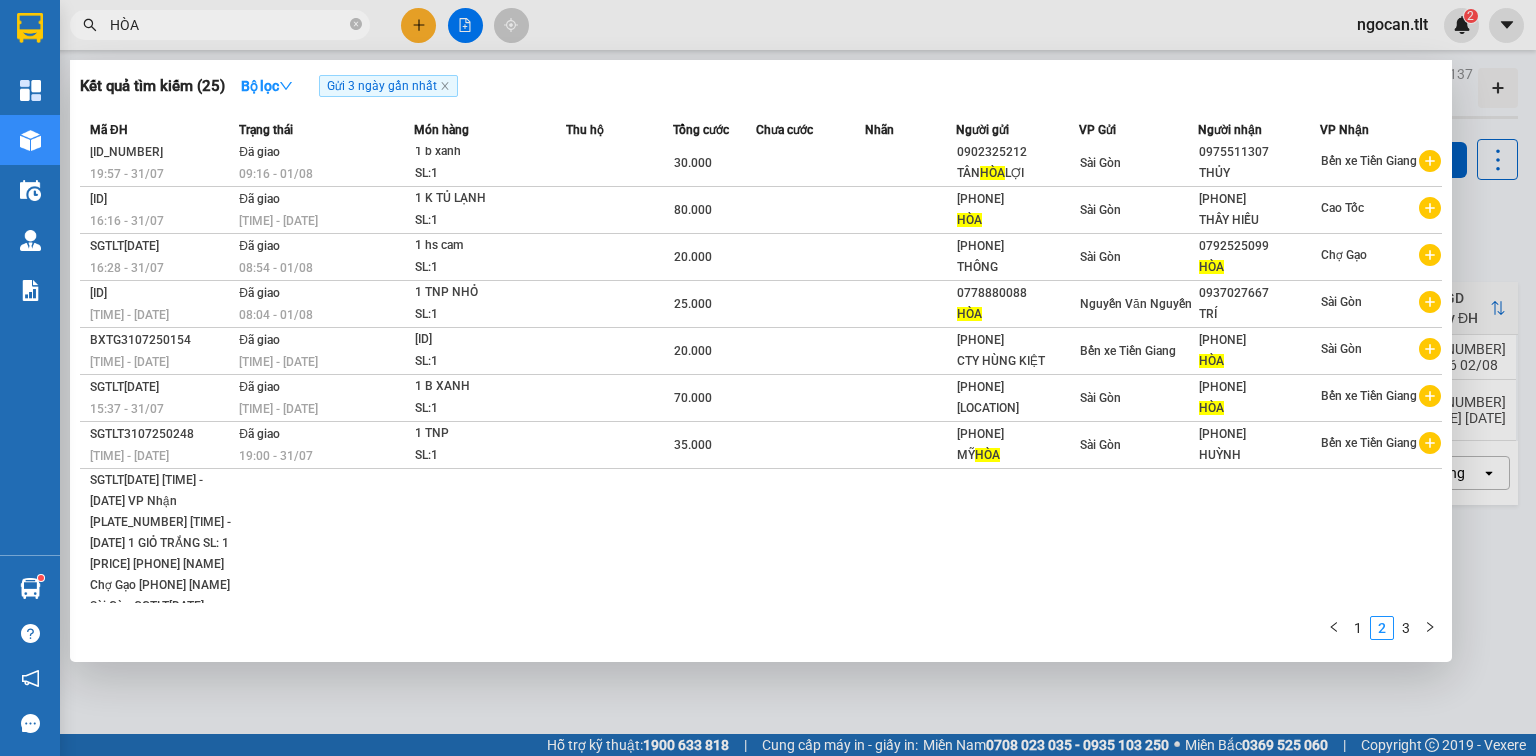 drag, startPoint x: 510, startPoint y: 720, endPoint x: 520, endPoint y: 716, distance: 10.770329 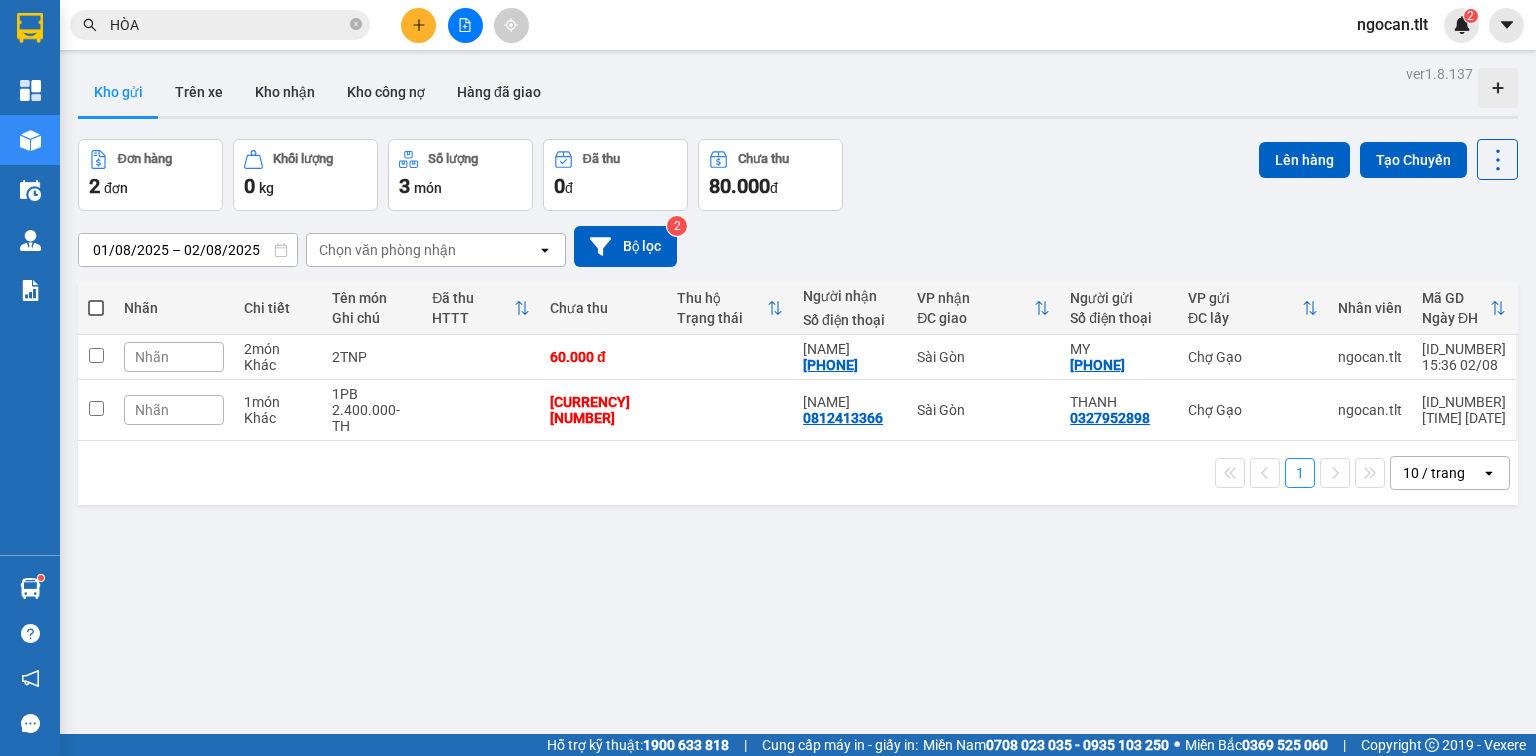 click at bounding box center (96, 308) 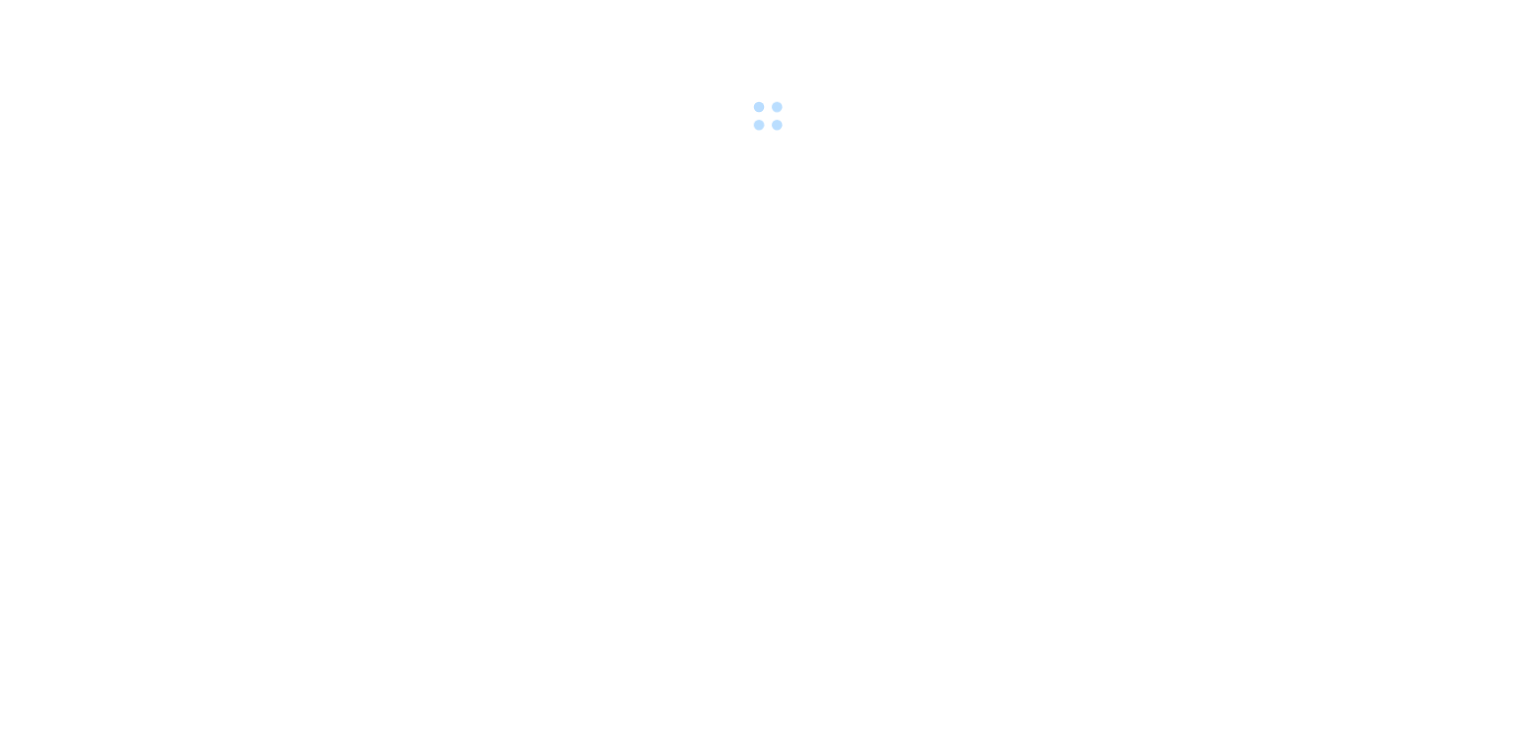 scroll, scrollTop: 0, scrollLeft: 0, axis: both 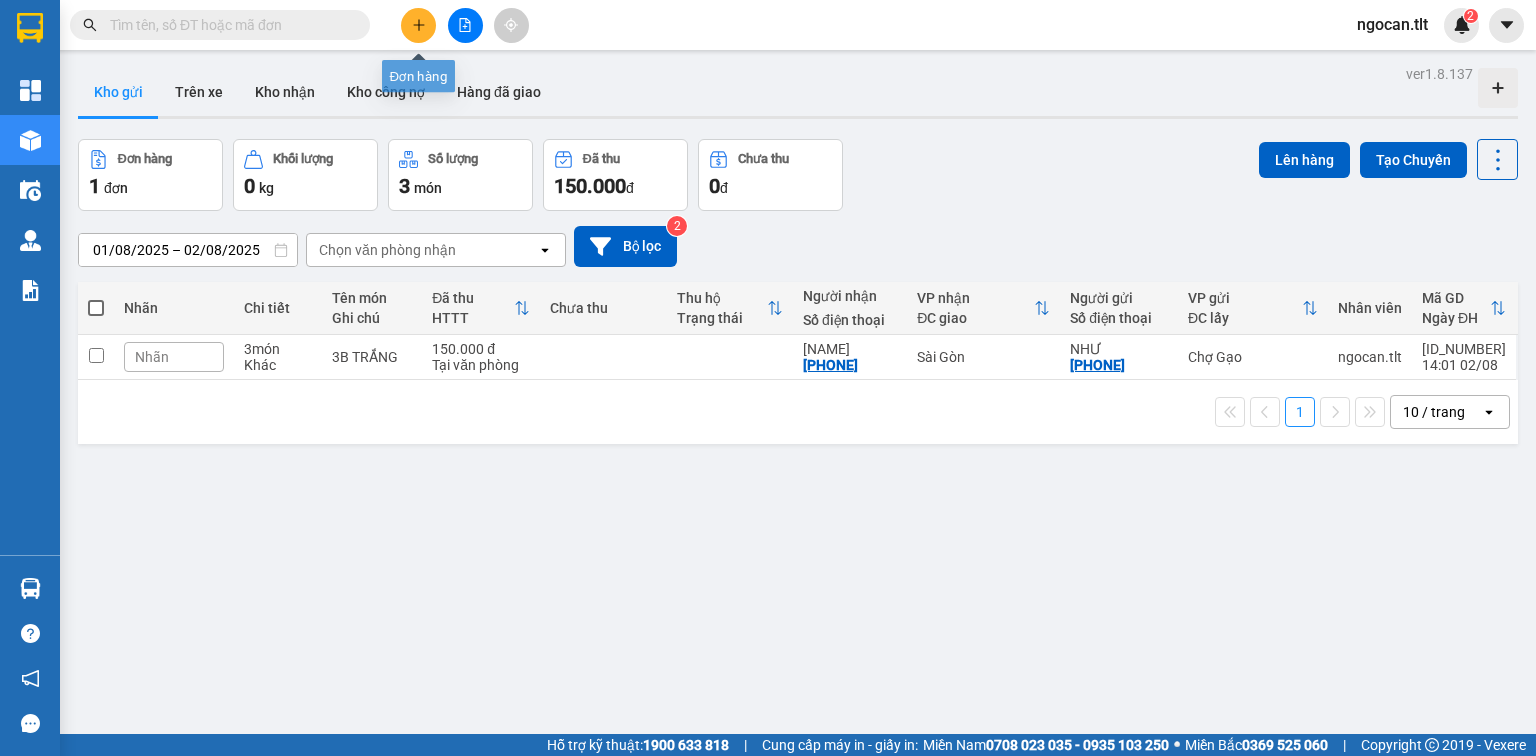 click 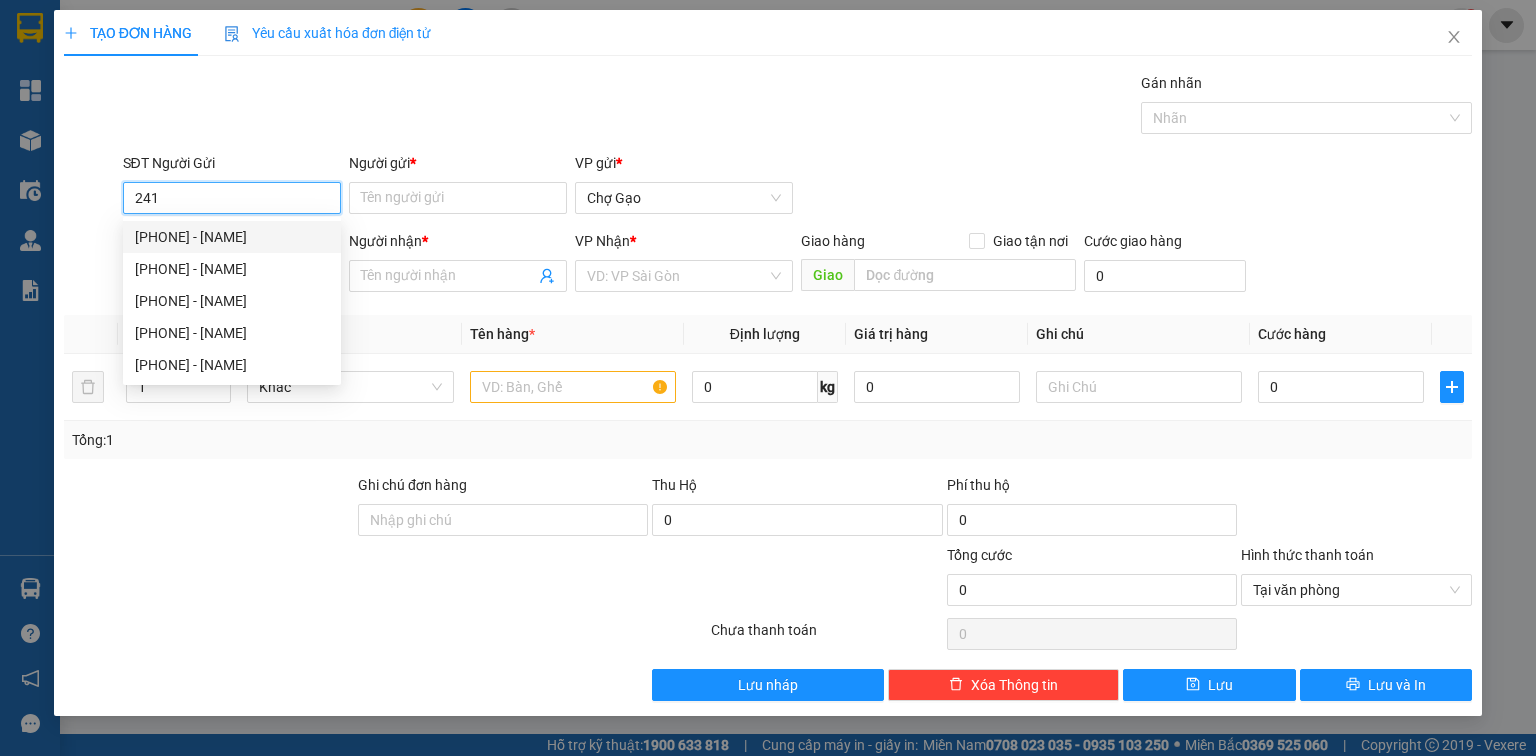 click on "0869204241 - vũ" at bounding box center [232, 237] 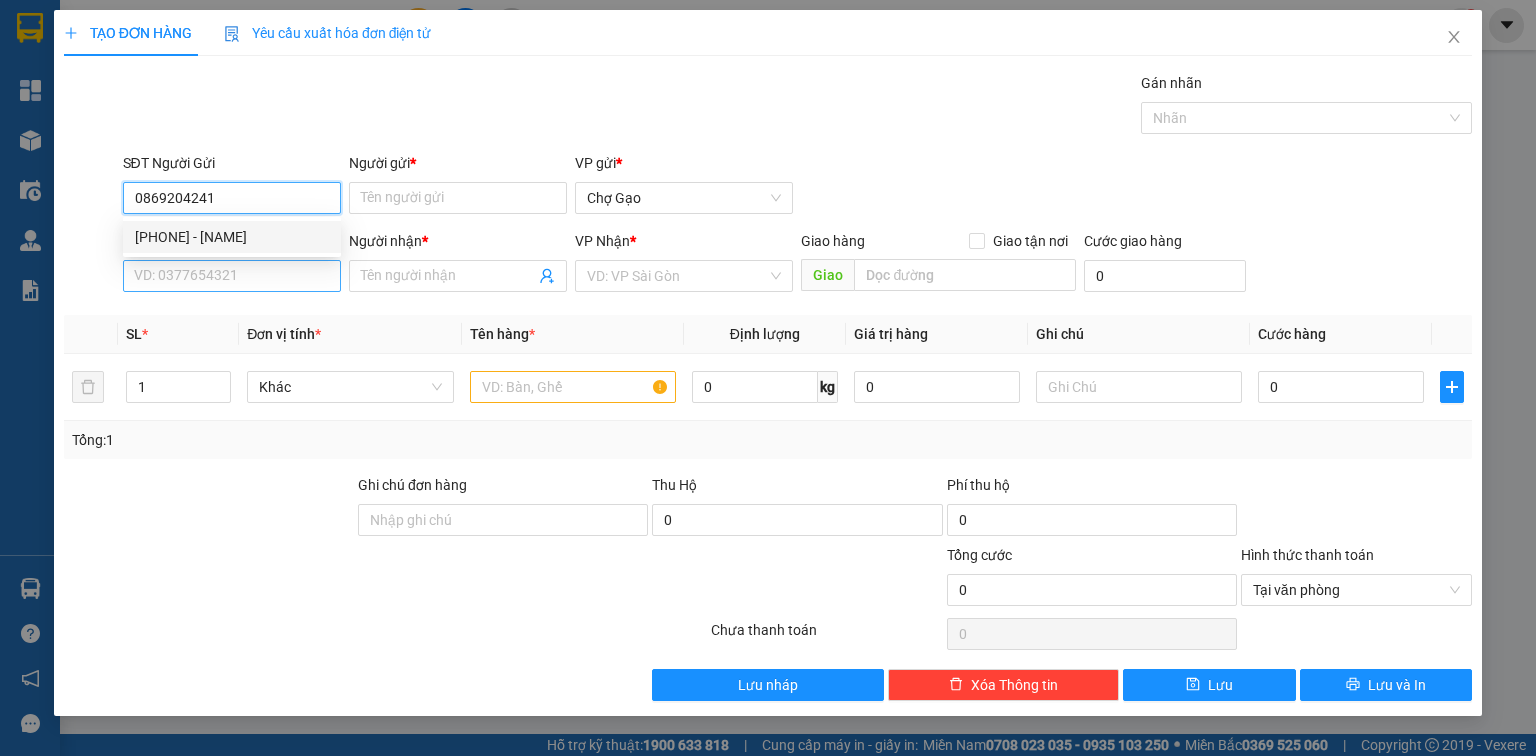 type on "0869204241" 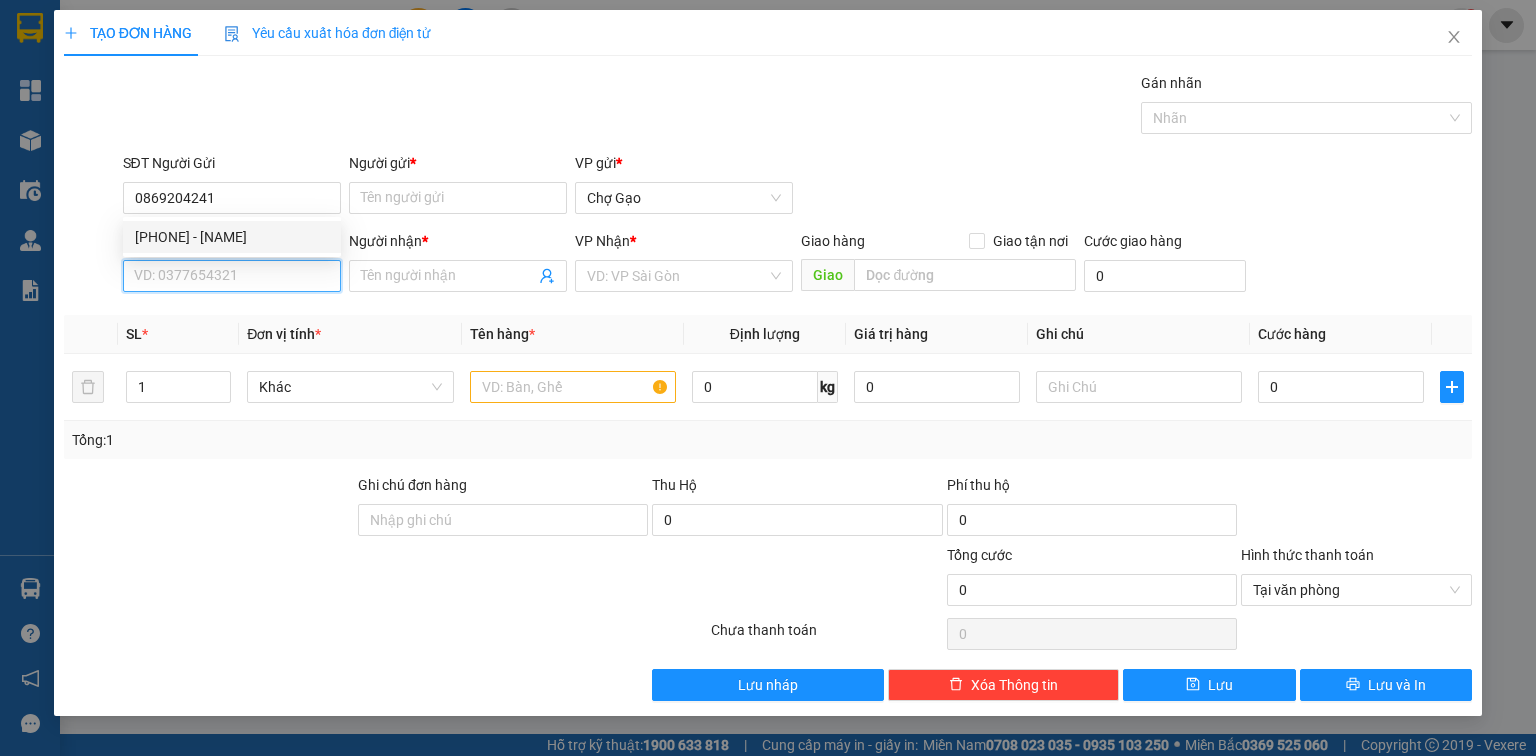click on "SĐT Người Nhận  *" at bounding box center (232, 276) 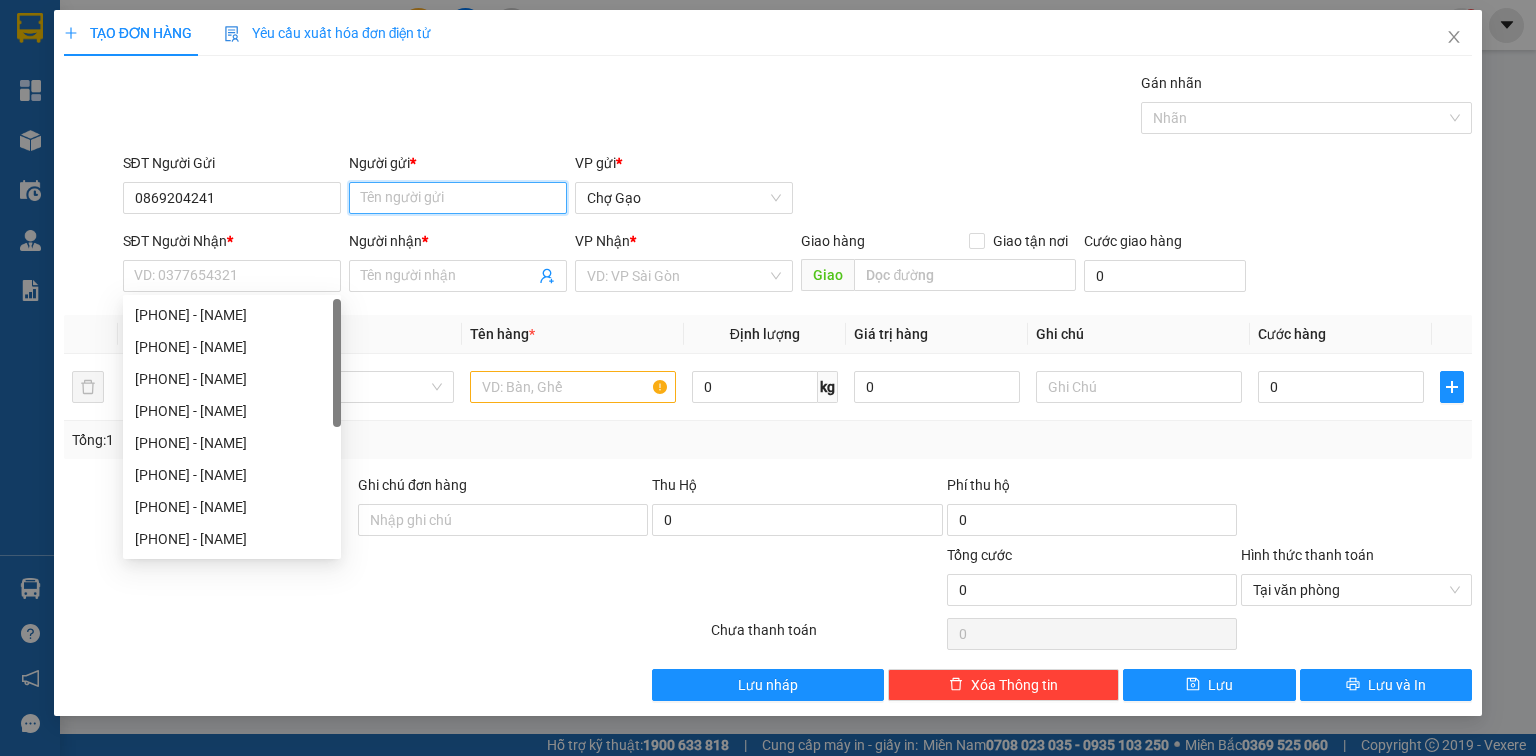 click on "Người gửi  *" at bounding box center (458, 198) 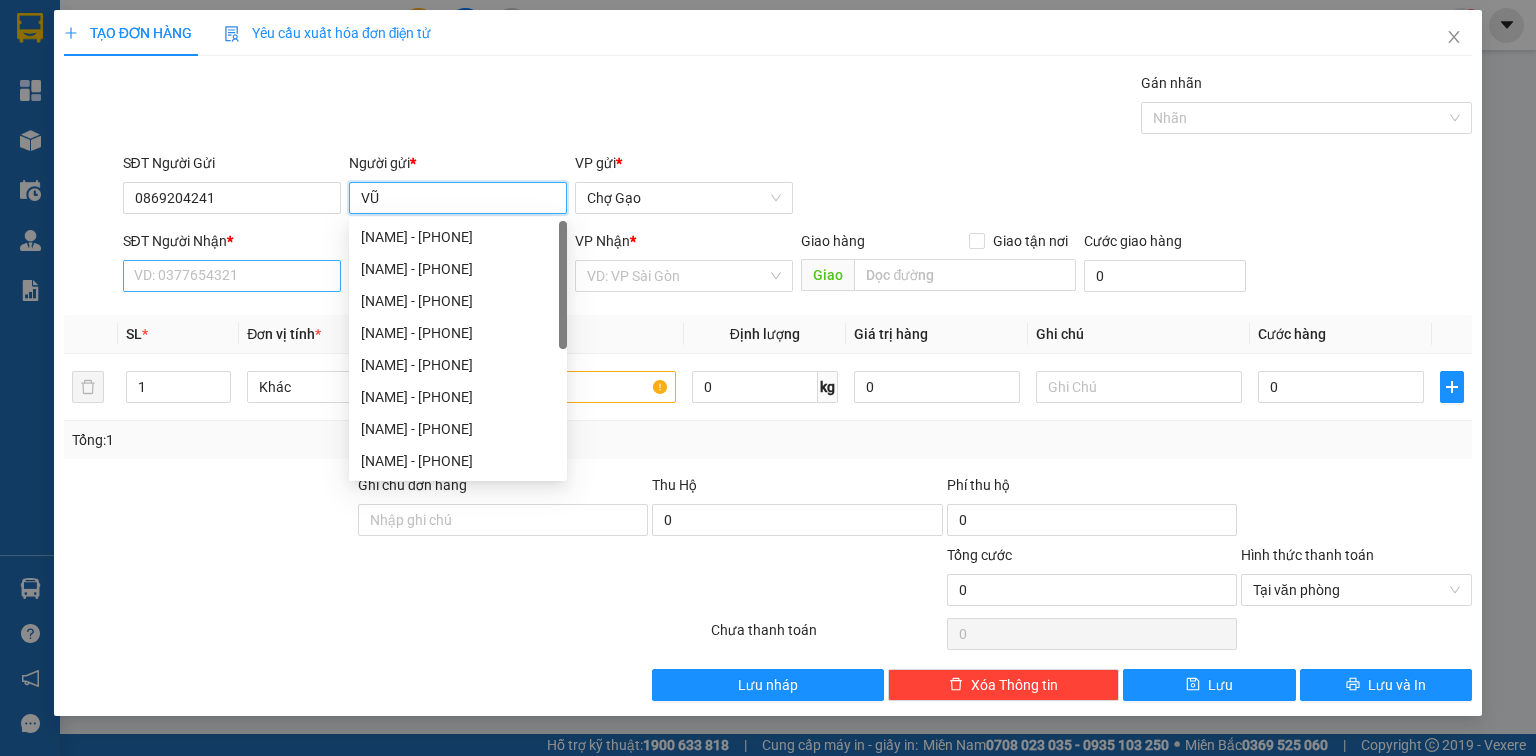 type on "[NAME]" 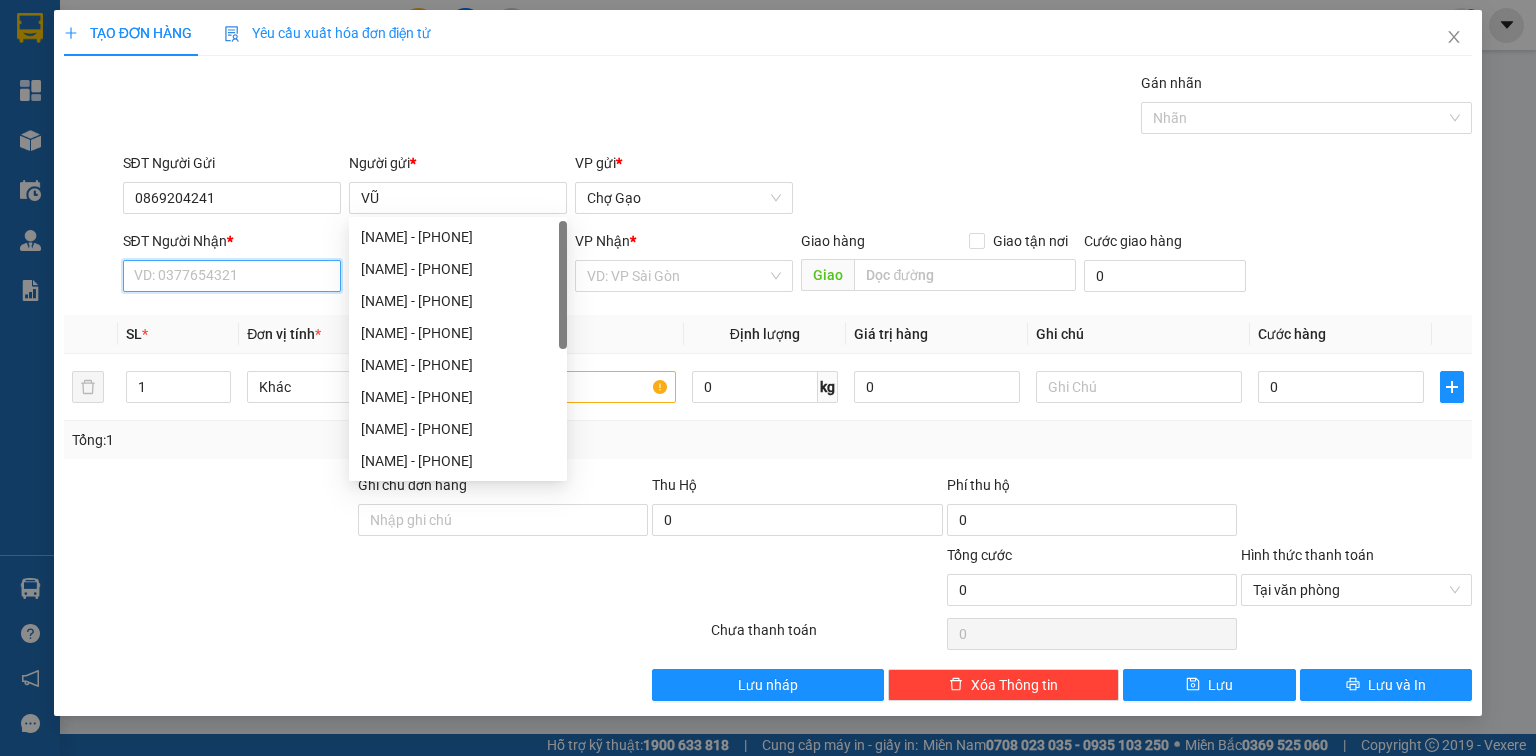 click on "SĐT Người Nhận  *" at bounding box center (232, 276) 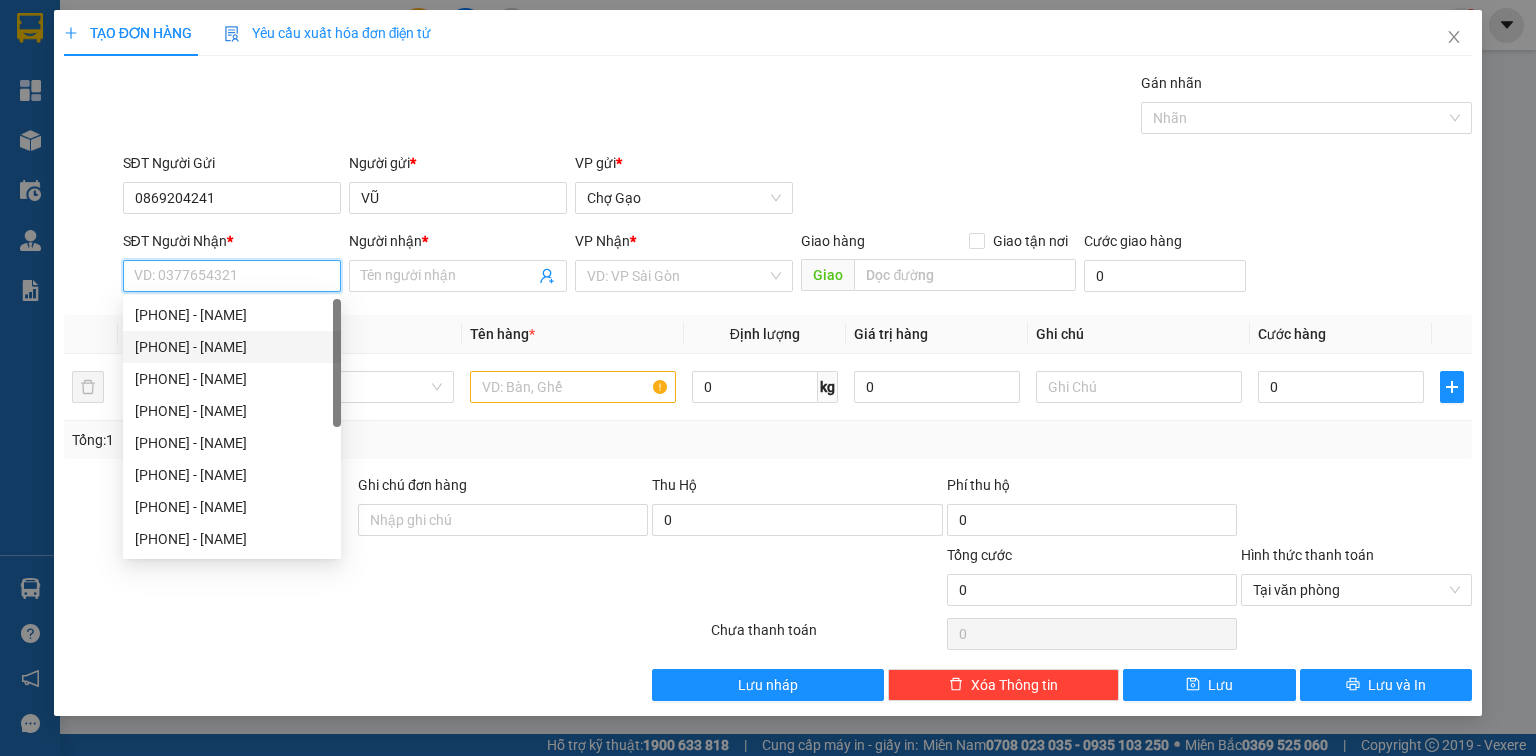 click on "0973725559 - DUY" at bounding box center (232, 347) 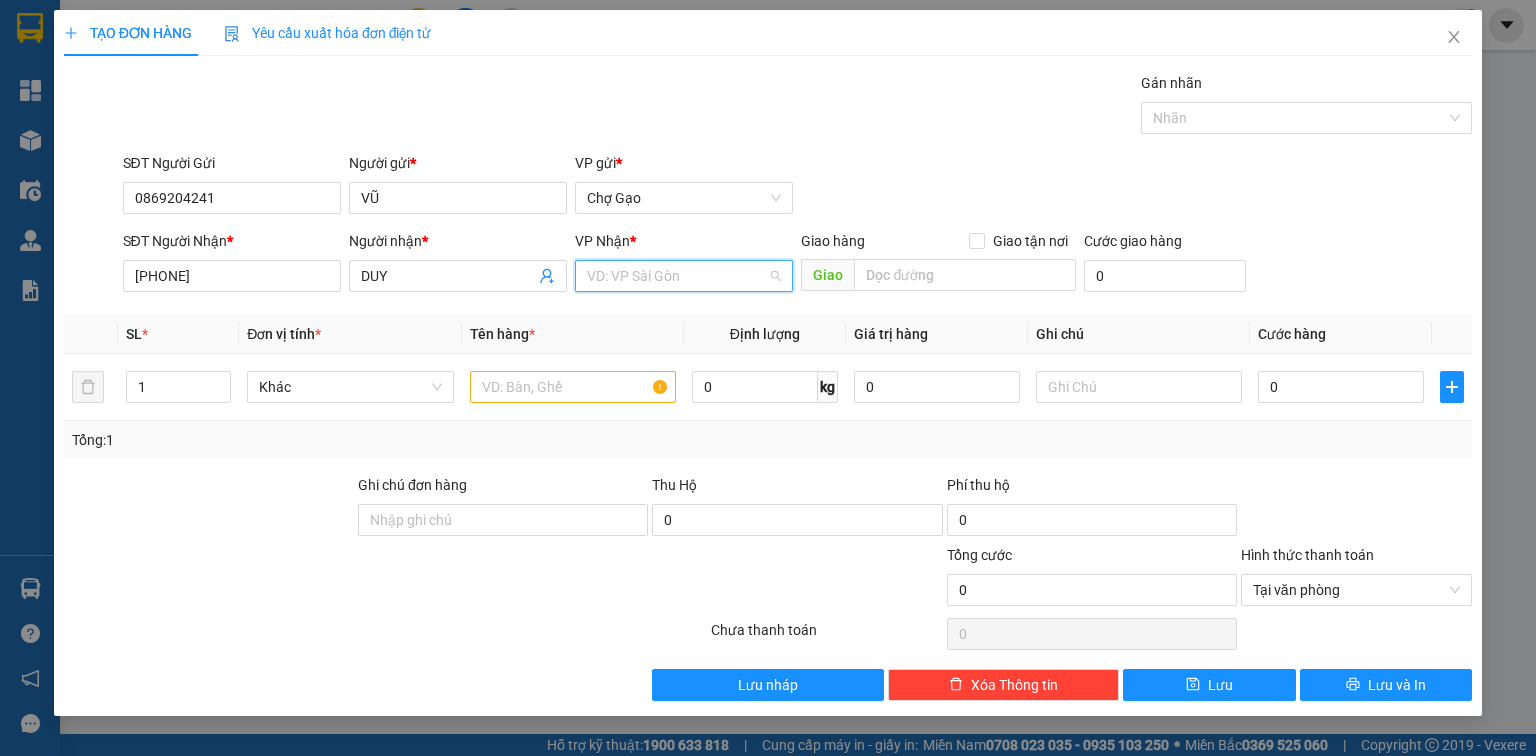 click at bounding box center (677, 276) 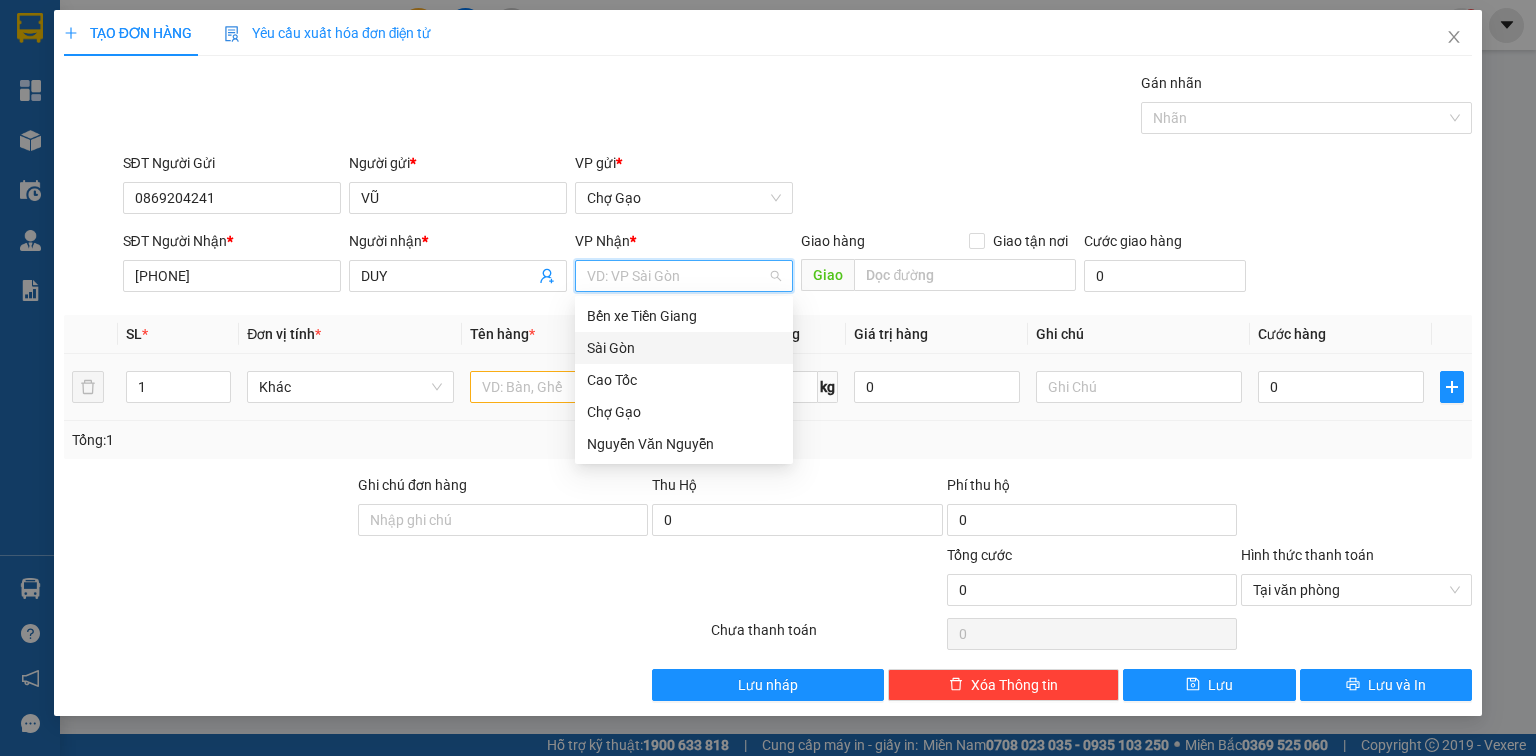 drag, startPoint x: 647, startPoint y: 344, endPoint x: 597, endPoint y: 368, distance: 55.461697 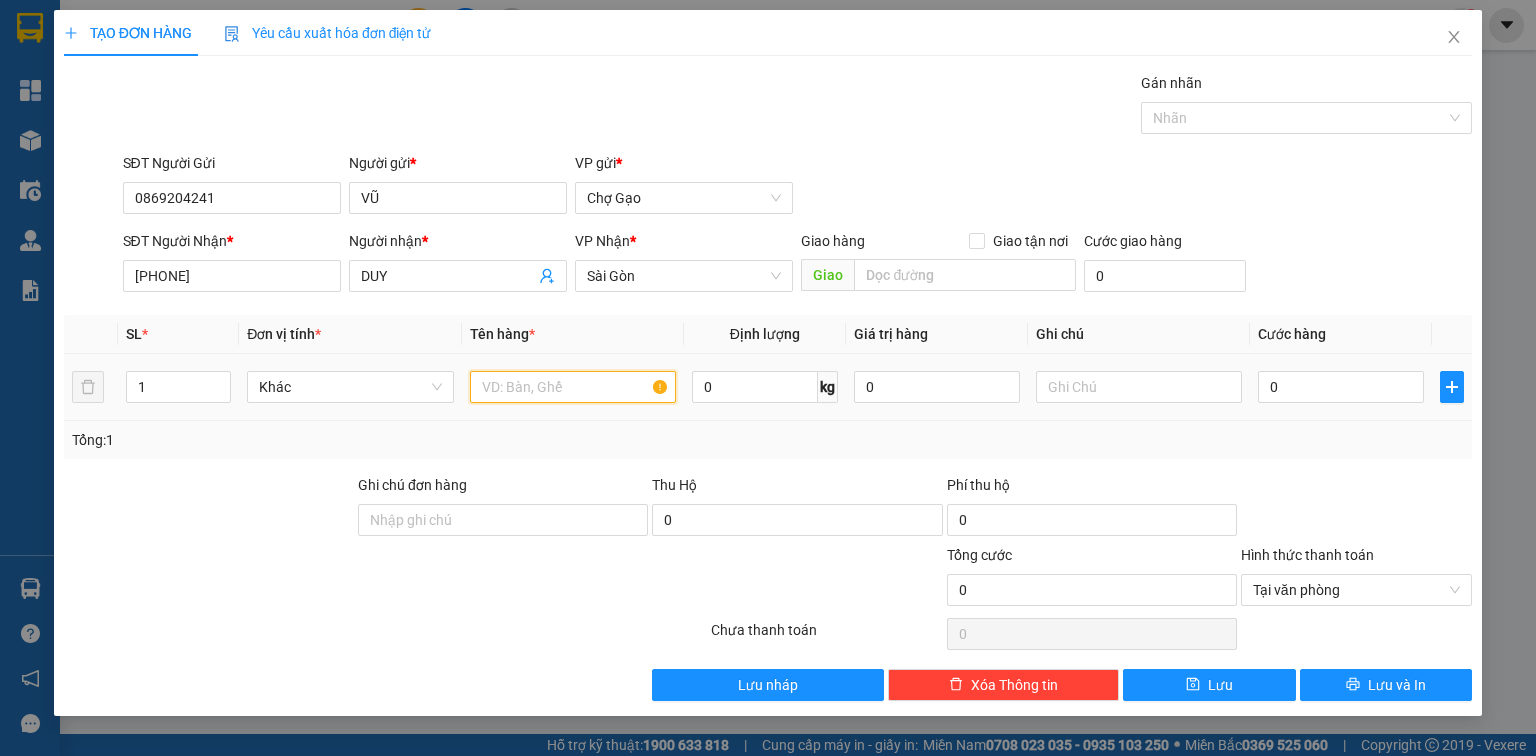 click at bounding box center [573, 387] 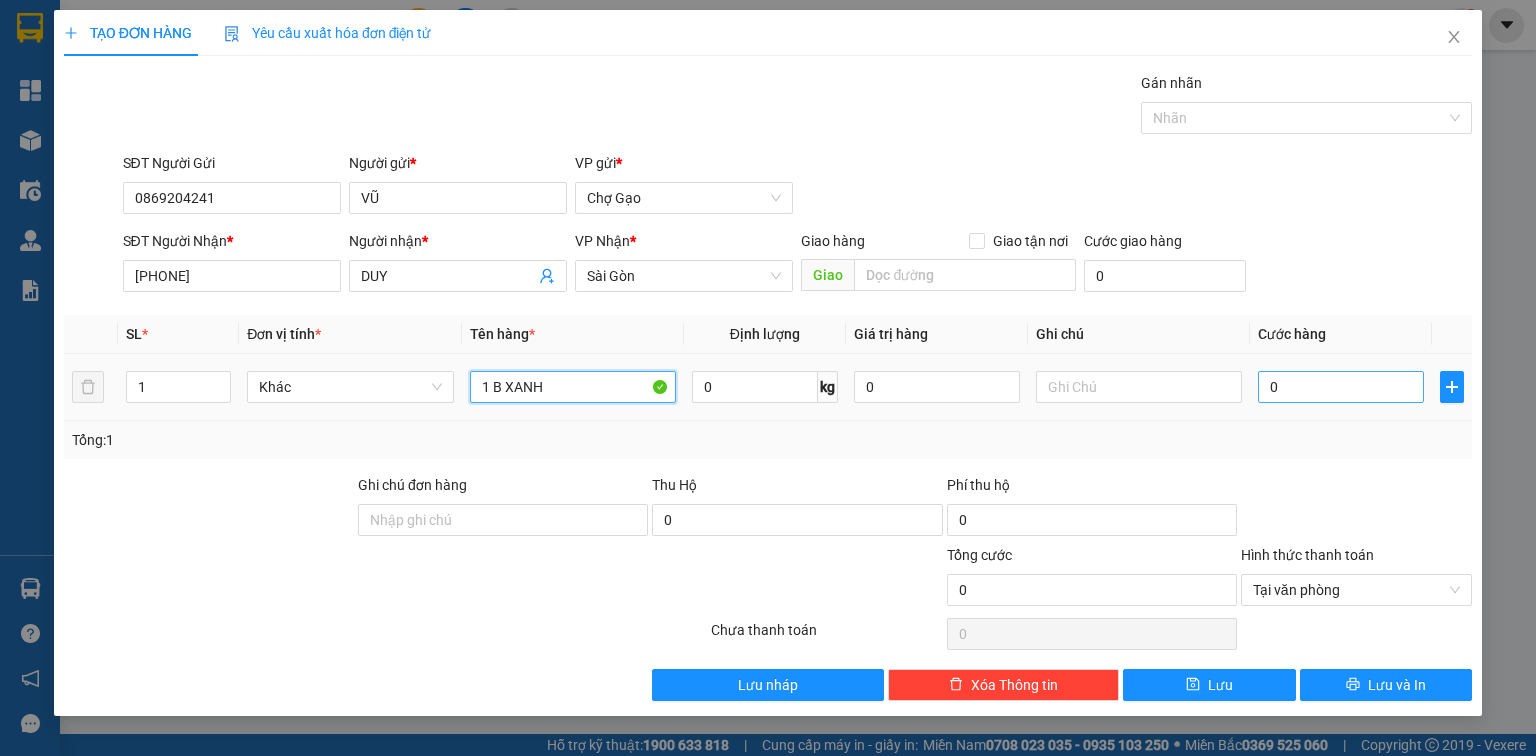 type on "1 B XANH" 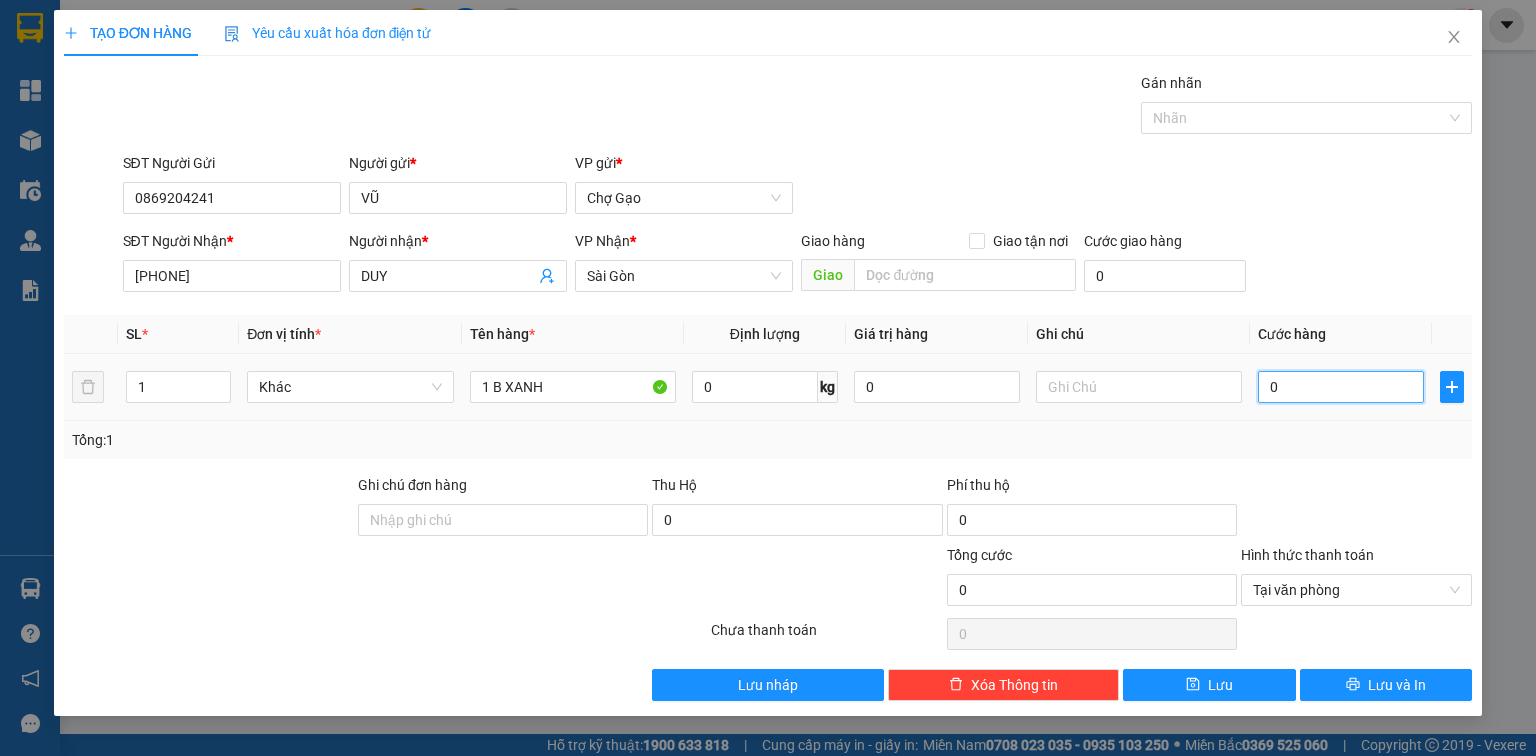 click on "0" at bounding box center (1341, 387) 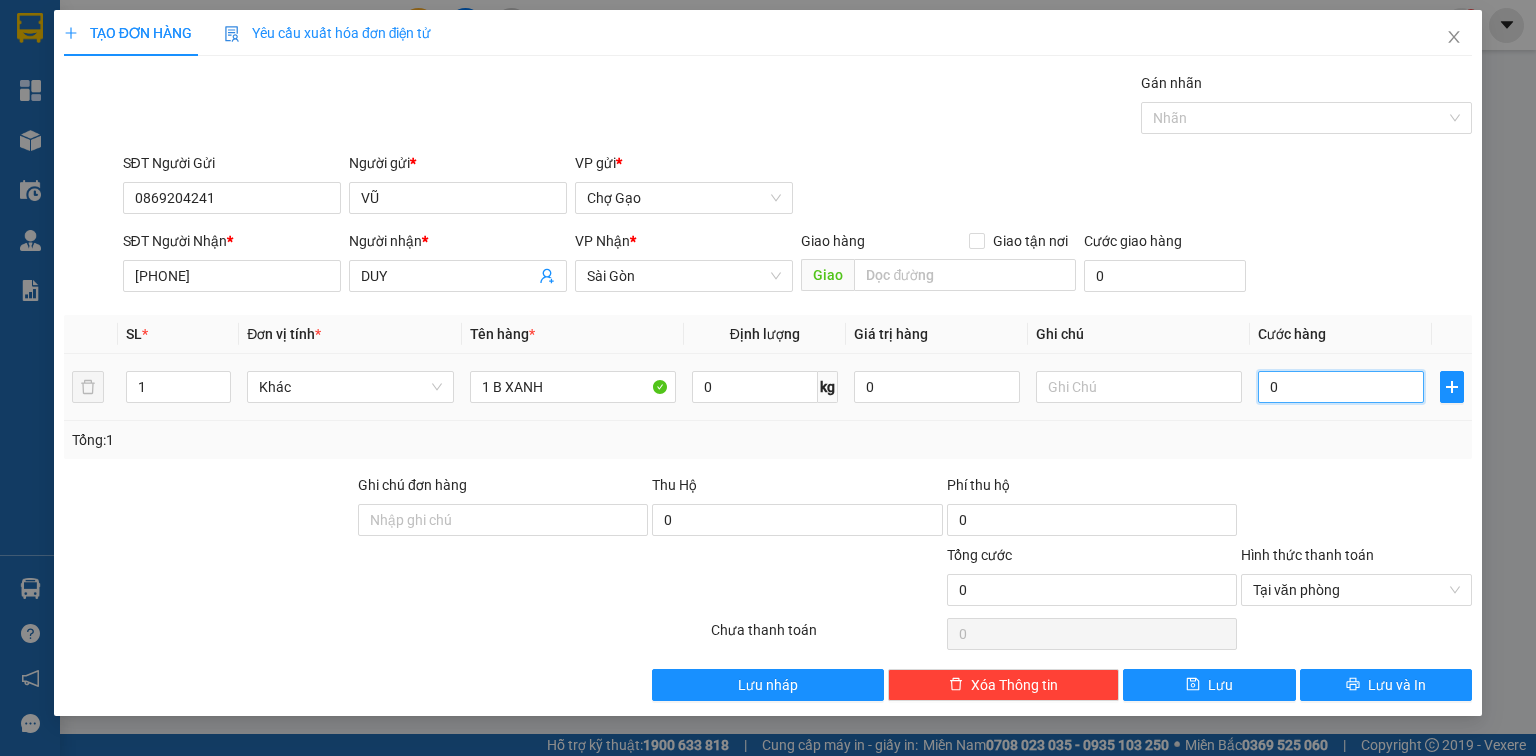 type on "5" 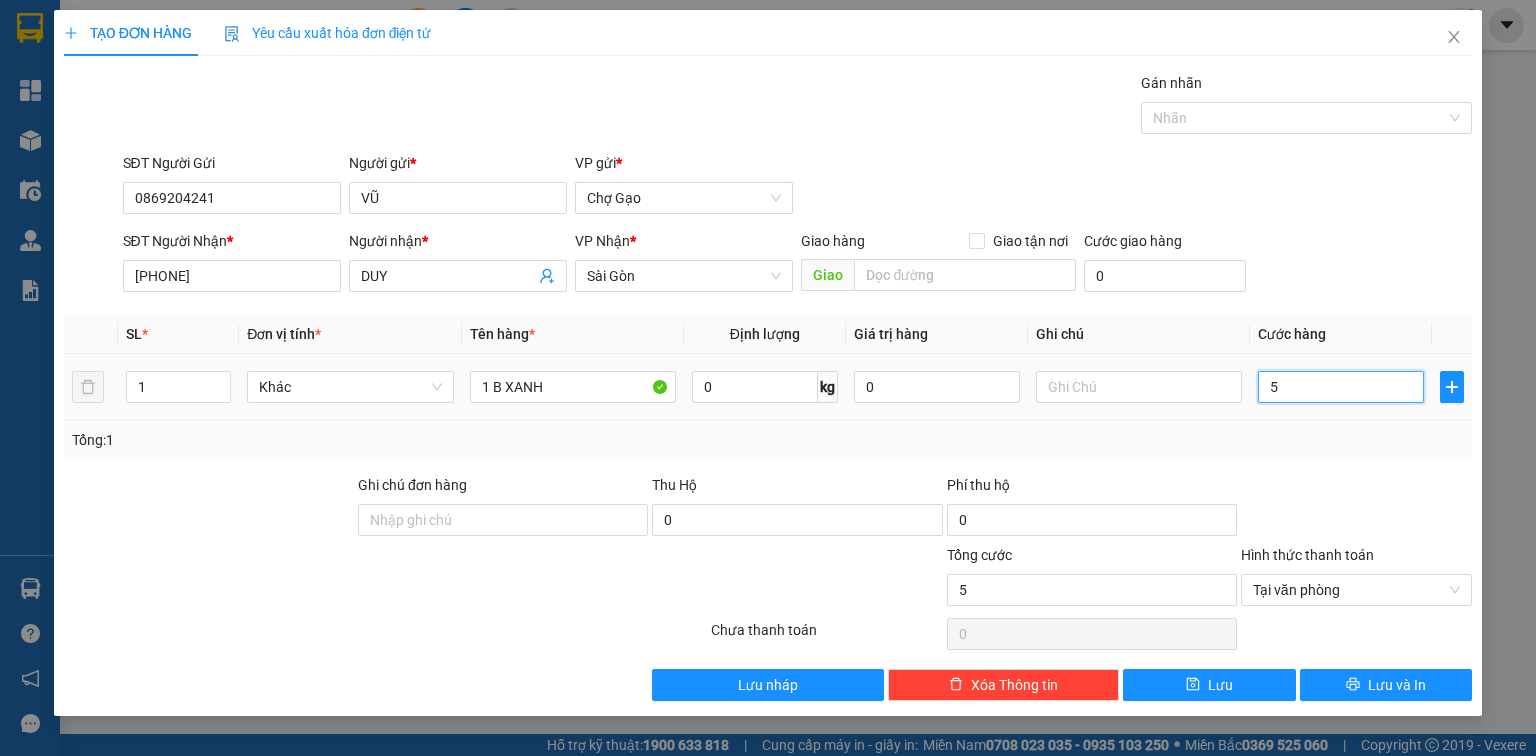 type on "50" 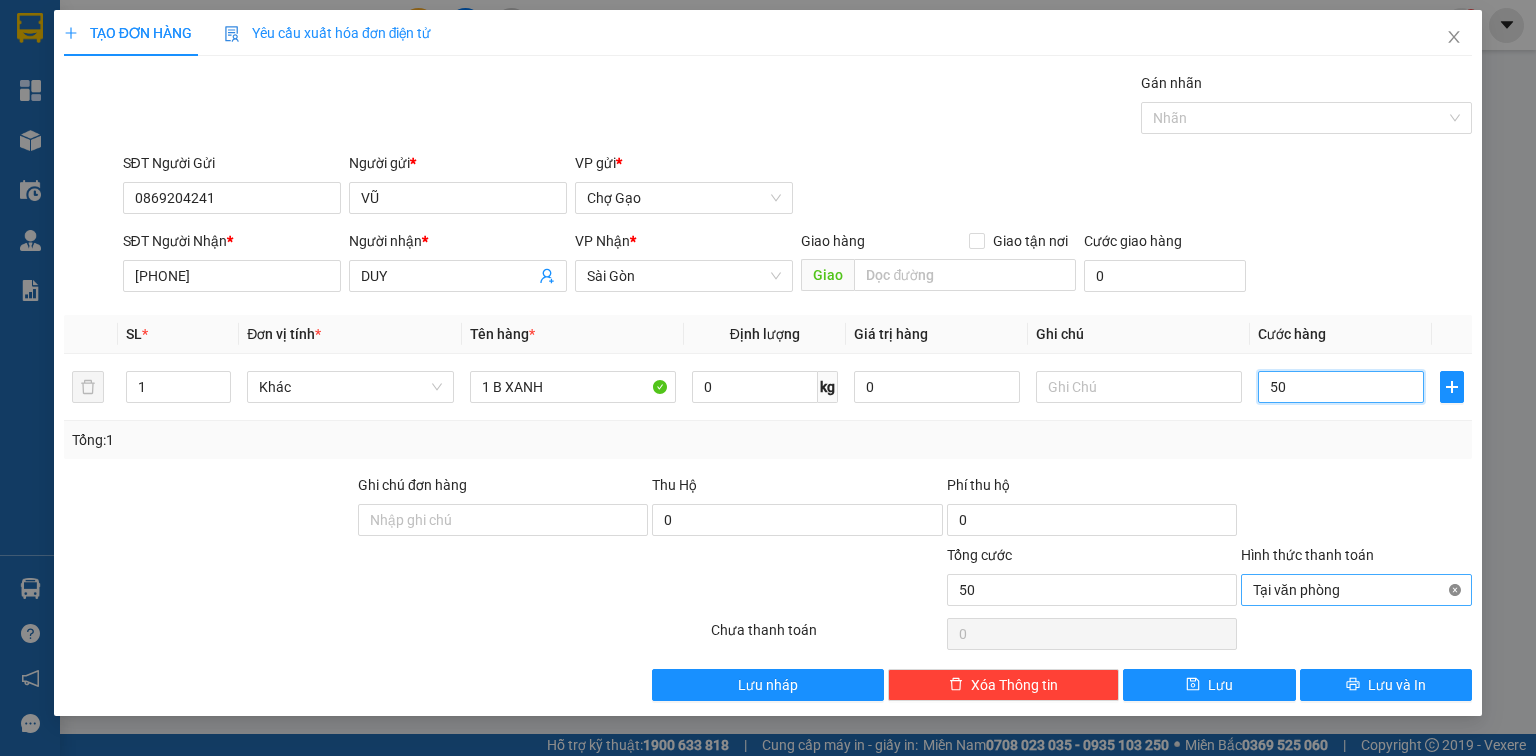 type on "50" 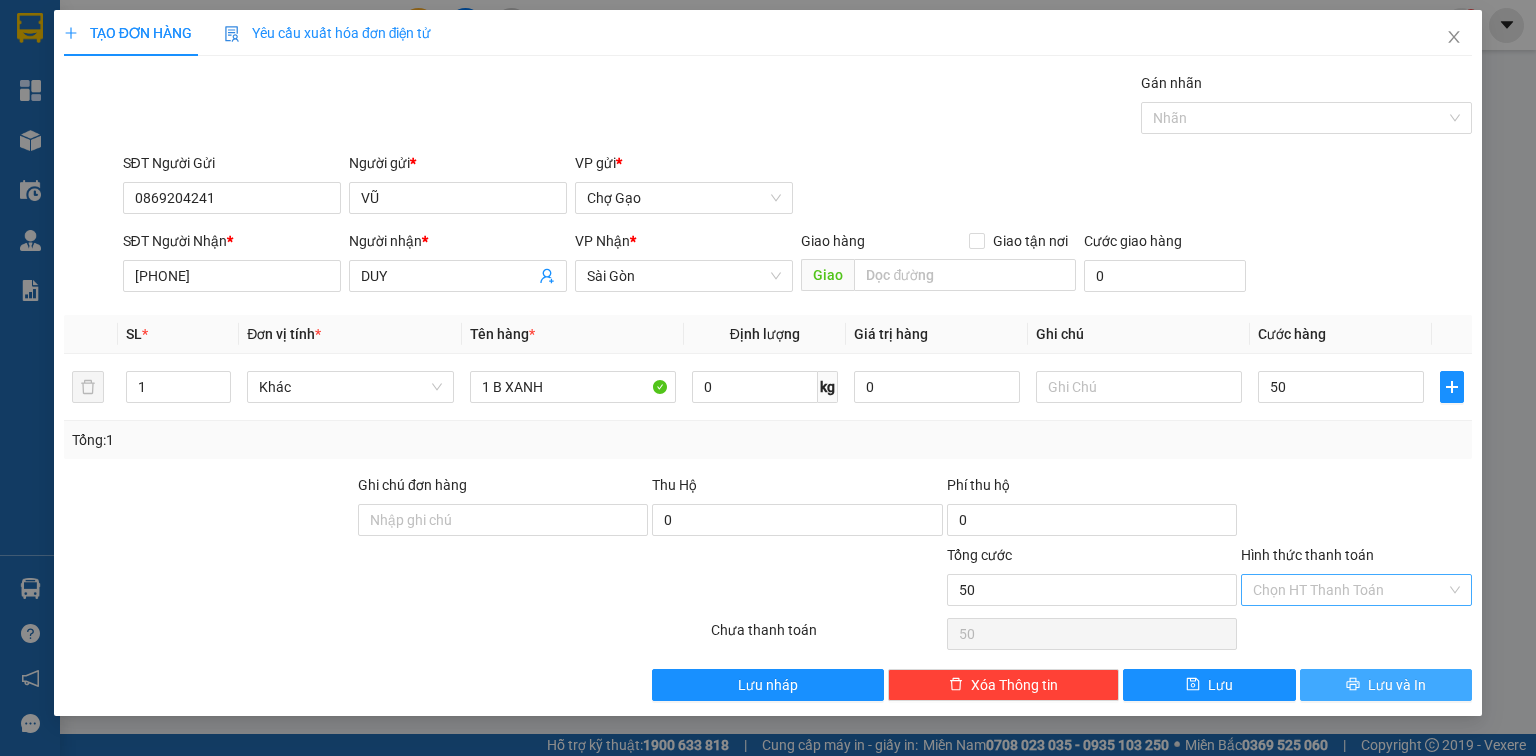type on "50.000" 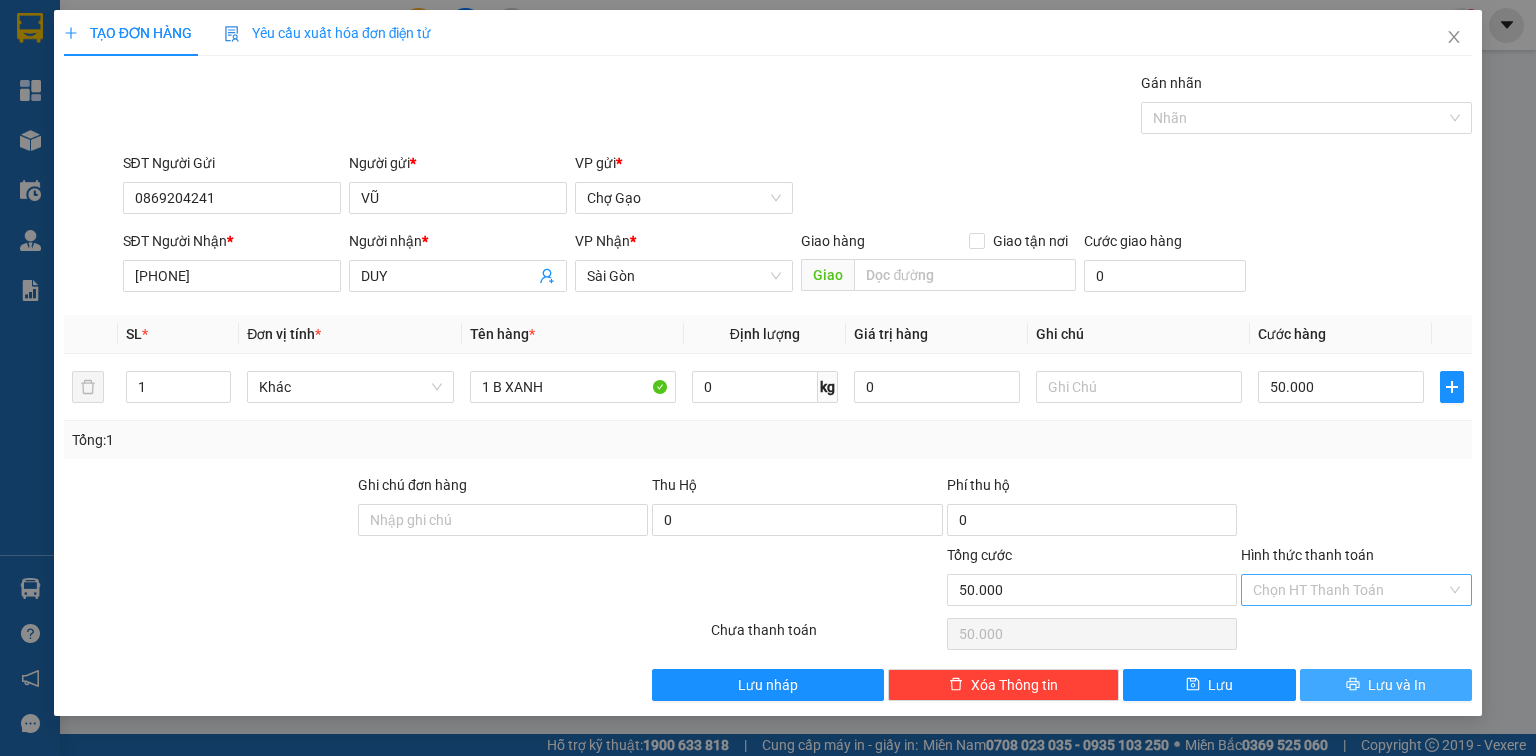 click on "Lưu và In" at bounding box center [1397, 685] 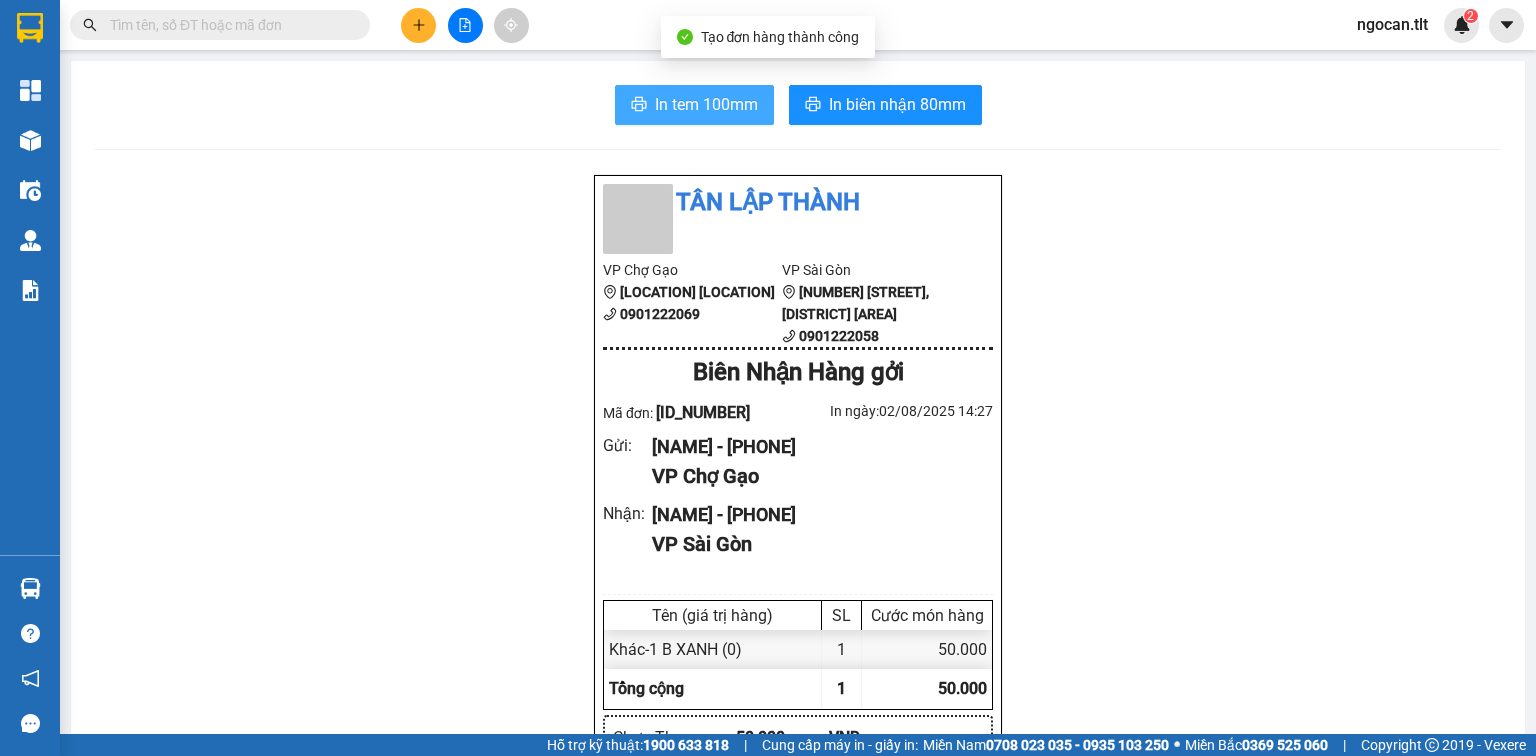 drag, startPoint x: 734, startPoint y: 98, endPoint x: 749, endPoint y: 123, distance: 29.15476 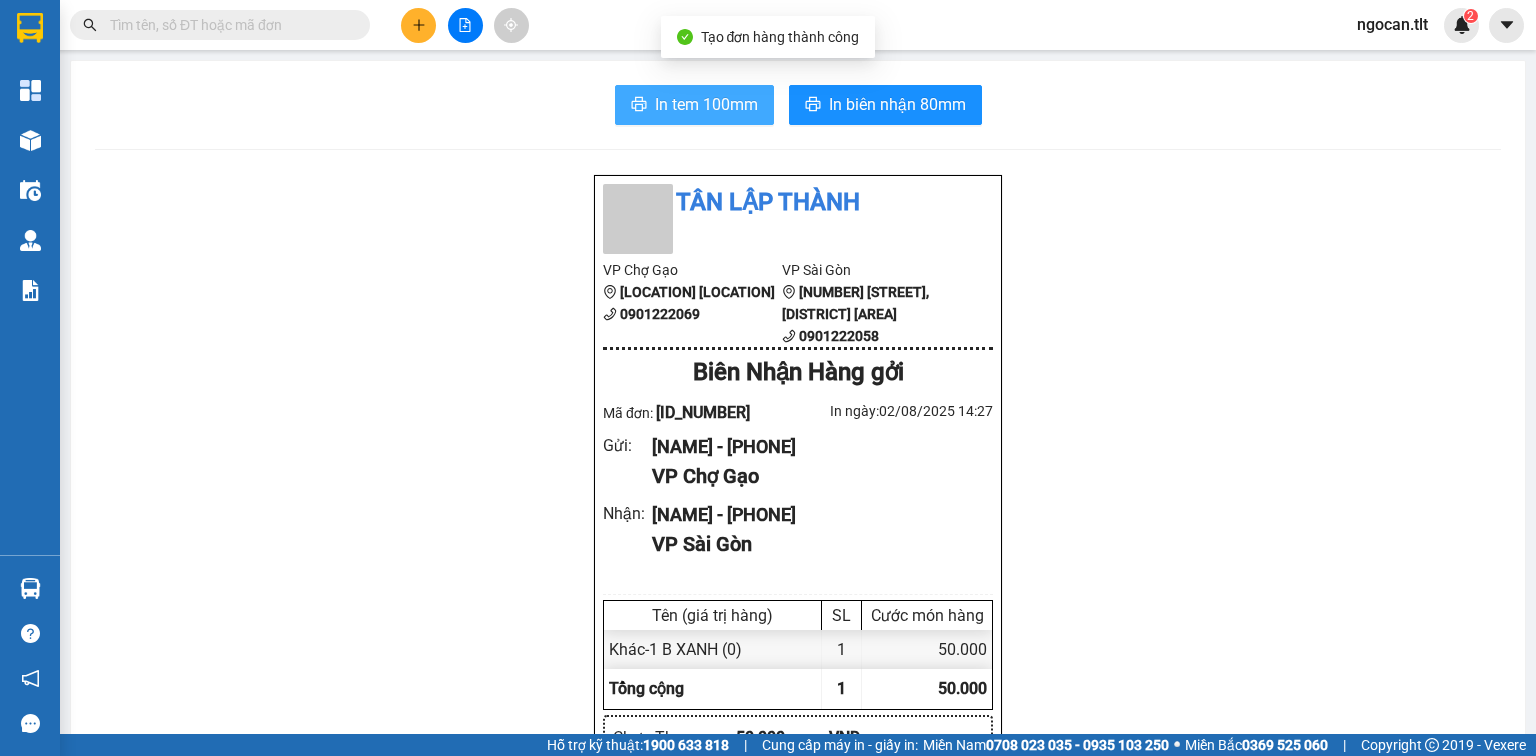scroll, scrollTop: 0, scrollLeft: 0, axis: both 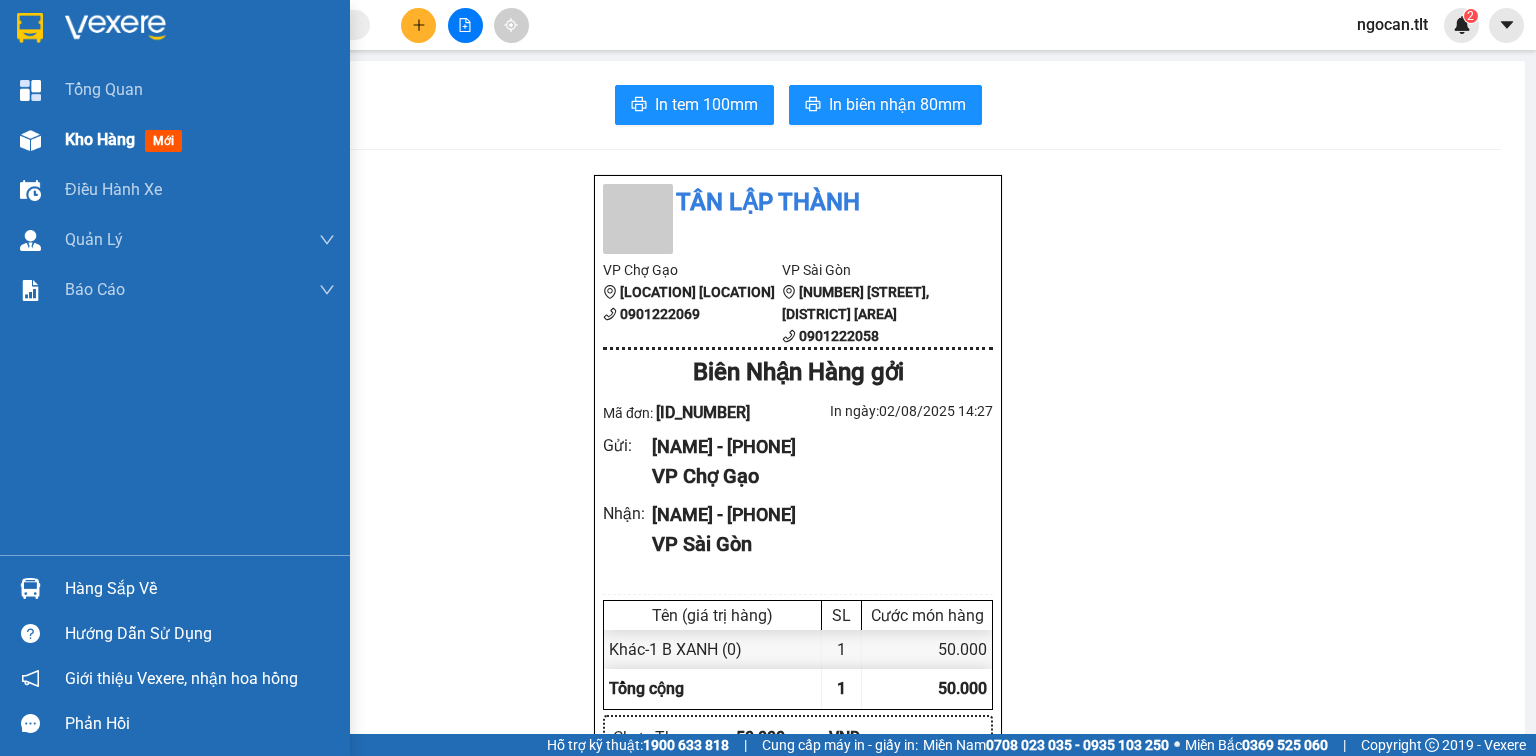 click on "Kho hàng" at bounding box center [100, 139] 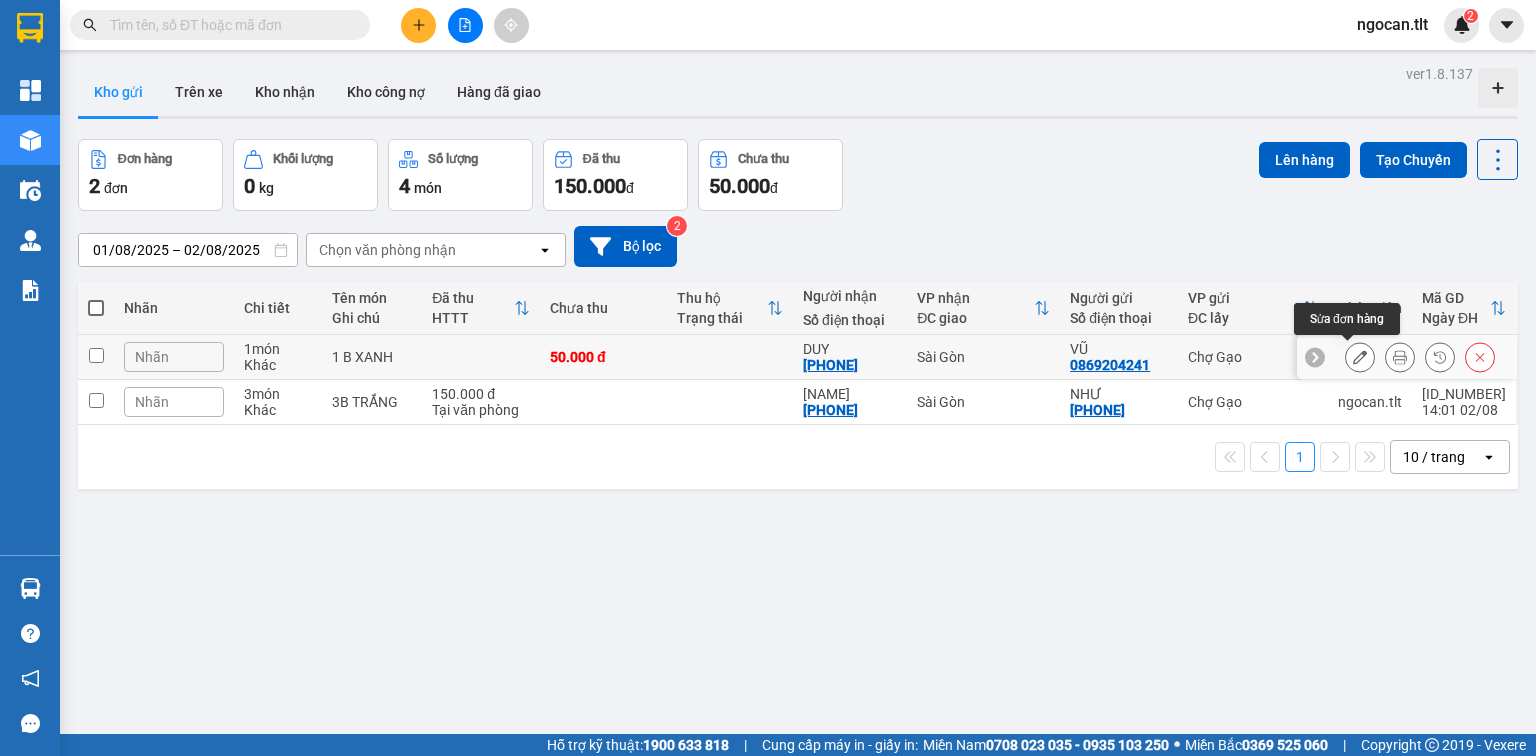 click 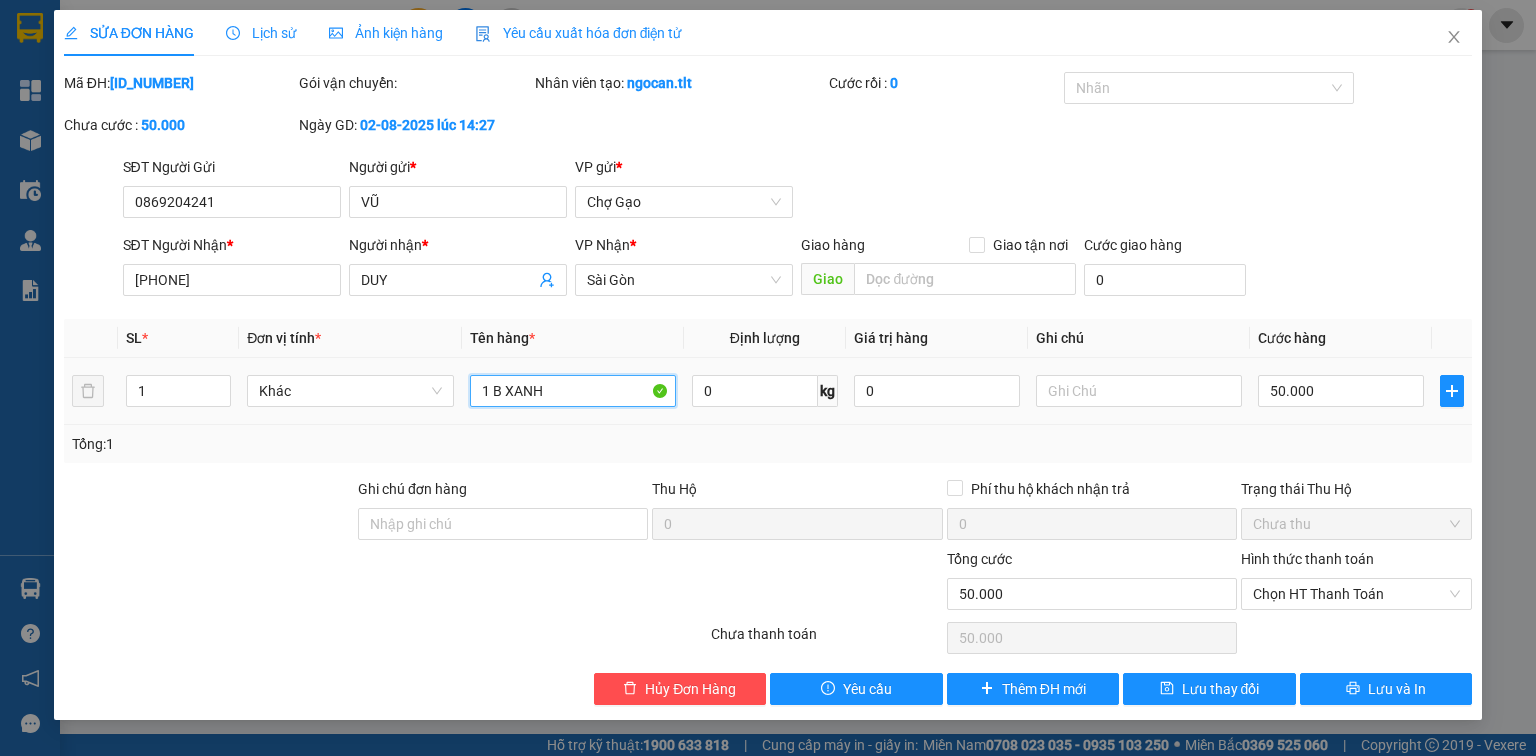 drag, startPoint x: 556, startPoint y: 380, endPoint x: 494, endPoint y: 411, distance: 69.31811 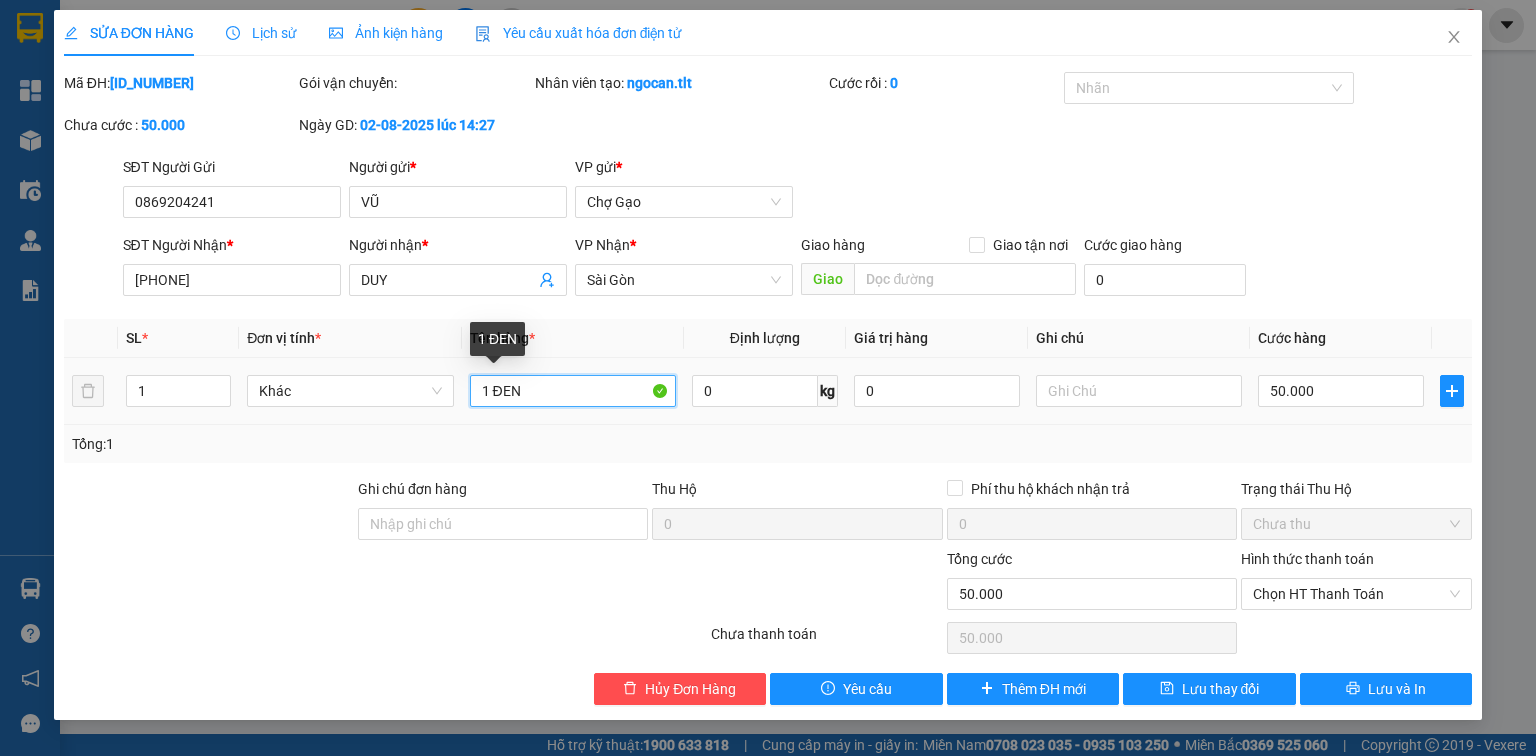 click on "1 ĐEN" at bounding box center [573, 391] 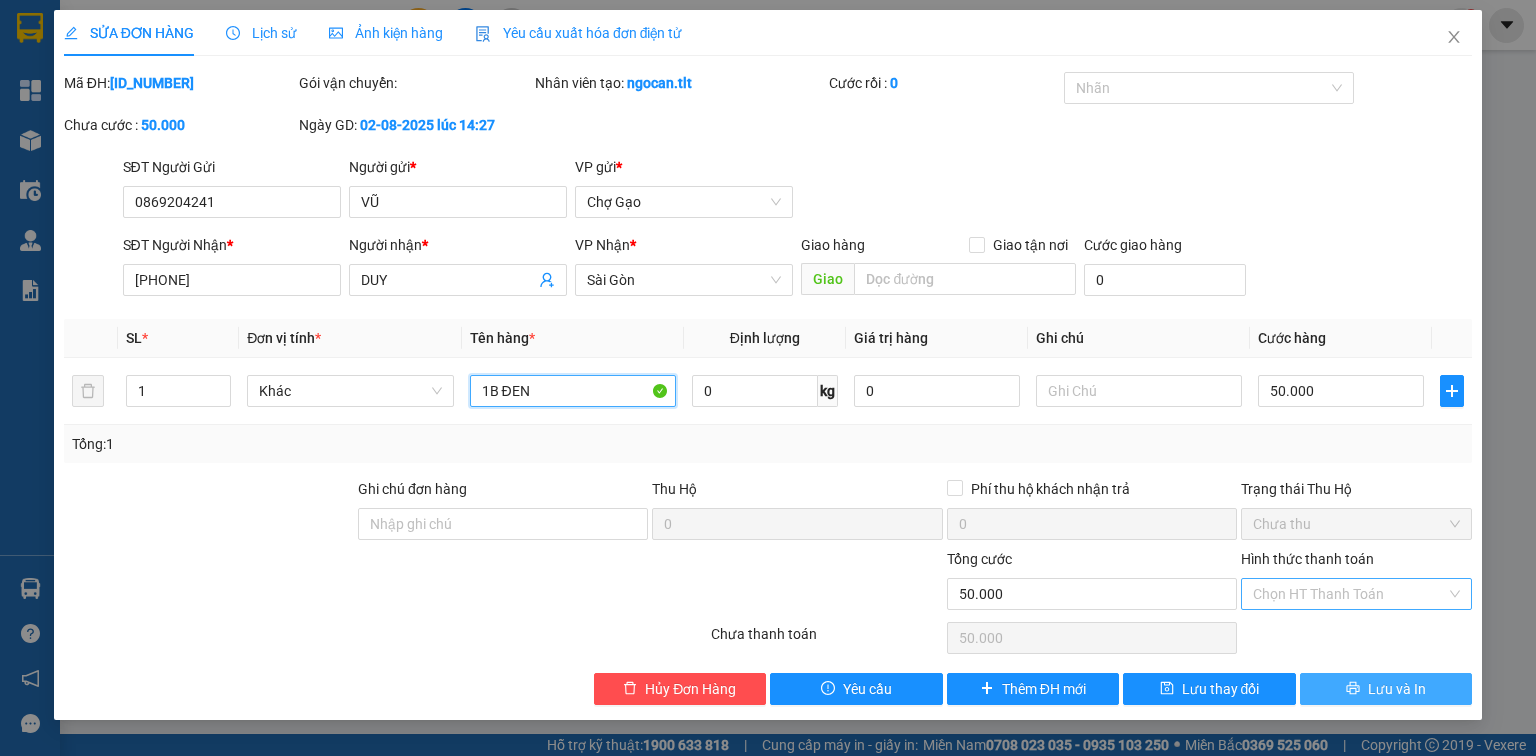 type on "1B ĐEN" 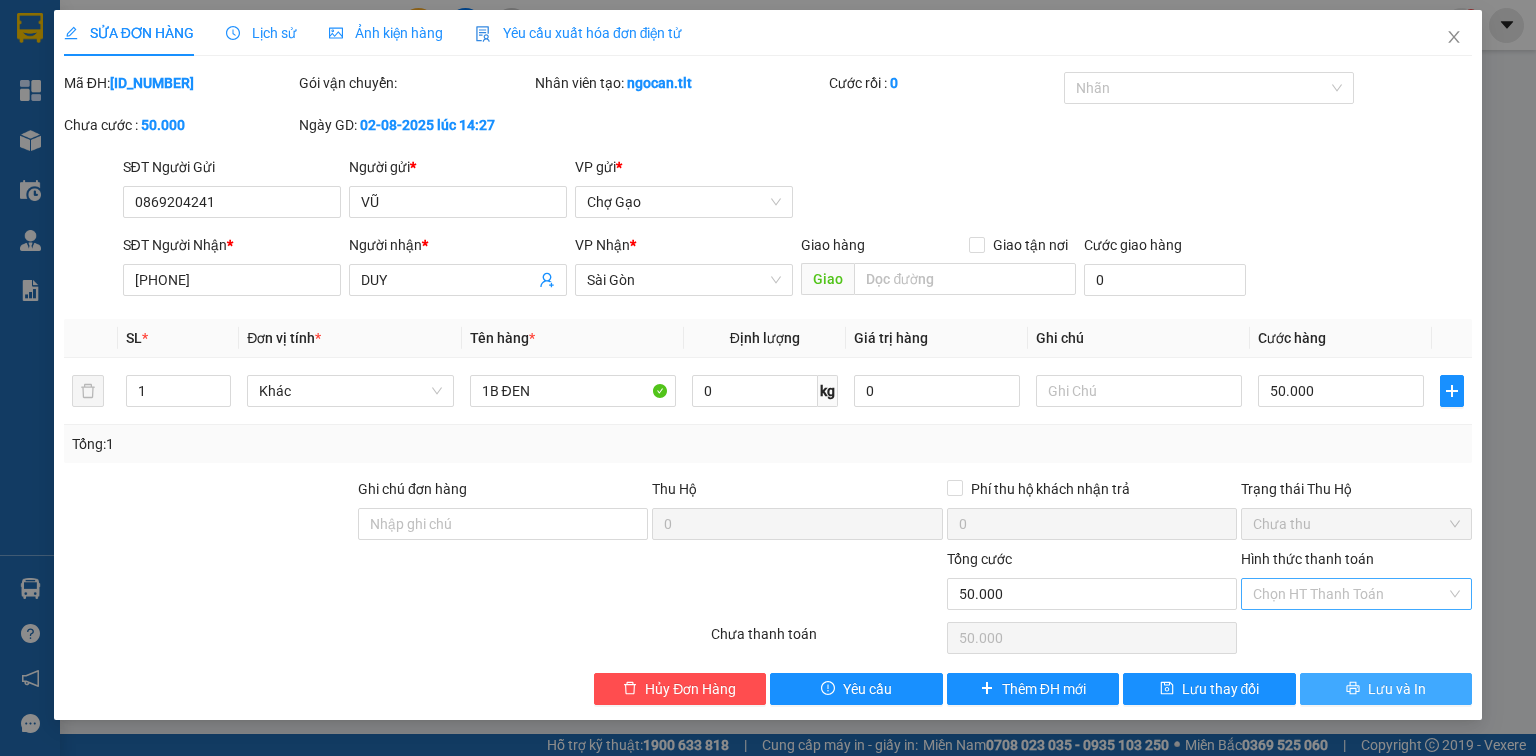 click on "Lưu và In" at bounding box center [1397, 689] 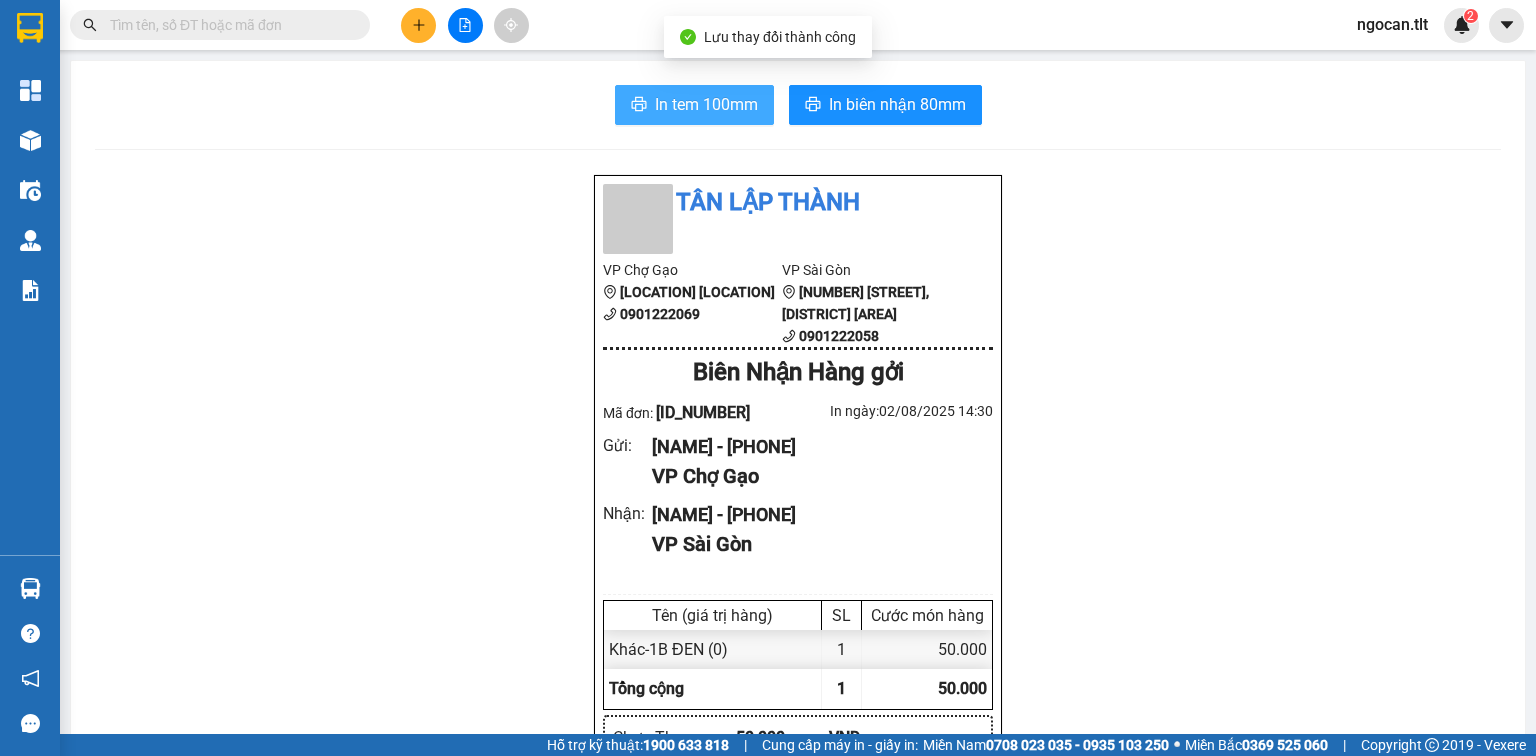drag, startPoint x: 667, startPoint y: 98, endPoint x: 685, endPoint y: 108, distance: 20.59126 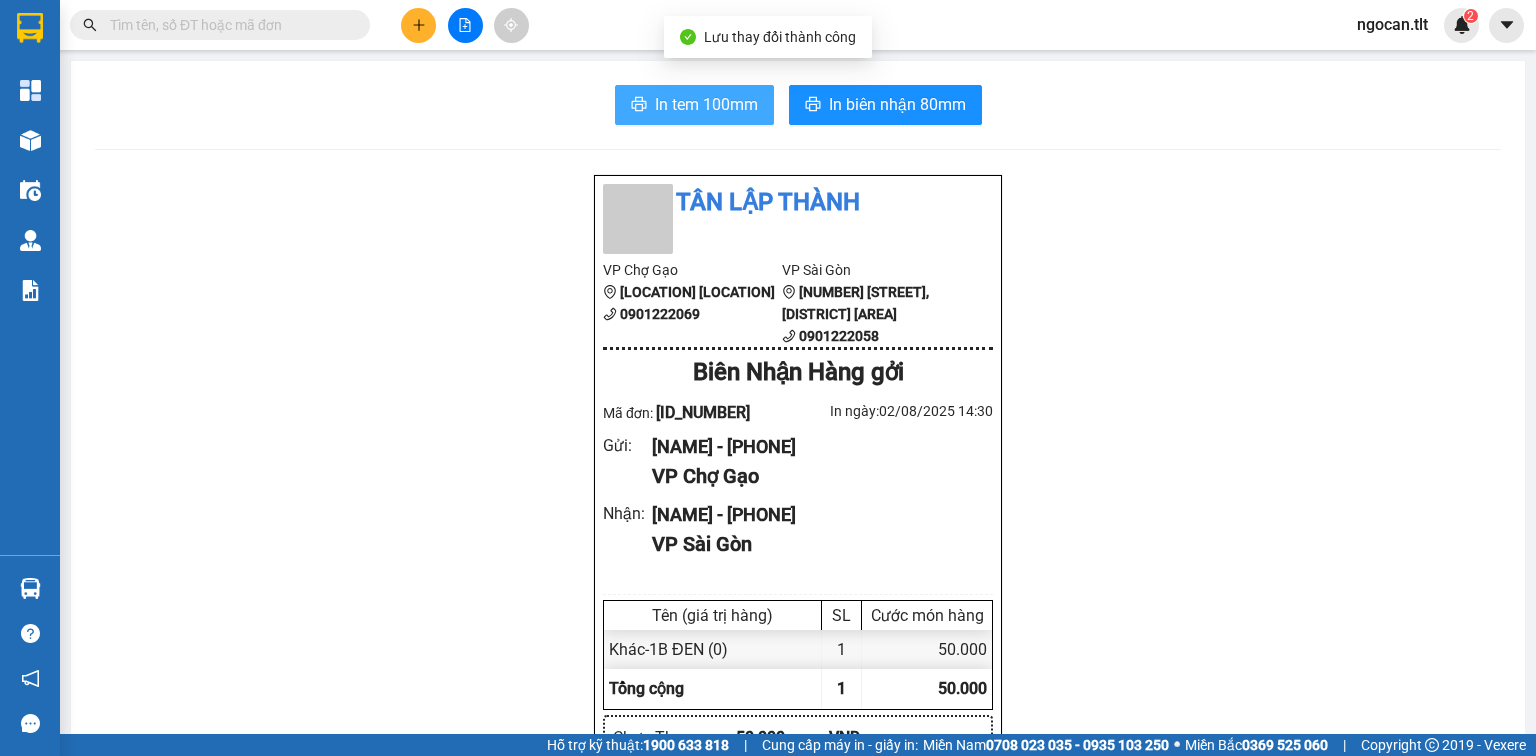 scroll, scrollTop: 0, scrollLeft: 0, axis: both 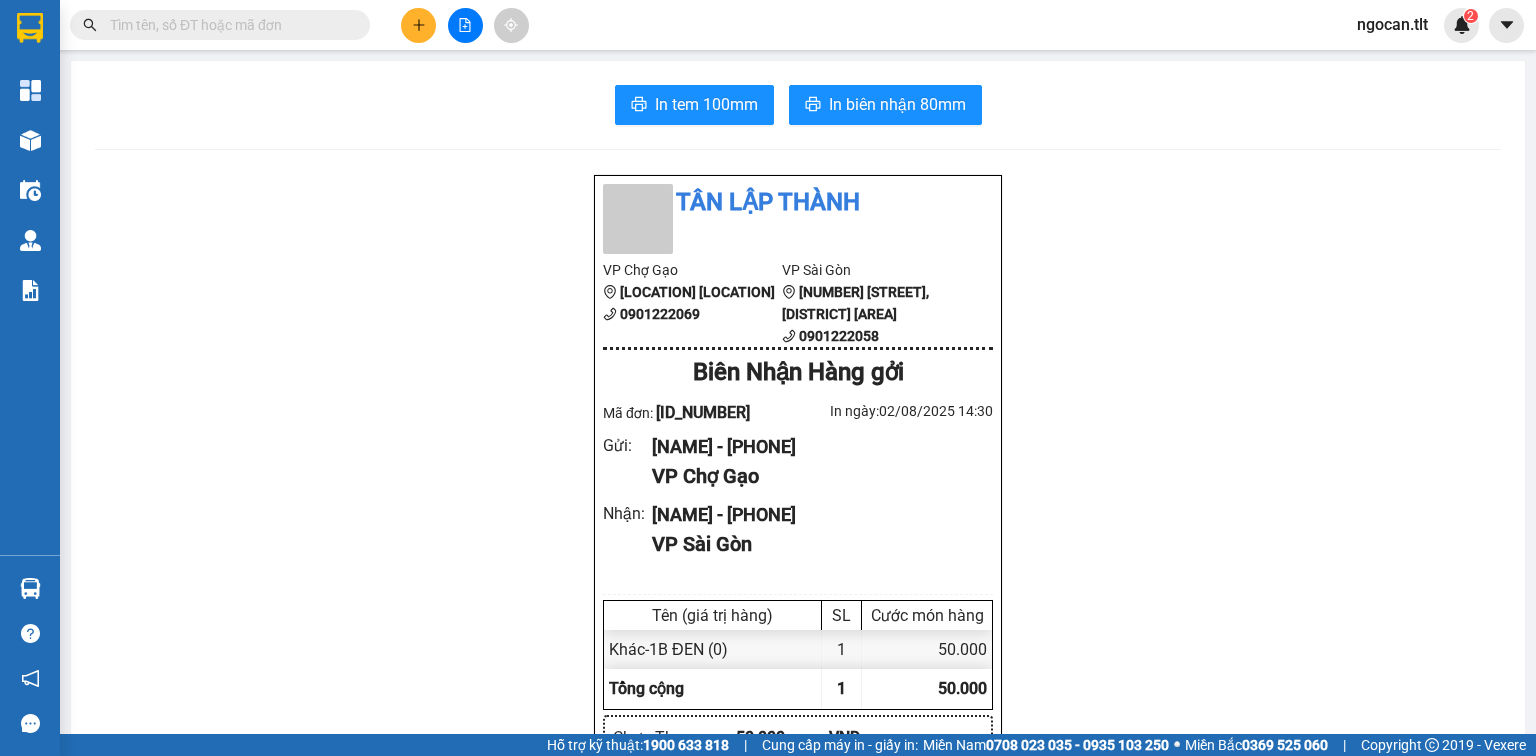 click at bounding box center [228, 25] 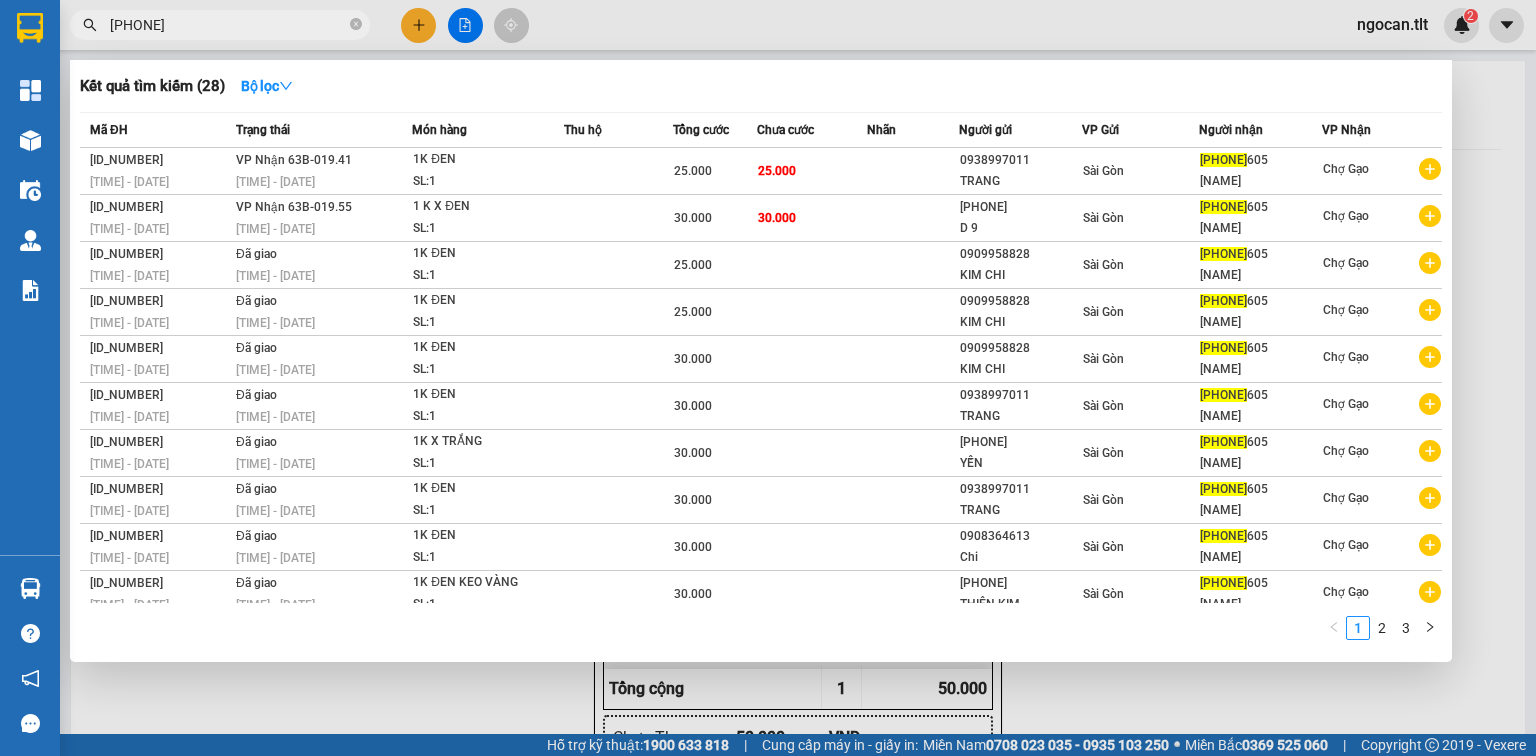 type on "0982040" 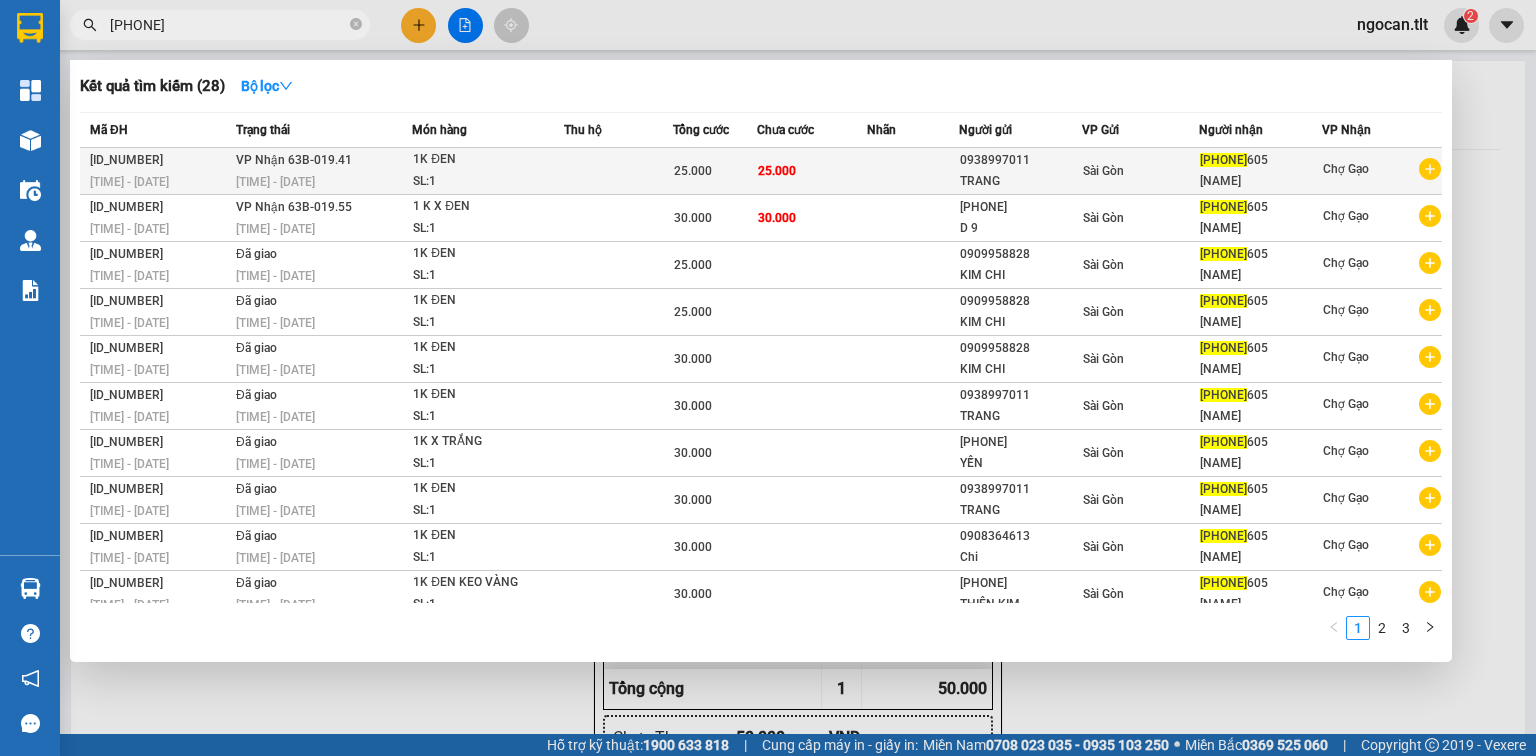 click on "SGTLT3107250066 09:47 - 31/07 VP Nhận   63B-019.41 12:52 - 31/07 1K ĐEN SL:  1 25.000 25.000 0938997011 TRANG Sài Gòn 0982040 605 TRÚC PHƯƠNG Chợ Gạo SGTLT0601230214 12:27 - 06/01 VP Nhận   63B-019.55 15:01 - 06/01 1 K X ĐEN SL:  1 30.000 30.000 0766974526 D 9 Sài Gòn 0982040 605 TRÚC PHƯƠNG Chợ Gạo SGTLT2005250484 17:37 - 20/05 Đã giao   19:43 - 21/05 1K ĐEN SL:  1 25.000 0909958828 KIM CHI Sài Gòn 0982040 605 TRÚC PHƯƠNG Chợ Gạo SGTLT2304250463 17:54 - 23/04 Đã giao   17:10 - 25/04 1K ĐEN SL:  1 25.000 0909958828 KIM CHI Sài Gòn 0982040 605 TRÚC PHƯƠNG Chợ Gạo SGTLT2501250824 18:32 - 25/01 Đã giao   15:01 - 26/01 1K ĐEN SL:  1 30.000 0909958828 KIM CHI Sài Gòn 0982040 605 TRÚC PHƯƠNG Chợ Gạo SGTLT2312240082 09:49 - 23/12 Đã giao   16:12 - 25/12 1K ĐEN SL:  1 30.000 0938997011 TRANG Sài Gòn 0982040 605 TRÚC PHƯƠNG Chợ Gạo SGTLT2311240510 18:15 - 23/11 Đã giao   16:53 - 24/11 1K X TRẮNG SL:  1 30.000 0768031937 YẾN  Sài Gòn 605" at bounding box center [761, 383] 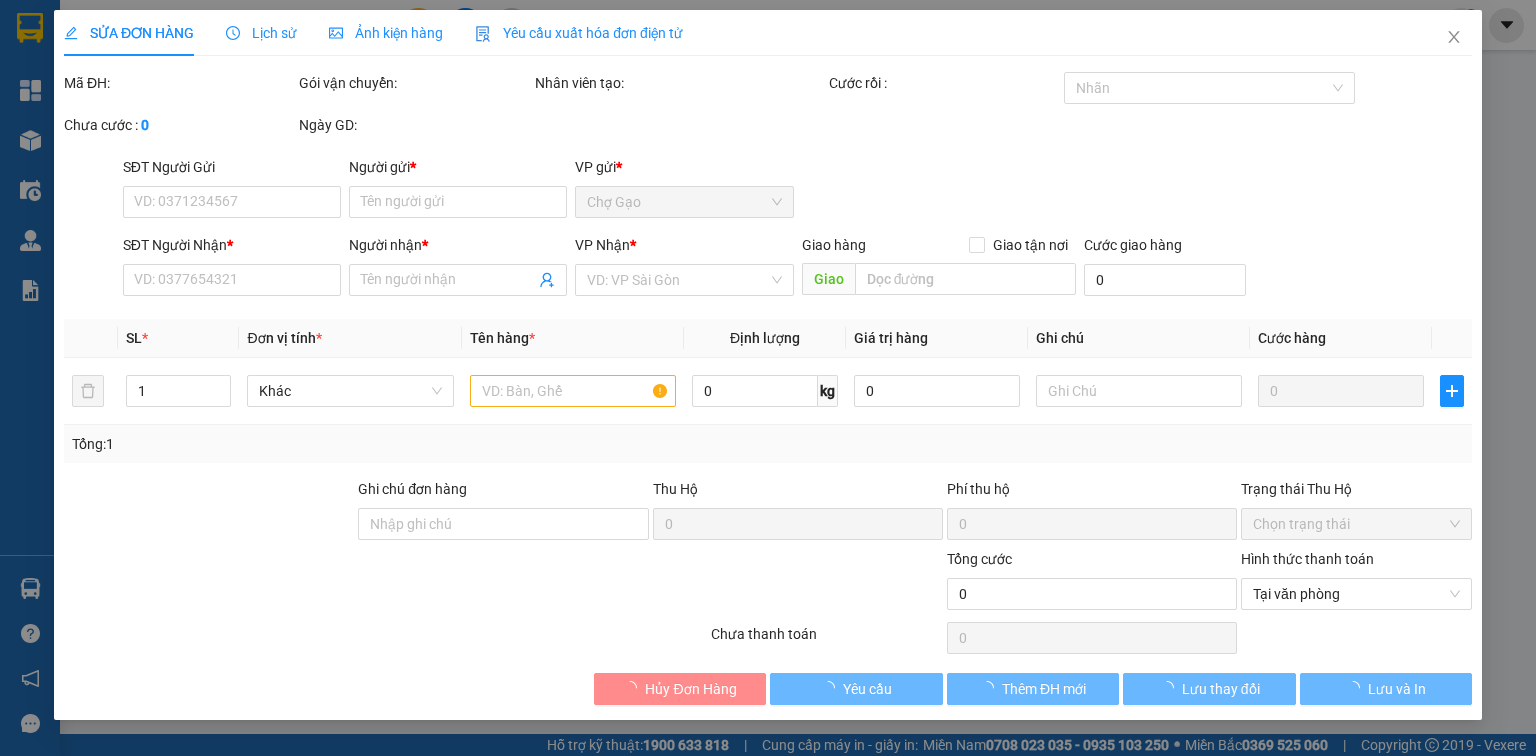 type on "0938997011" 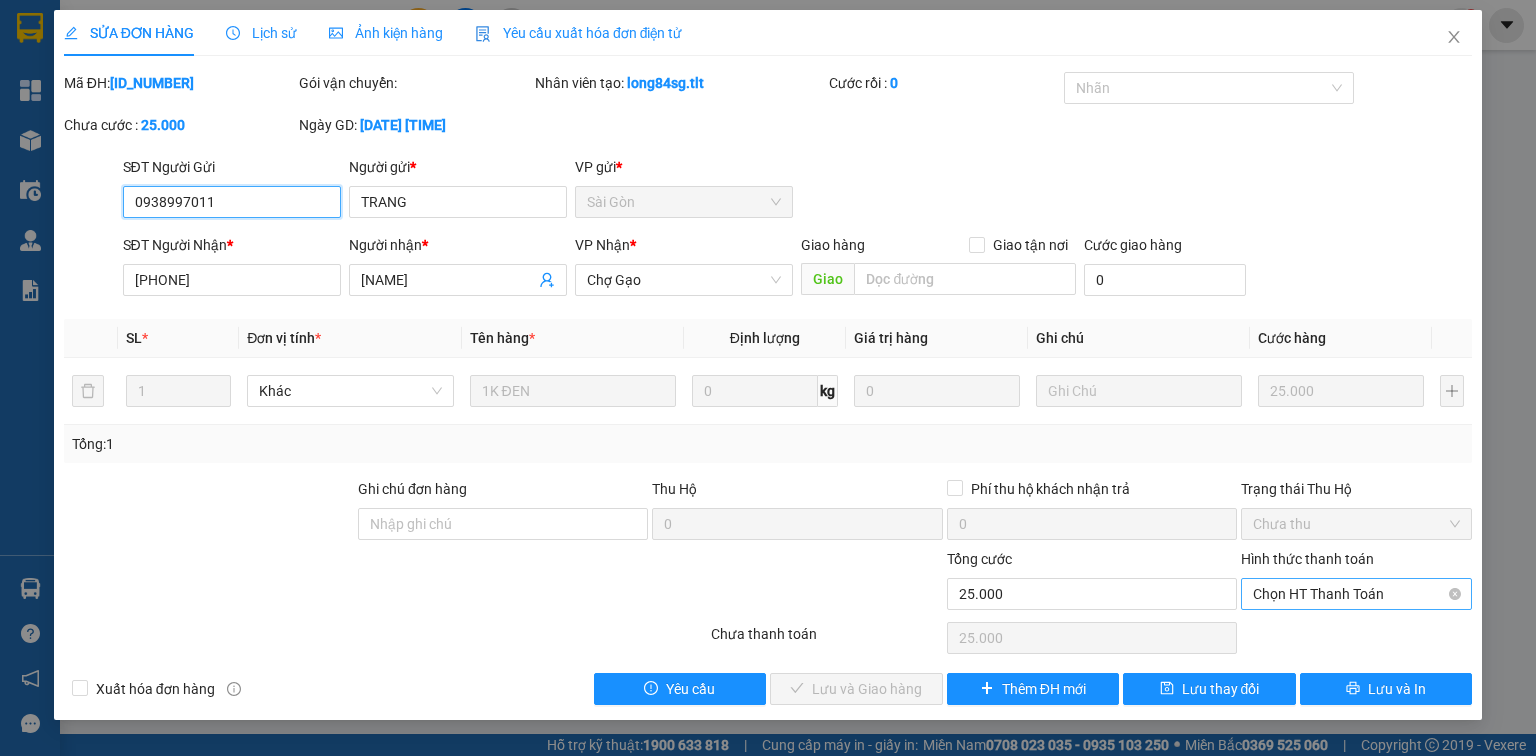 click on "Chọn HT Thanh Toán" at bounding box center (1356, 594) 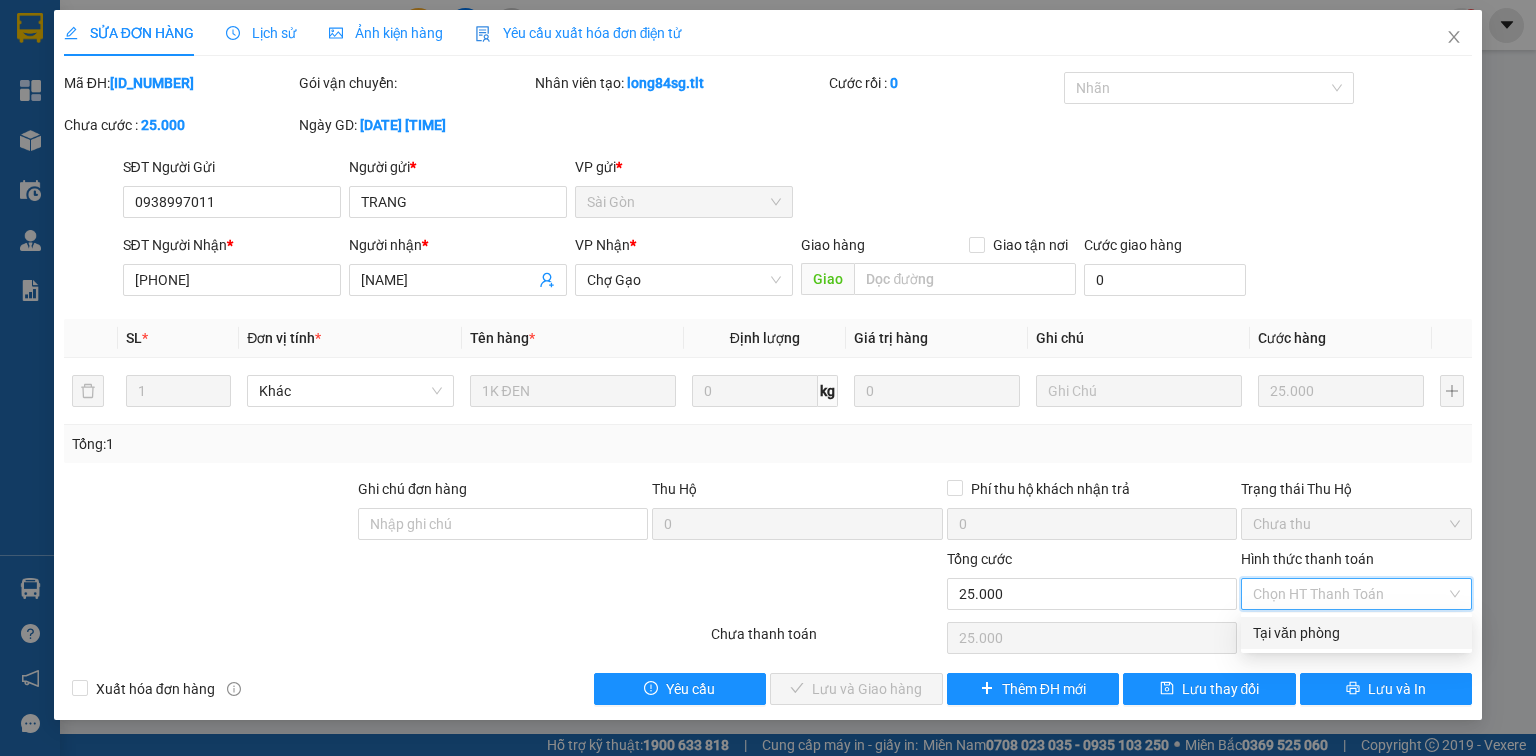 drag, startPoint x: 1289, startPoint y: 641, endPoint x: 1055, endPoint y: 684, distance: 237.91806 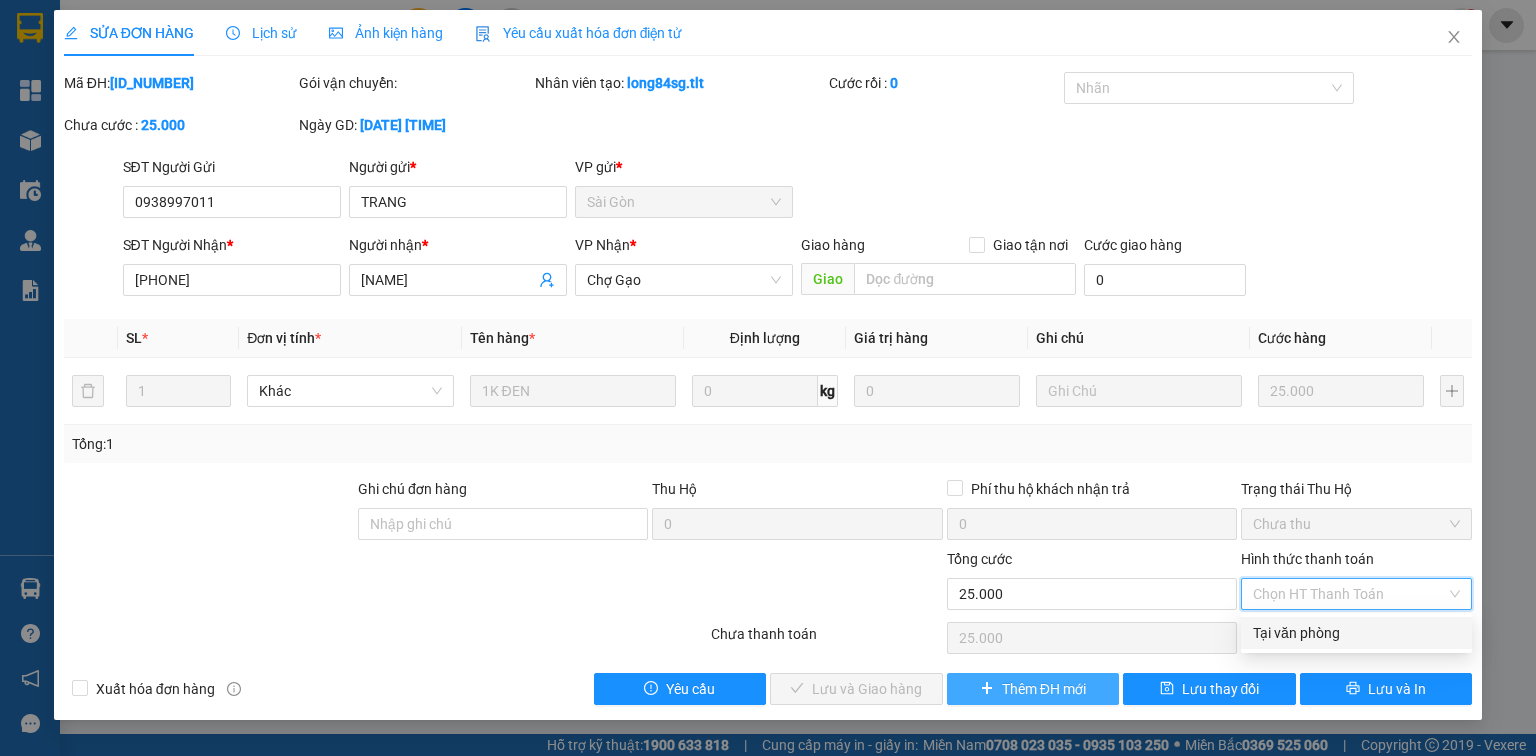type on "0" 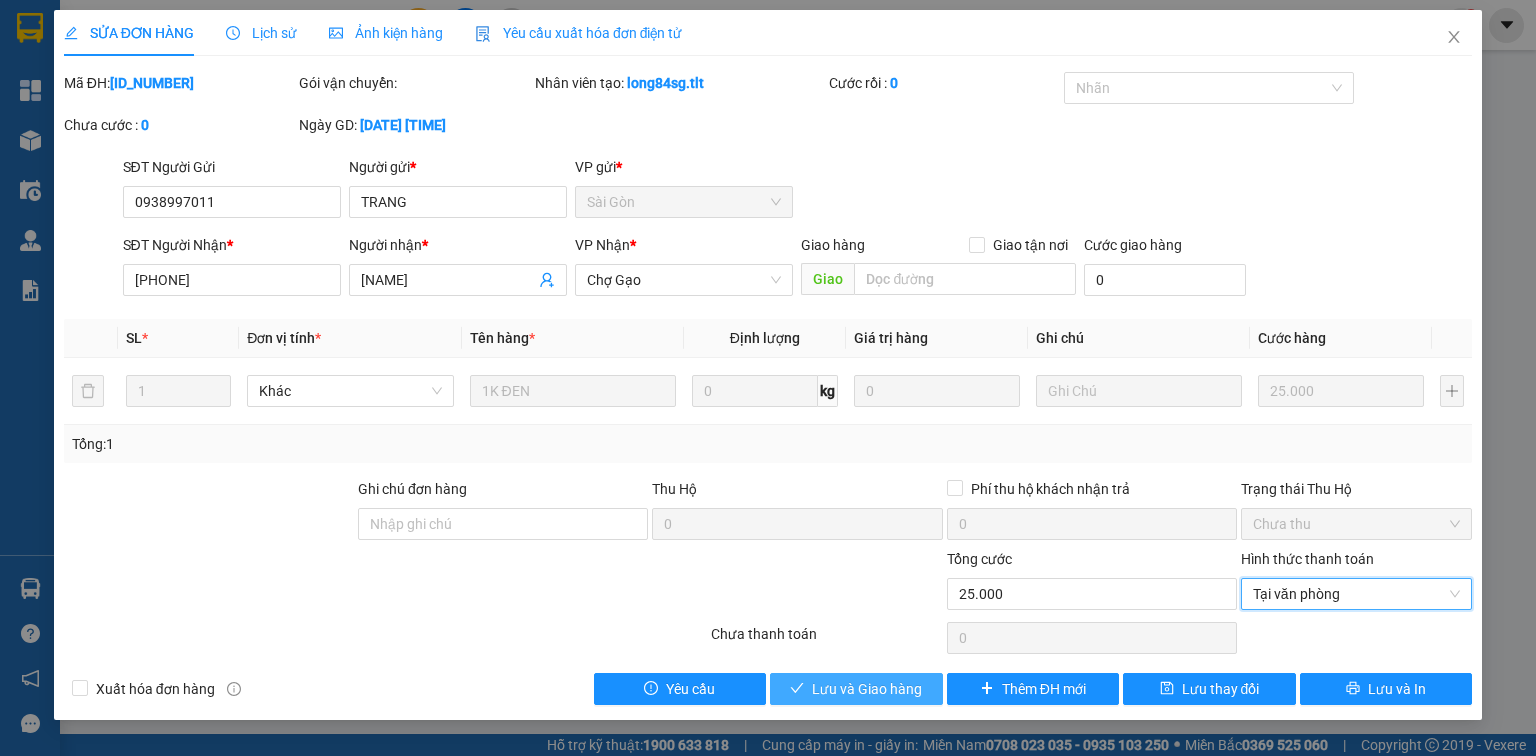 click on "Lưu và Giao hàng" at bounding box center (867, 689) 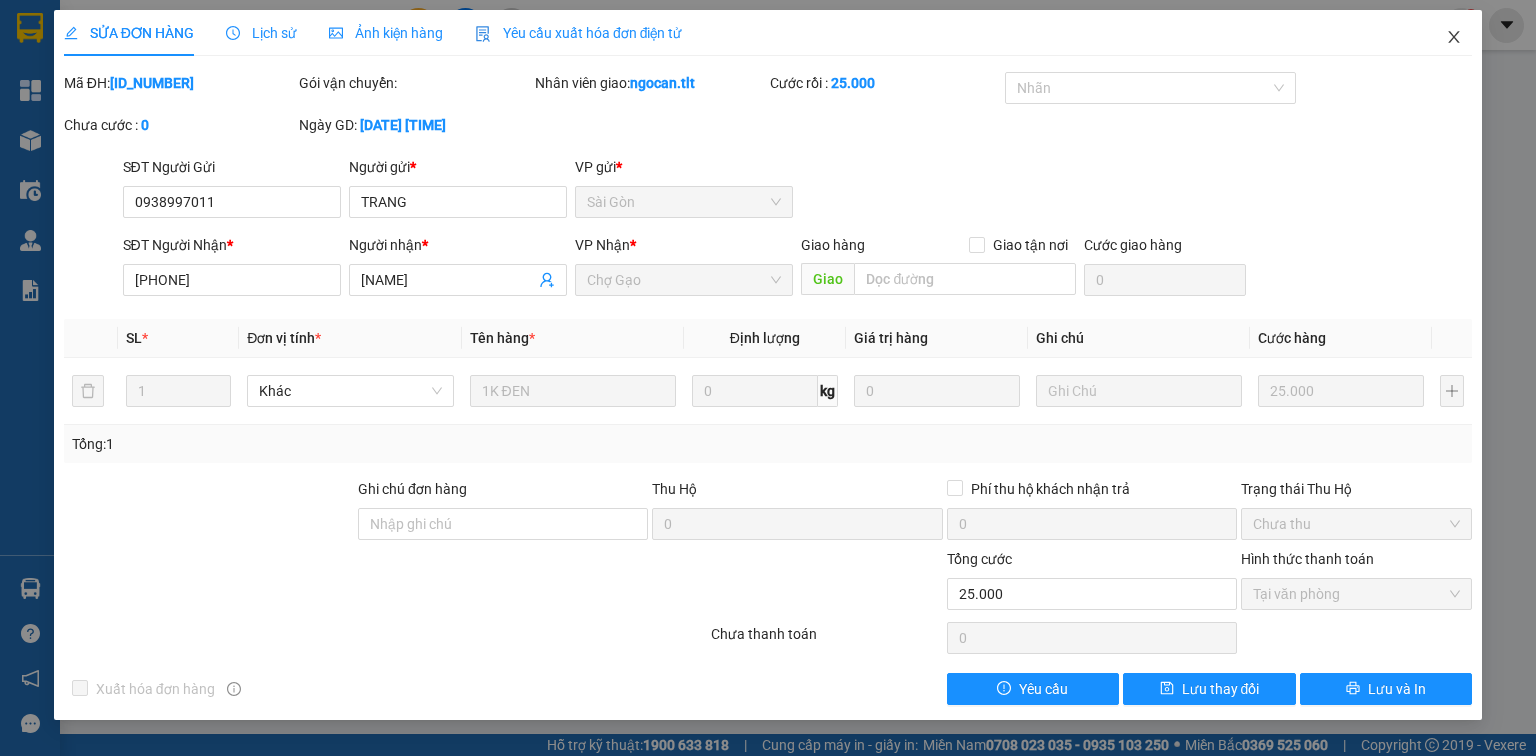 click at bounding box center (1454, 38) 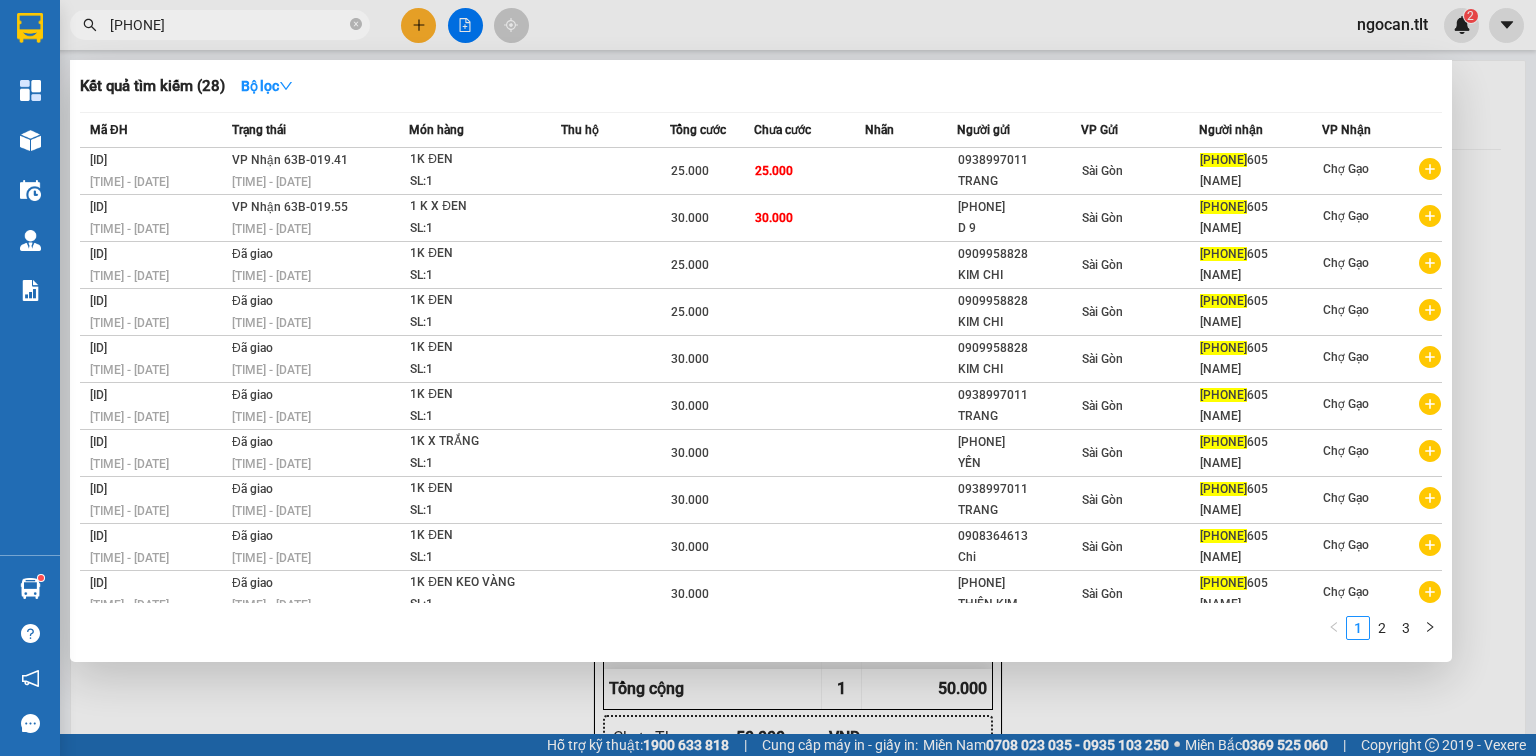 click on "[PHONE]" at bounding box center (228, 25) 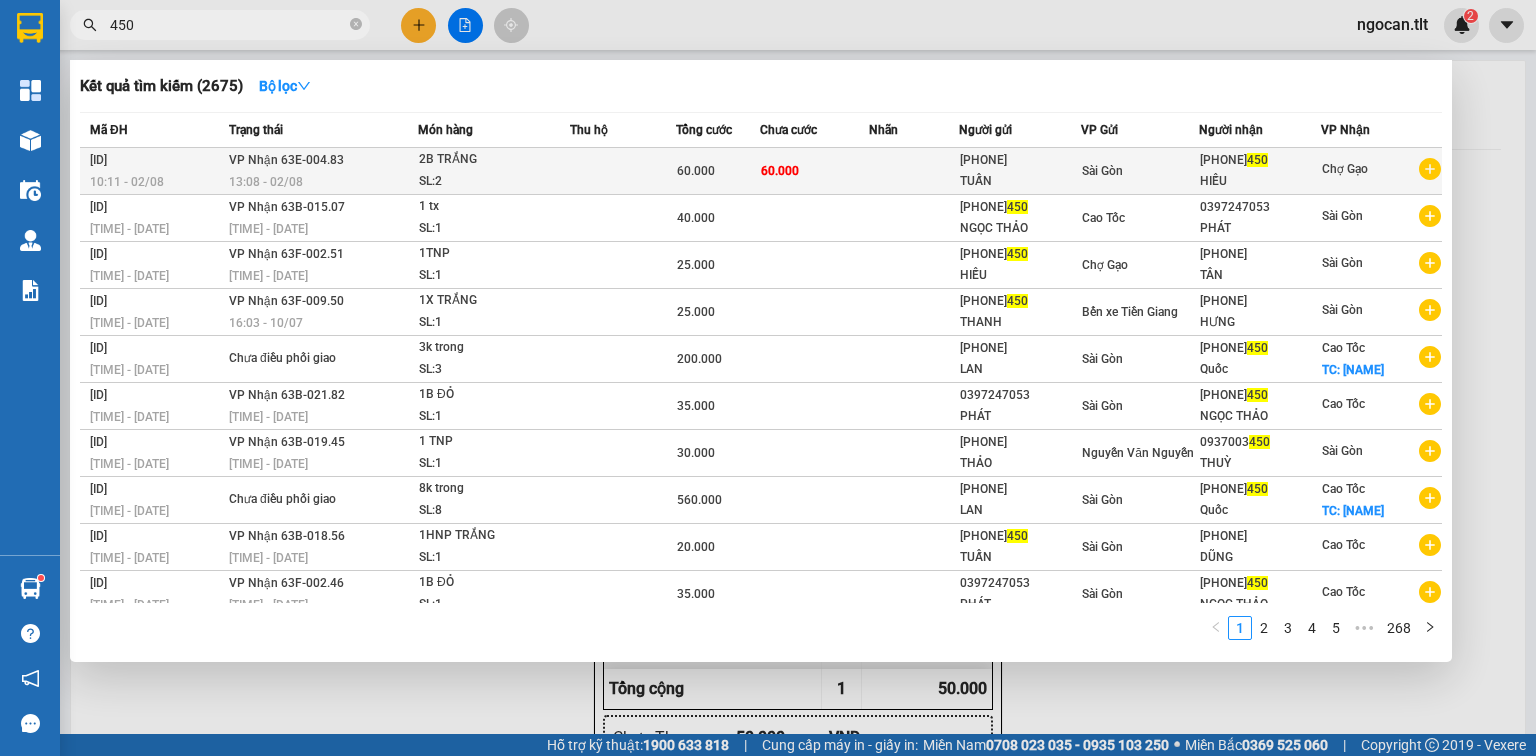 type on "450" 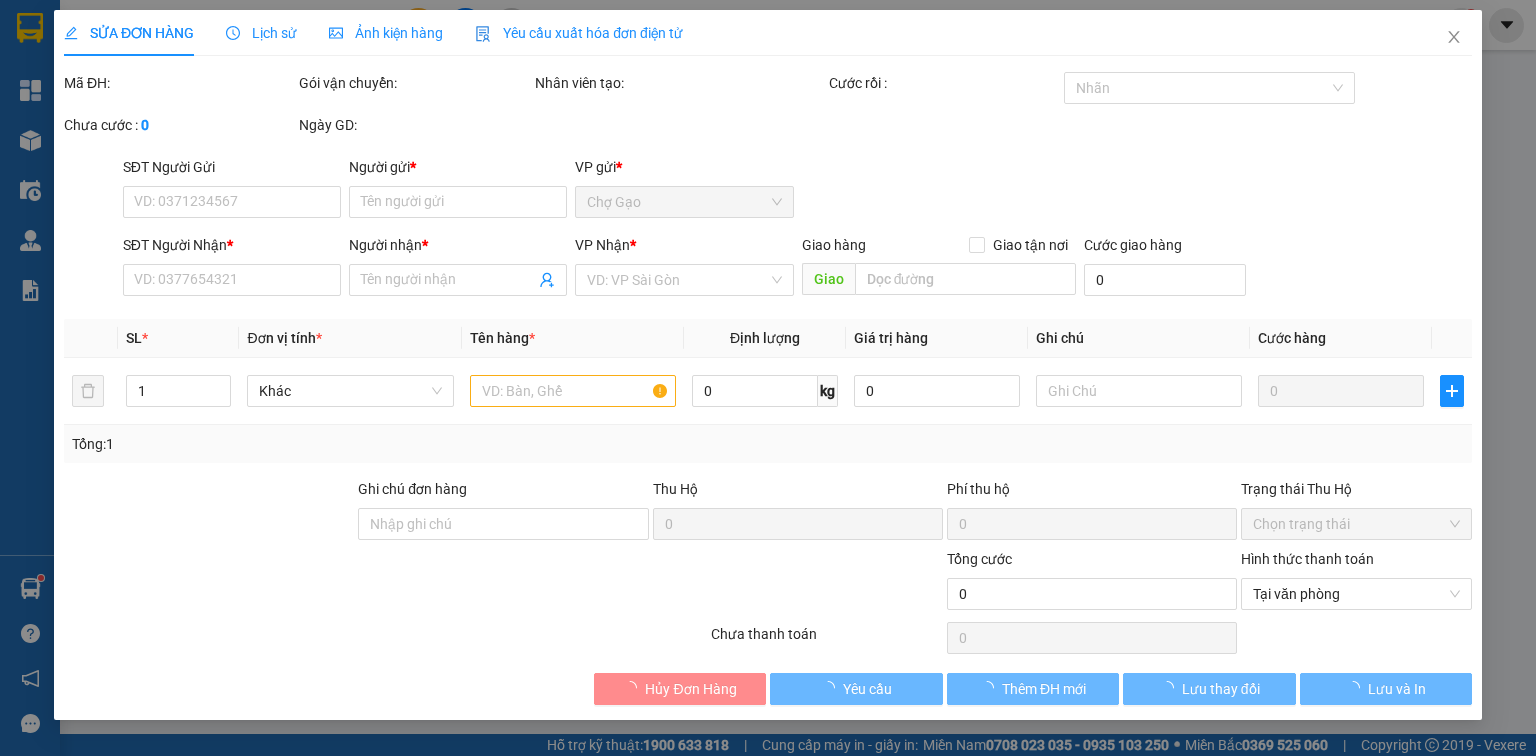 type on "0908661442" 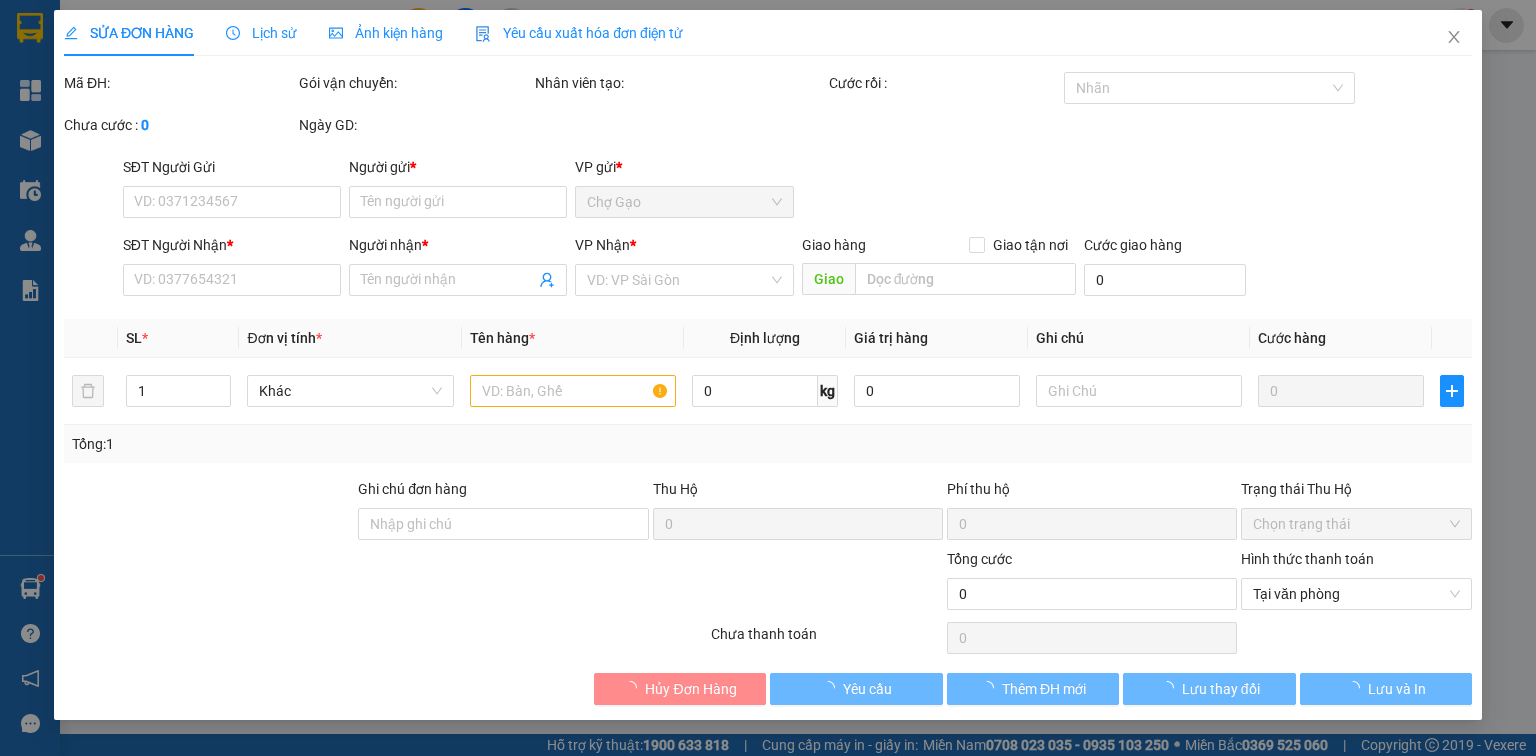 type on "[NAME]" 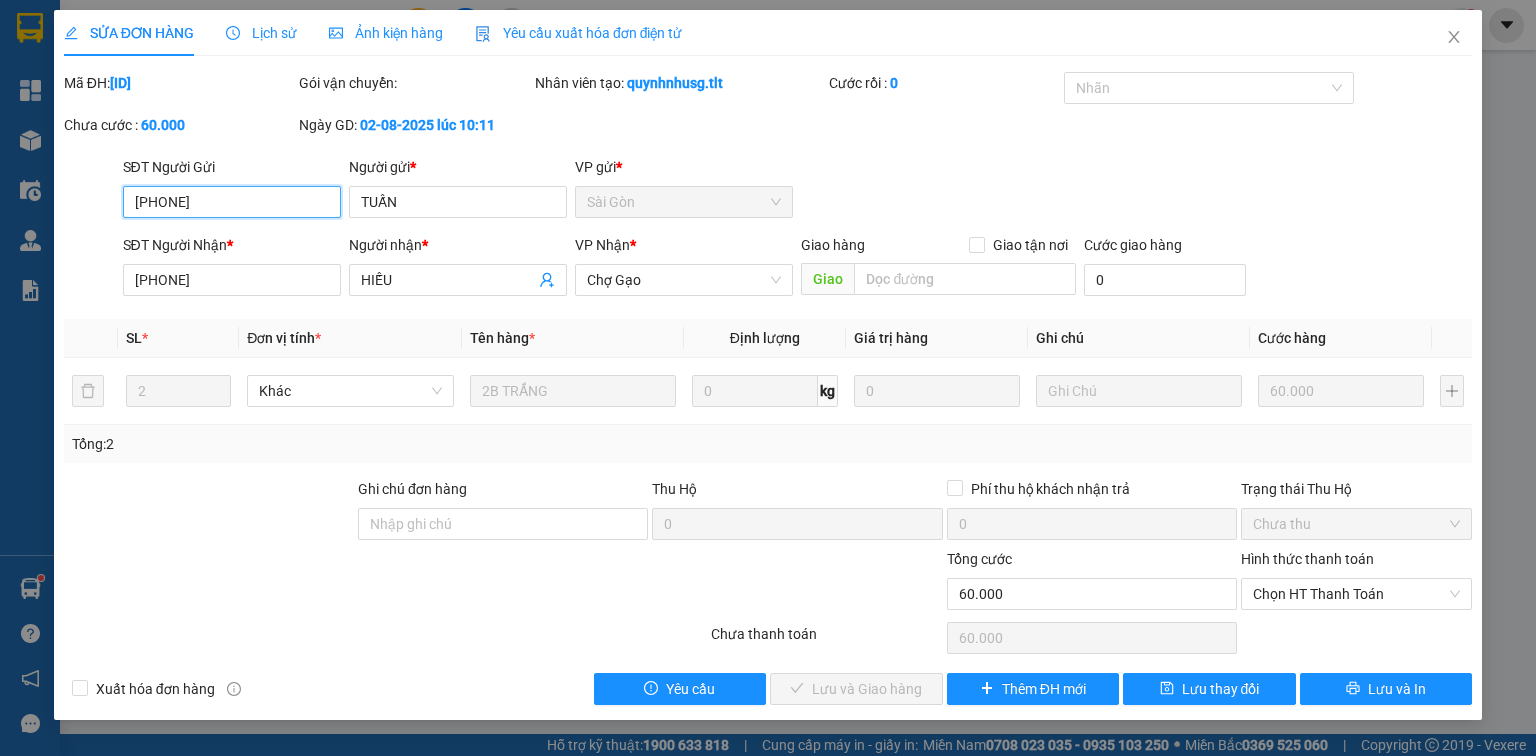 drag, startPoint x: 1316, startPoint y: 581, endPoint x: 1303, endPoint y: 610, distance: 31.780497 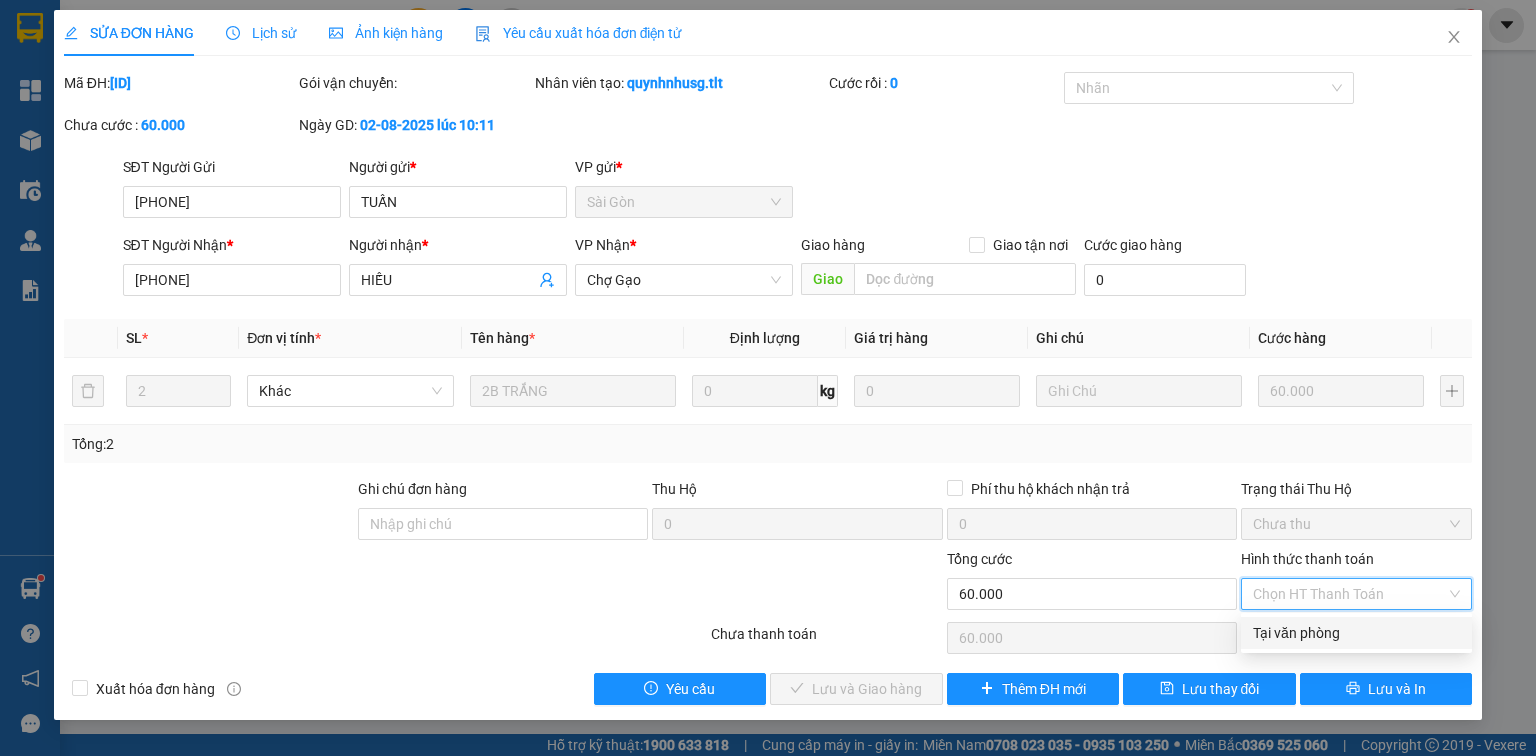 click on "Tại văn phòng" at bounding box center [1356, 633] 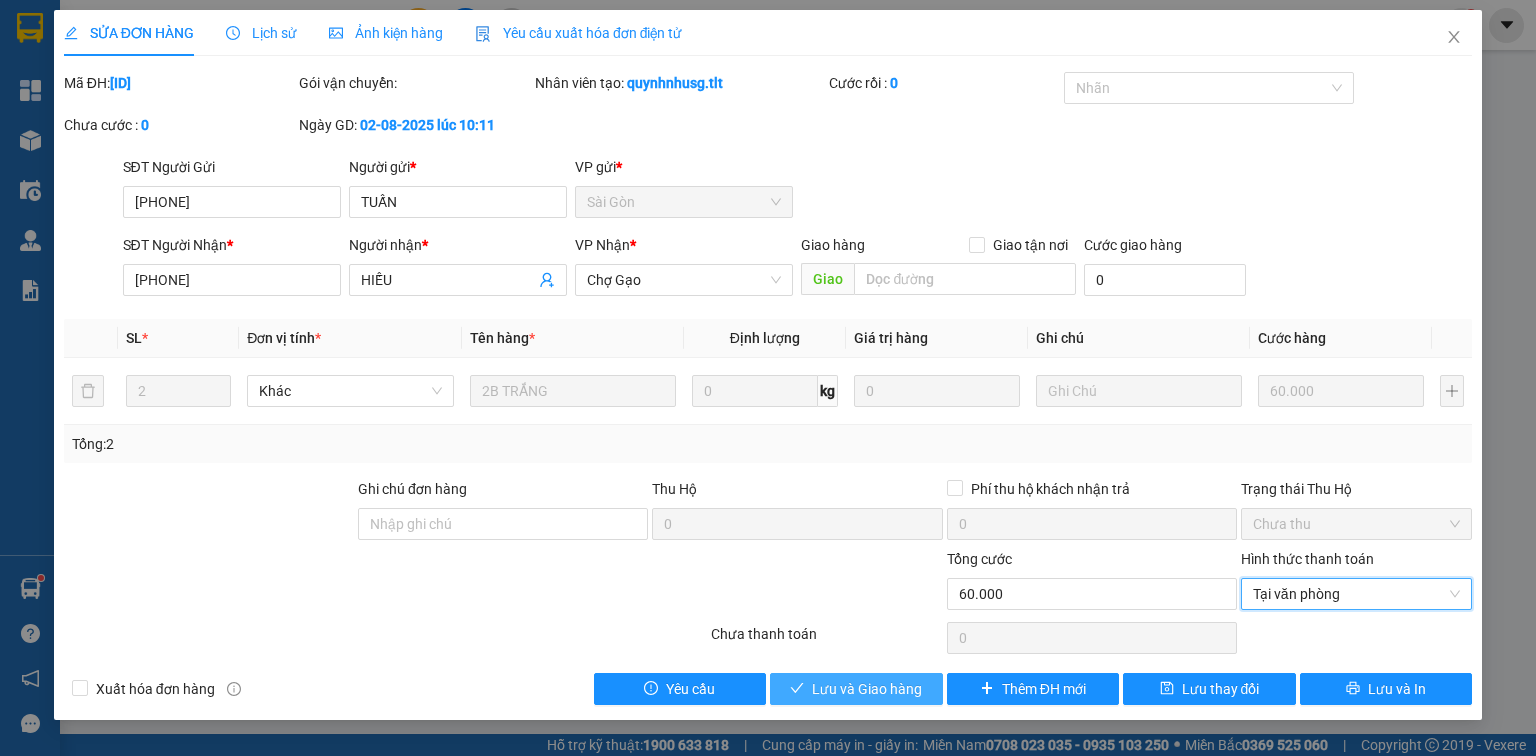 drag, startPoint x: 826, startPoint y: 684, endPoint x: 834, endPoint y: 650, distance: 34.928497 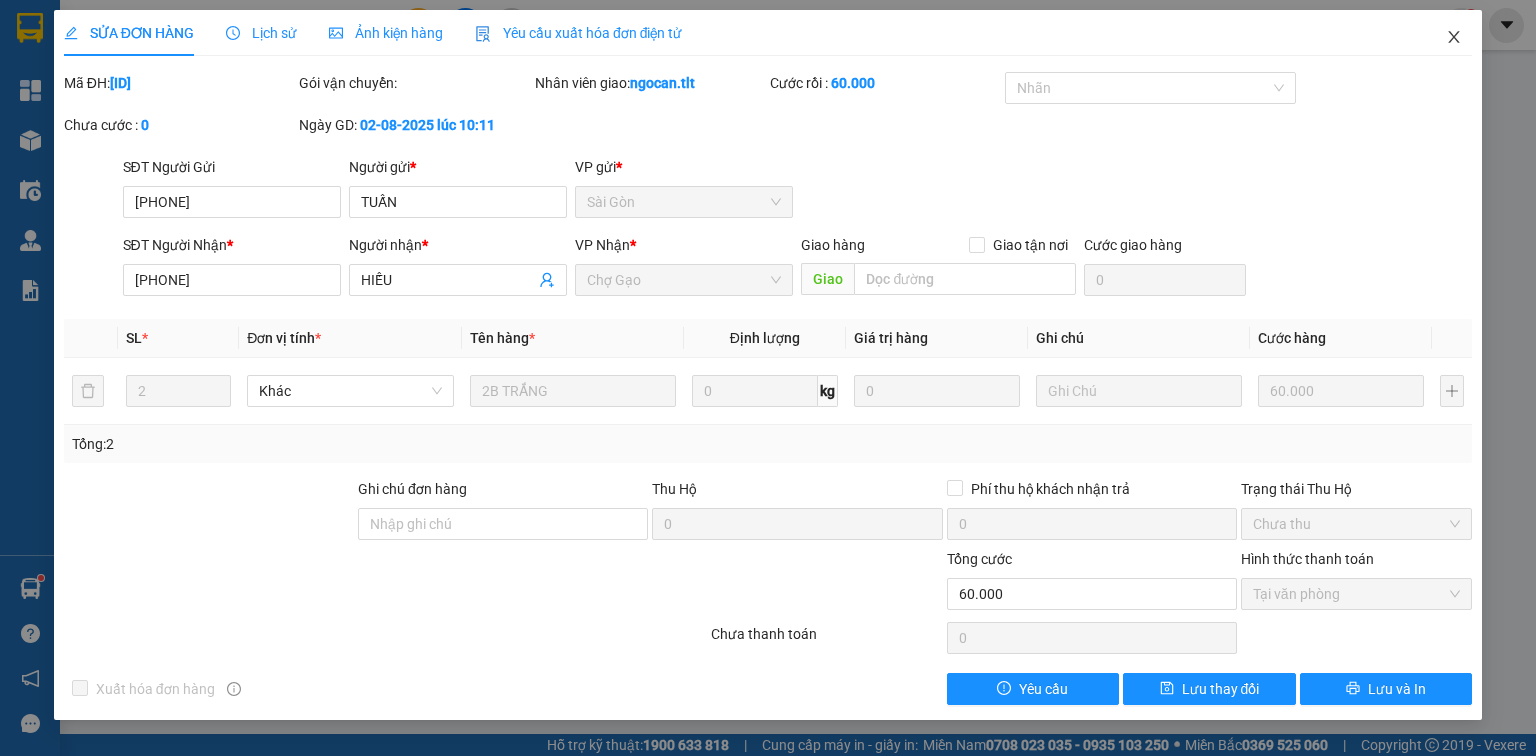 click 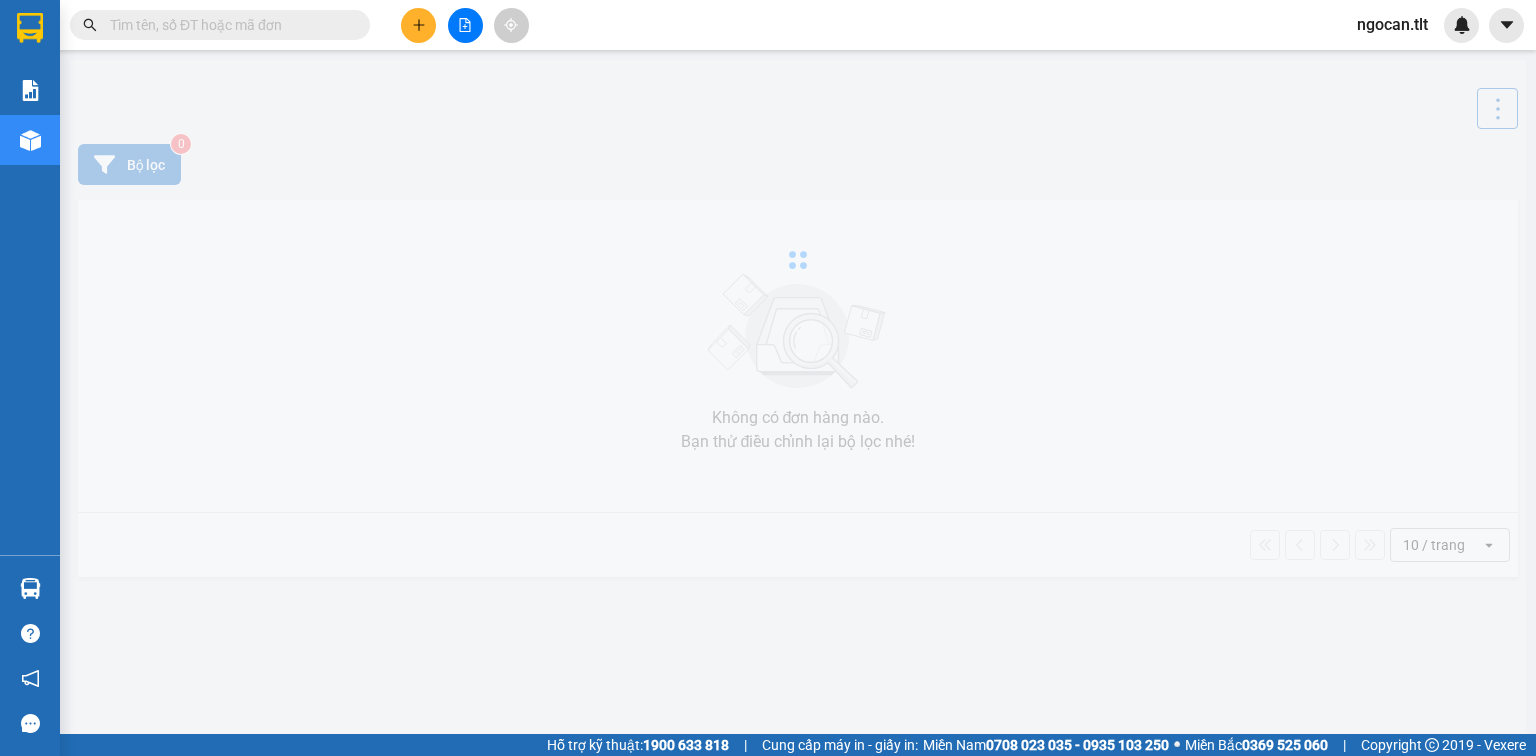 scroll, scrollTop: 0, scrollLeft: 0, axis: both 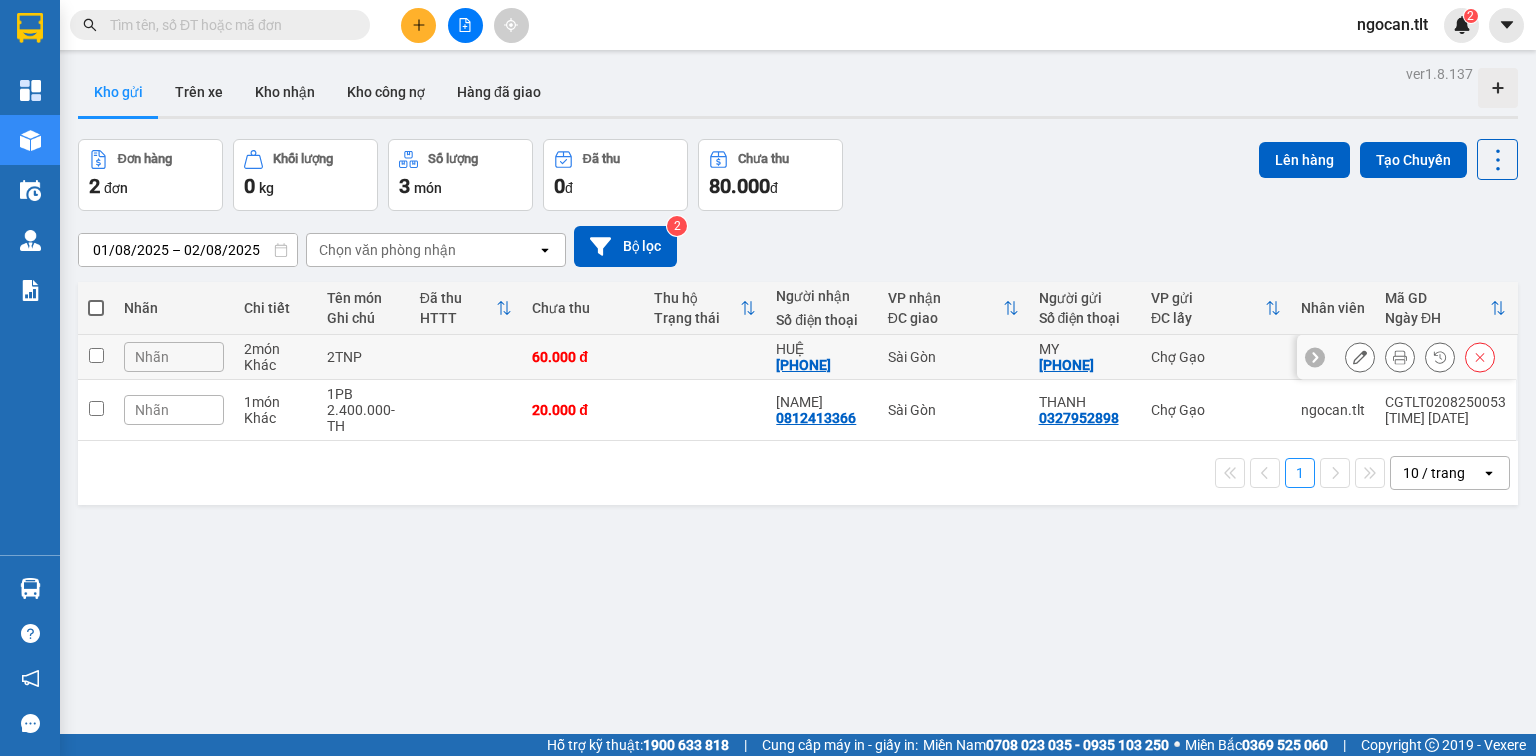 click on "60.000 đ" at bounding box center [583, 357] 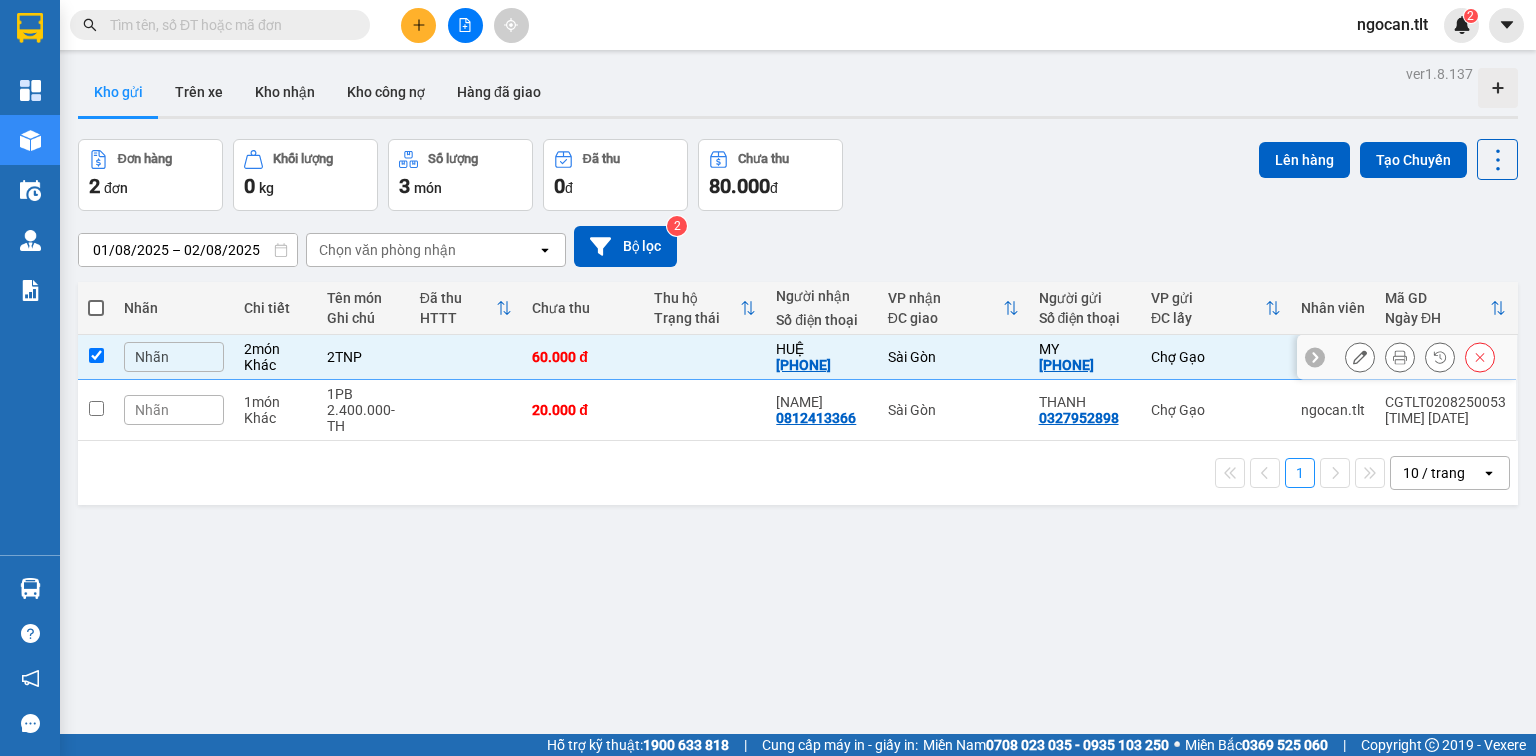 checkbox on "true" 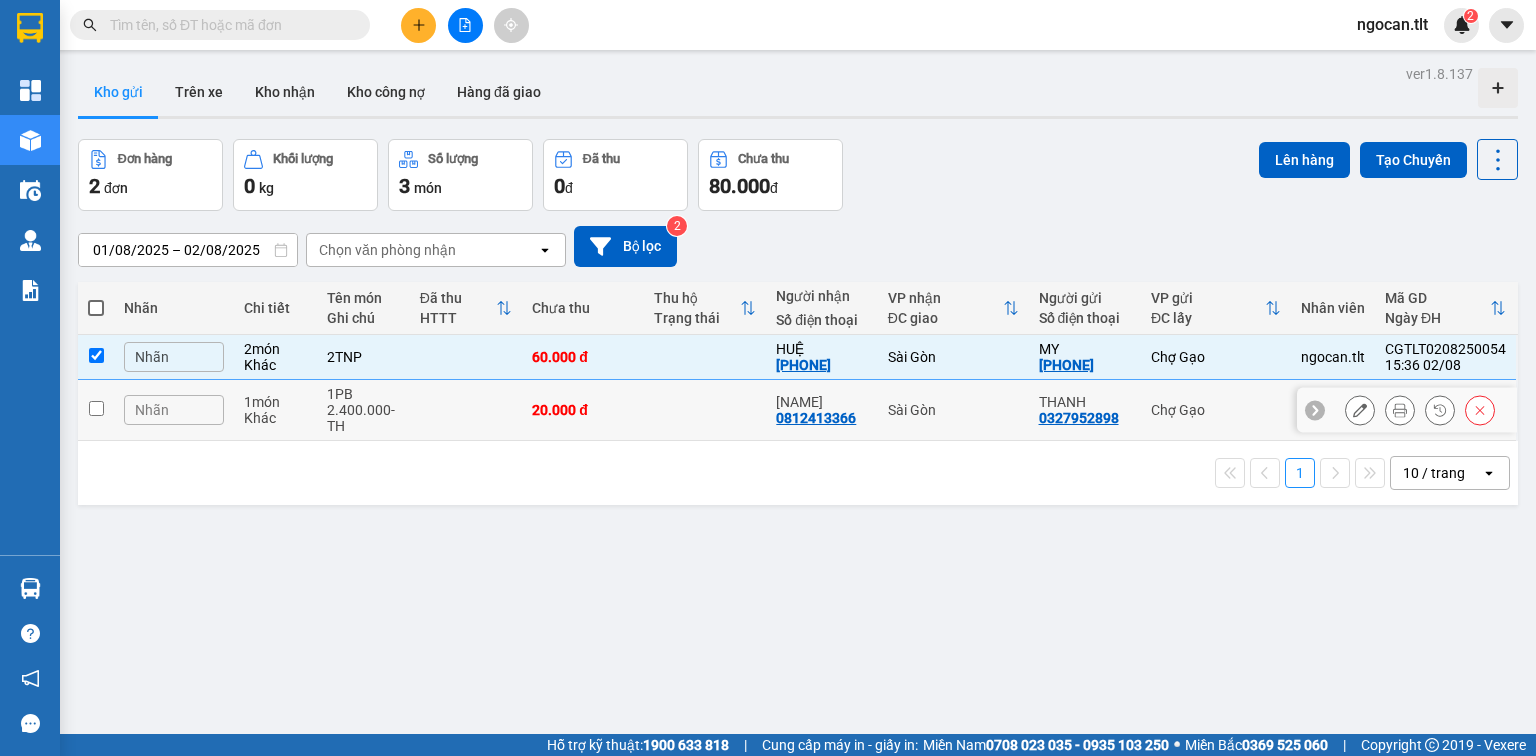 click on "[CURRENCY] [NUMBER]" at bounding box center [583, 410] 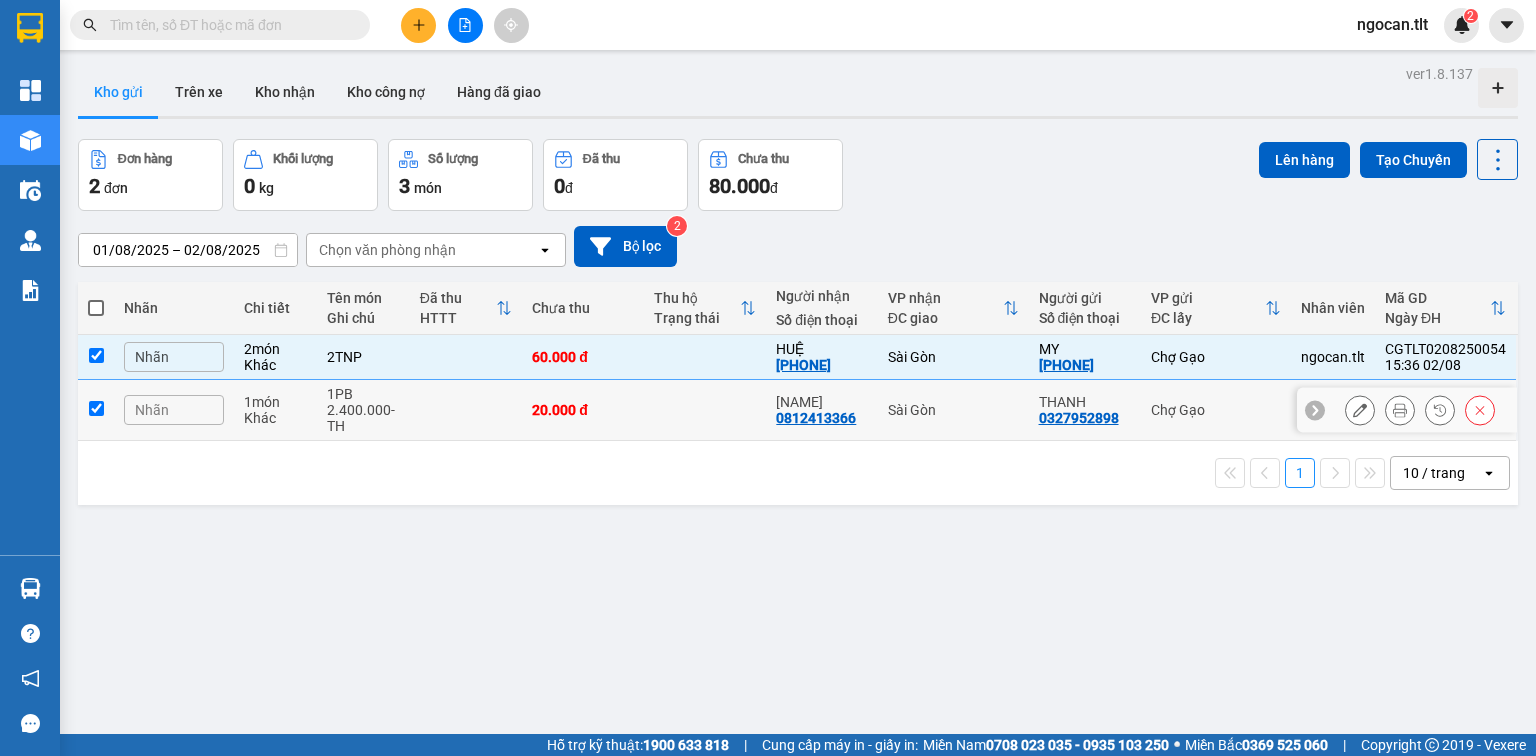 checkbox on "true" 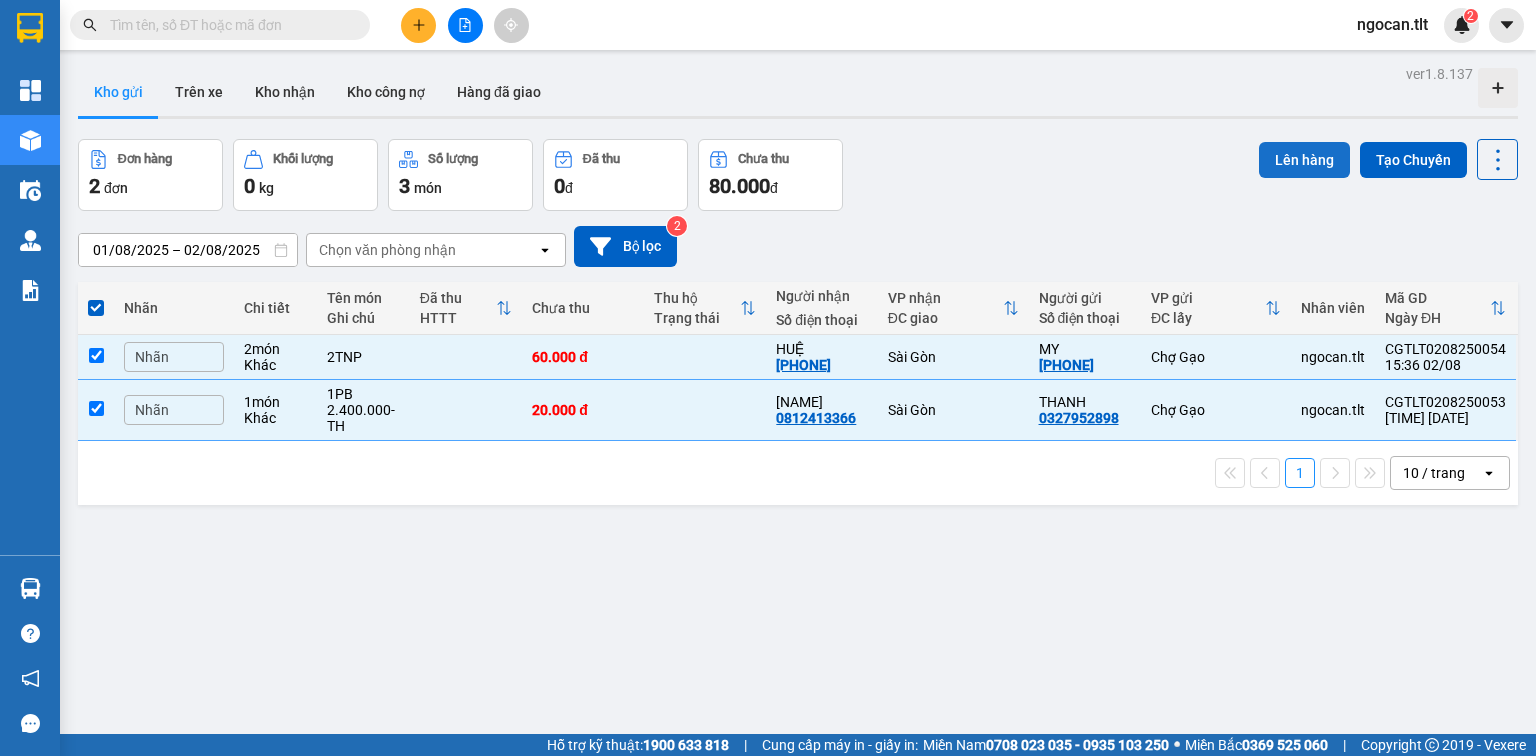 click on "Lên hàng" at bounding box center [1304, 160] 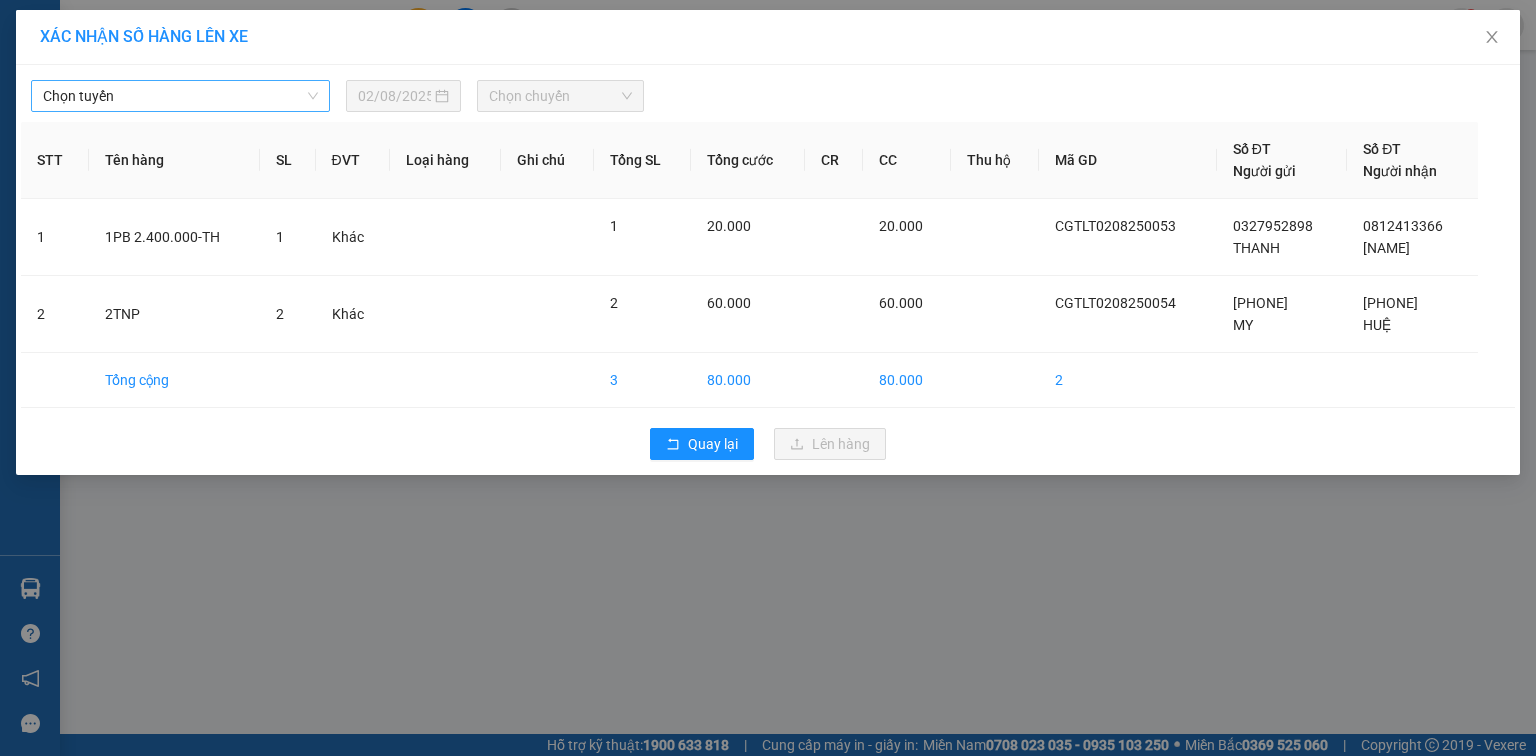 drag, startPoint x: 208, startPoint y: 94, endPoint x: 208, endPoint y: 110, distance: 16 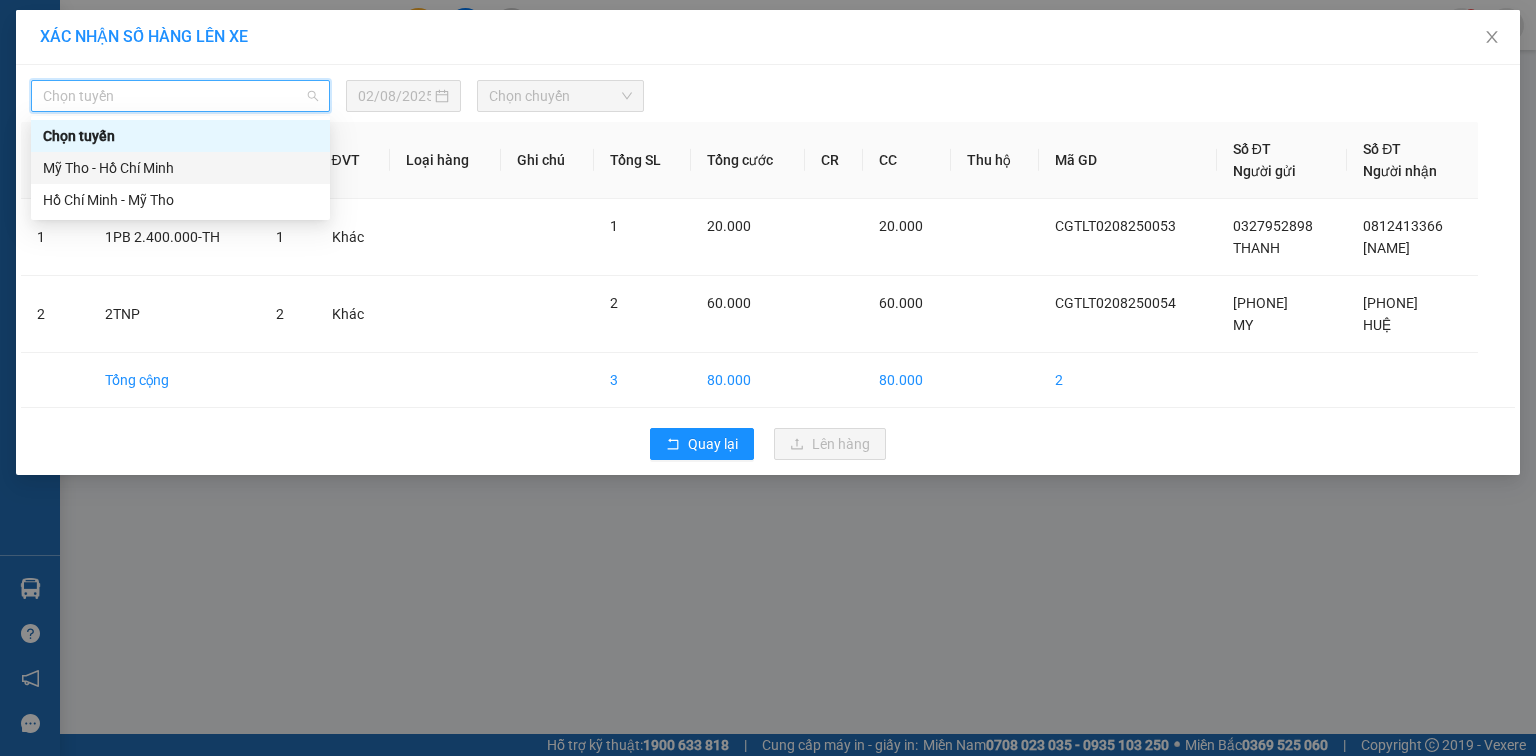 drag, startPoint x: 155, startPoint y: 161, endPoint x: 424, endPoint y: 165, distance: 269.02972 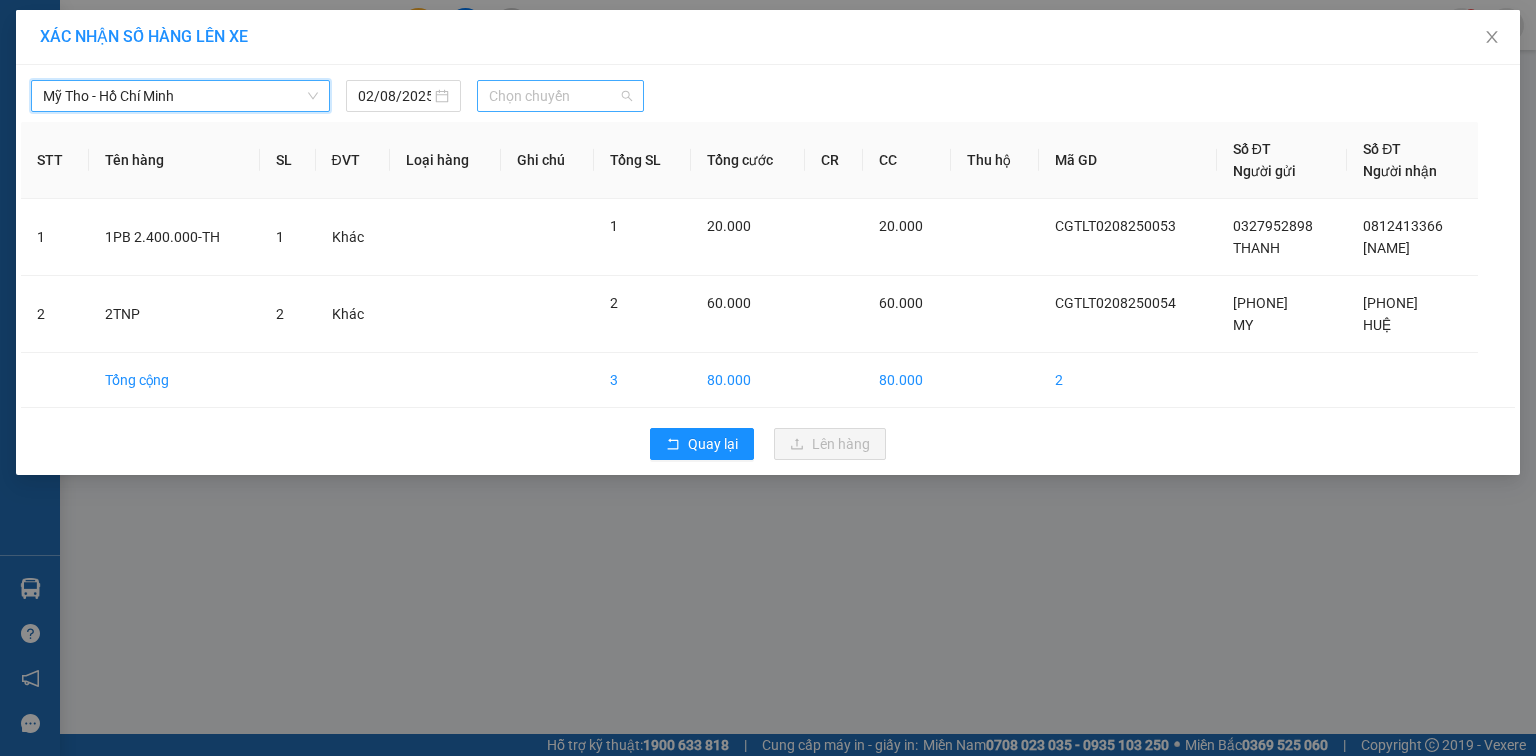 drag, startPoint x: 563, startPoint y: 103, endPoint x: 524, endPoint y: 105, distance: 39.051247 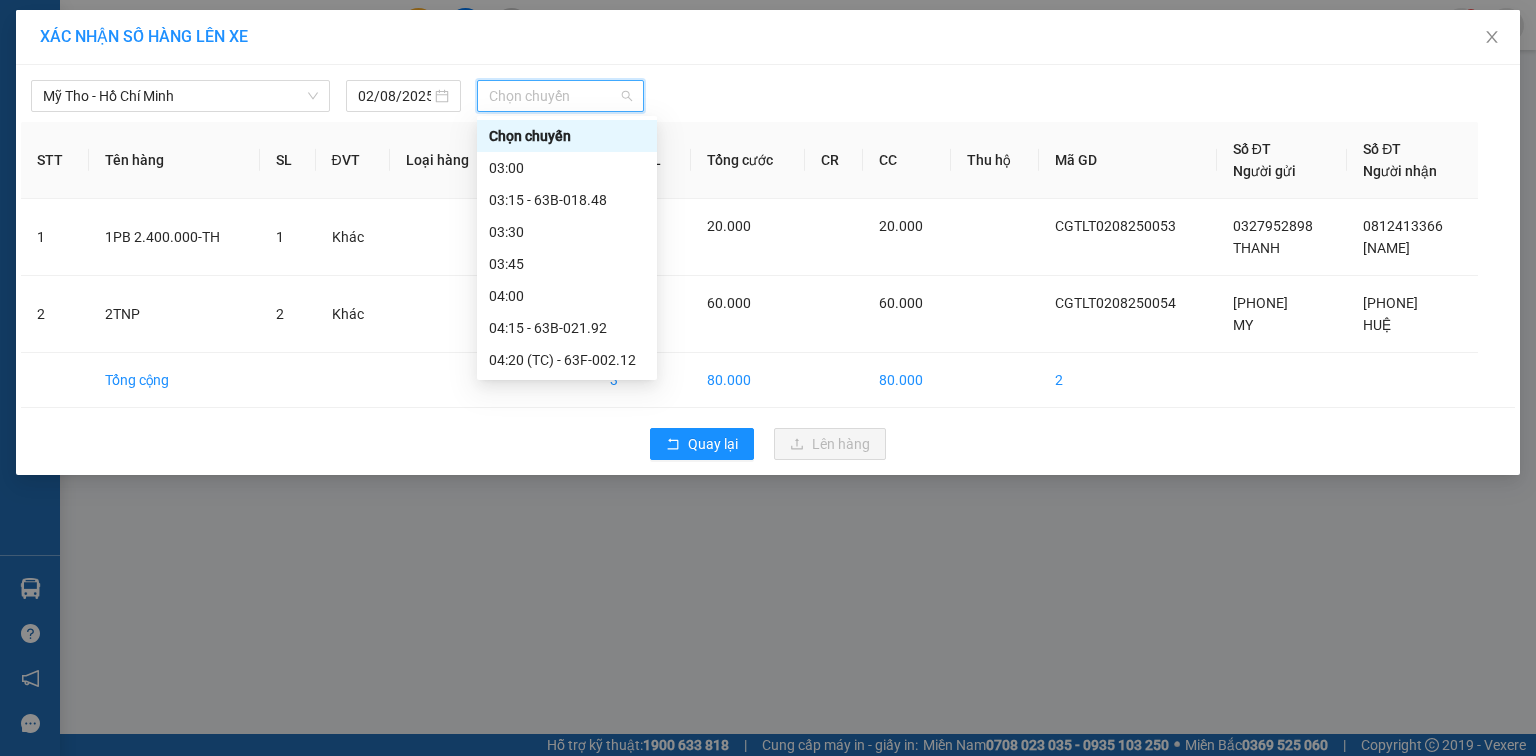 click on "02/08/2025" at bounding box center (403, 96) 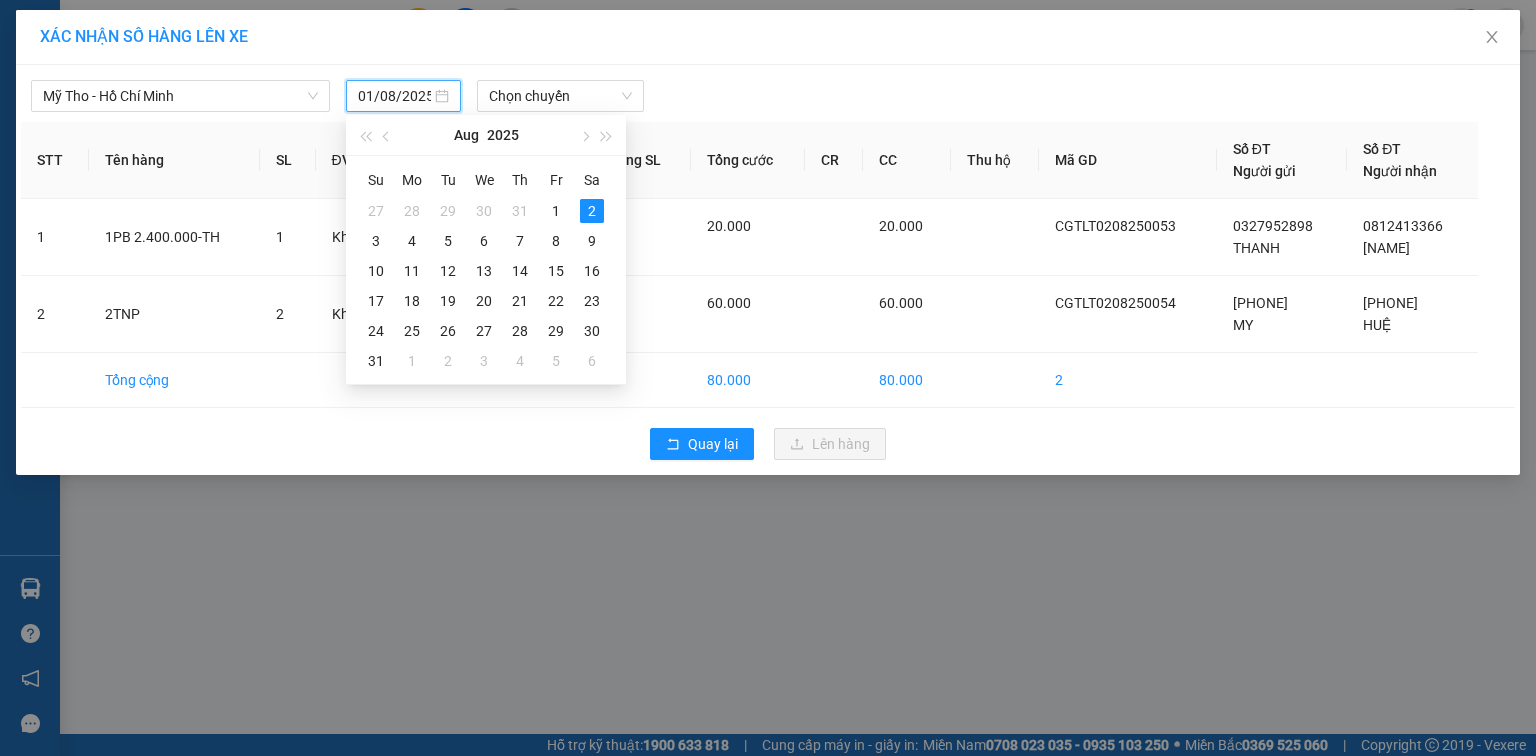 type on "02/08/2025" 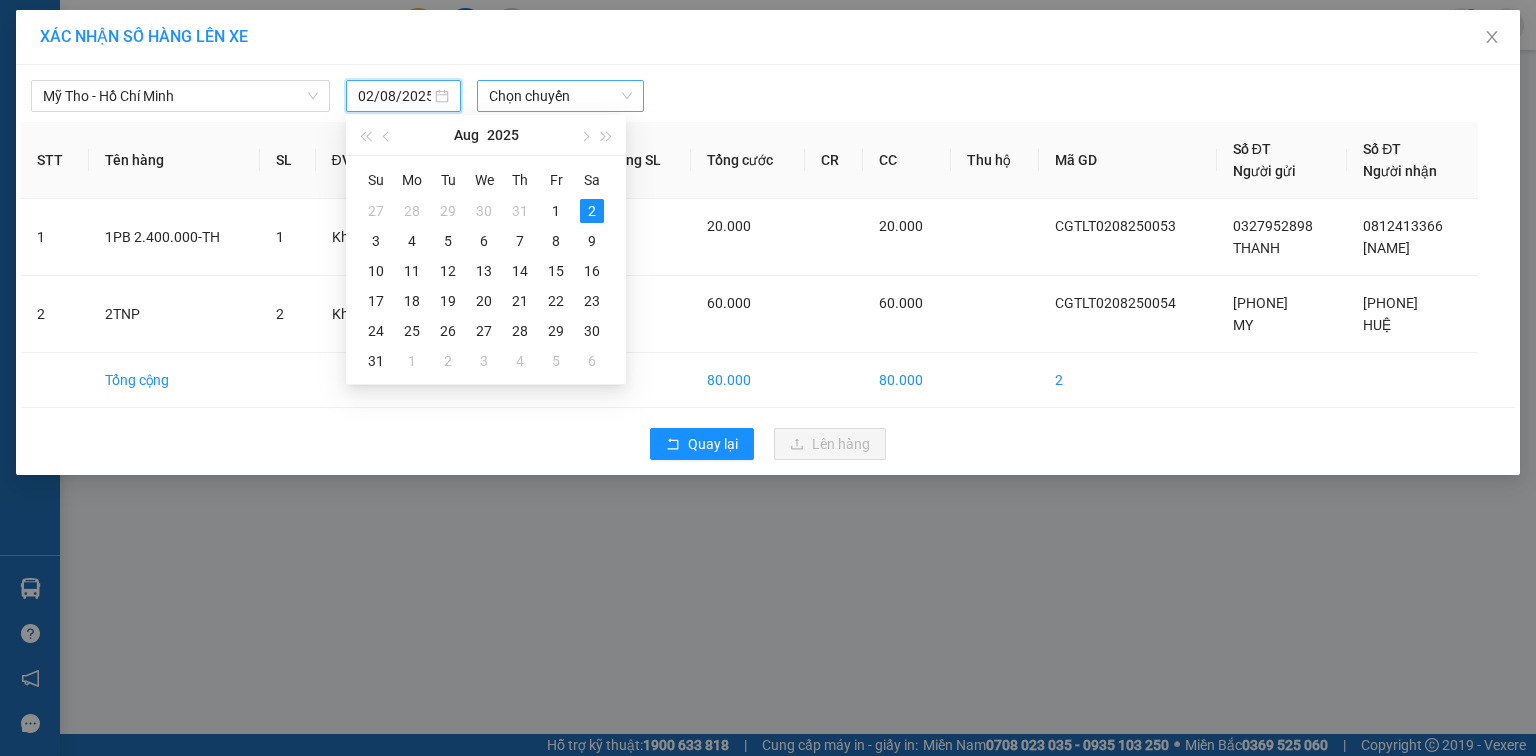 click on "Chọn chuyến" at bounding box center (561, 96) 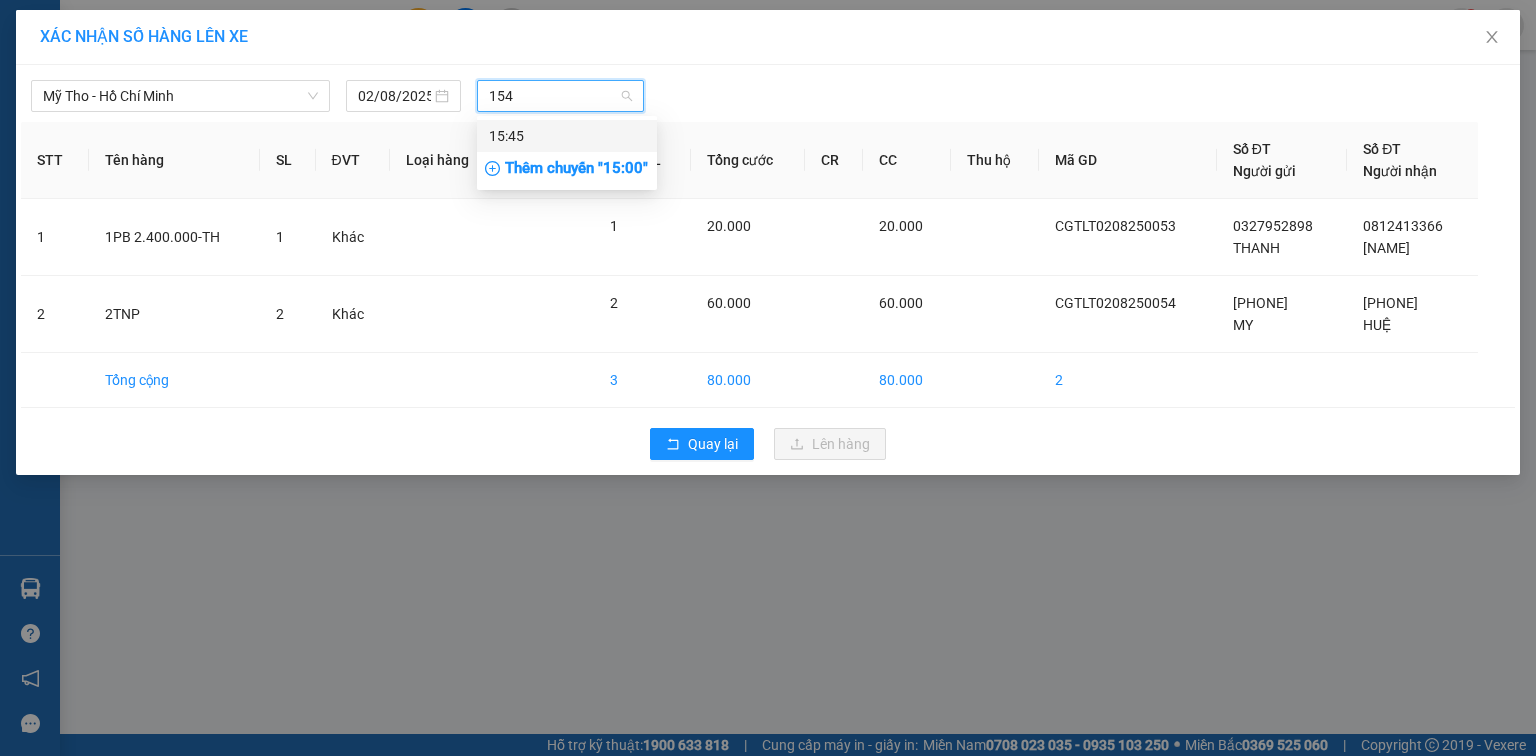type on "1545" 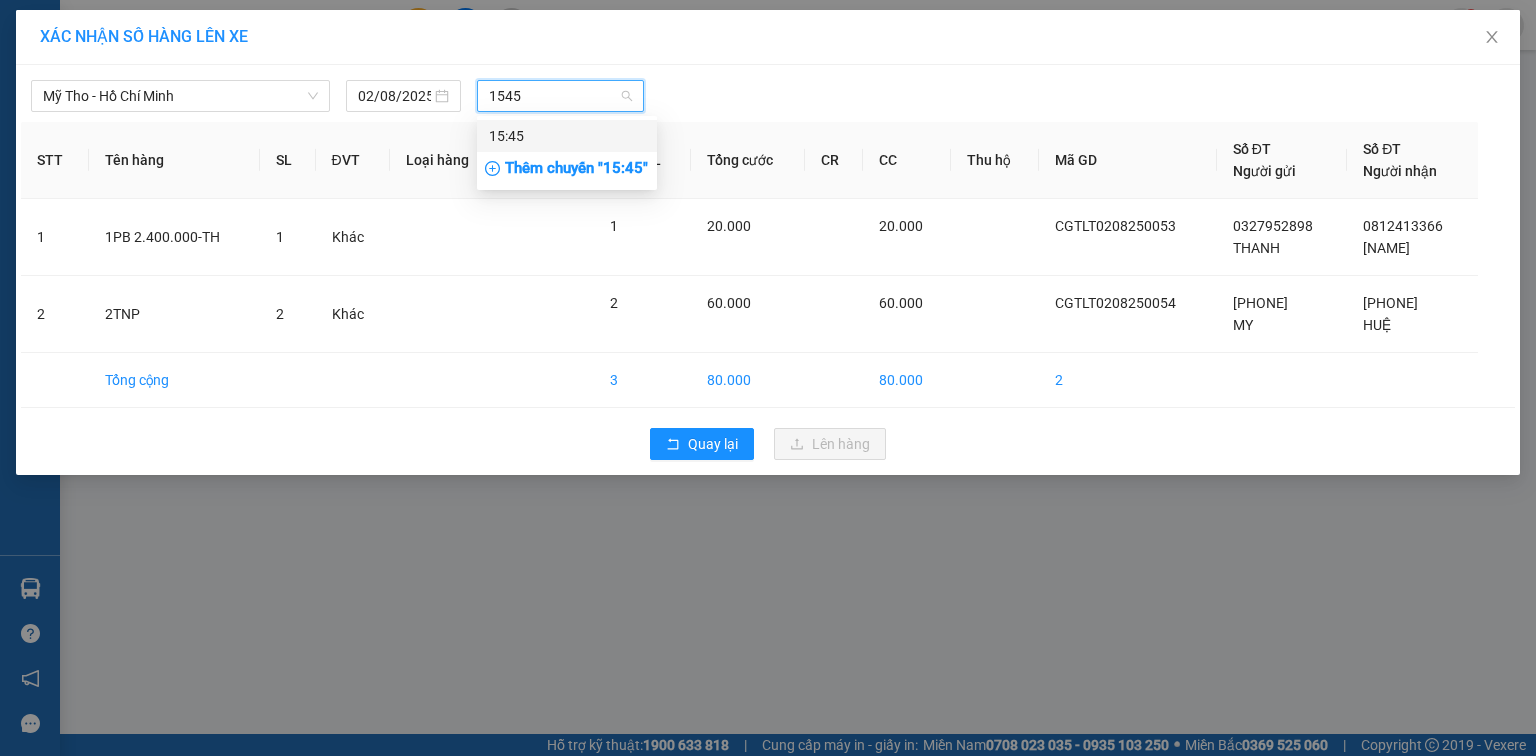 click on "15:45" at bounding box center [567, 136] 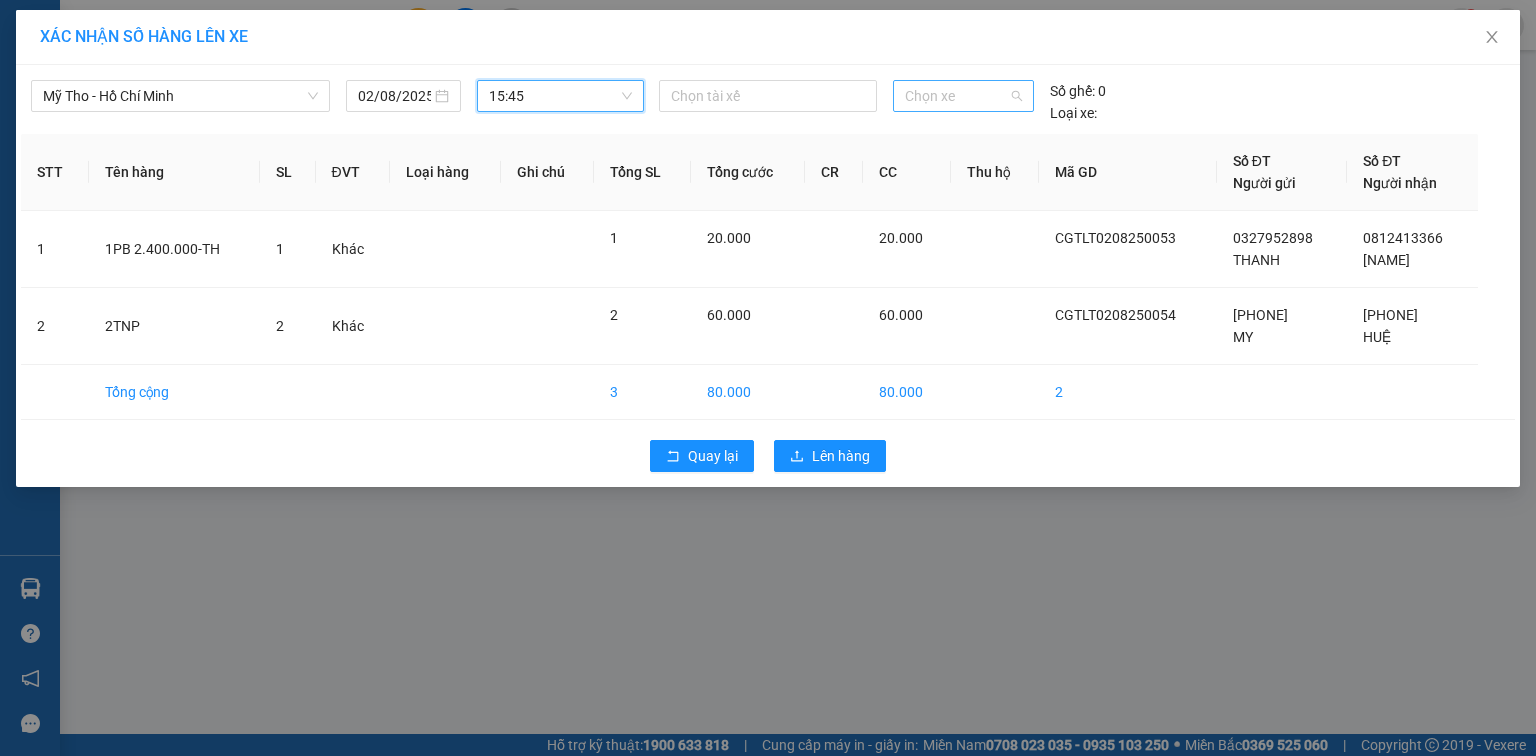 click on "Chọn xe" at bounding box center [963, 96] 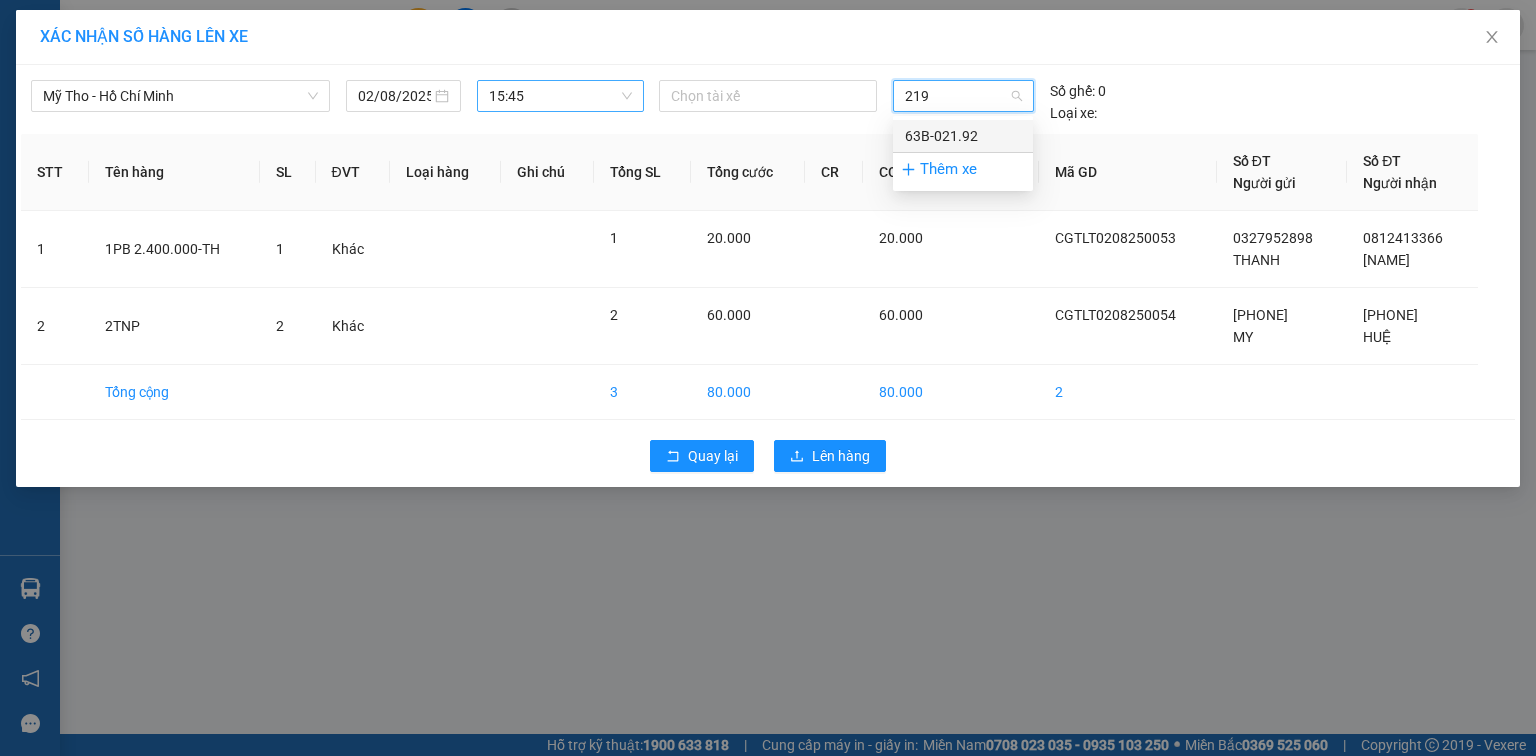 type on "2192" 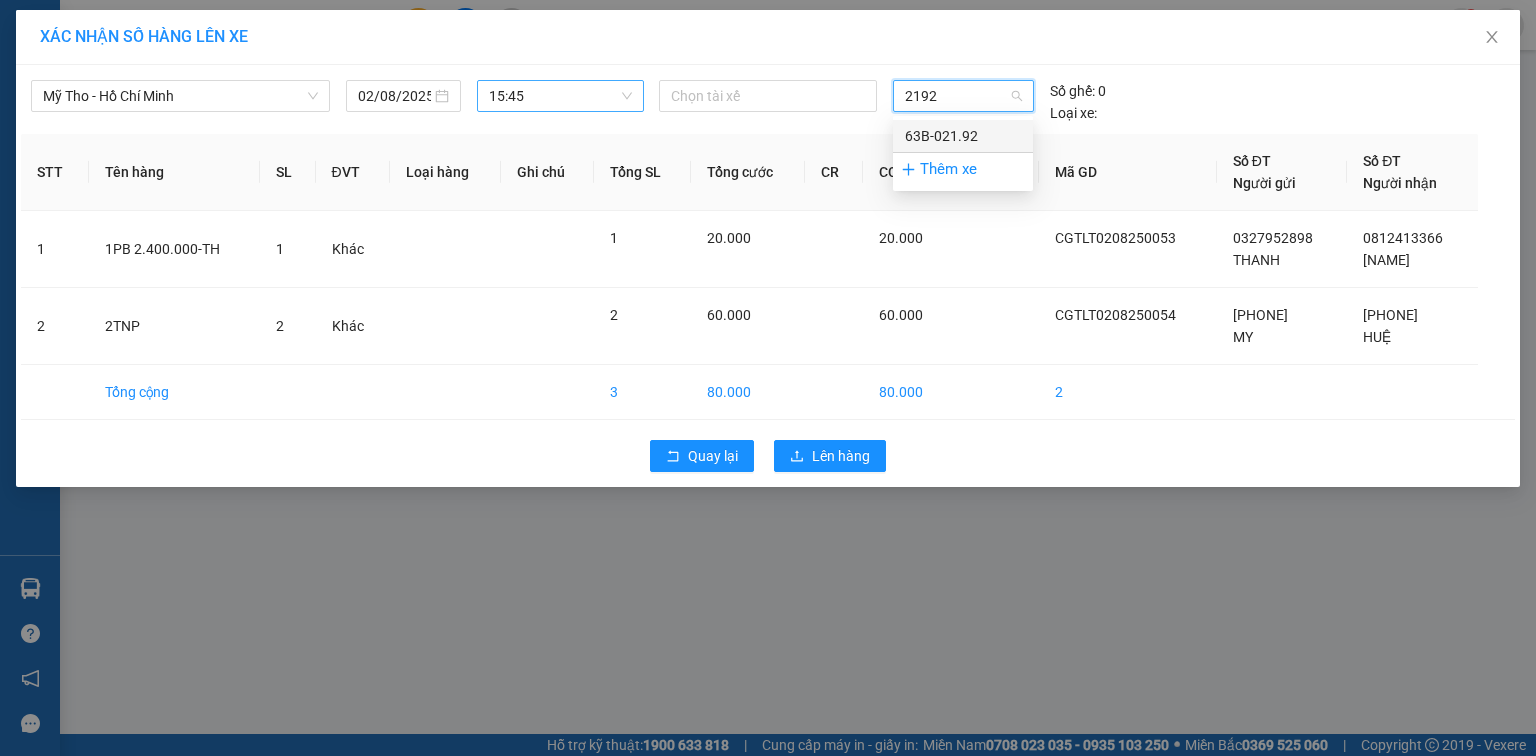 click on "63B-021.92" at bounding box center (963, 136) 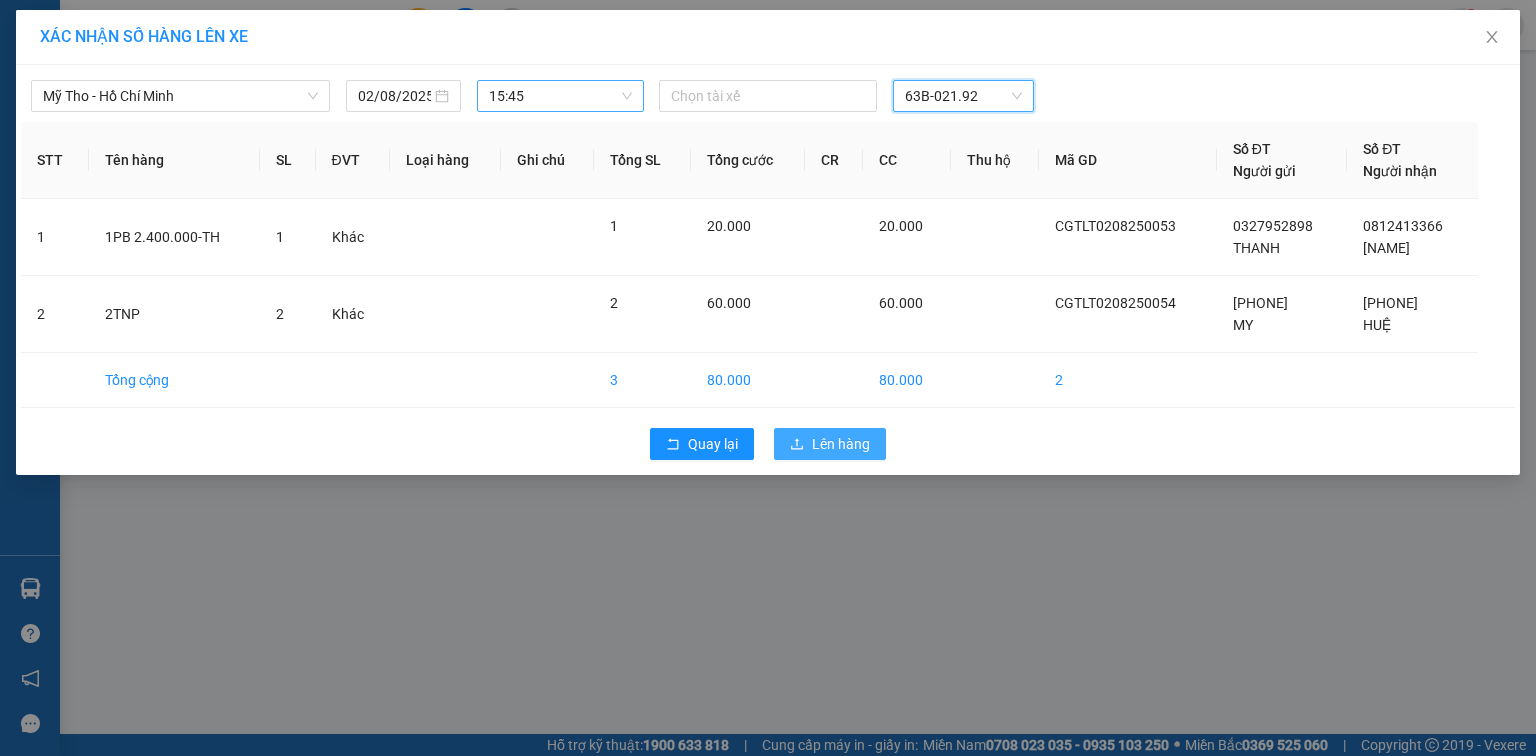 drag, startPoint x: 818, startPoint y: 441, endPoint x: 832, endPoint y: 472, distance: 34.0147 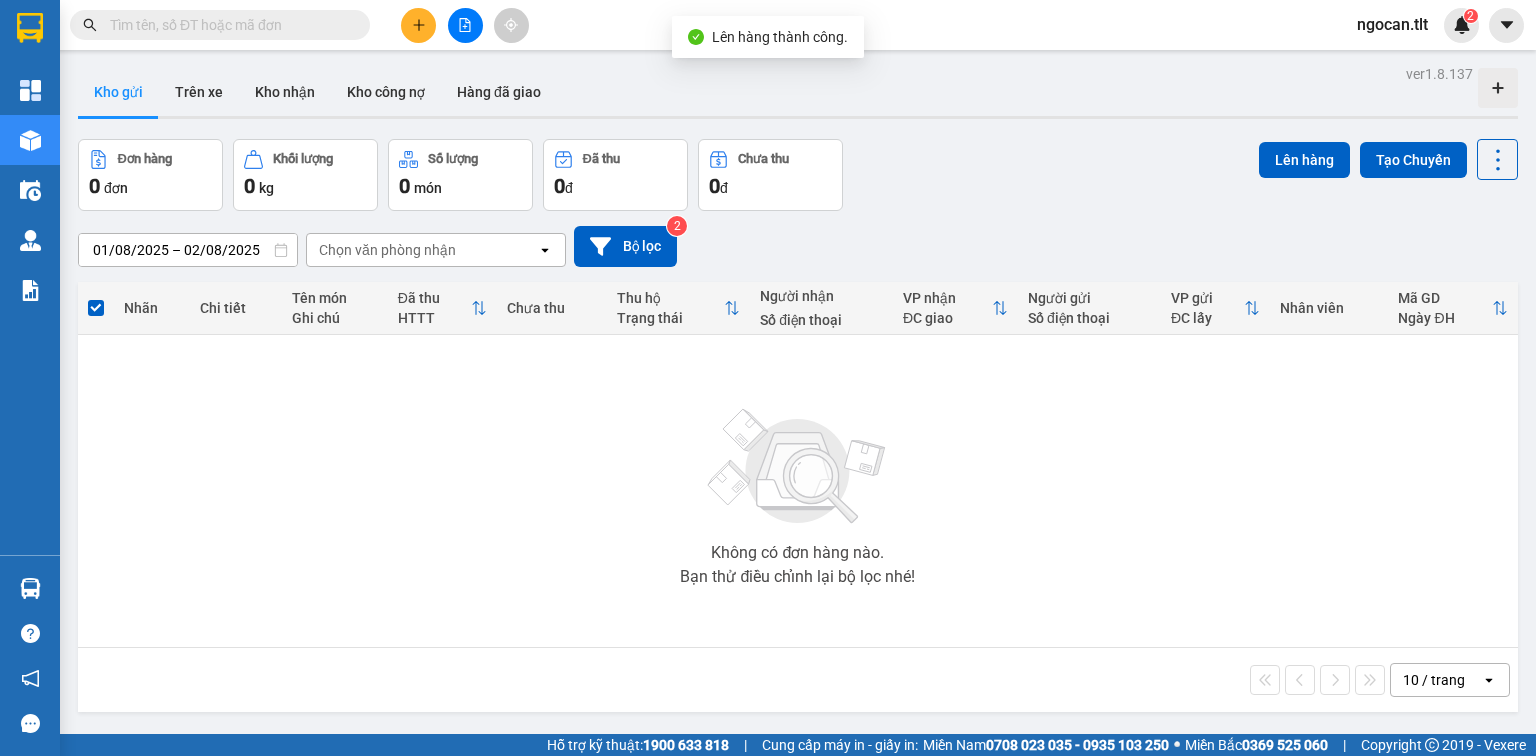 click at bounding box center [465, 25] 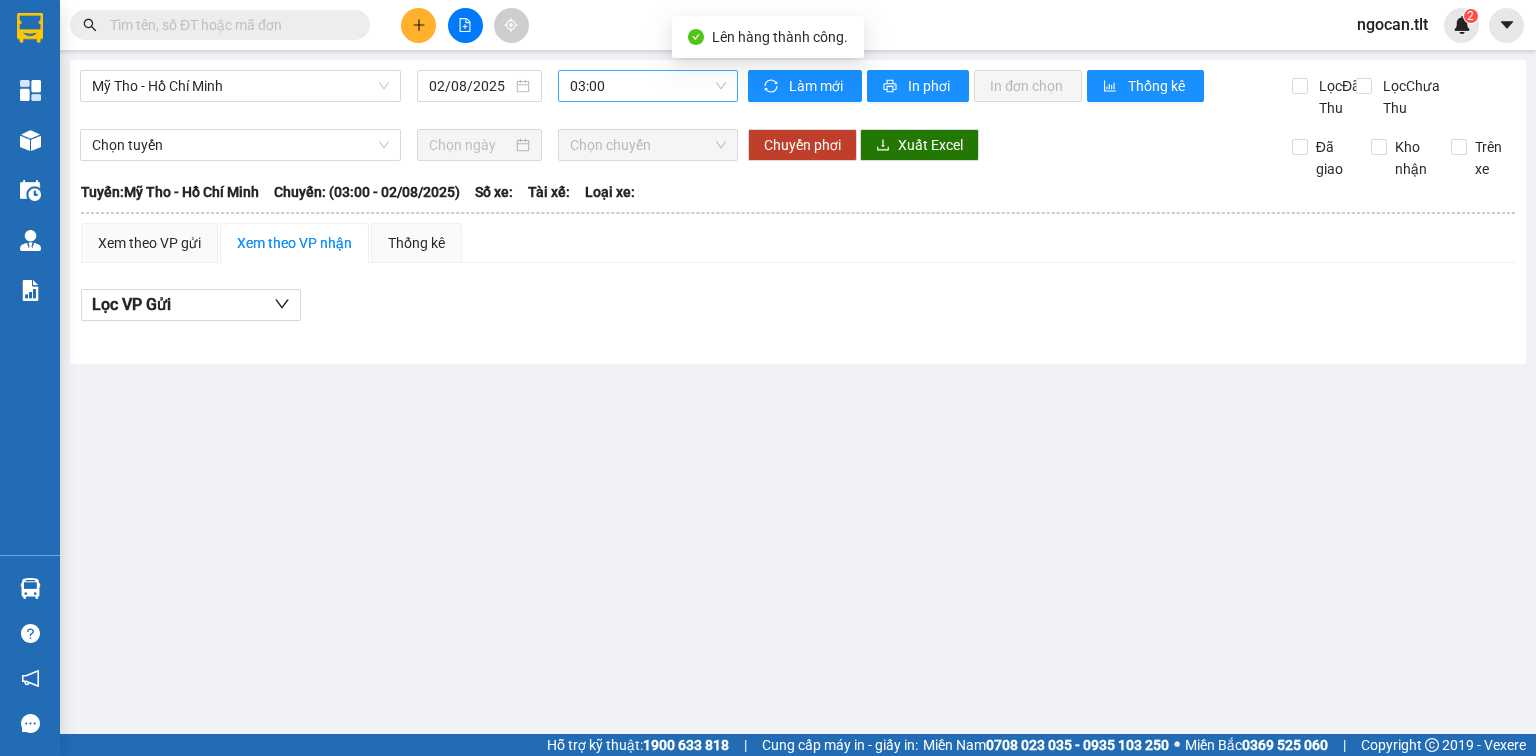 click on "03:00" at bounding box center (648, 86) 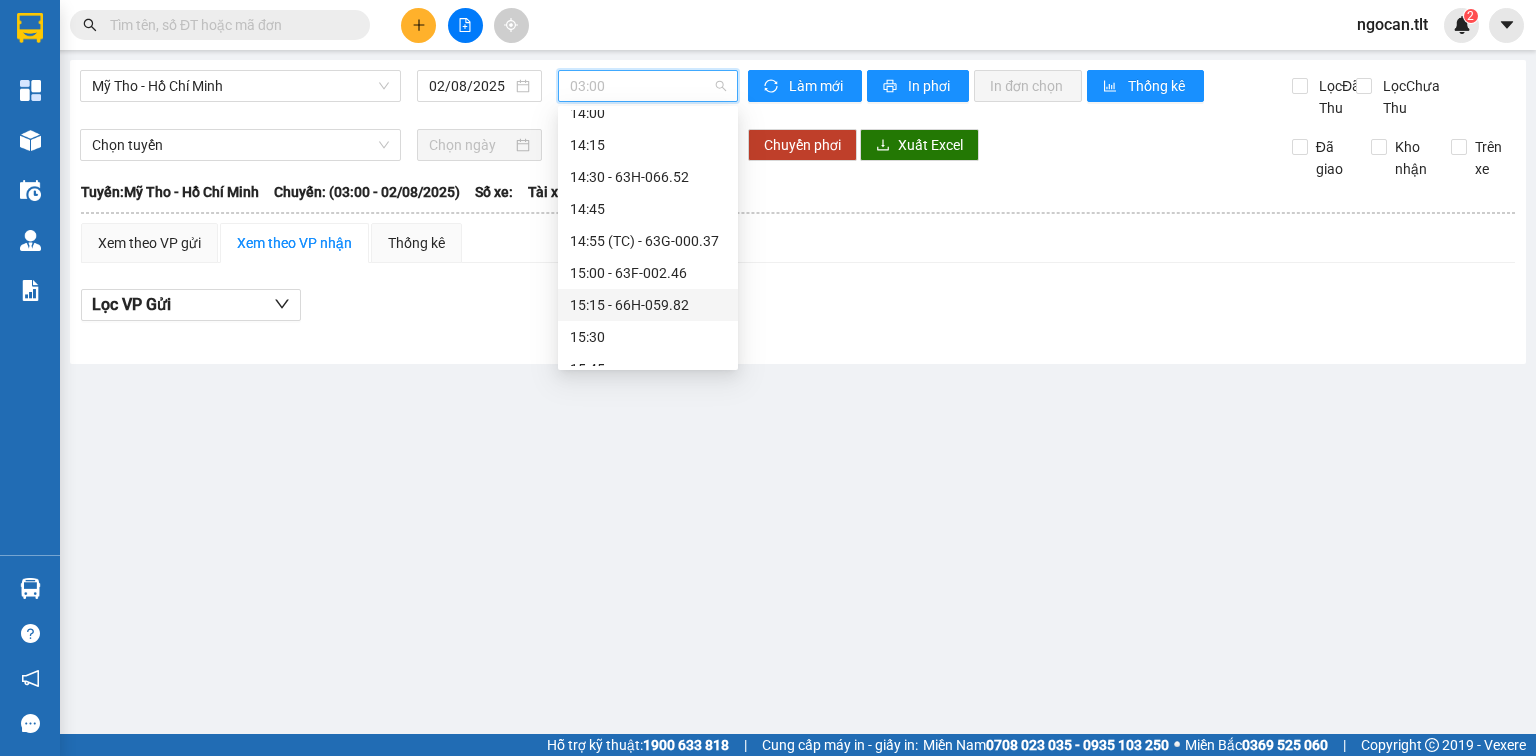 scroll, scrollTop: 2064, scrollLeft: 0, axis: vertical 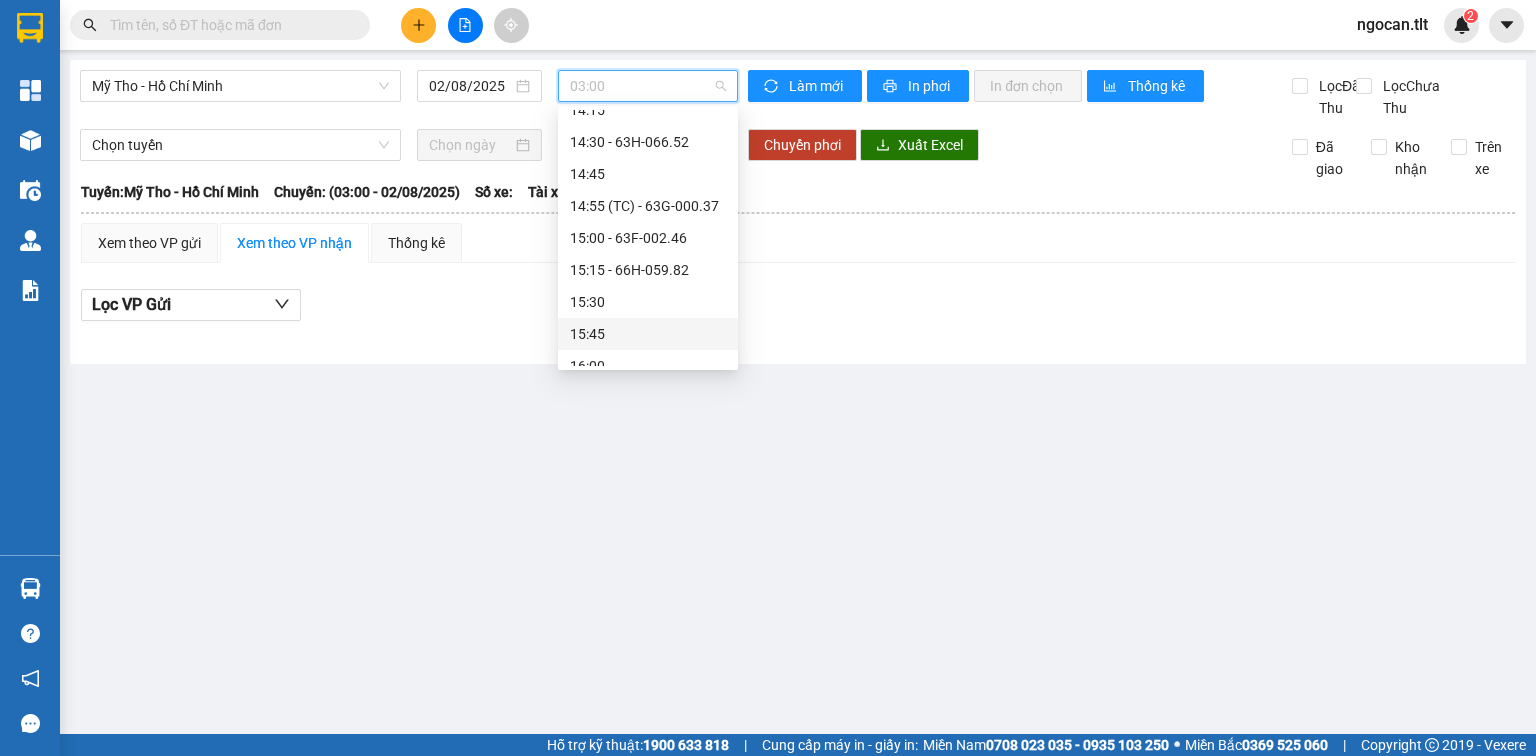click on "15:45" at bounding box center [648, 334] 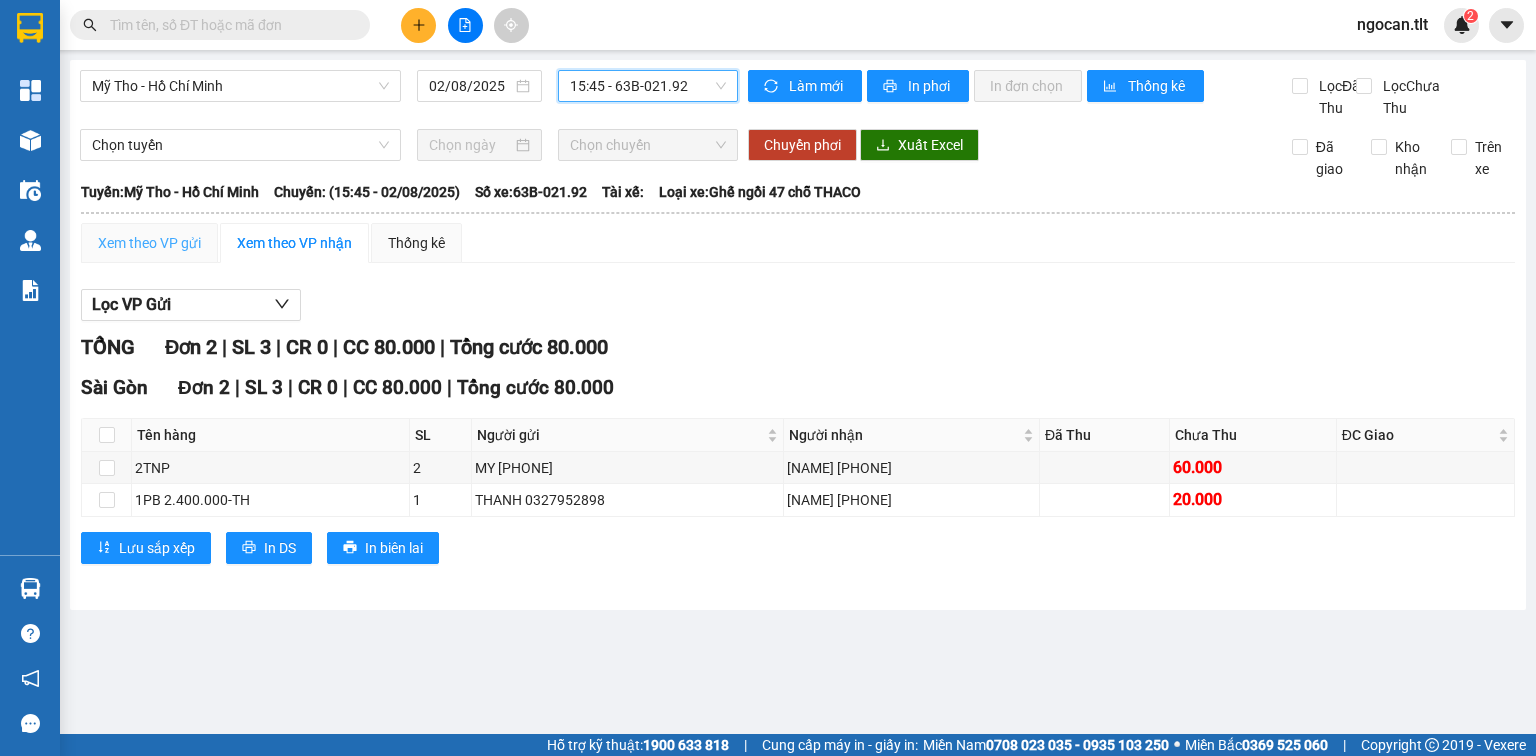 drag, startPoint x: 112, startPoint y: 252, endPoint x: 134, endPoint y: 264, distance: 25.059929 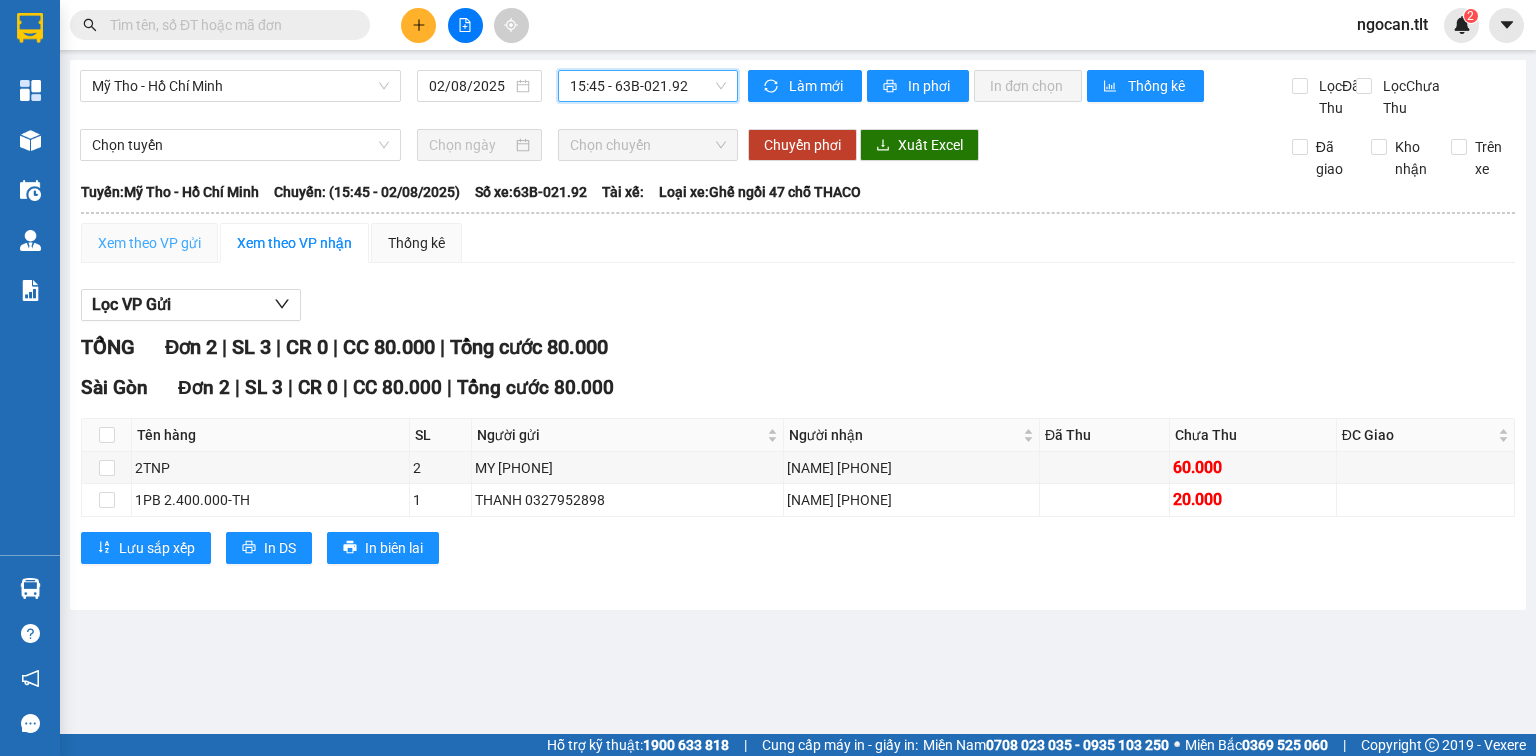 click on "Xem theo VP gửi" at bounding box center (149, 243) 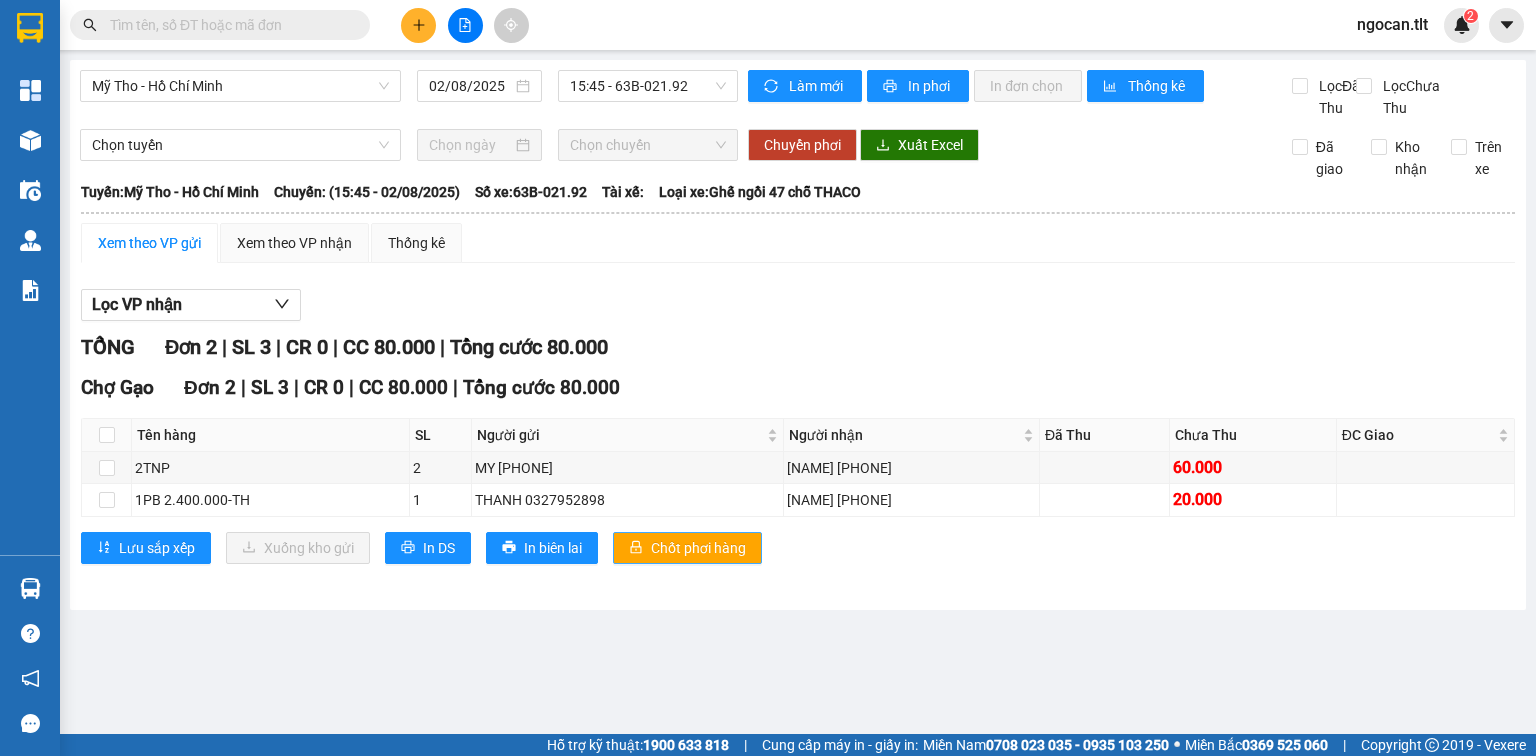 drag, startPoint x: 659, startPoint y: 564, endPoint x: 679, endPoint y: 552, distance: 23.323807 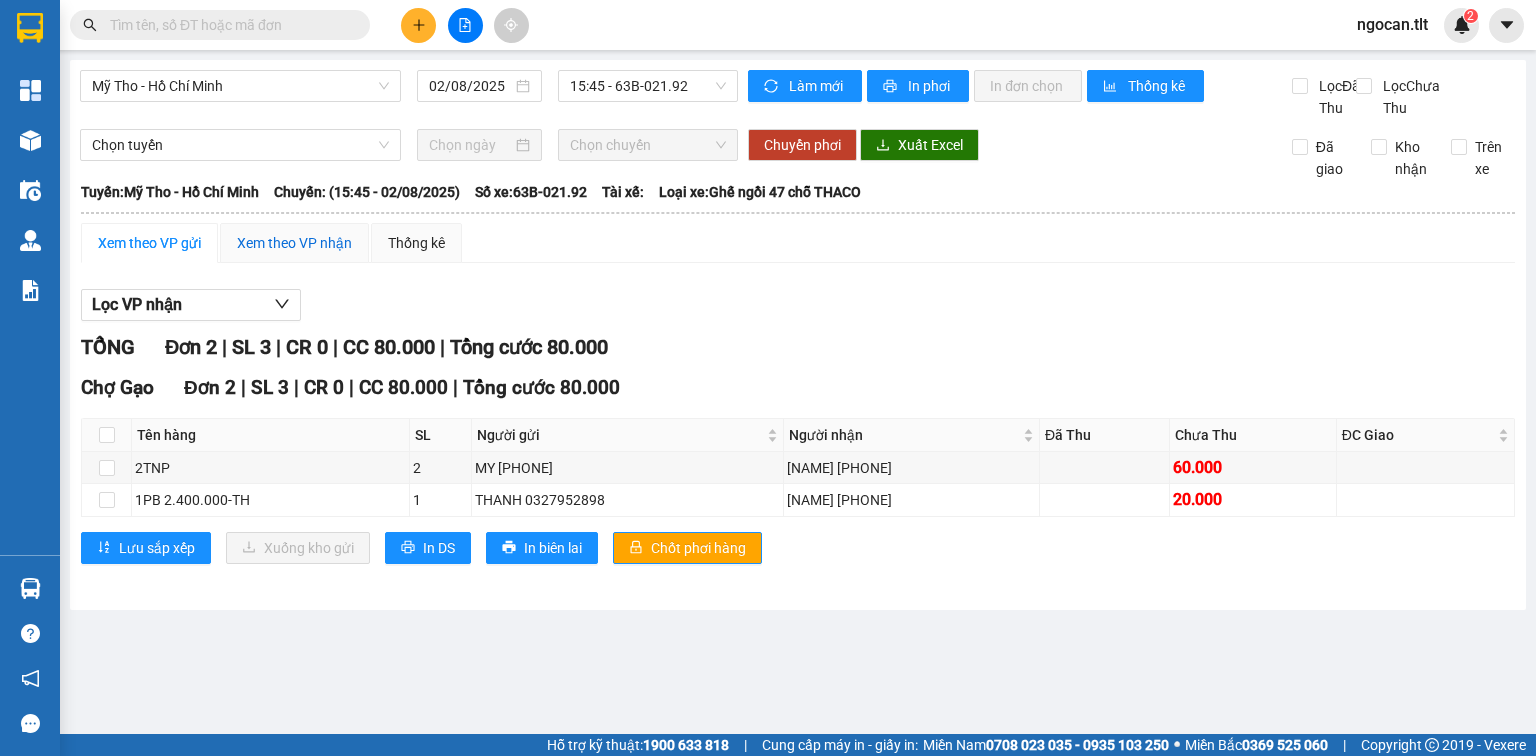 drag, startPoint x: 283, startPoint y: 259, endPoint x: 302, endPoint y: 325, distance: 68.68042 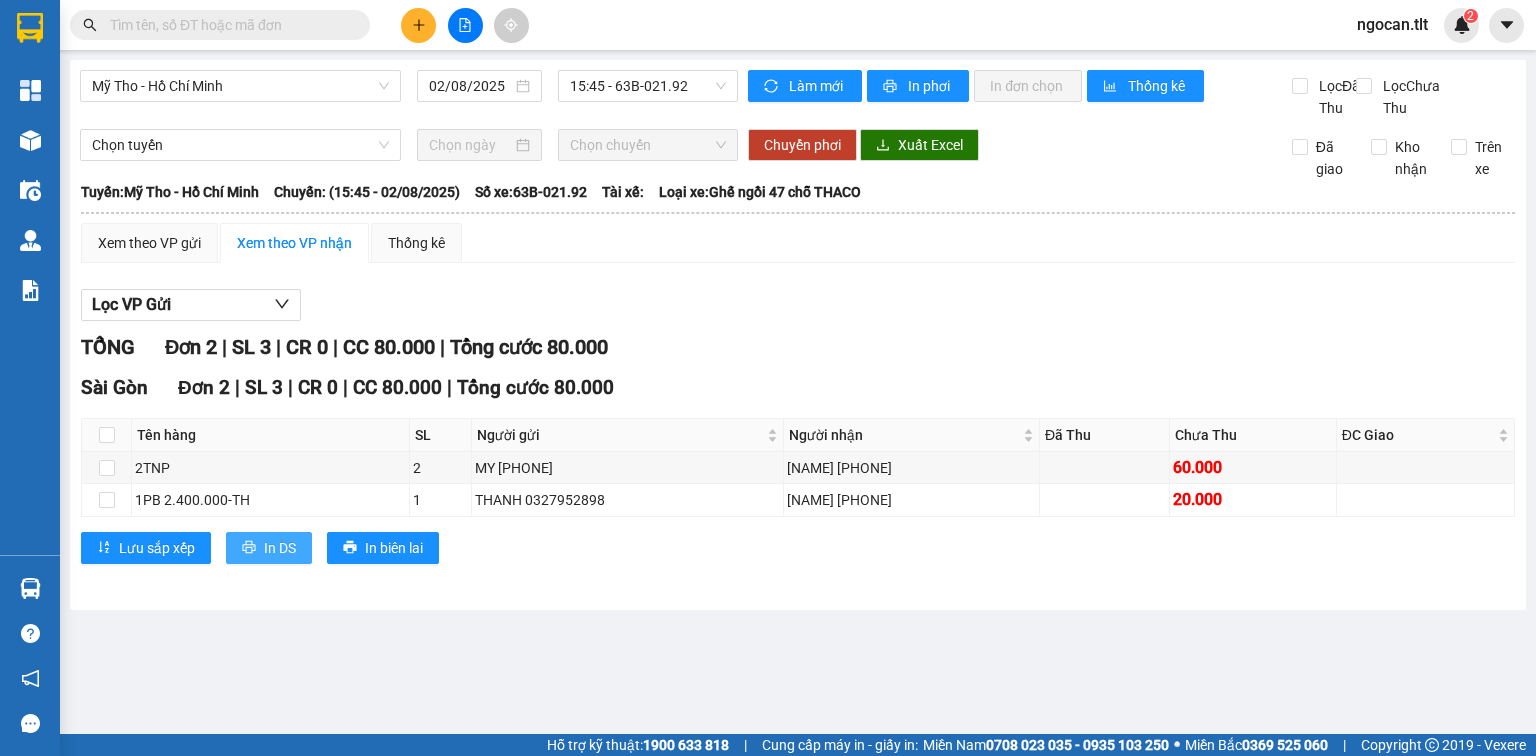 drag, startPoint x: 280, startPoint y: 573, endPoint x: 304, endPoint y: 576, distance: 24.186773 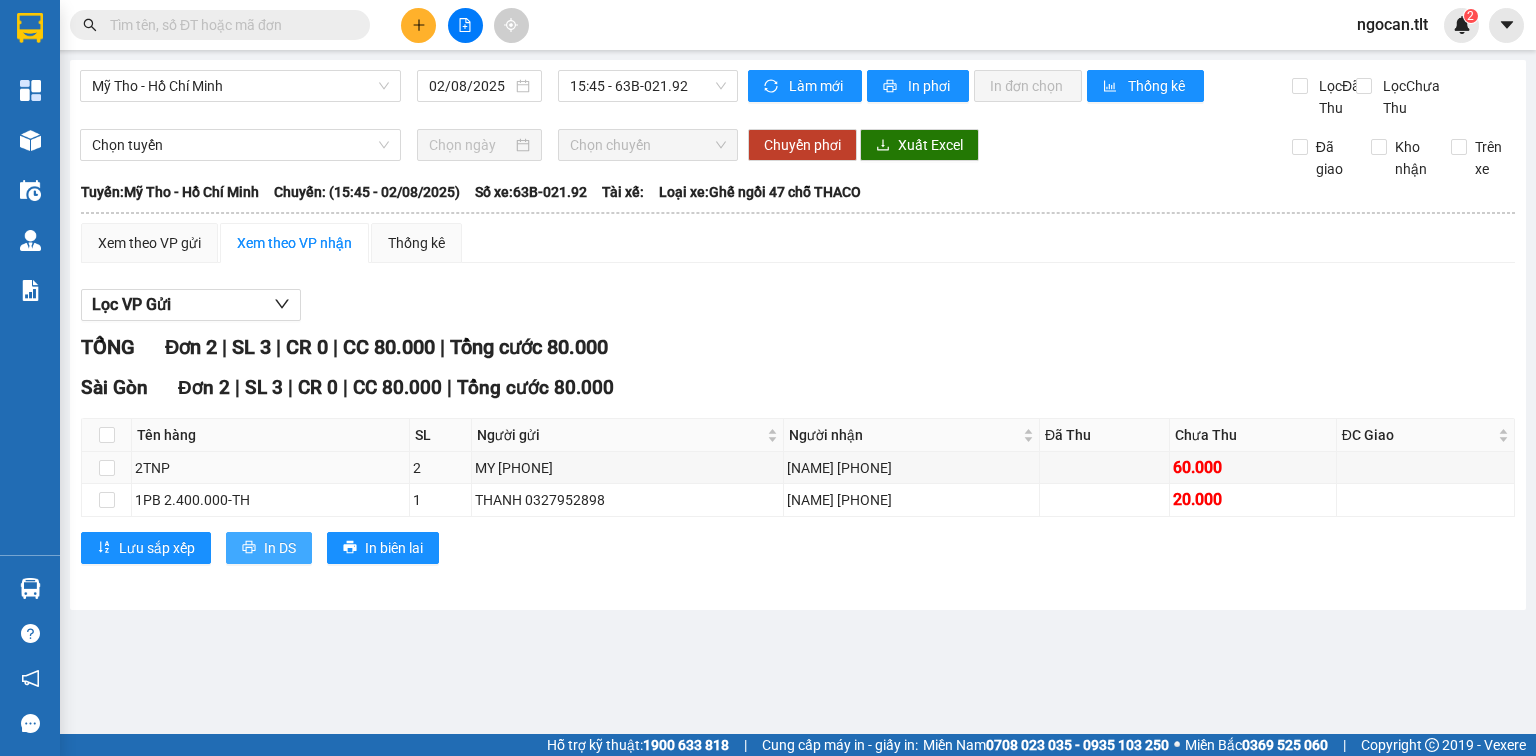 scroll, scrollTop: 0, scrollLeft: 0, axis: both 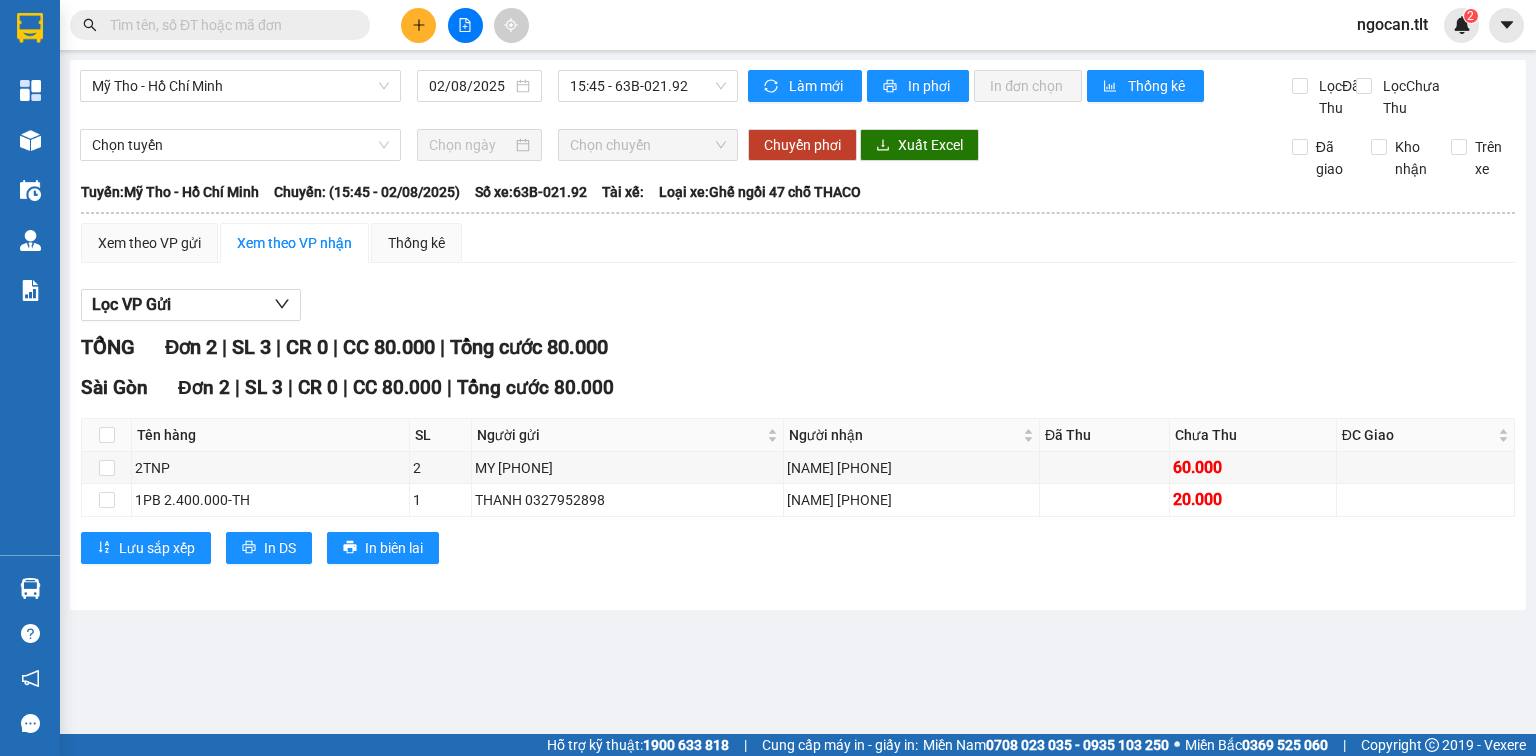 click at bounding box center (228, 25) 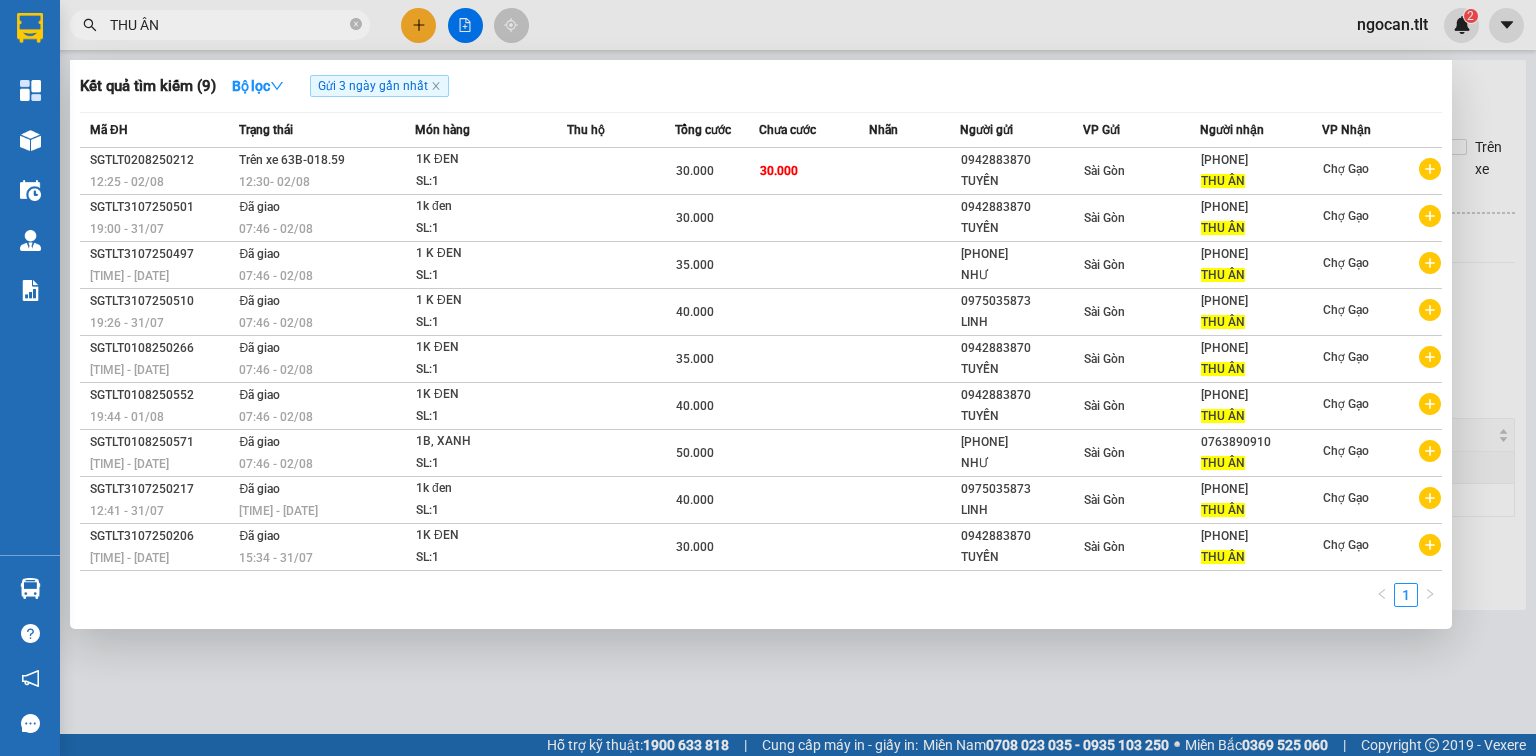 type on "THU ÂN" 